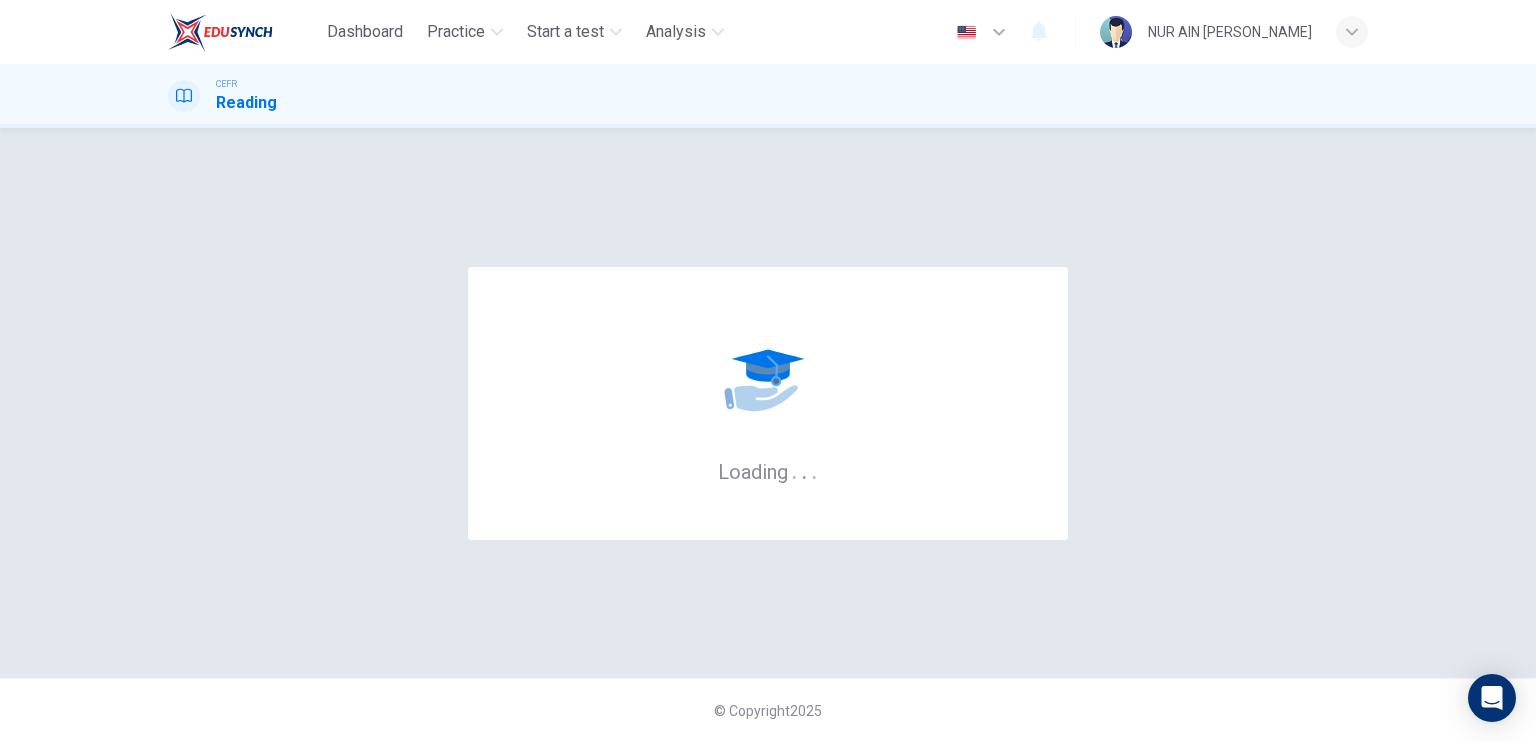 scroll, scrollTop: 0, scrollLeft: 0, axis: both 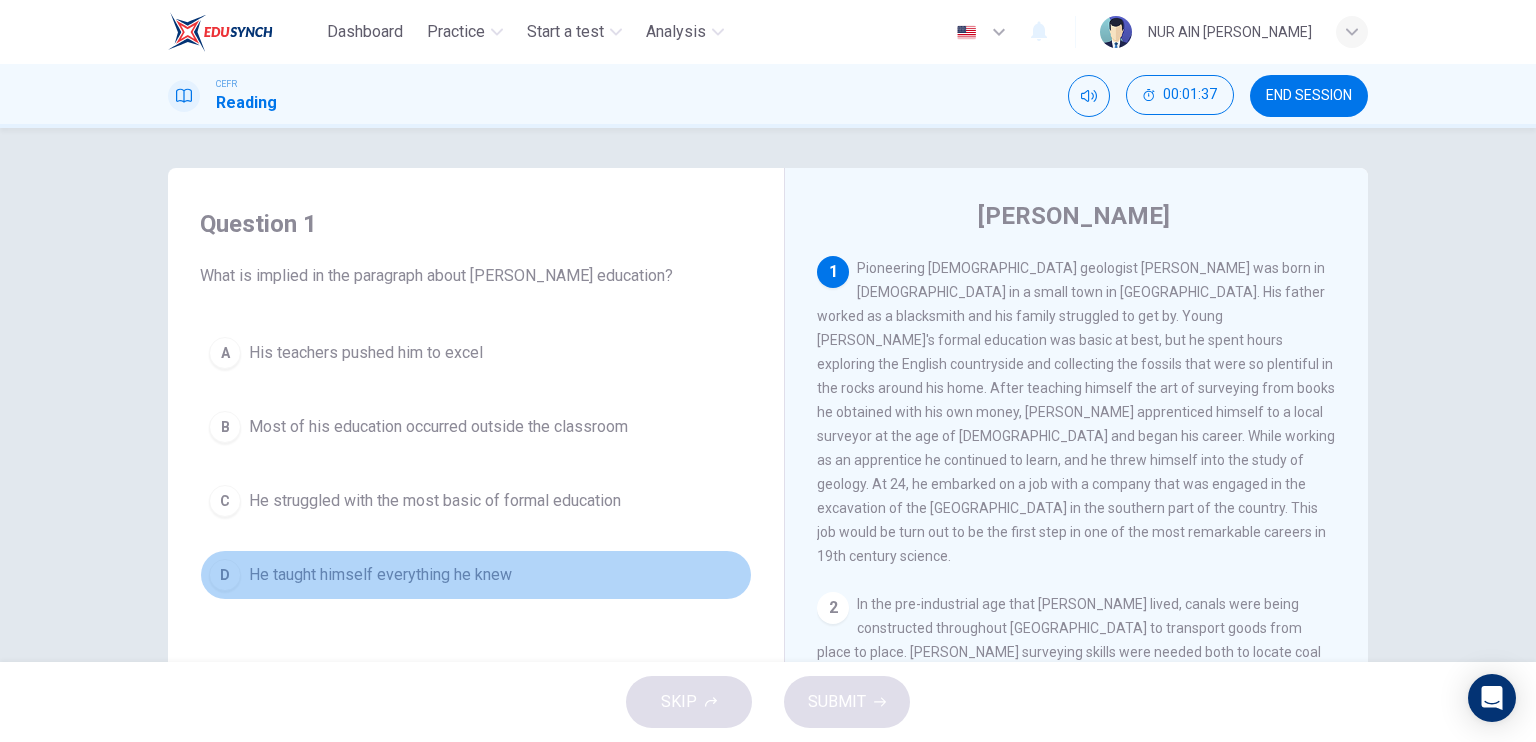 click on "He taught himself everything he knew" at bounding box center (380, 575) 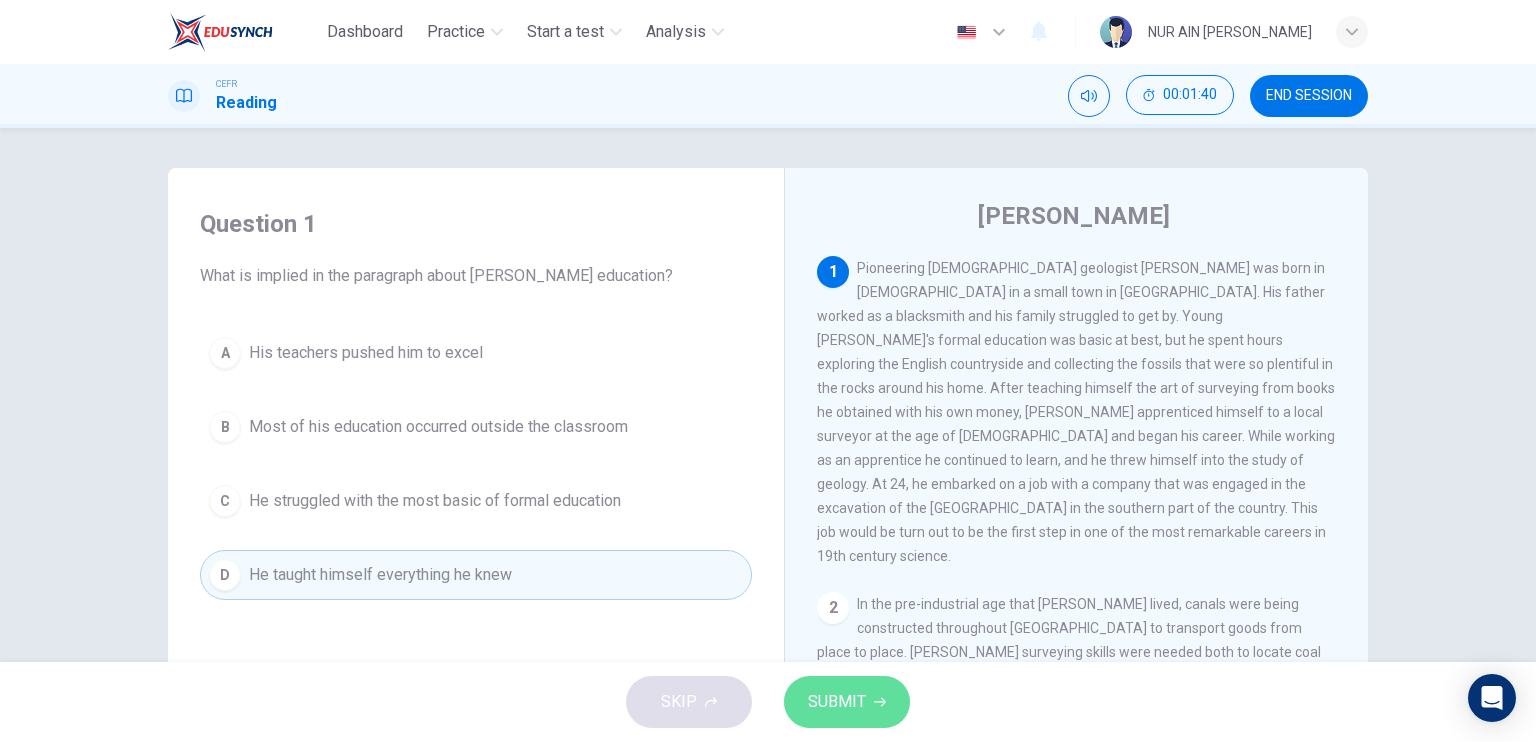 click on "SUBMIT" at bounding box center (837, 702) 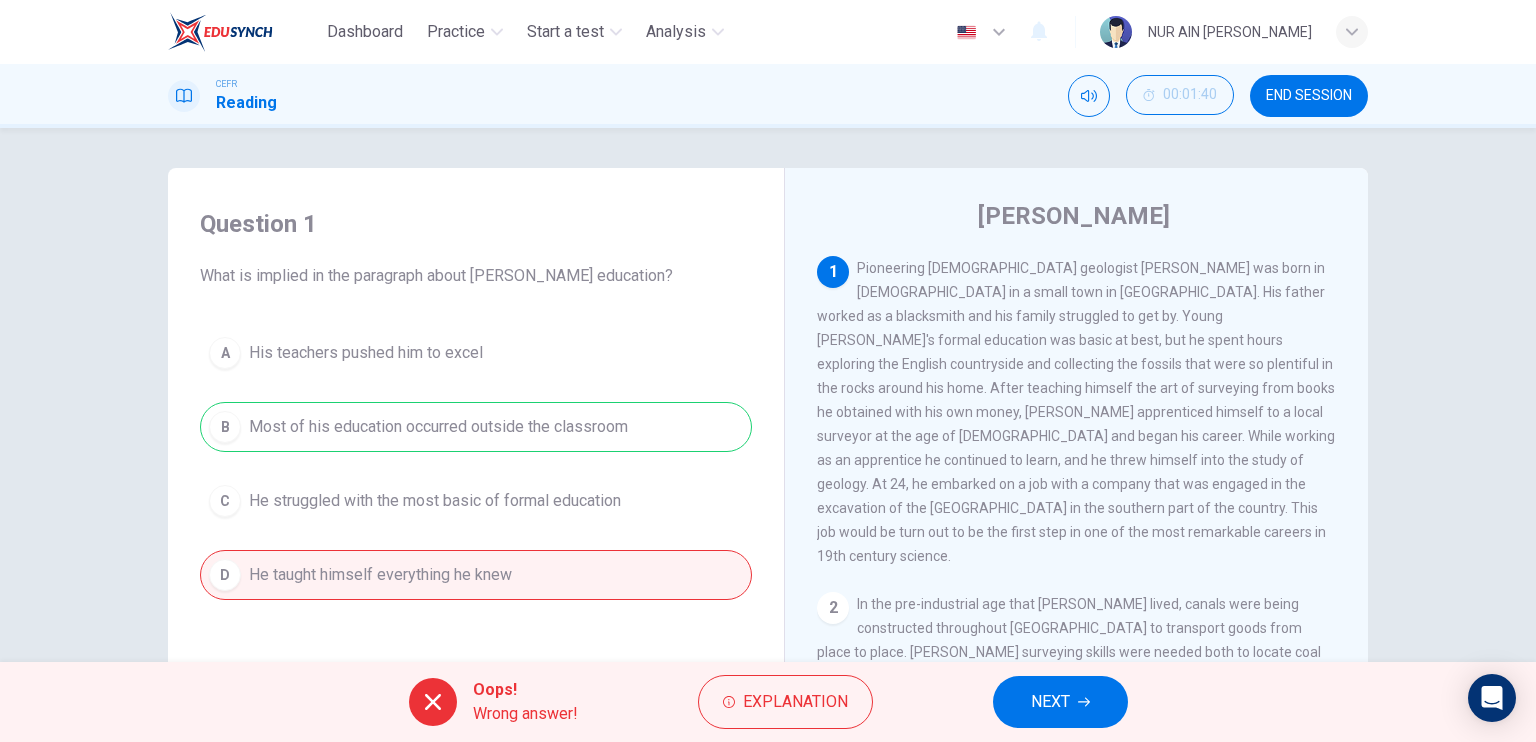 drag, startPoint x: 1016, startPoint y: 731, endPoint x: 1051, endPoint y: 699, distance: 47.423622 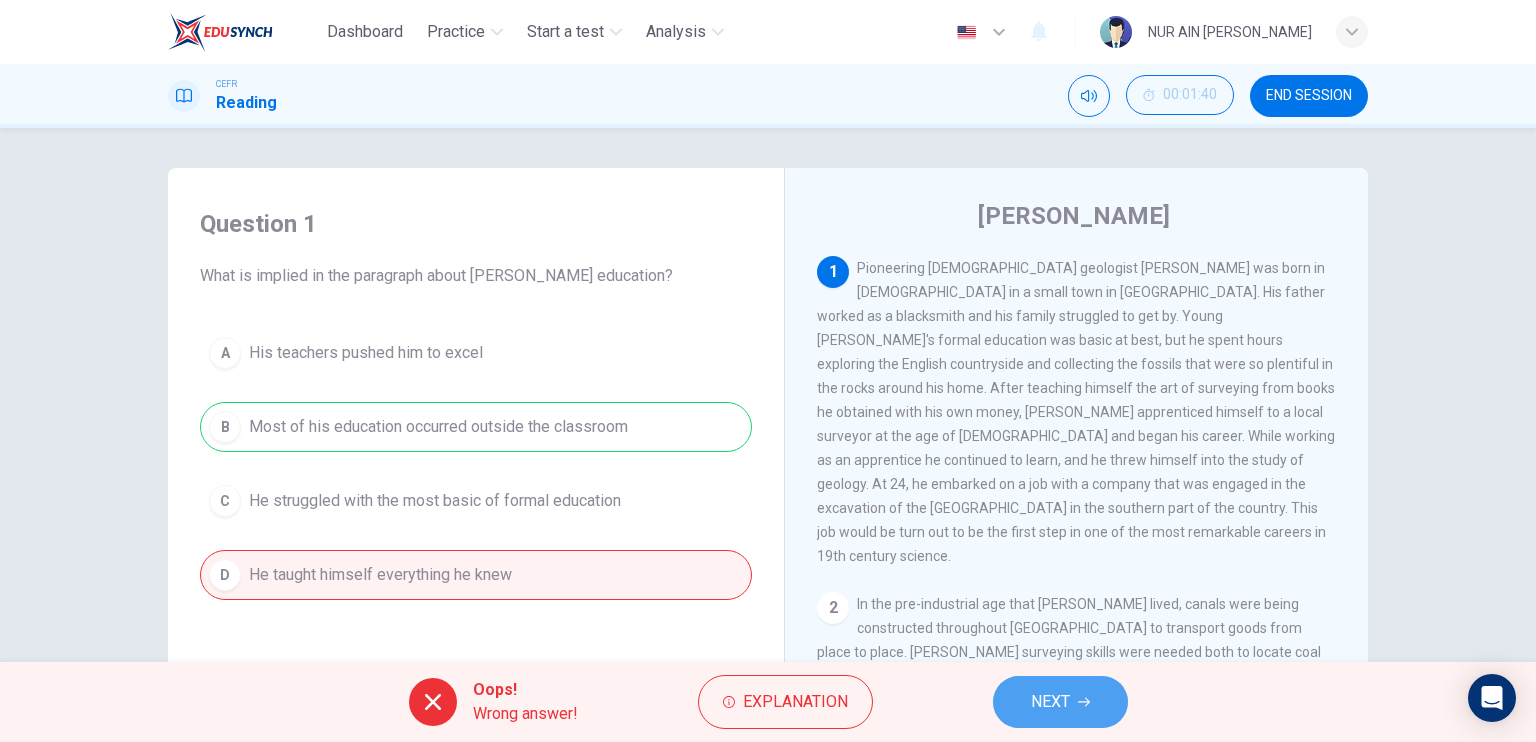 click on "NEXT" at bounding box center [1050, 702] 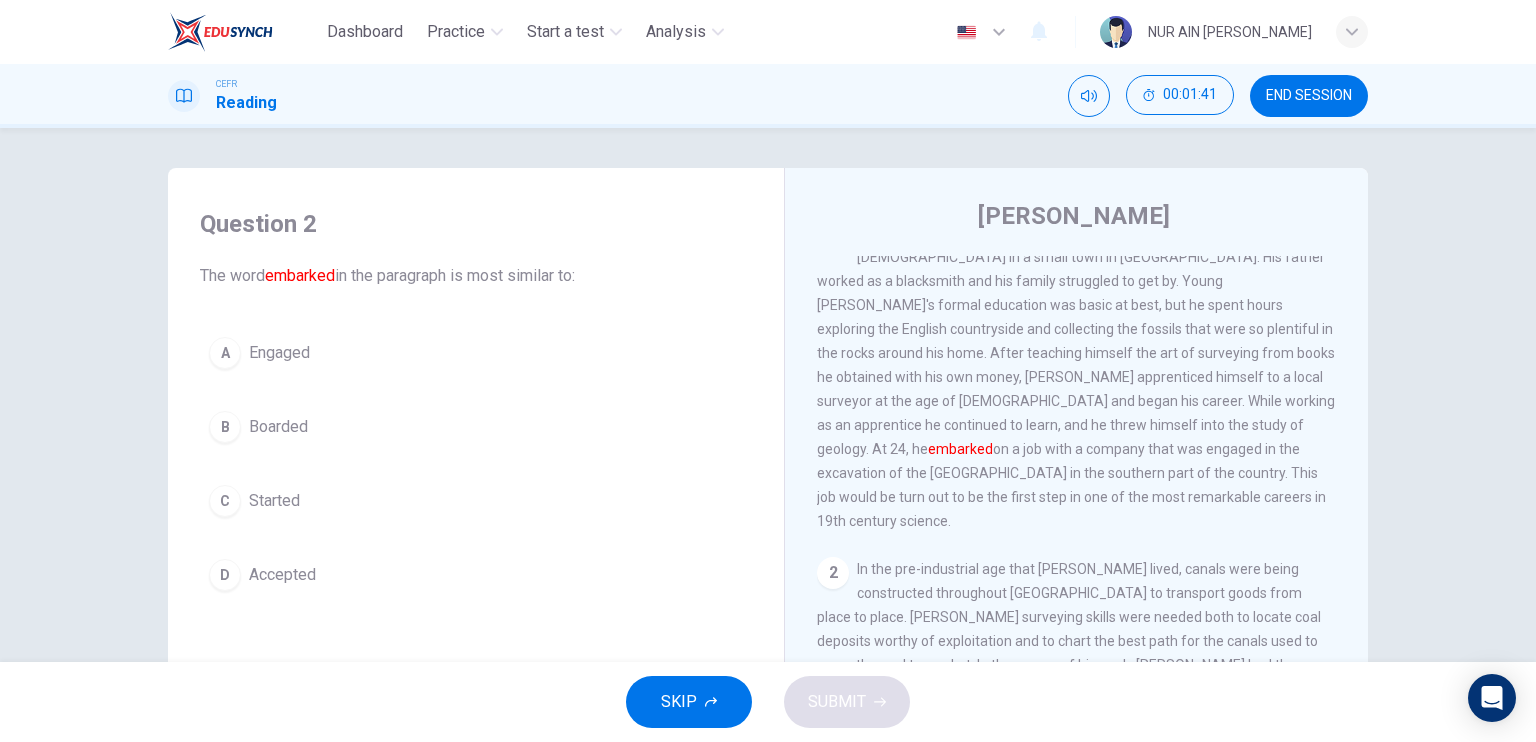 scroll, scrollTop: 36, scrollLeft: 0, axis: vertical 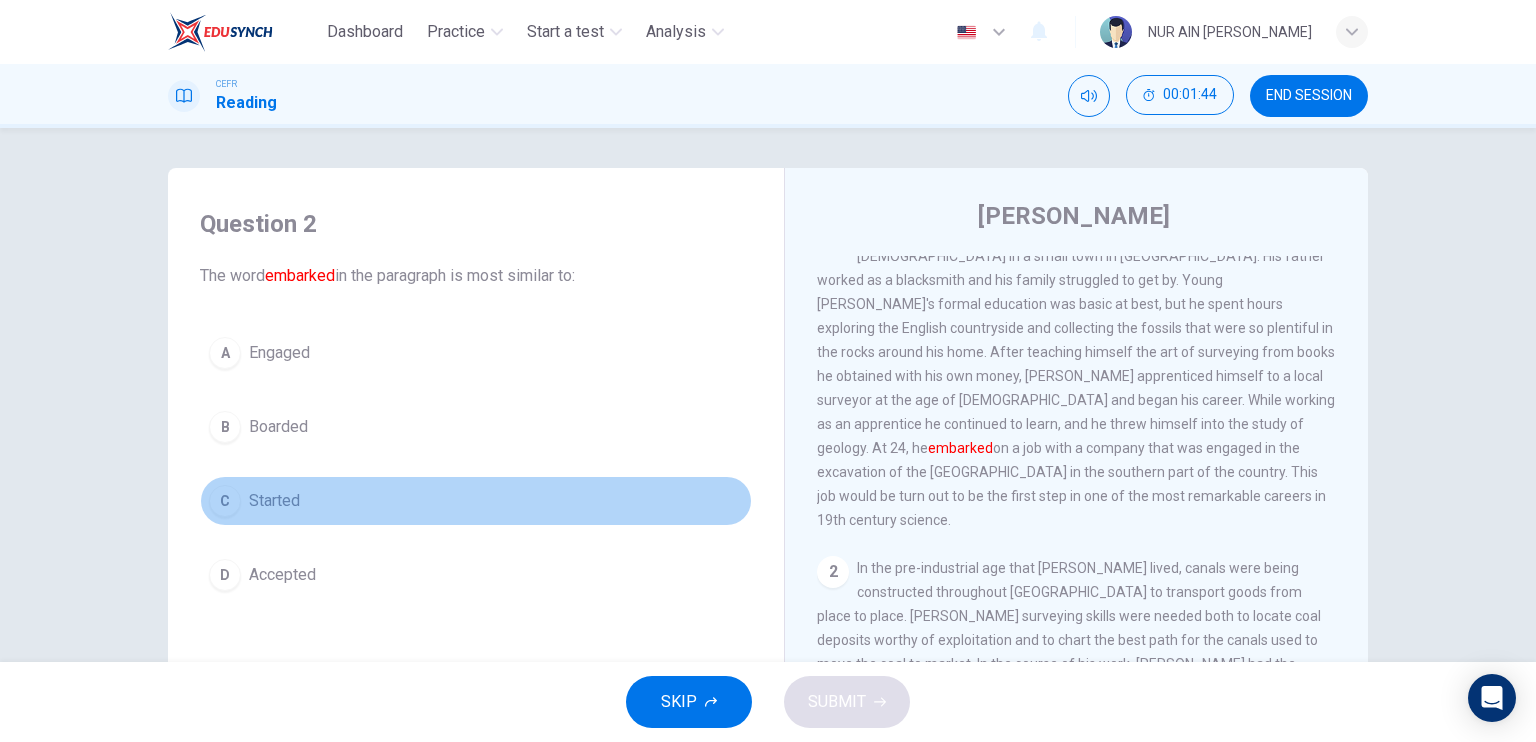 click on "Started" at bounding box center (274, 501) 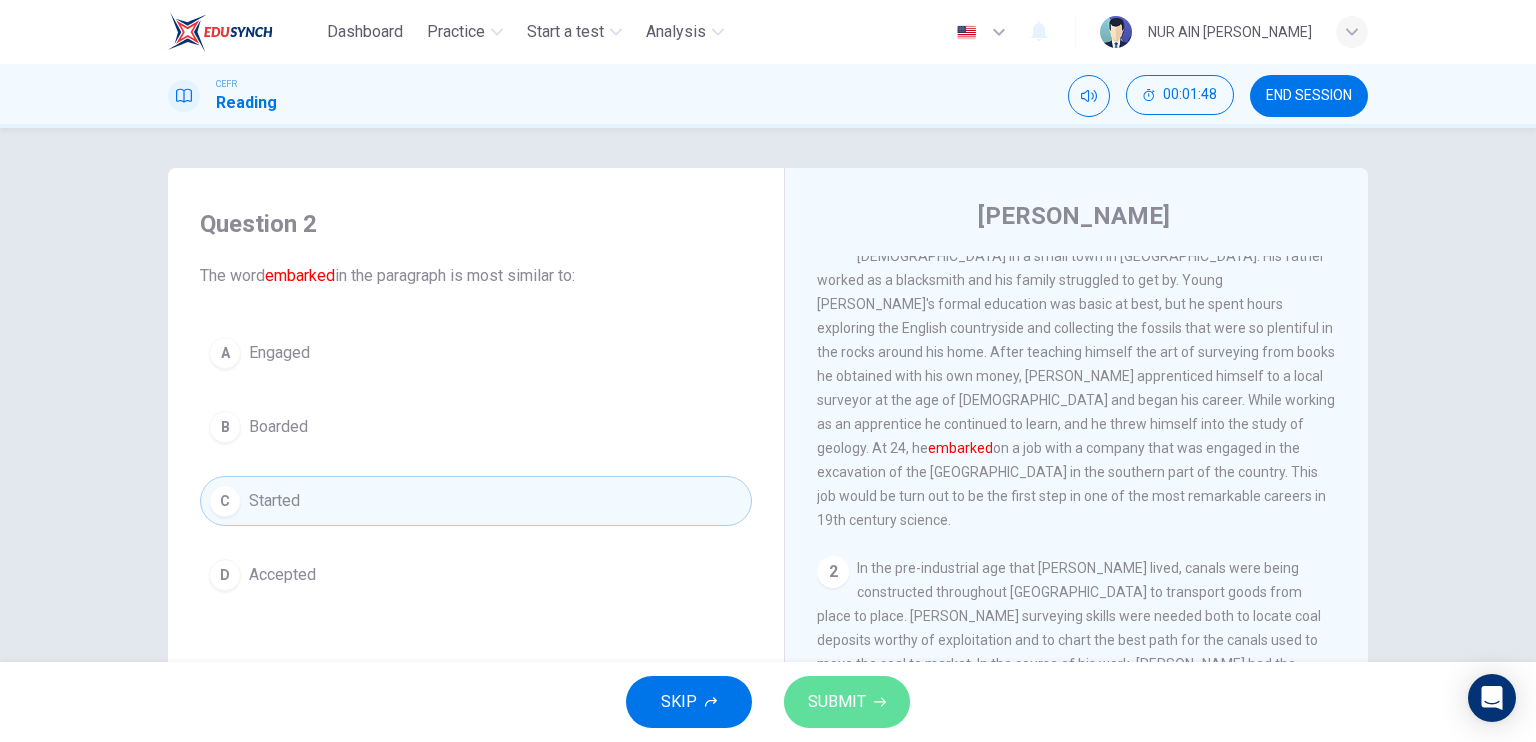 click on "SUBMIT" at bounding box center [837, 702] 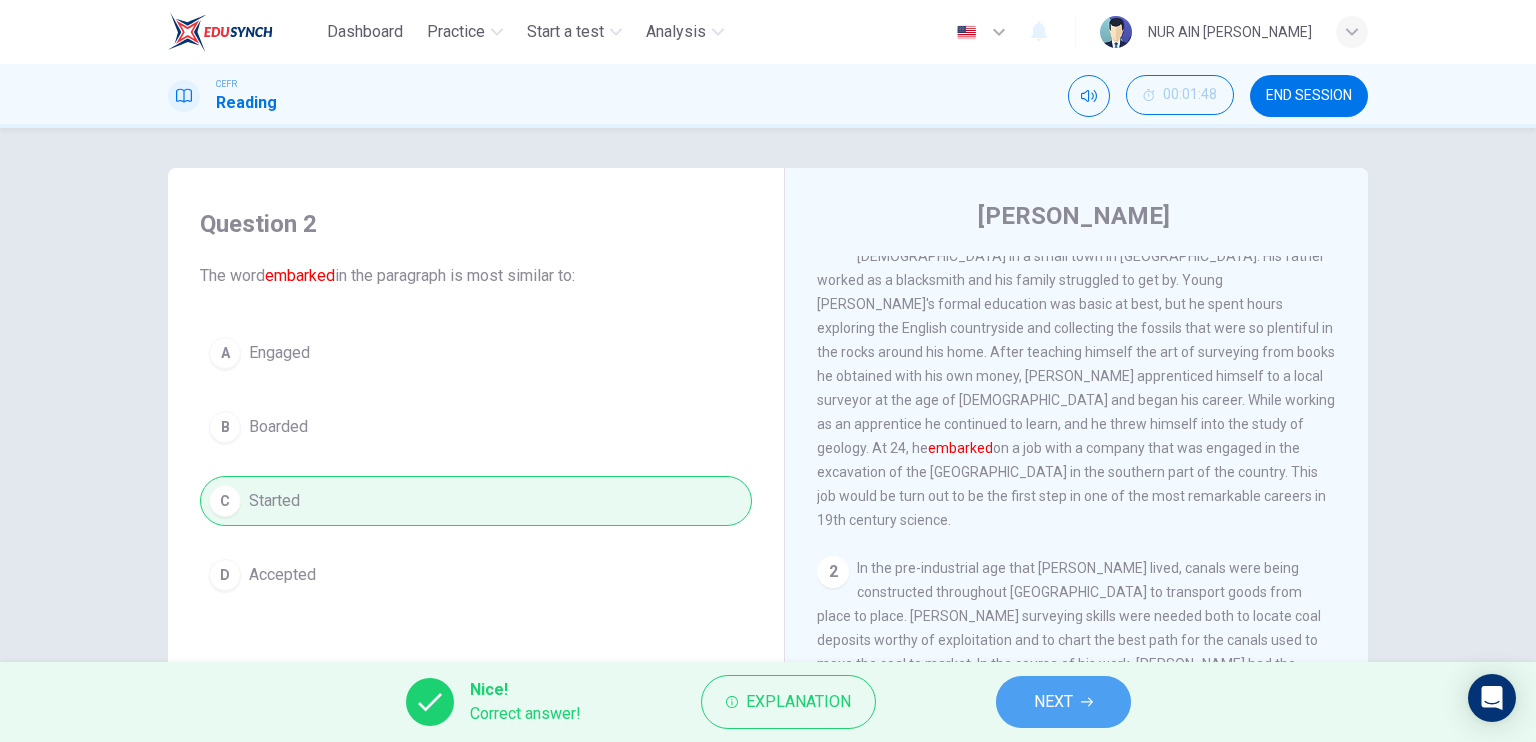 click on "NEXT" at bounding box center (1053, 702) 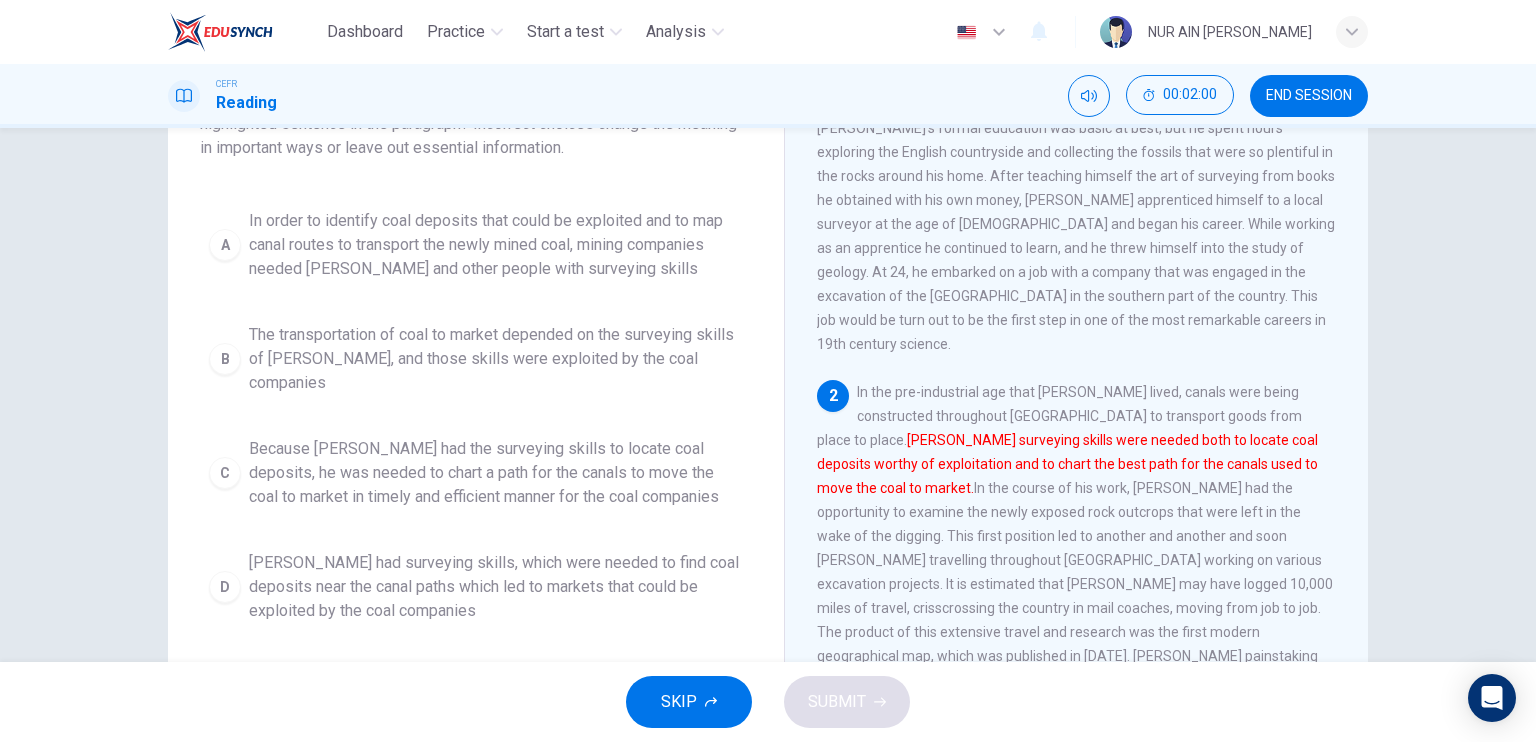scroll, scrollTop: 187, scrollLeft: 0, axis: vertical 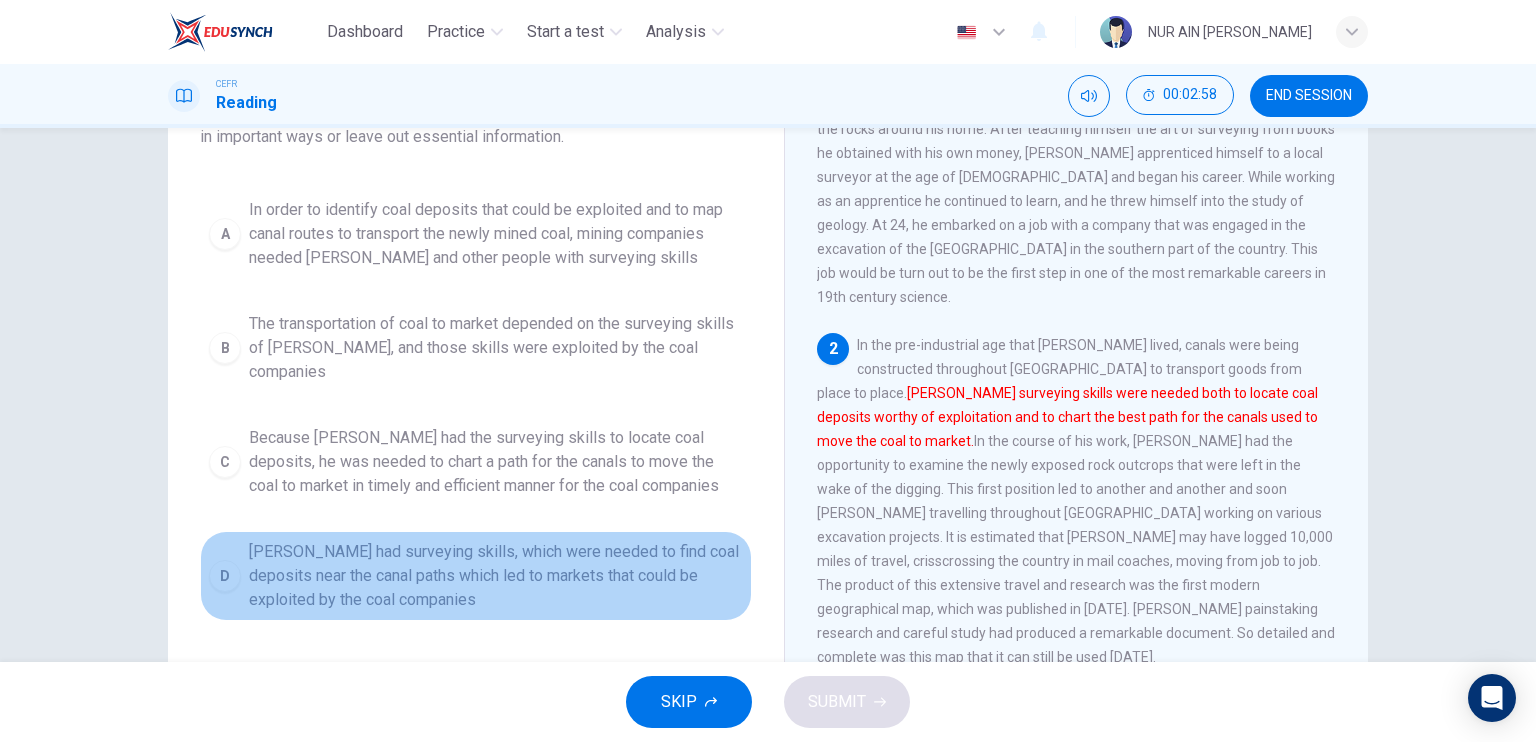 click on "[PERSON_NAME] had surveying skills, which were needed to find coal deposits near the canal paths which led to markets that could be exploited by the coal companies" at bounding box center [496, 576] 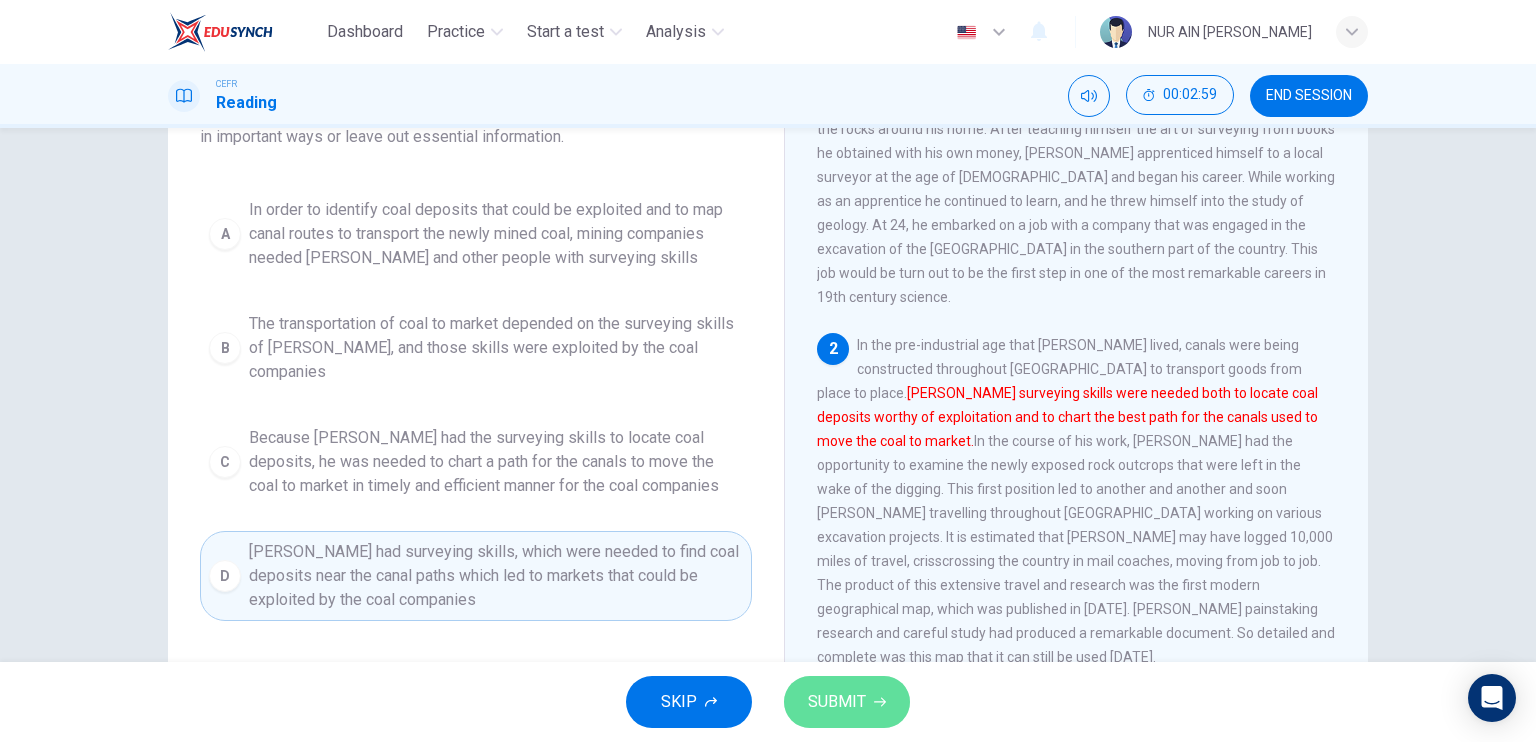 click on "SUBMIT" at bounding box center (837, 702) 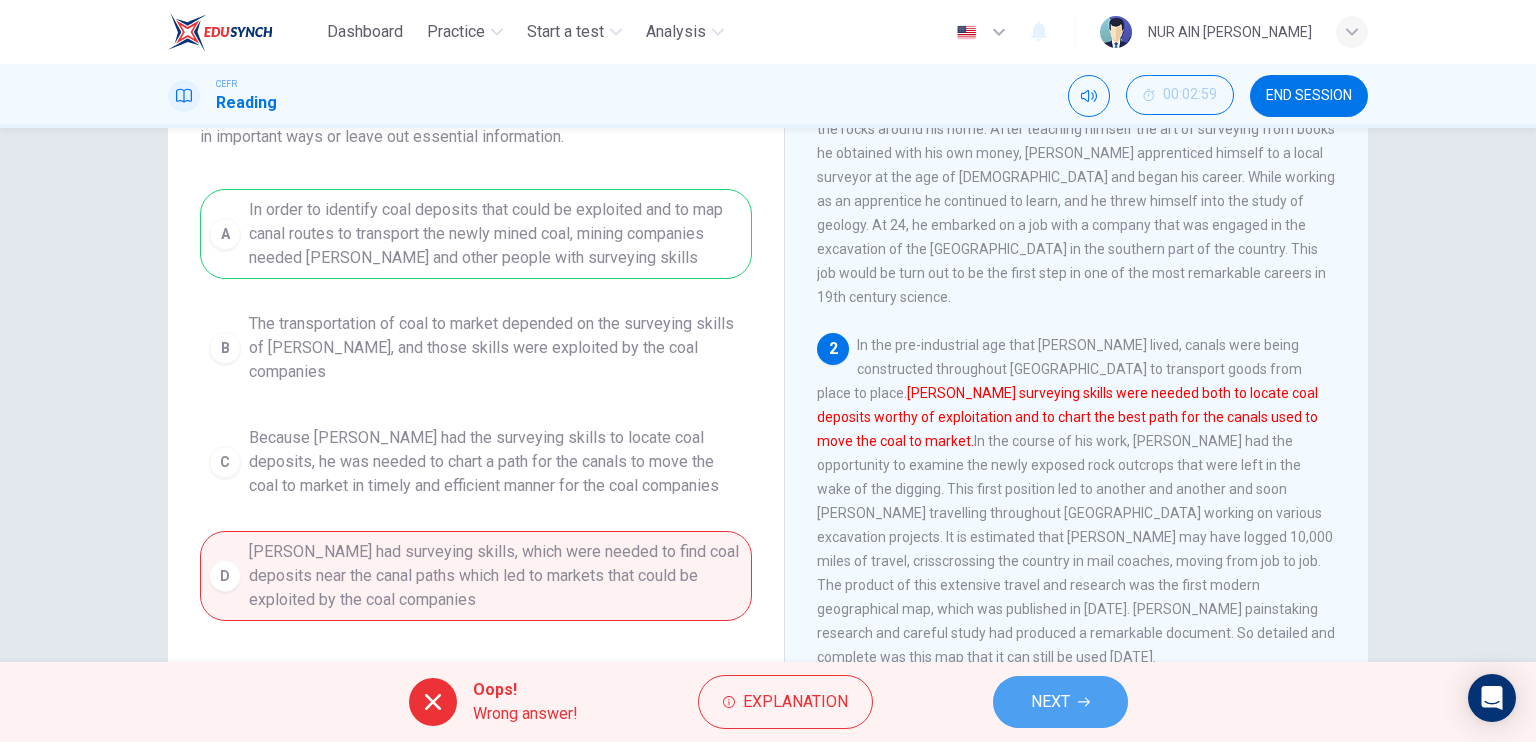 click on "NEXT" at bounding box center (1050, 702) 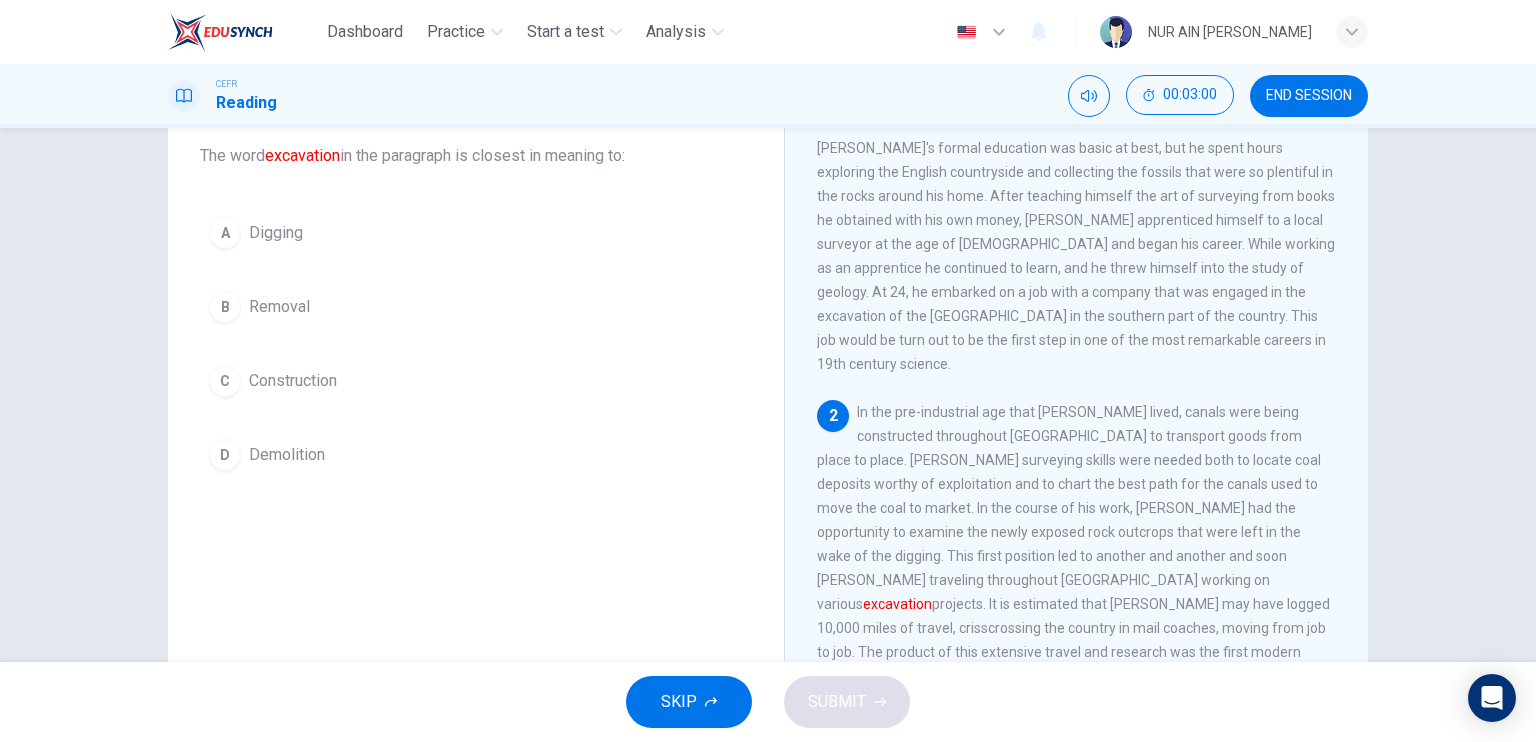 scroll, scrollTop: 120, scrollLeft: 0, axis: vertical 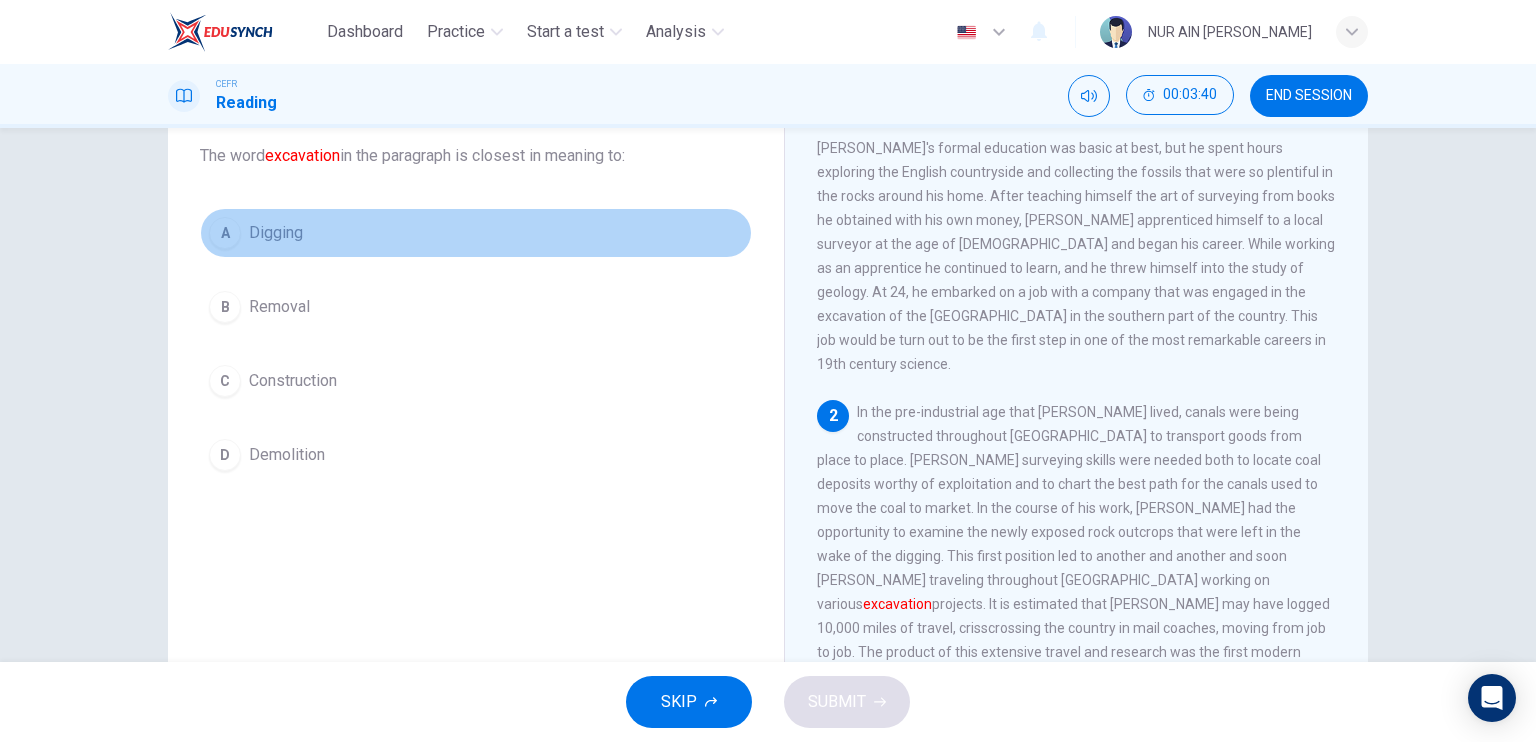 click on "Digging" at bounding box center [276, 233] 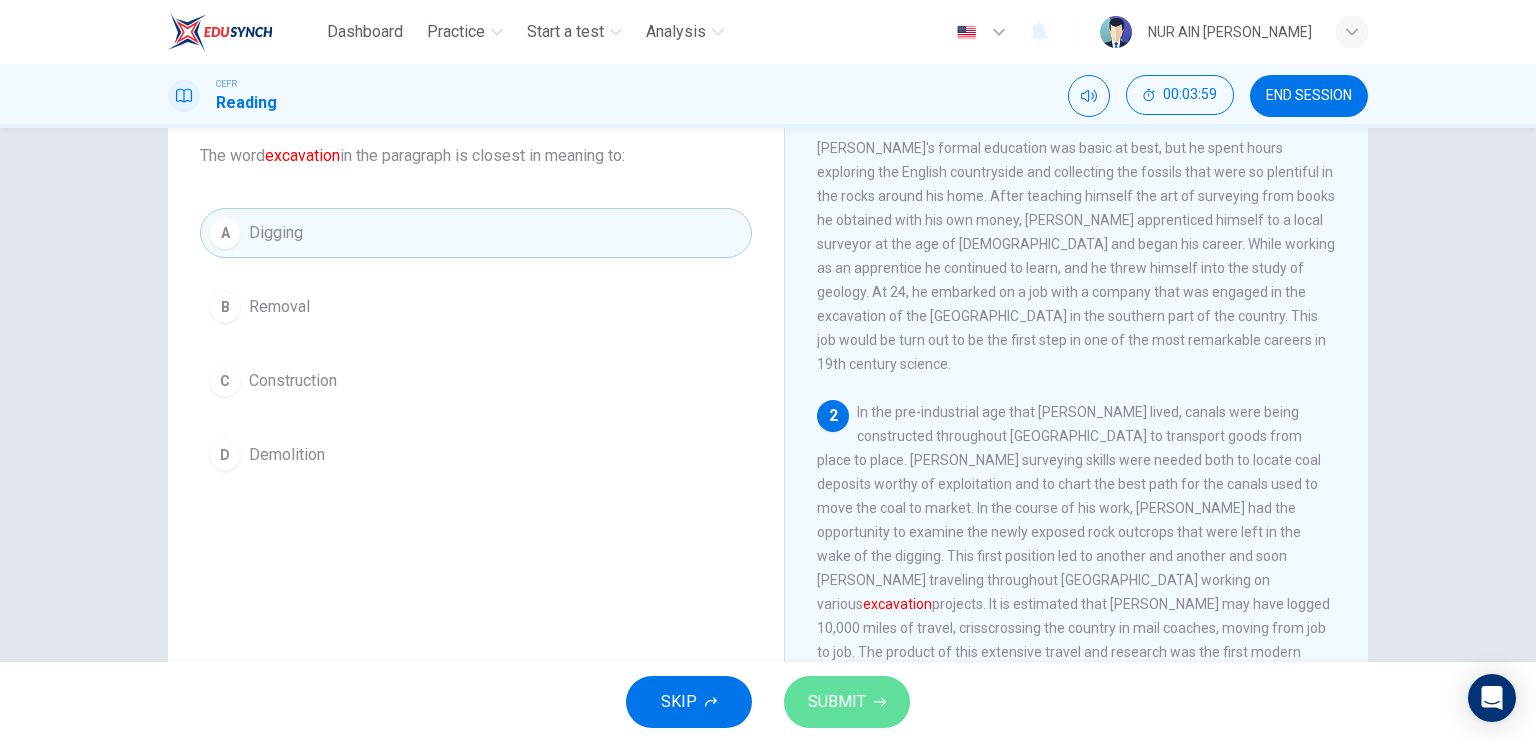 click on "SUBMIT" at bounding box center (837, 702) 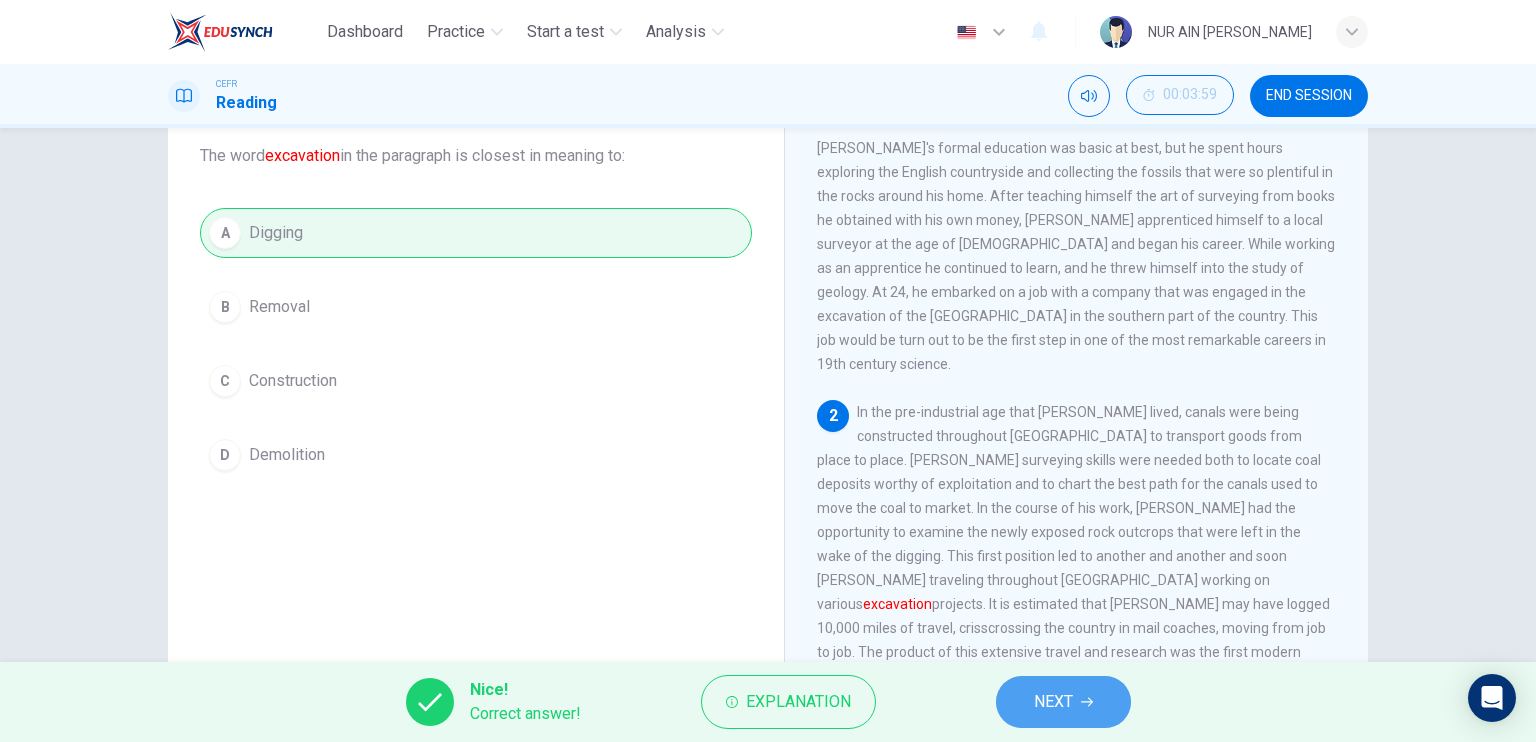 click on "NEXT" at bounding box center (1063, 702) 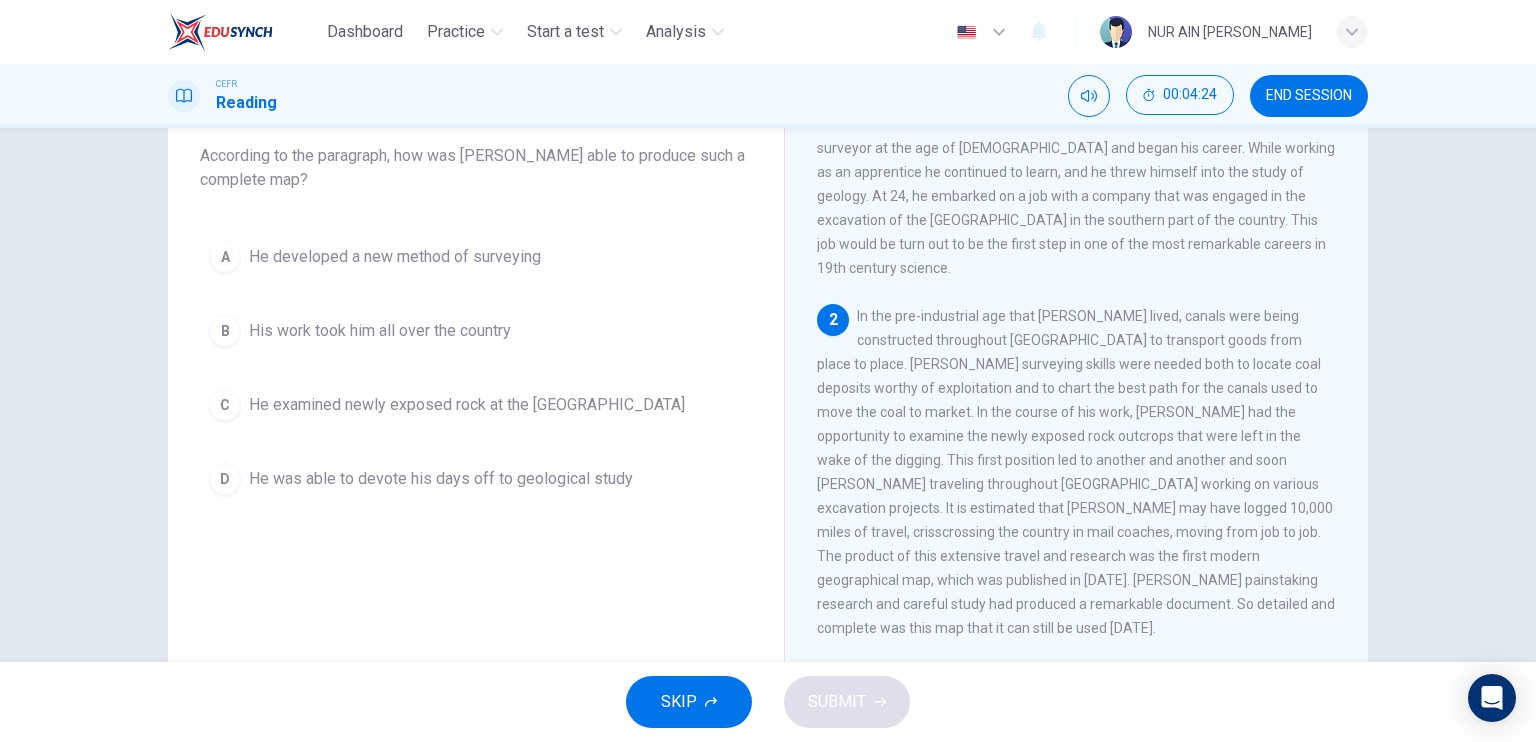 scroll, scrollTop: 175, scrollLeft: 0, axis: vertical 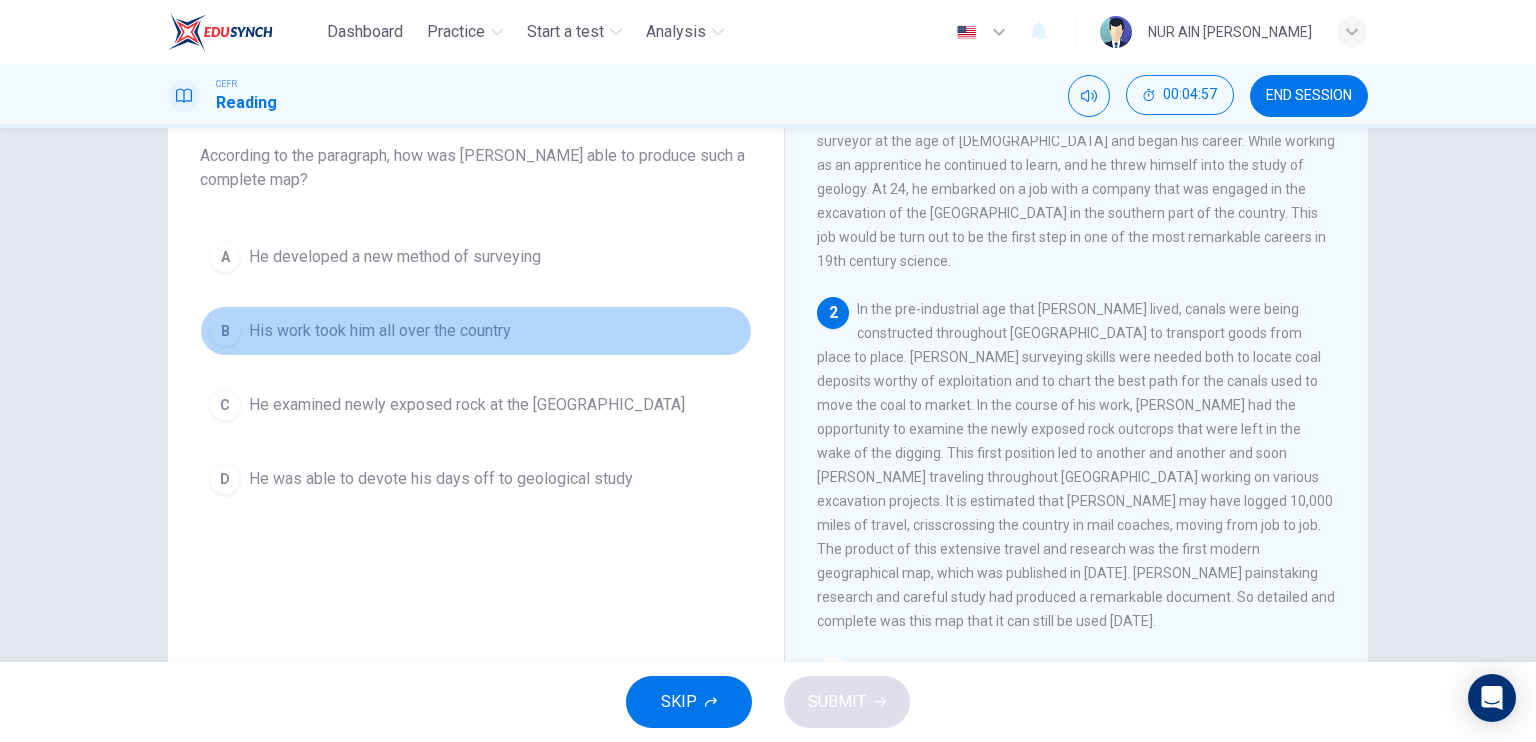 click on "His work took him all over the country" at bounding box center (380, 331) 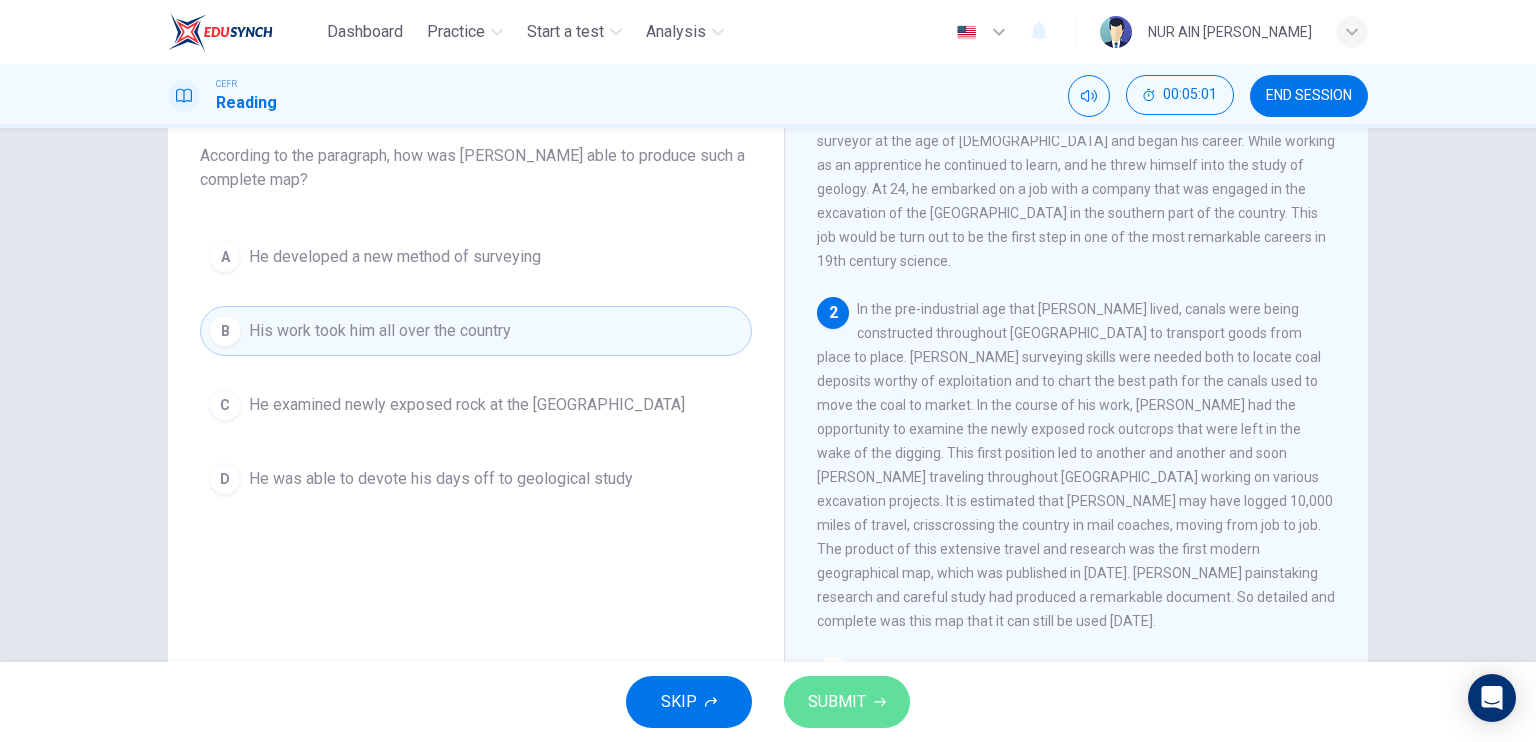 click on "SUBMIT" at bounding box center [847, 702] 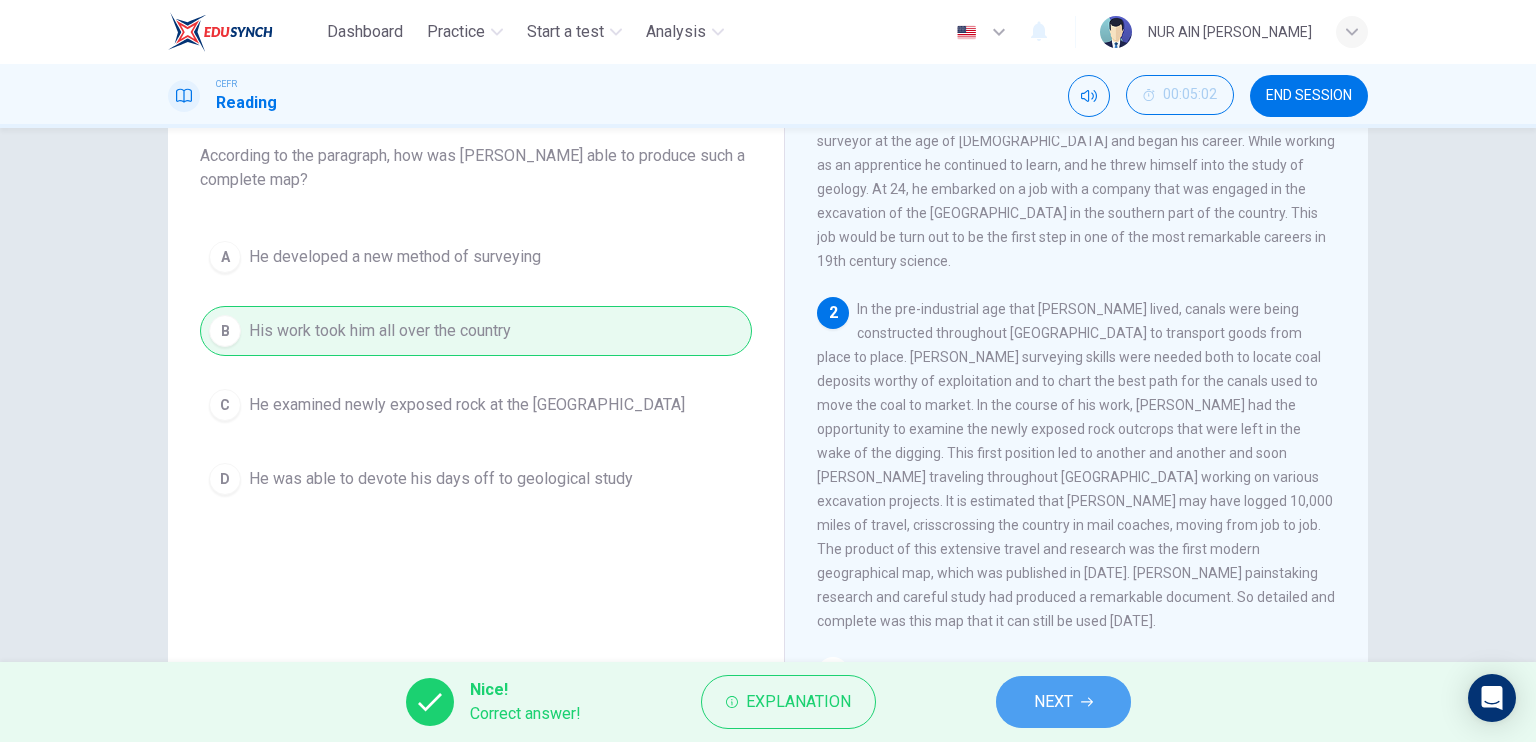 click on "NEXT" at bounding box center [1063, 702] 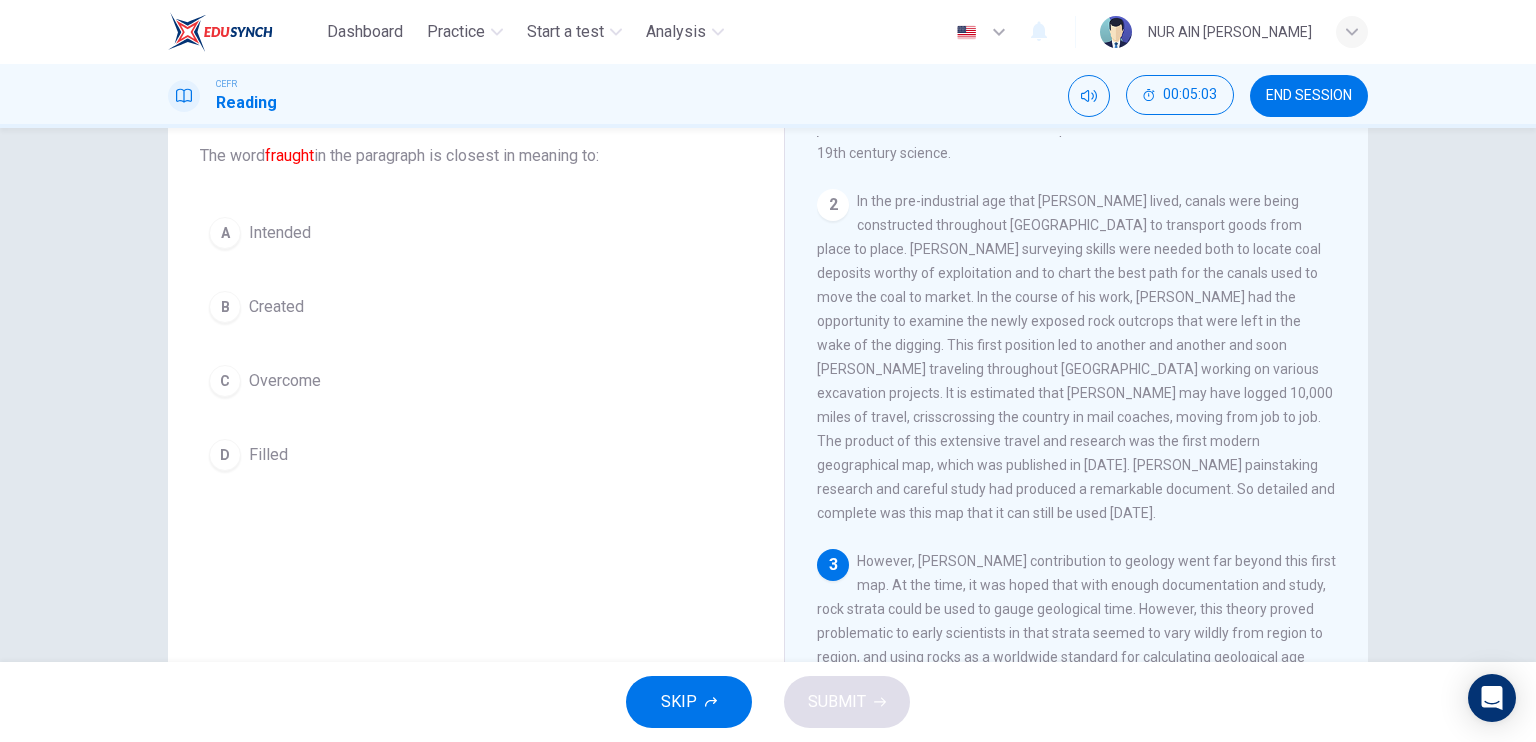 scroll, scrollTop: 287, scrollLeft: 0, axis: vertical 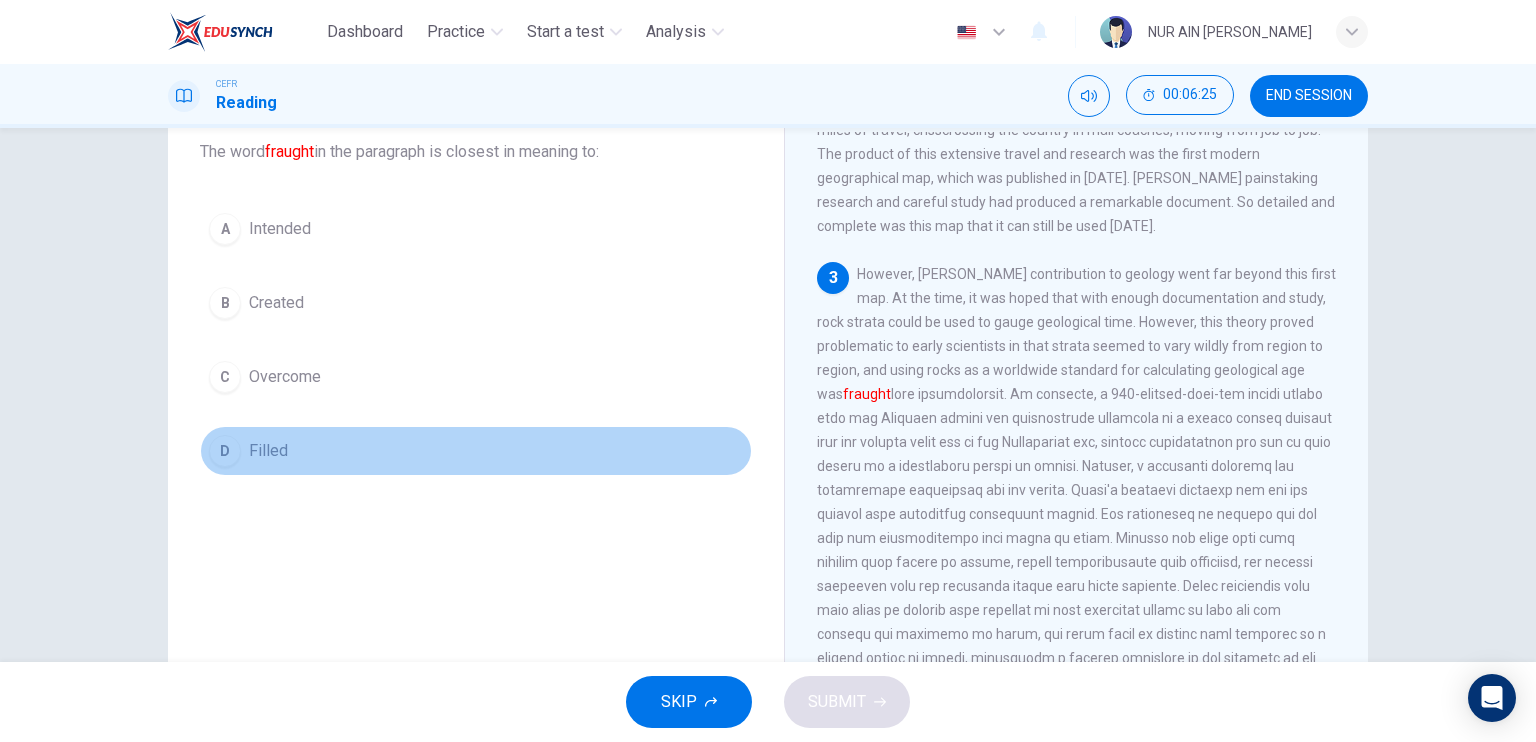 click on "Filled" at bounding box center (268, 451) 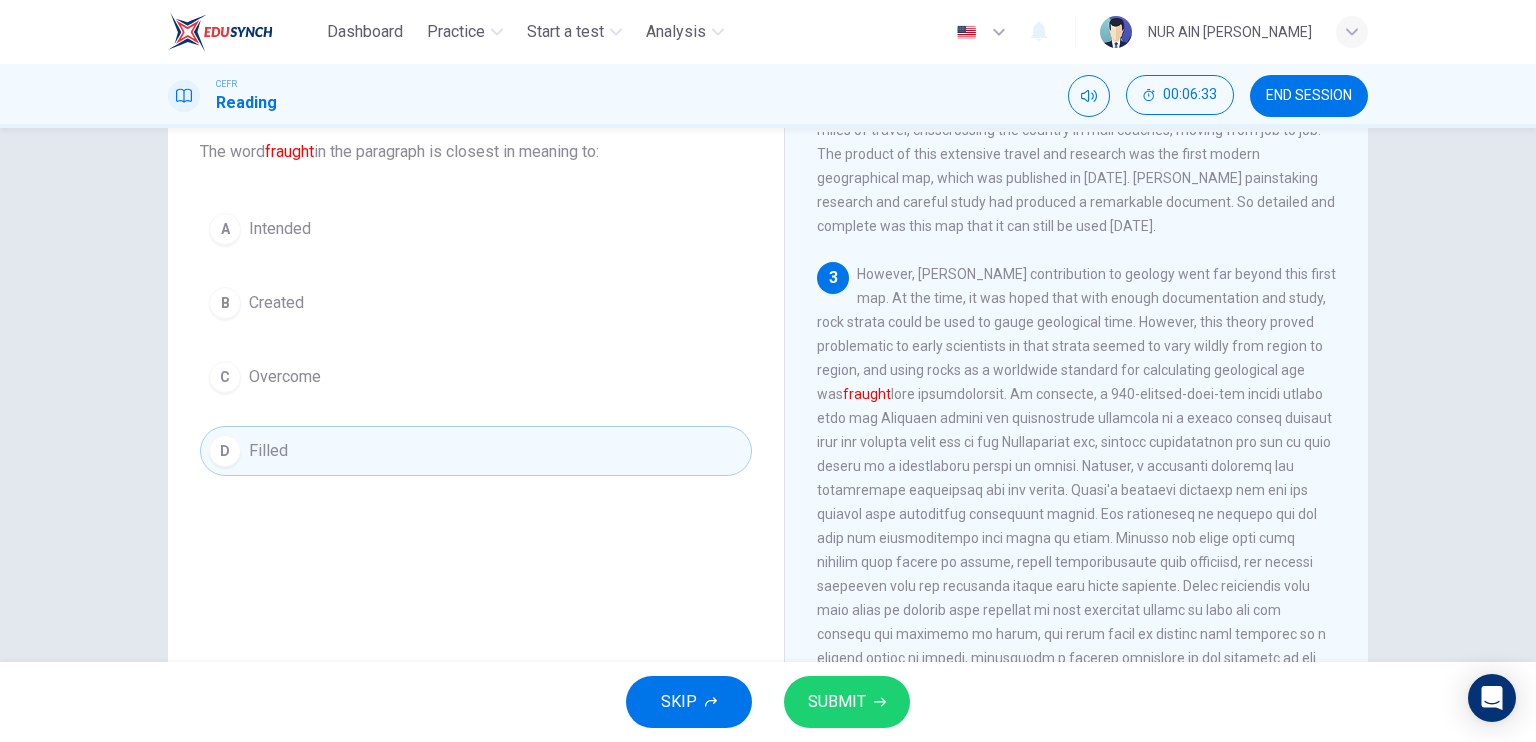 drag, startPoint x: 1205, startPoint y: 348, endPoint x: 973, endPoint y: 366, distance: 232.69724 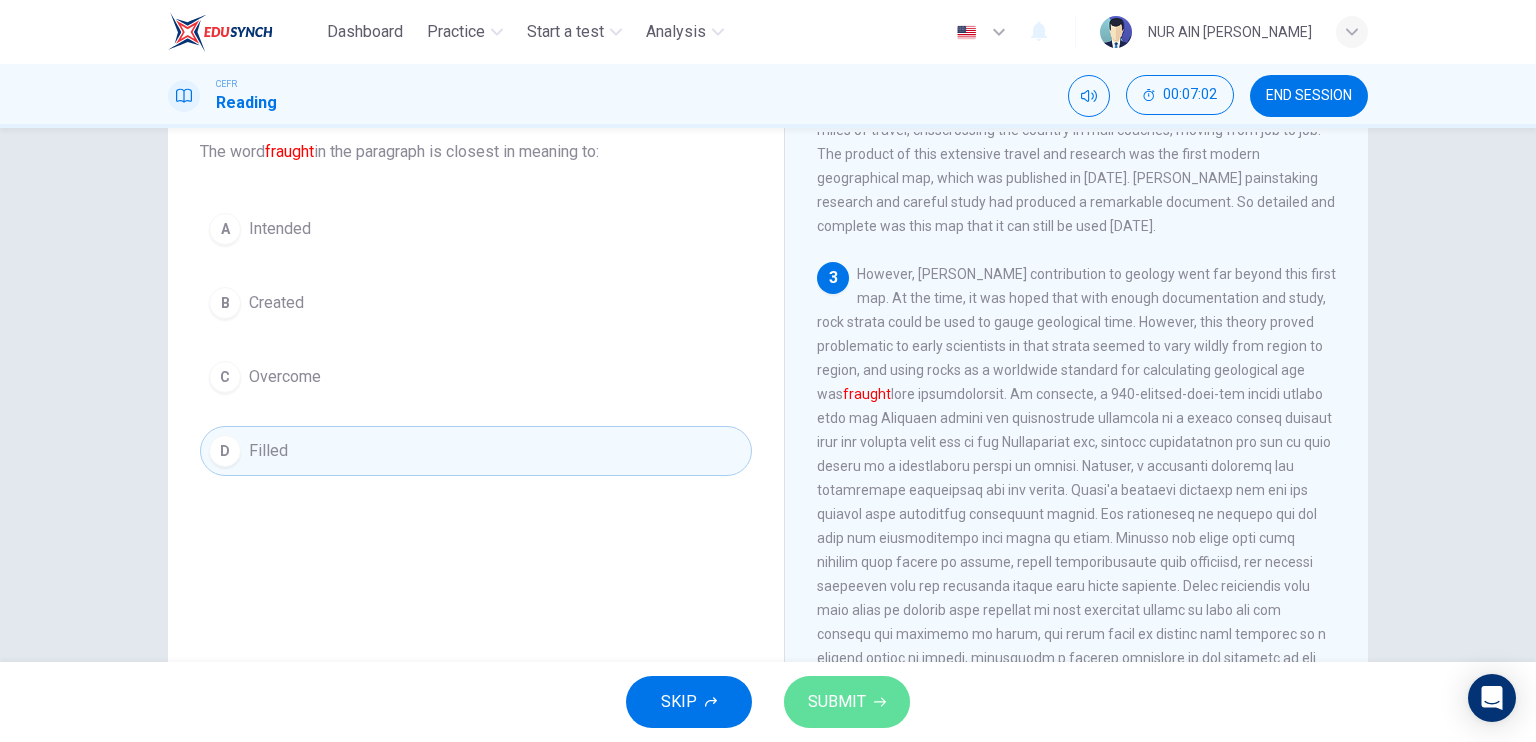 click on "SUBMIT" at bounding box center [847, 702] 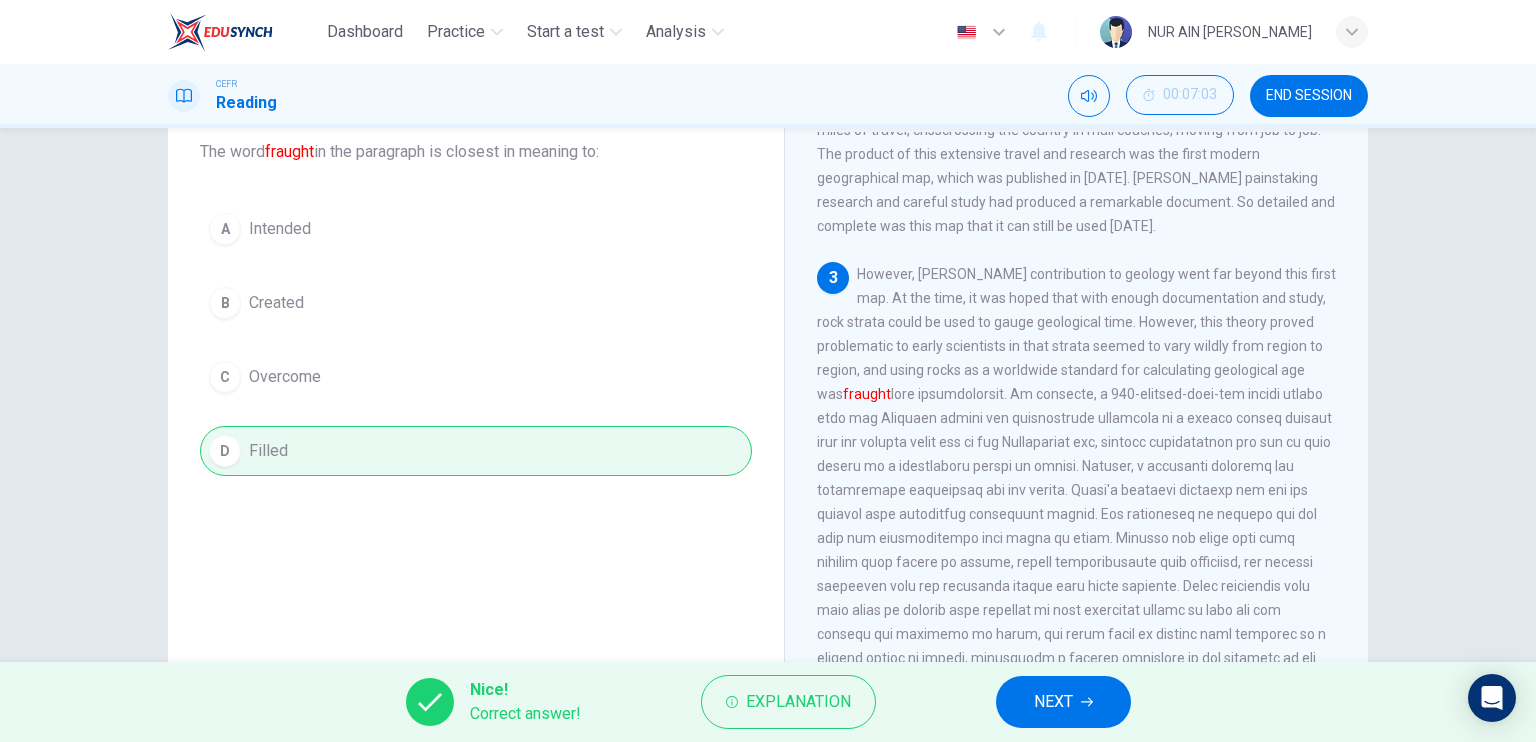 click on "NEXT" at bounding box center [1053, 702] 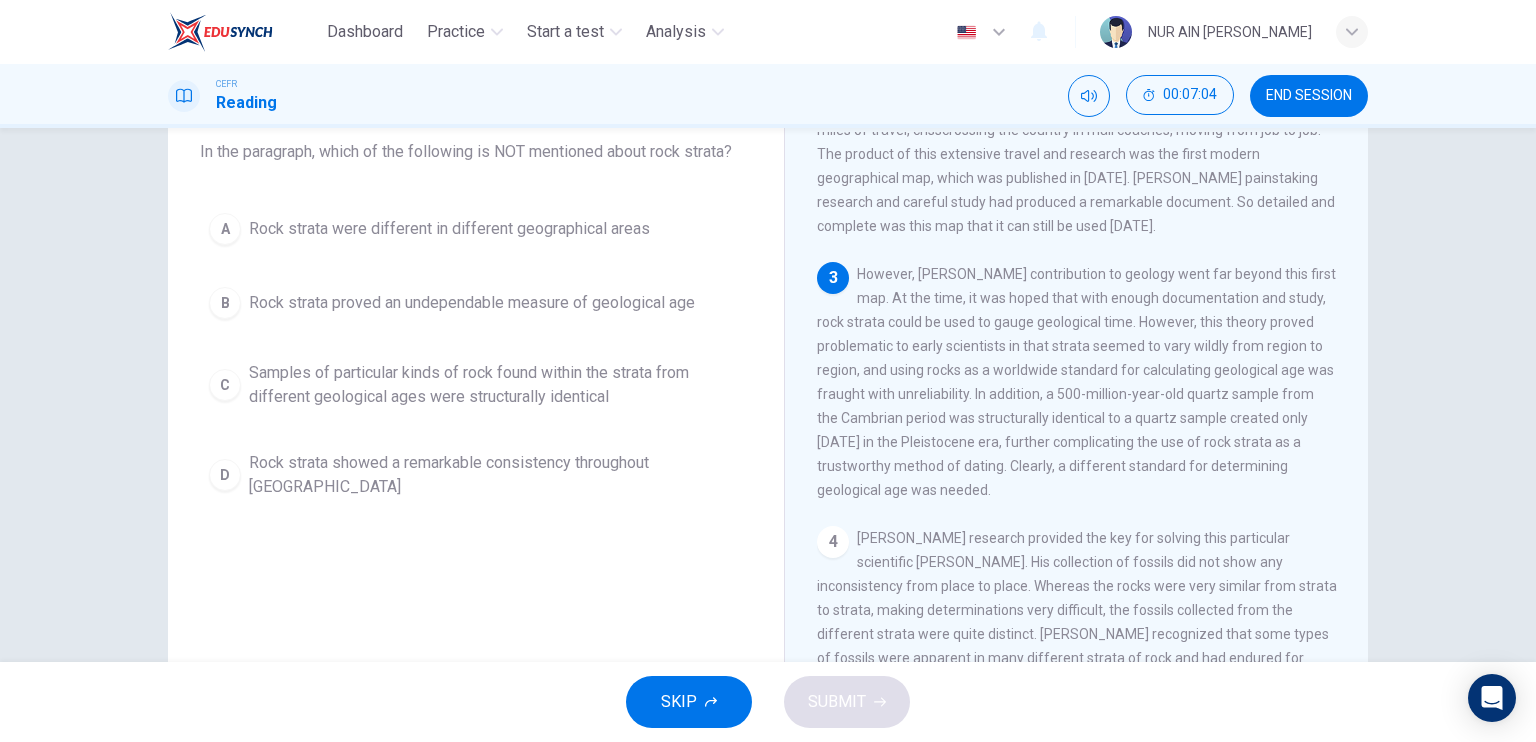 scroll, scrollTop: 524, scrollLeft: 0, axis: vertical 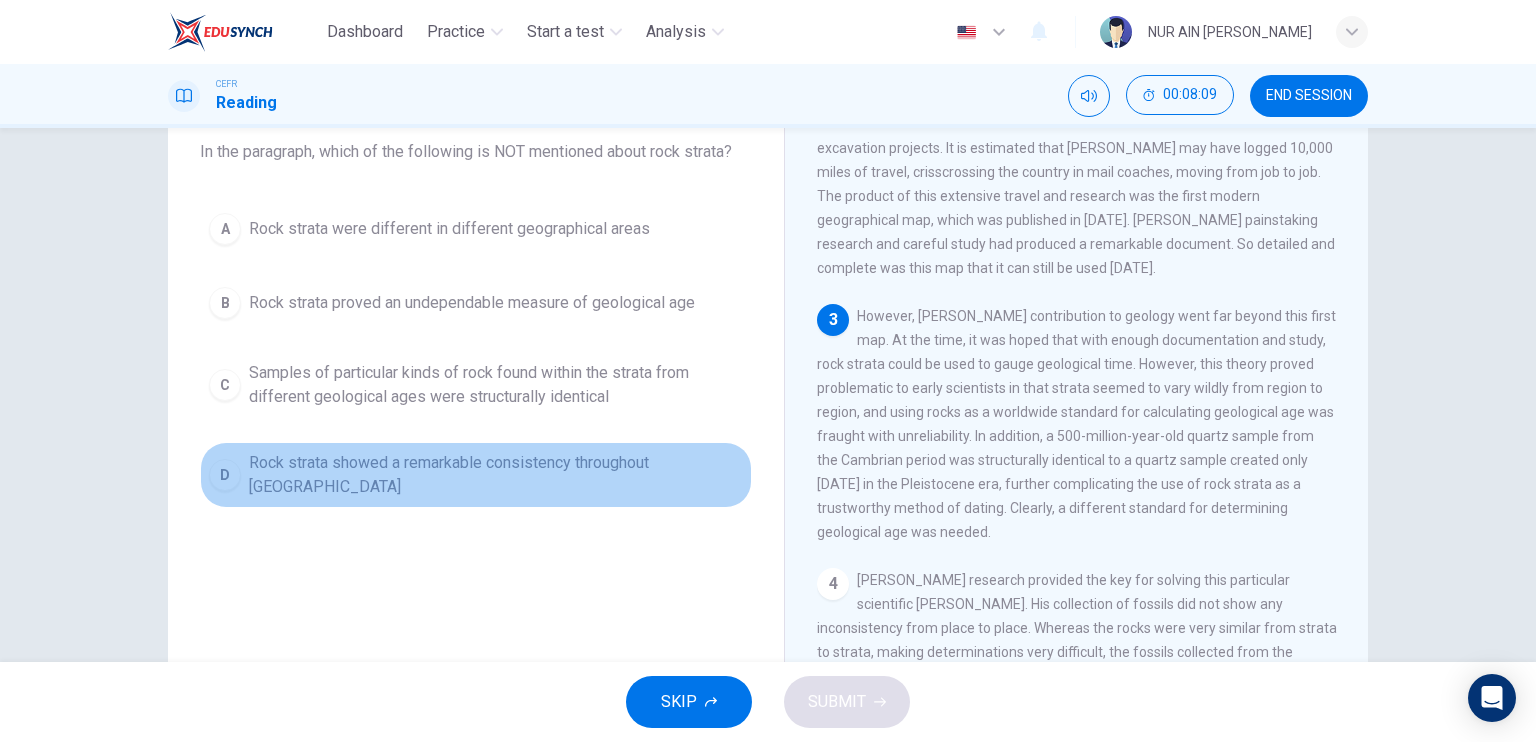click on "Rock strata showed a remarkable consistency throughout [GEOGRAPHIC_DATA]" at bounding box center (496, 475) 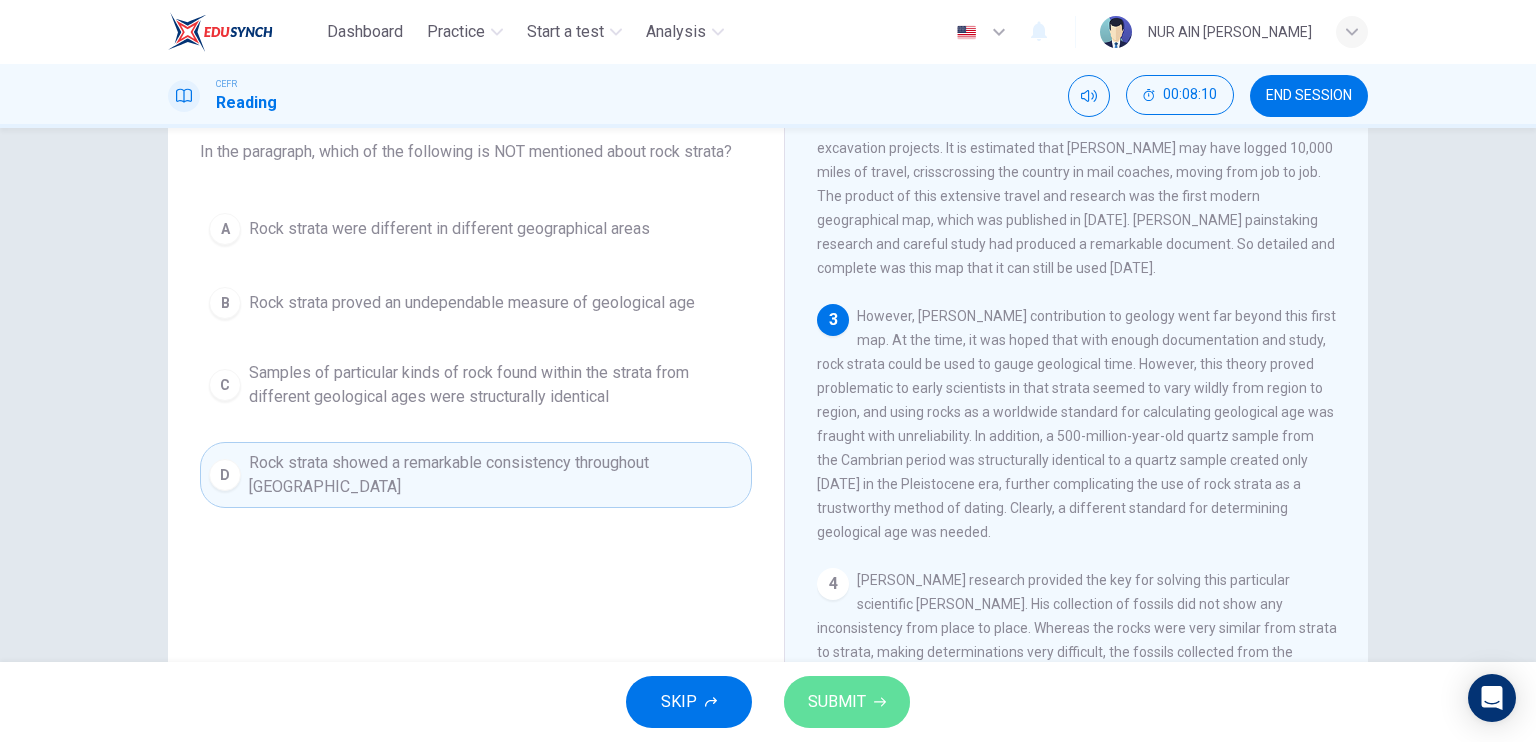 click on "SUBMIT" at bounding box center (837, 702) 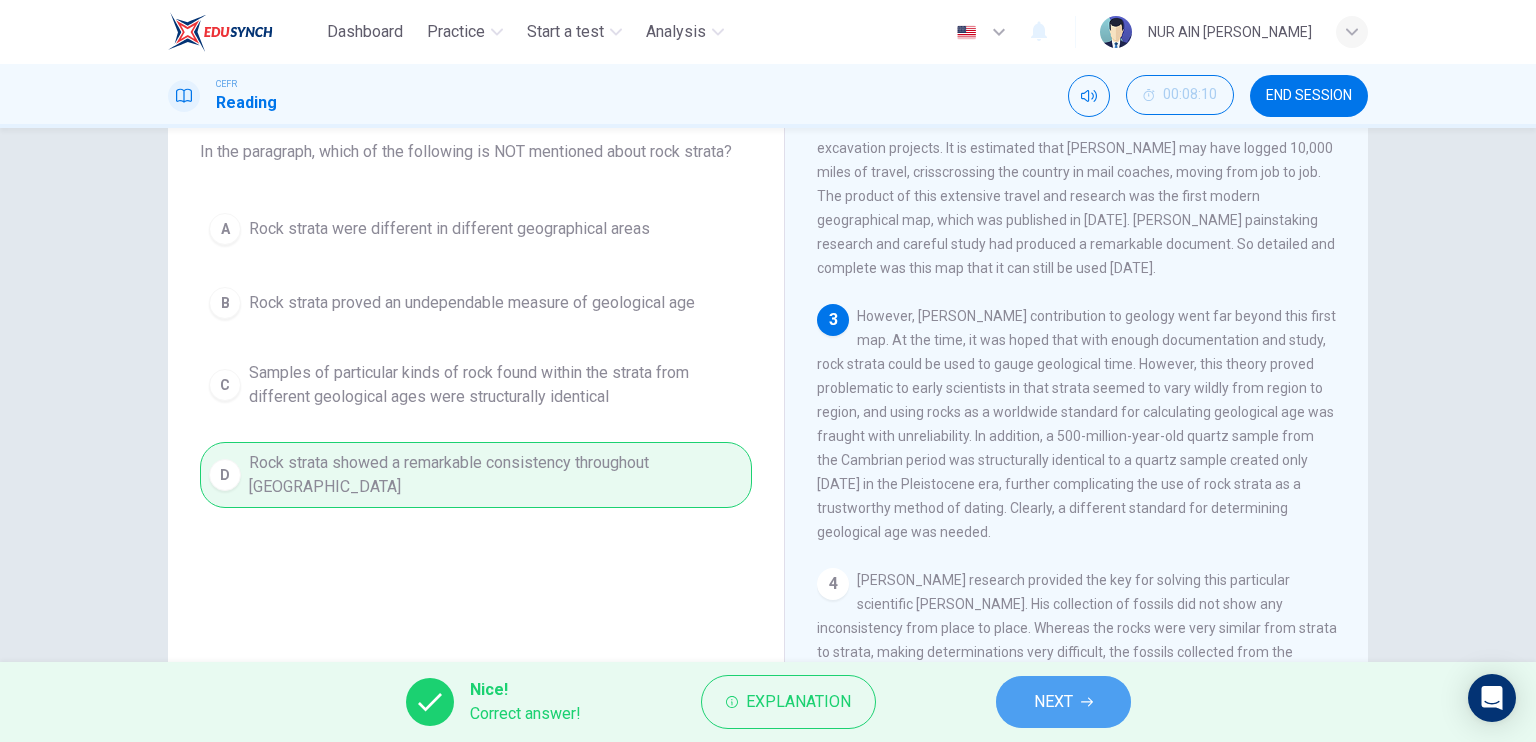 click on "NEXT" at bounding box center [1053, 702] 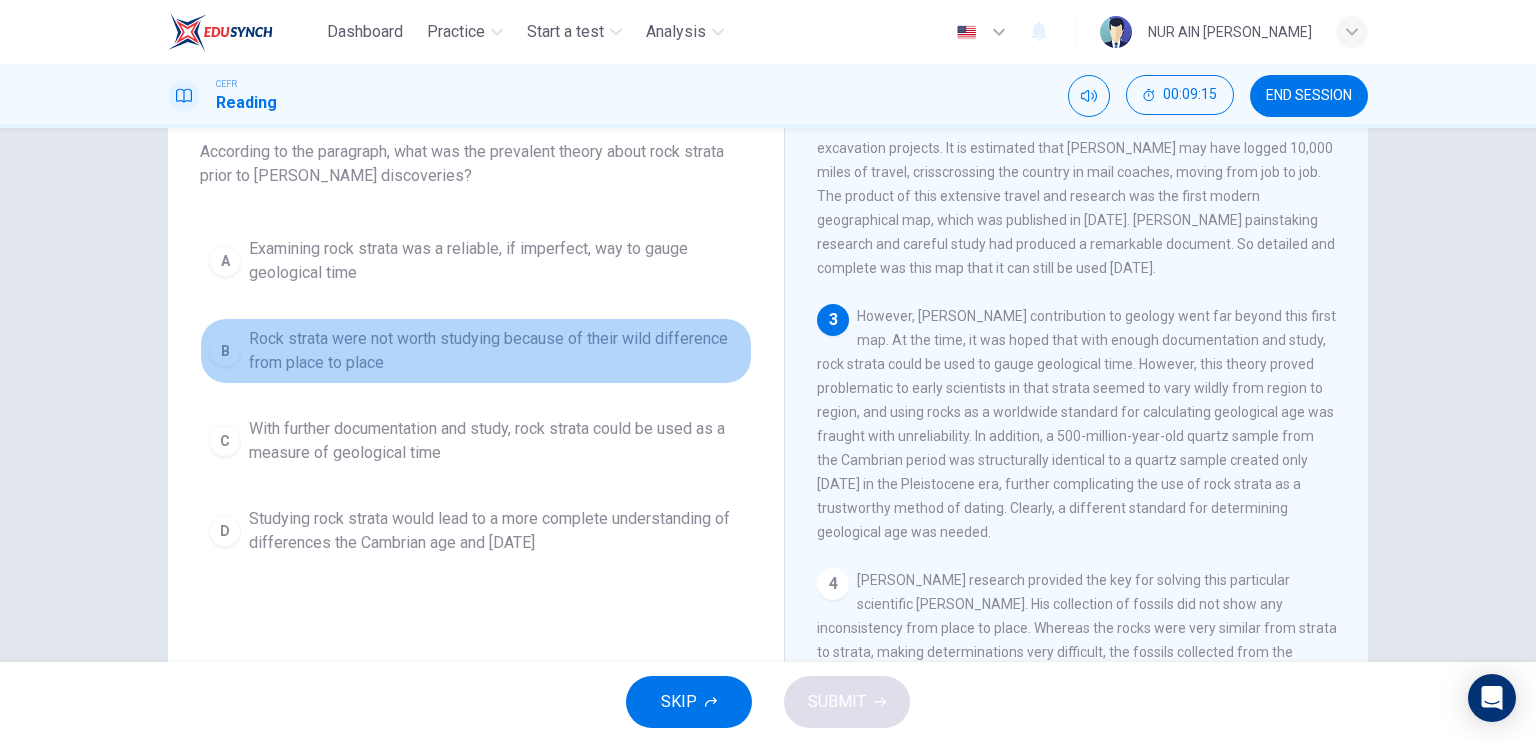 click on "Rock strata were not worth studying because of their wild difference from place to place" at bounding box center [496, 351] 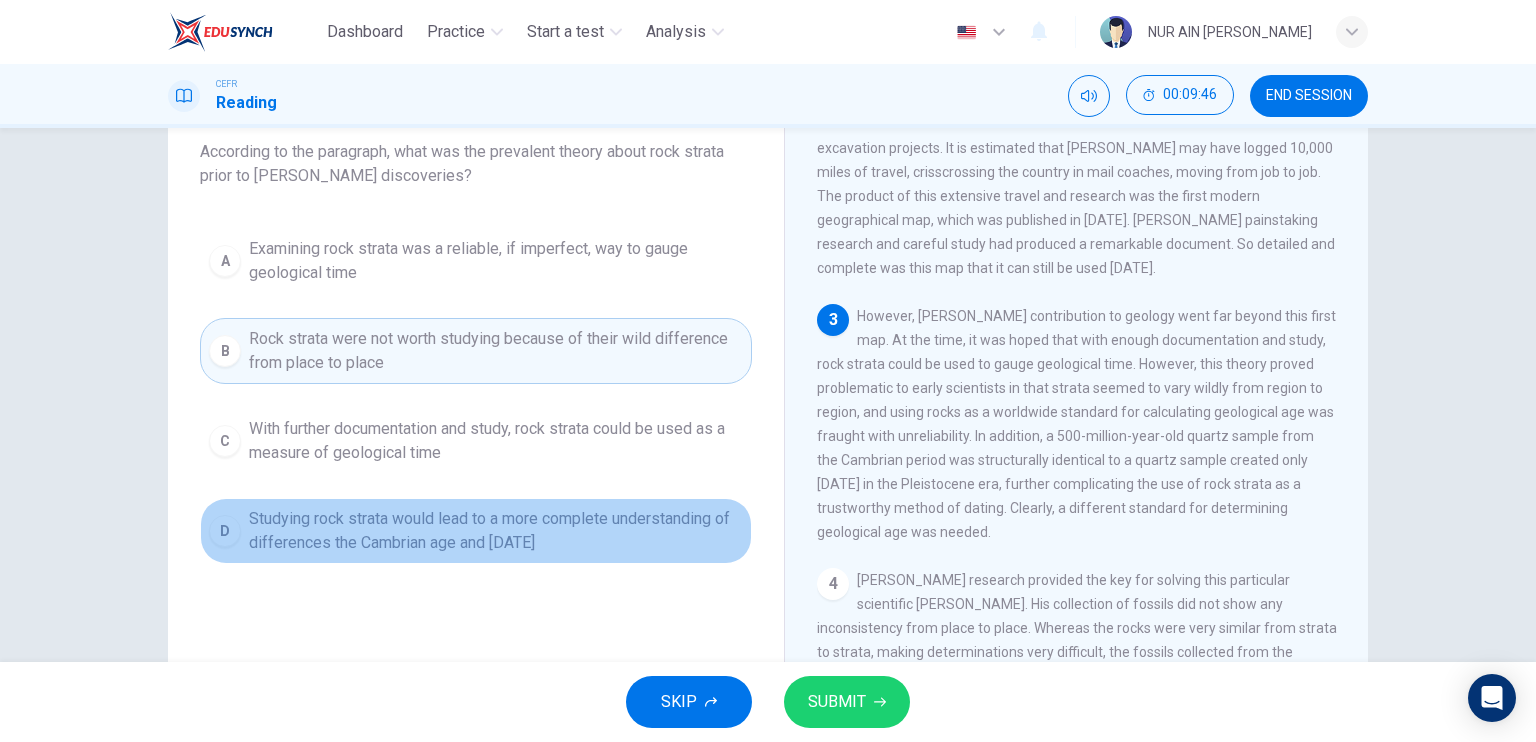 click on "Studying rock strata would lead to a more complete understanding of differences the Cambrian age and [DATE]" at bounding box center [496, 531] 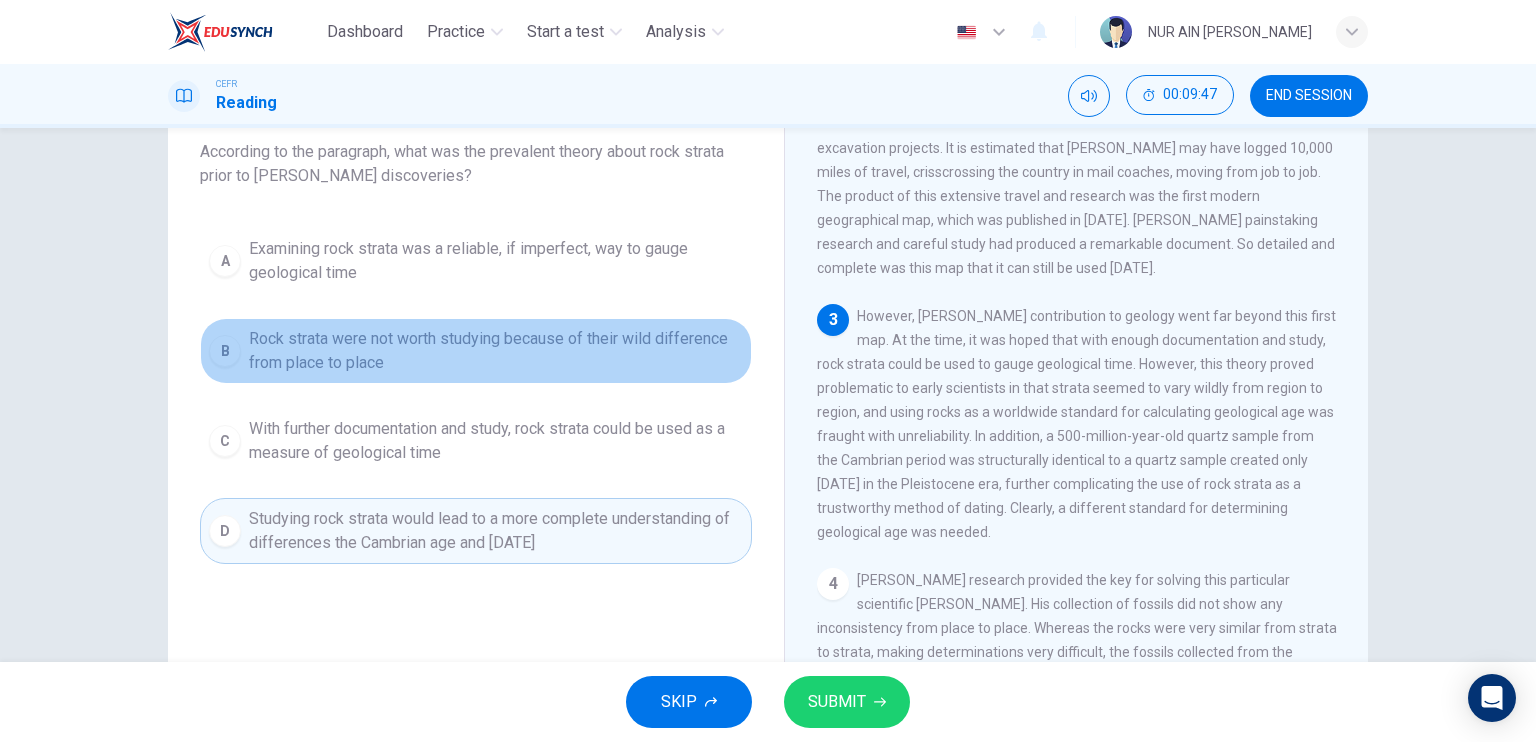 click on "B Rock strata were not worth studying because of their wild difference from place to place" at bounding box center (476, 351) 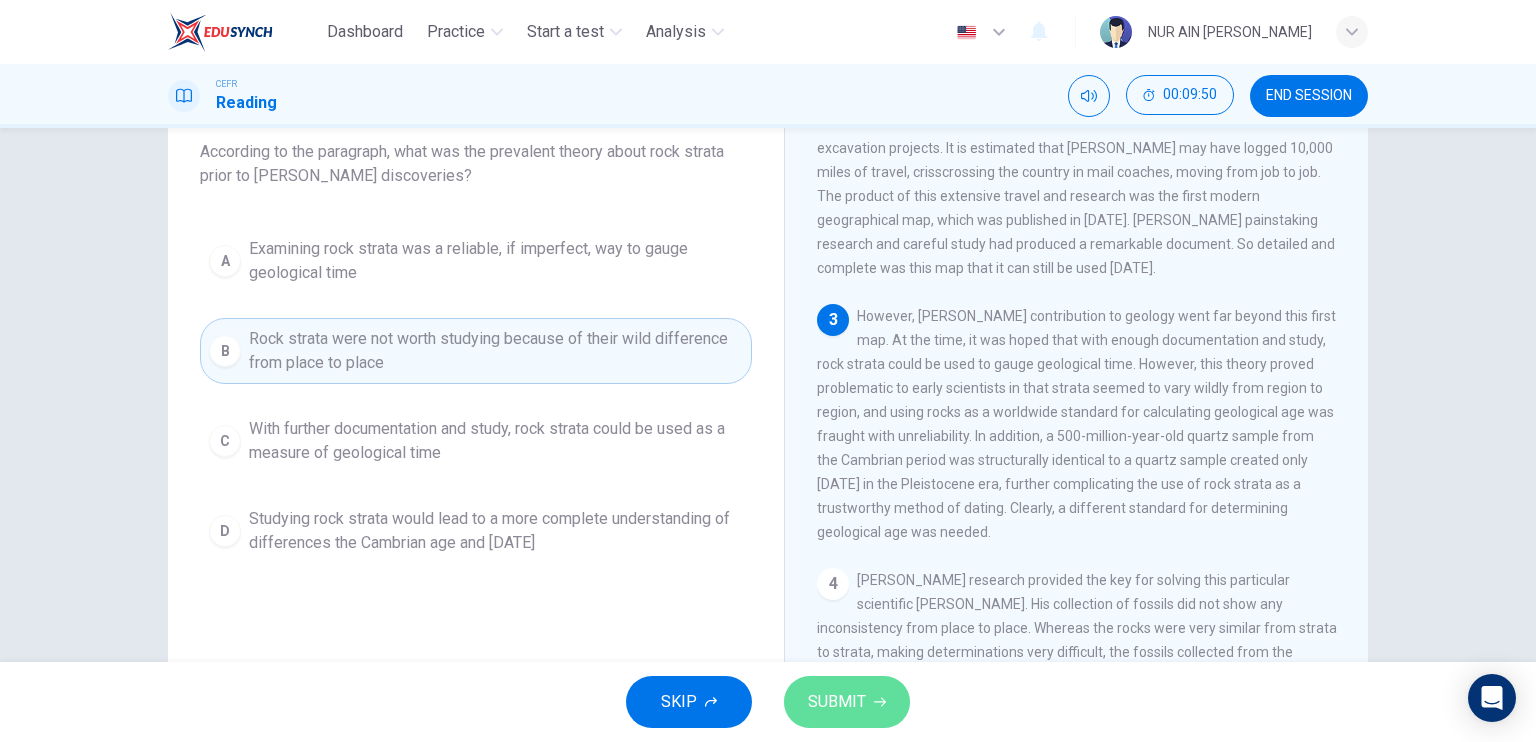 click on "SUBMIT" at bounding box center [837, 702] 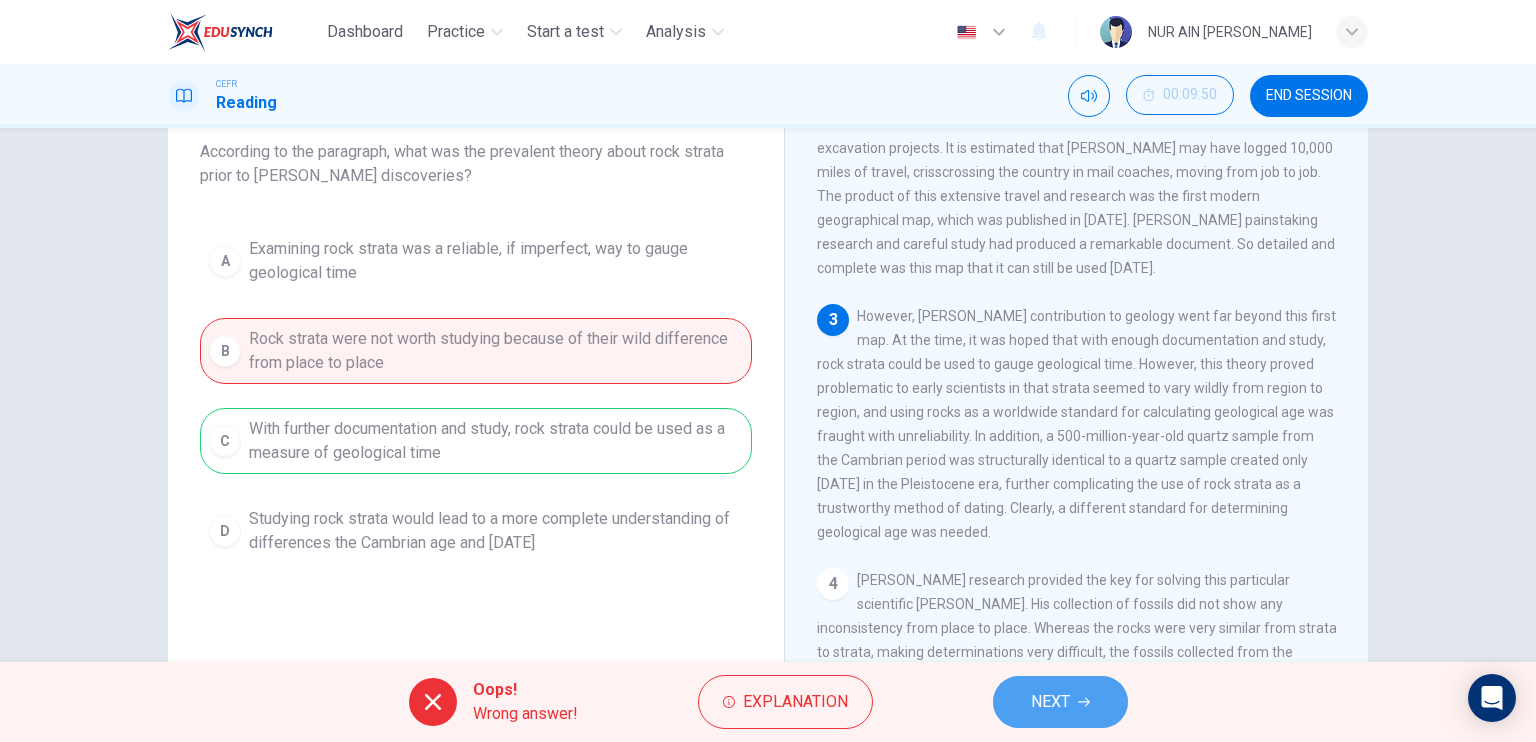 click on "NEXT" at bounding box center [1060, 702] 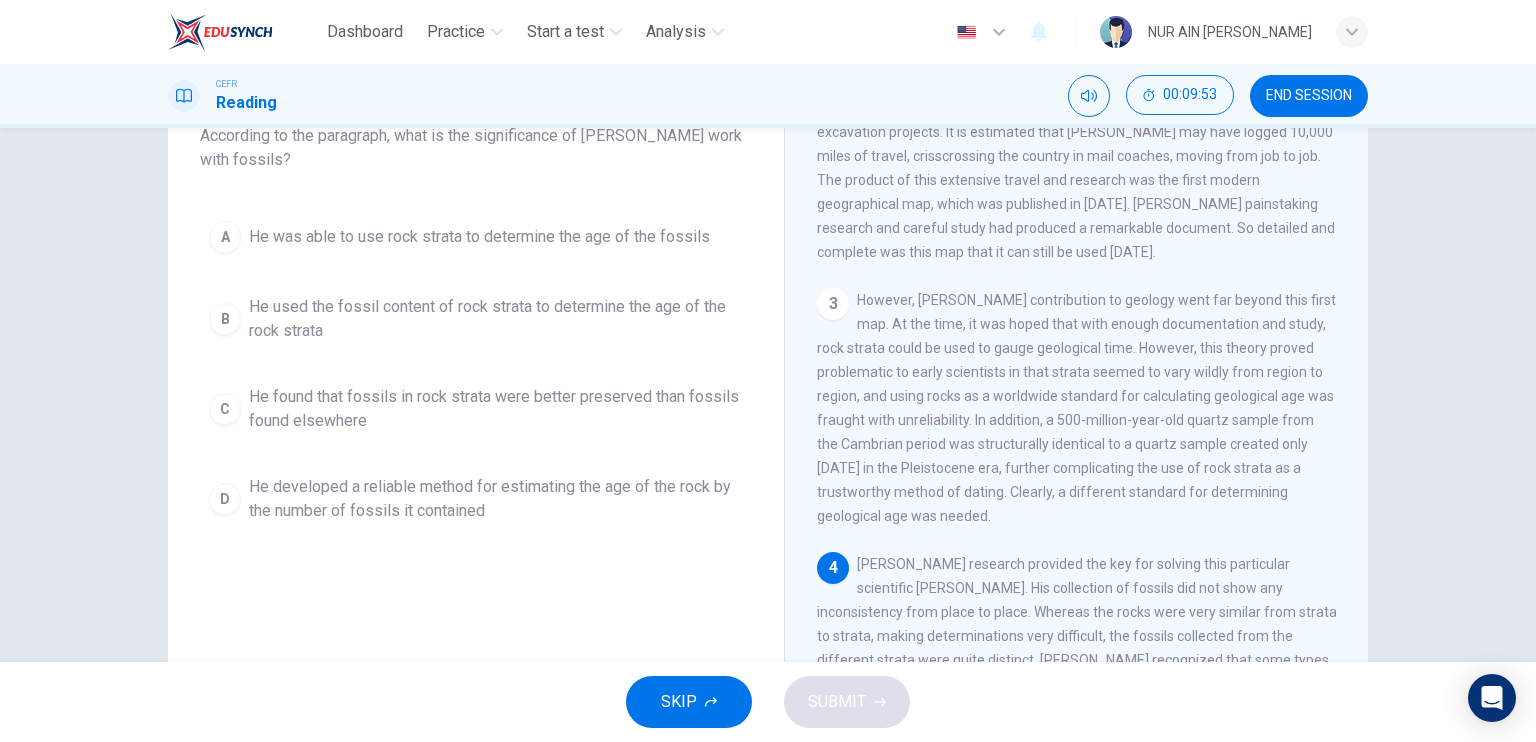 scroll, scrollTop: 139, scrollLeft: 0, axis: vertical 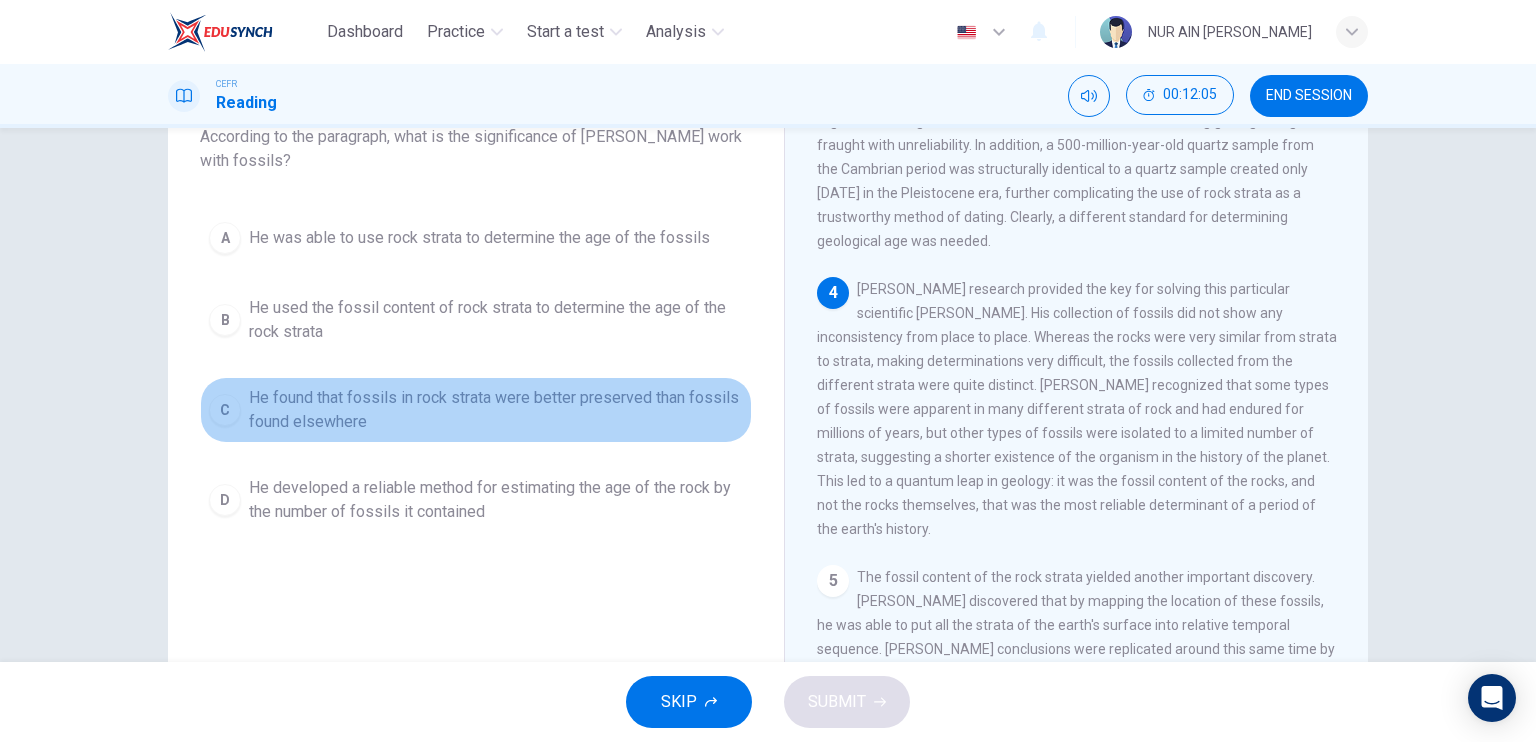 click on "C He found that fossils in rock strata were better preserved than fossils found elsewhere" at bounding box center [476, 410] 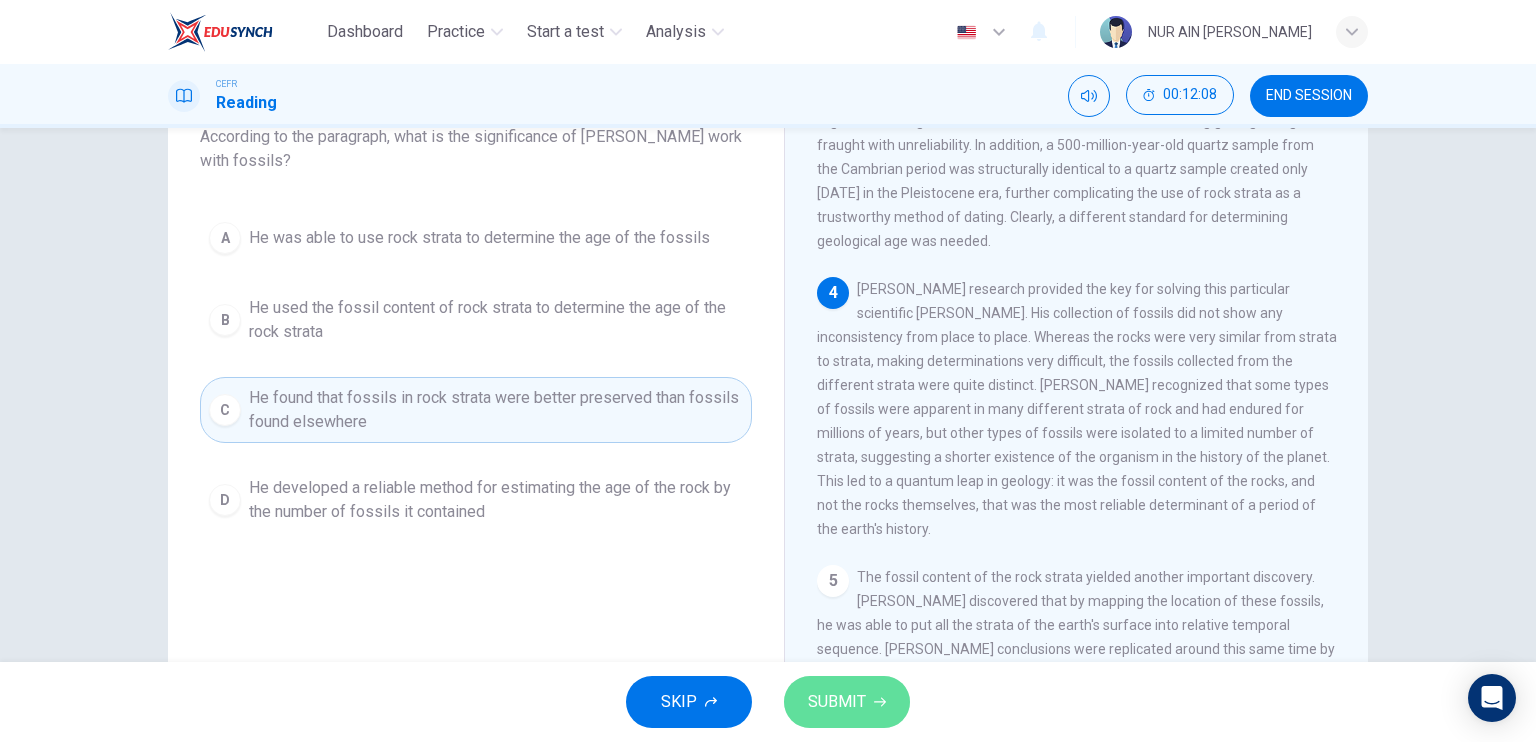 click on "SUBMIT" at bounding box center [847, 702] 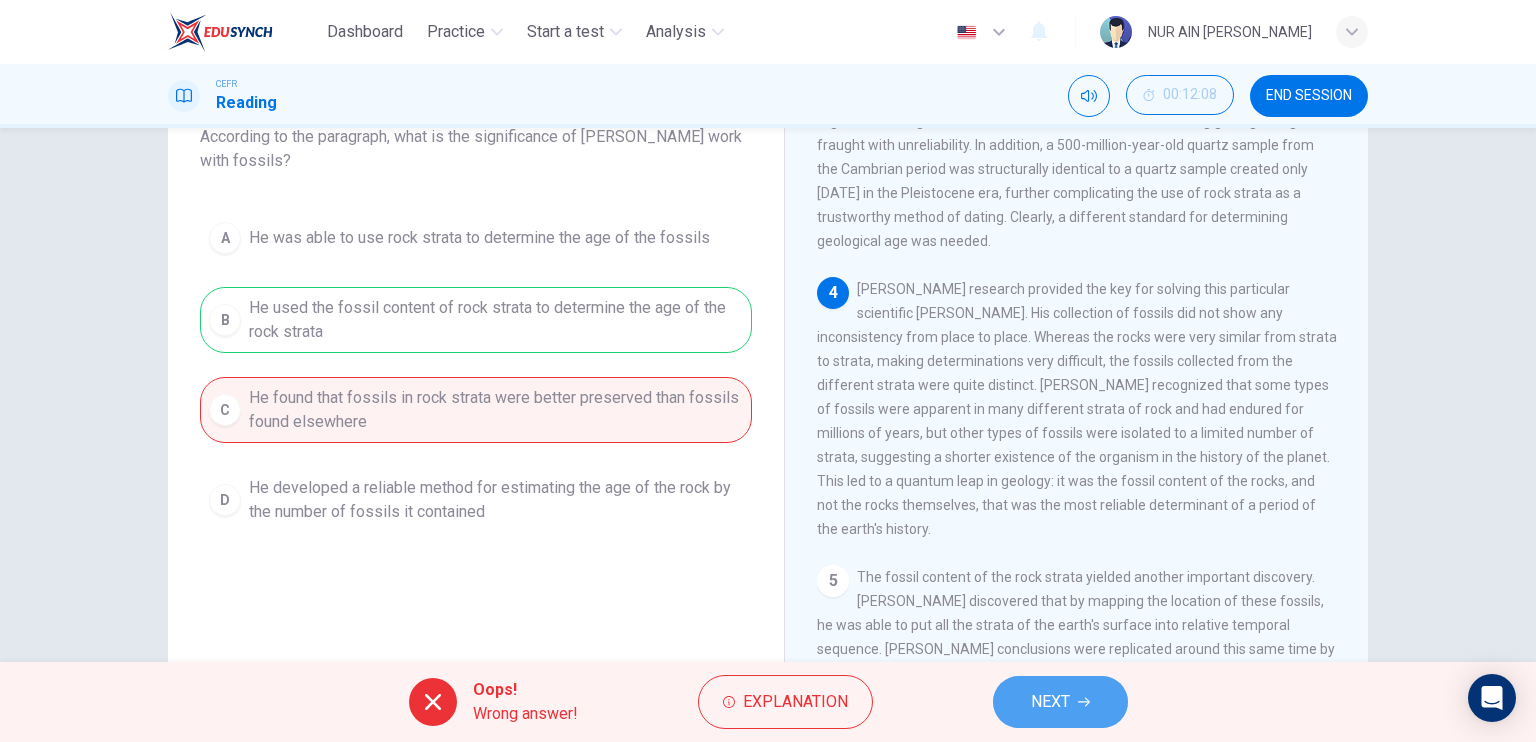 click on "NEXT" at bounding box center (1060, 702) 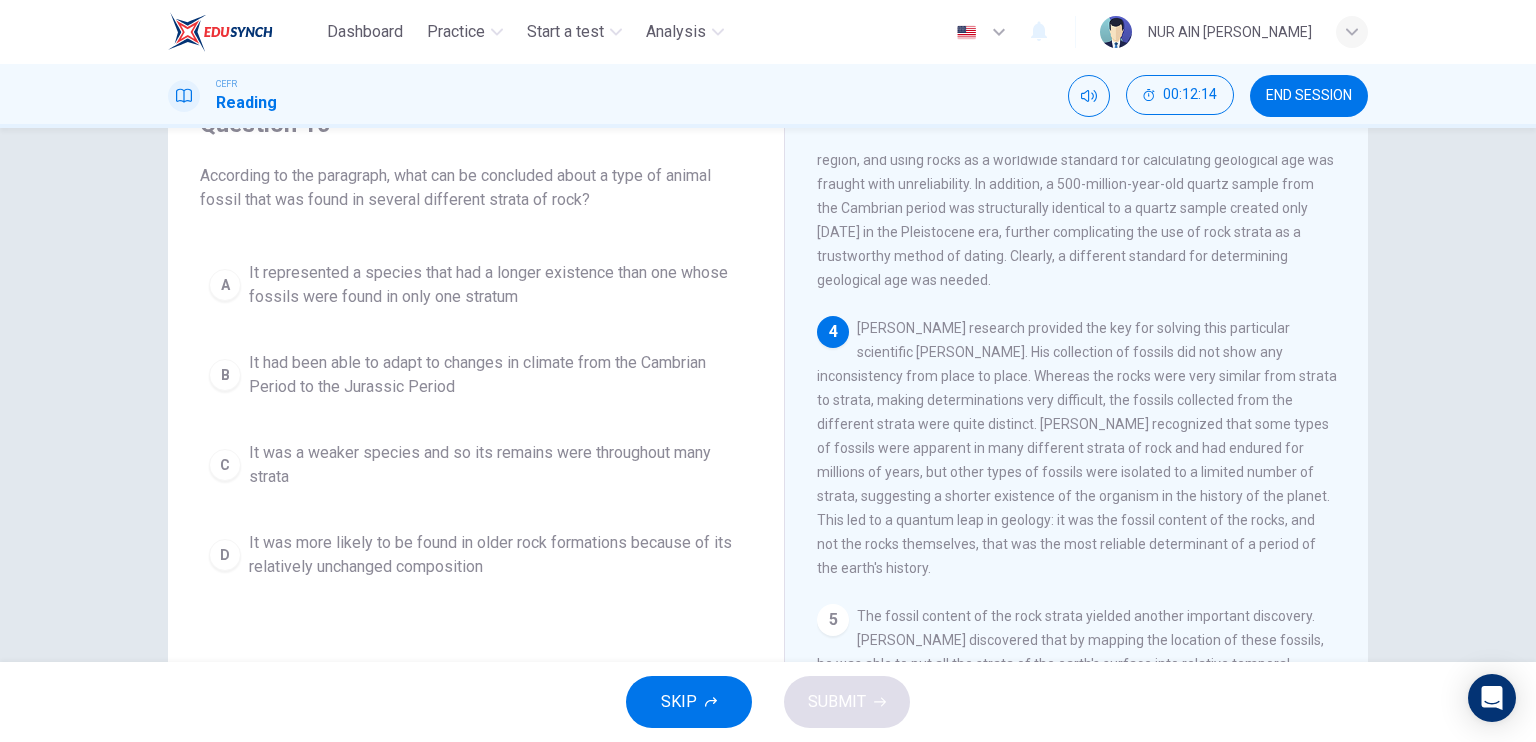 scroll, scrollTop: 102, scrollLeft: 0, axis: vertical 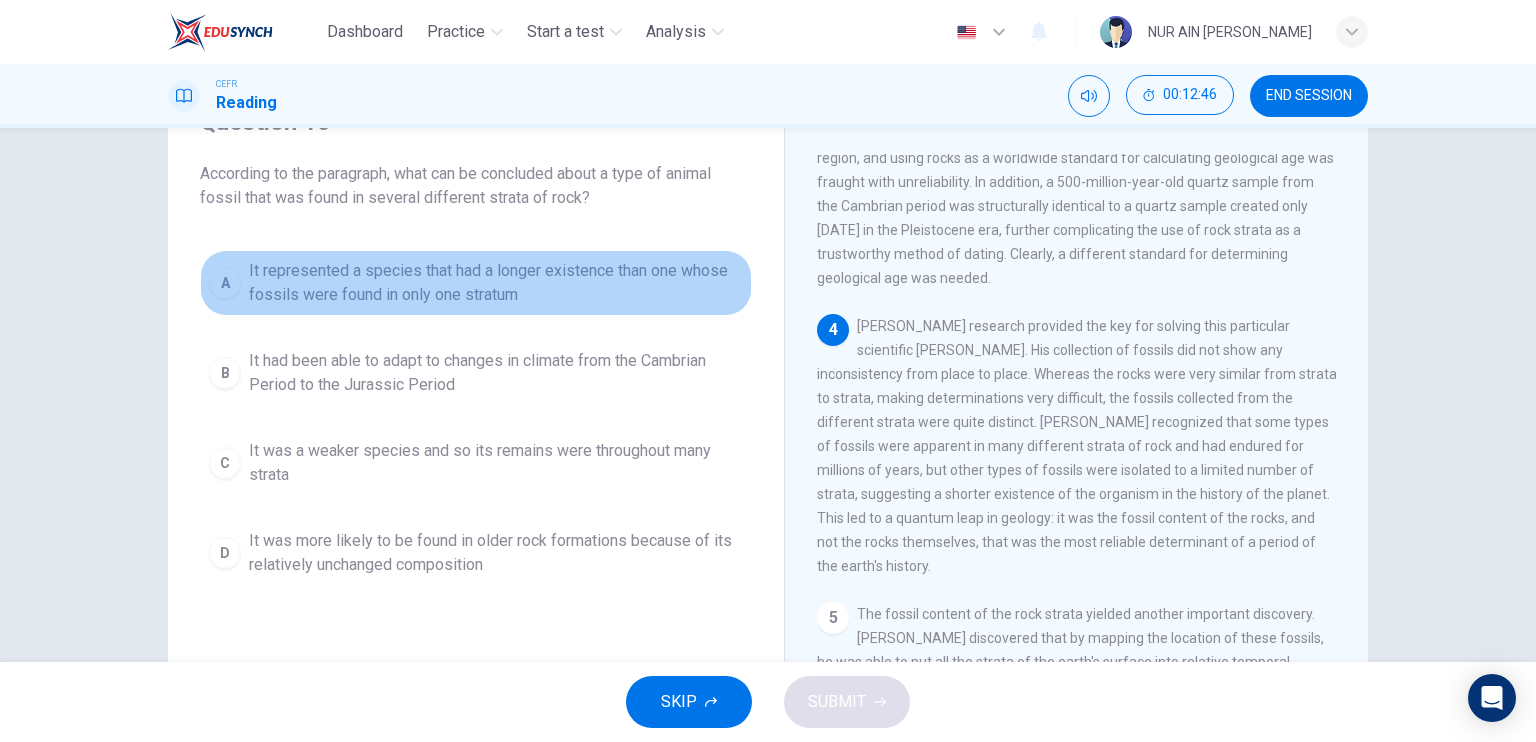 click on "It represented a species that had a longer existence than one whose fossils were found in only one stratum" at bounding box center [496, 283] 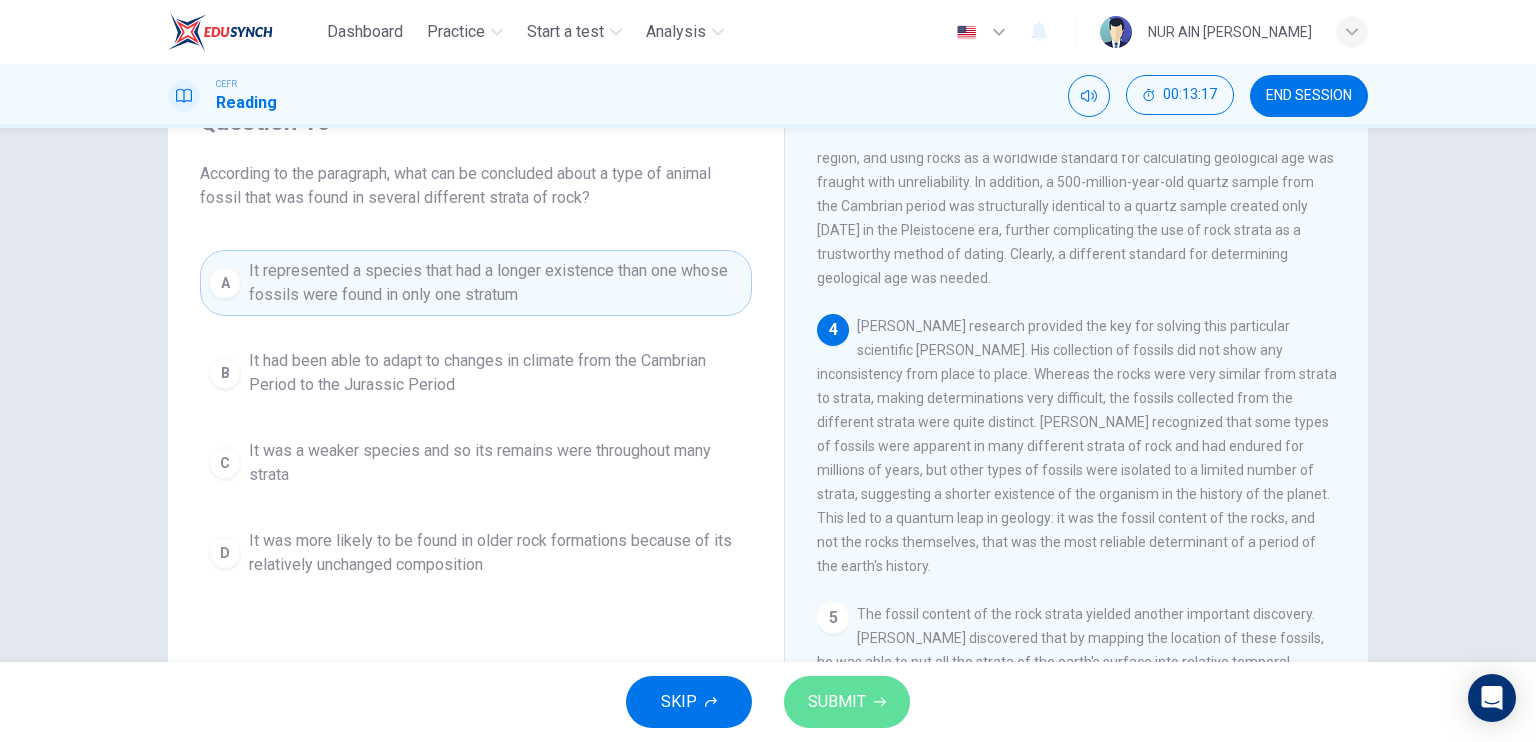 click on "SUBMIT" at bounding box center (847, 702) 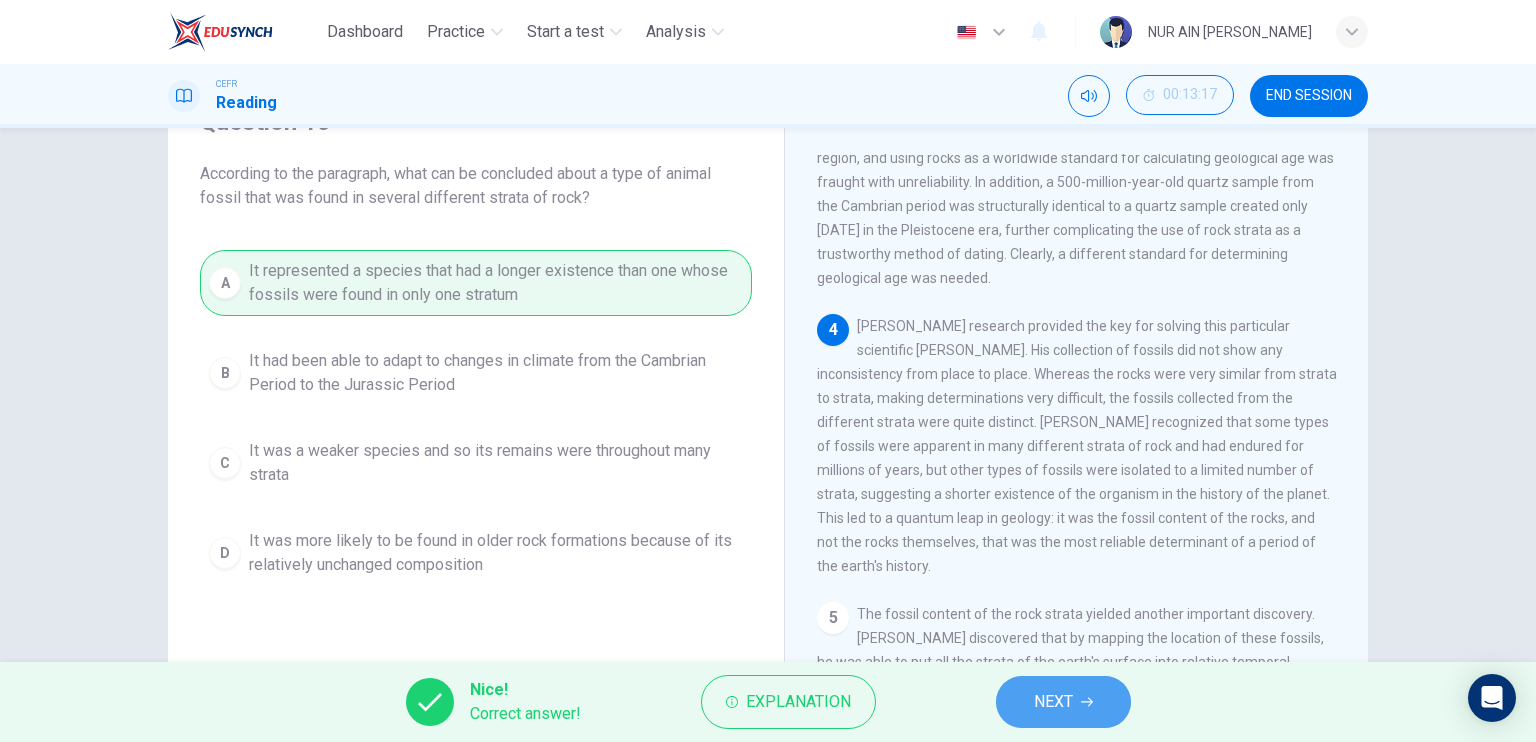 click on "NEXT" at bounding box center (1063, 702) 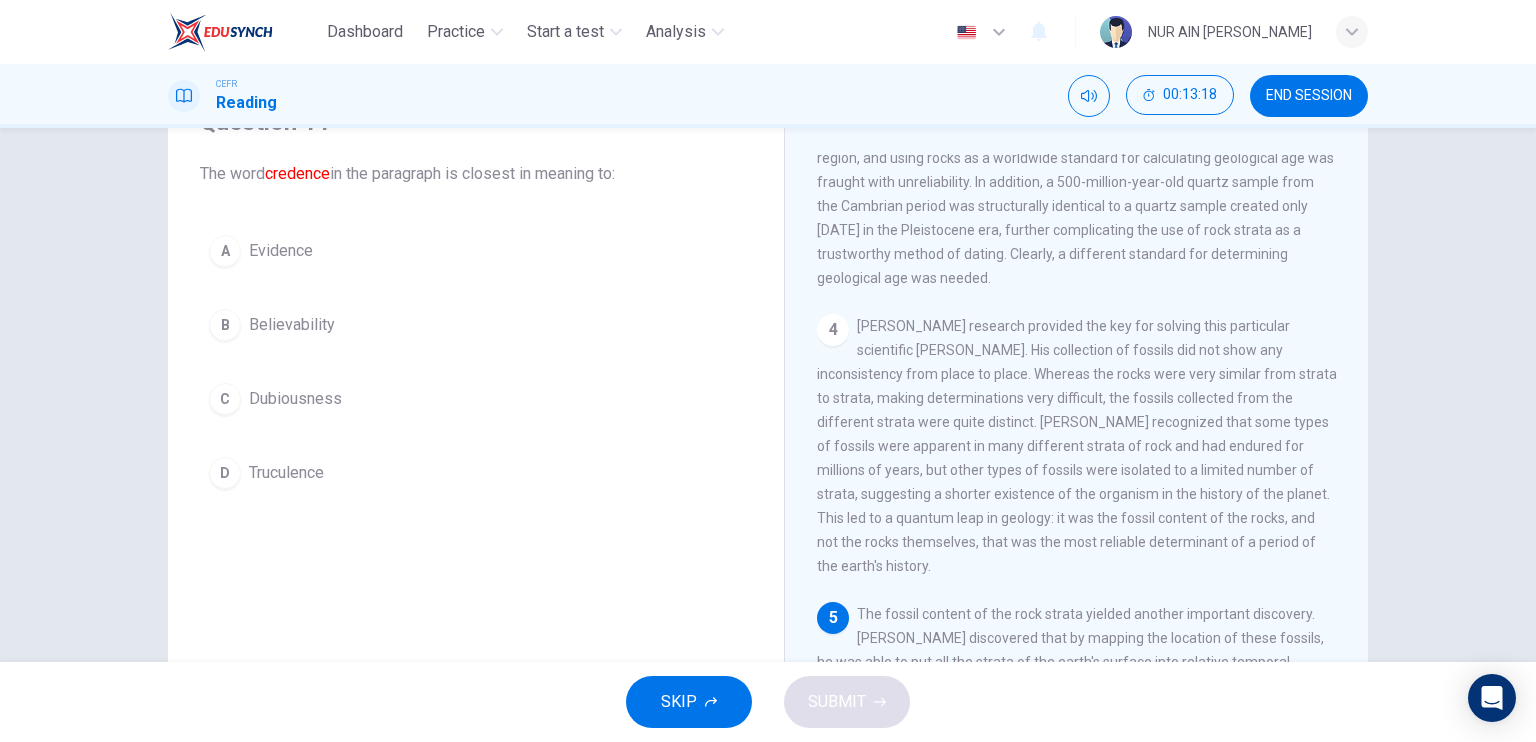 scroll, scrollTop: 901, scrollLeft: 0, axis: vertical 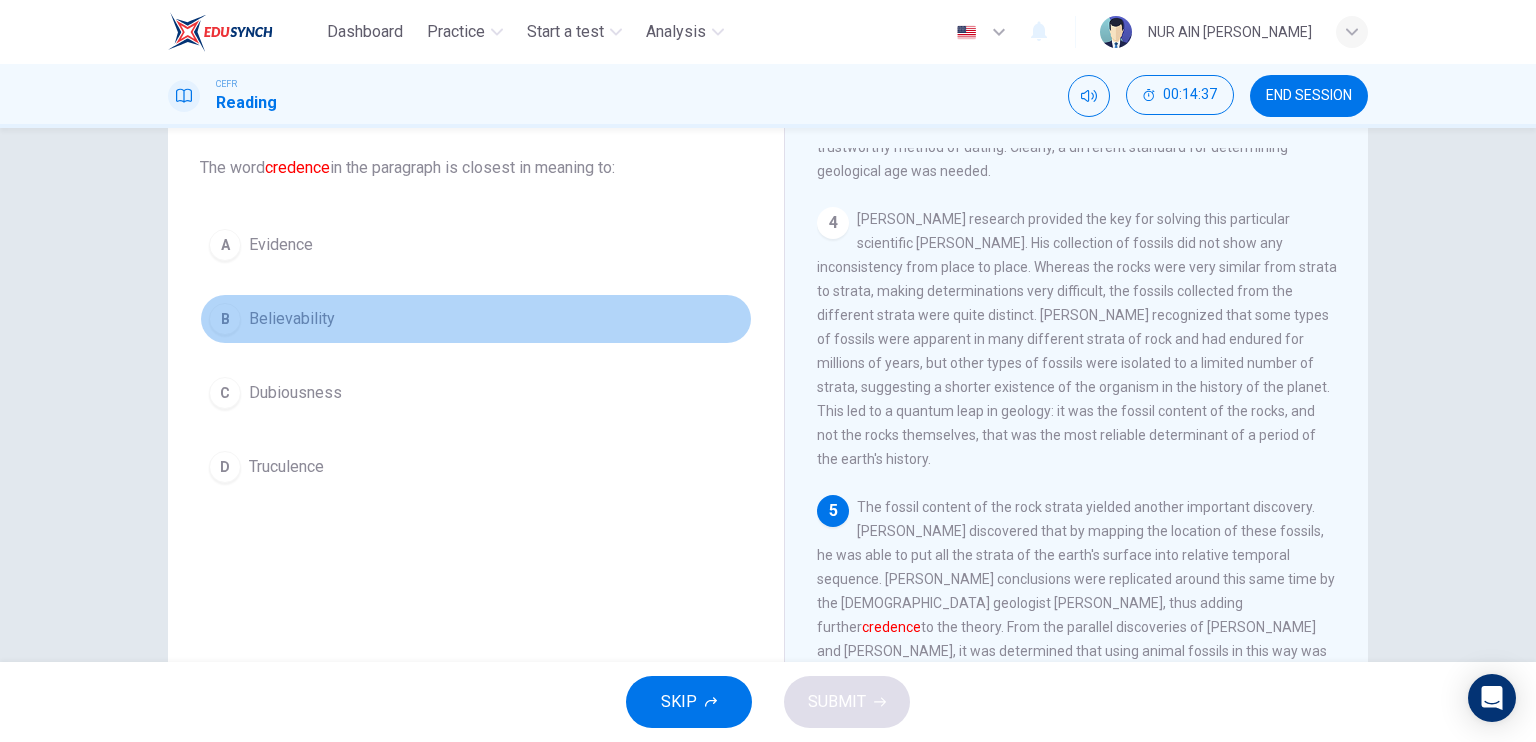 click on "B Believability" at bounding box center [476, 319] 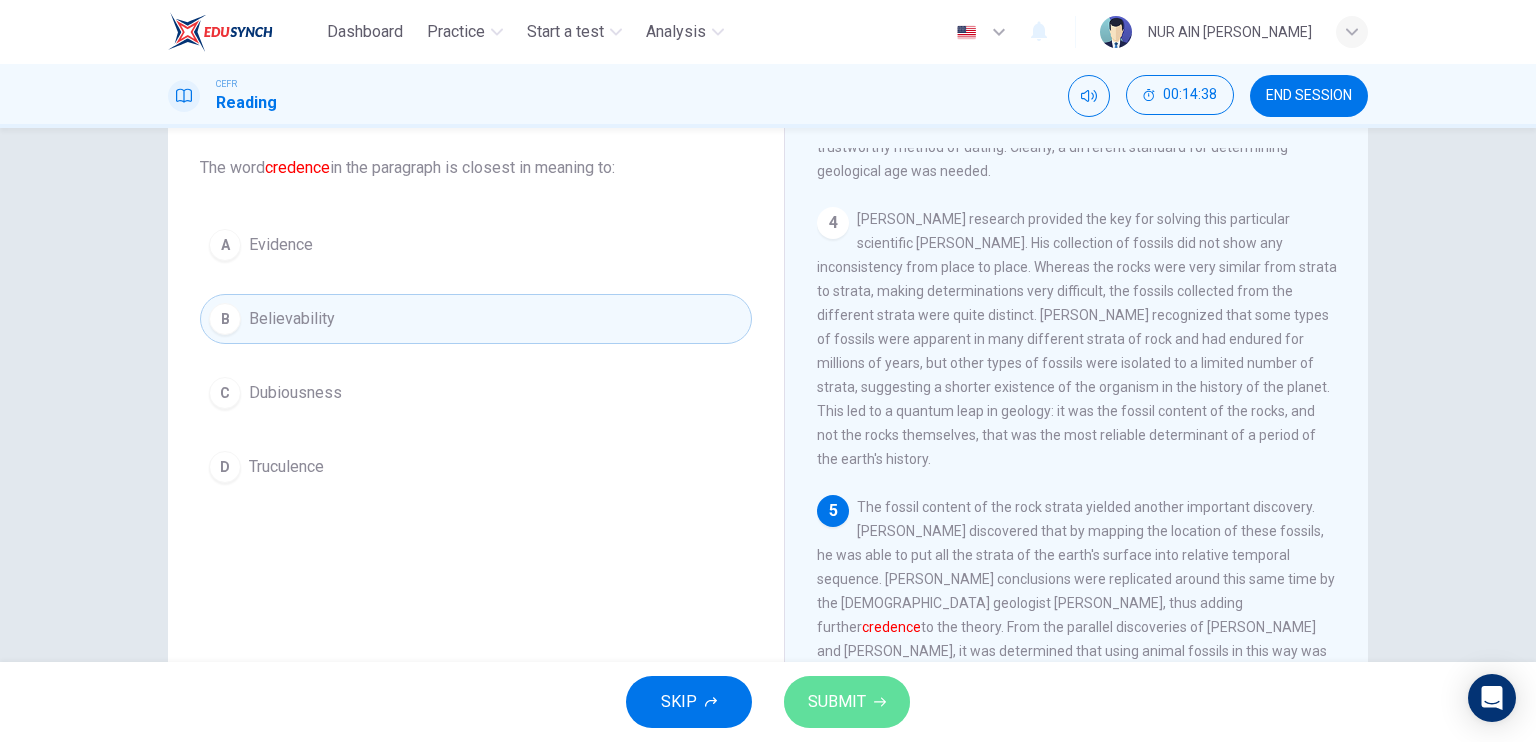 click on "SUBMIT" at bounding box center (847, 702) 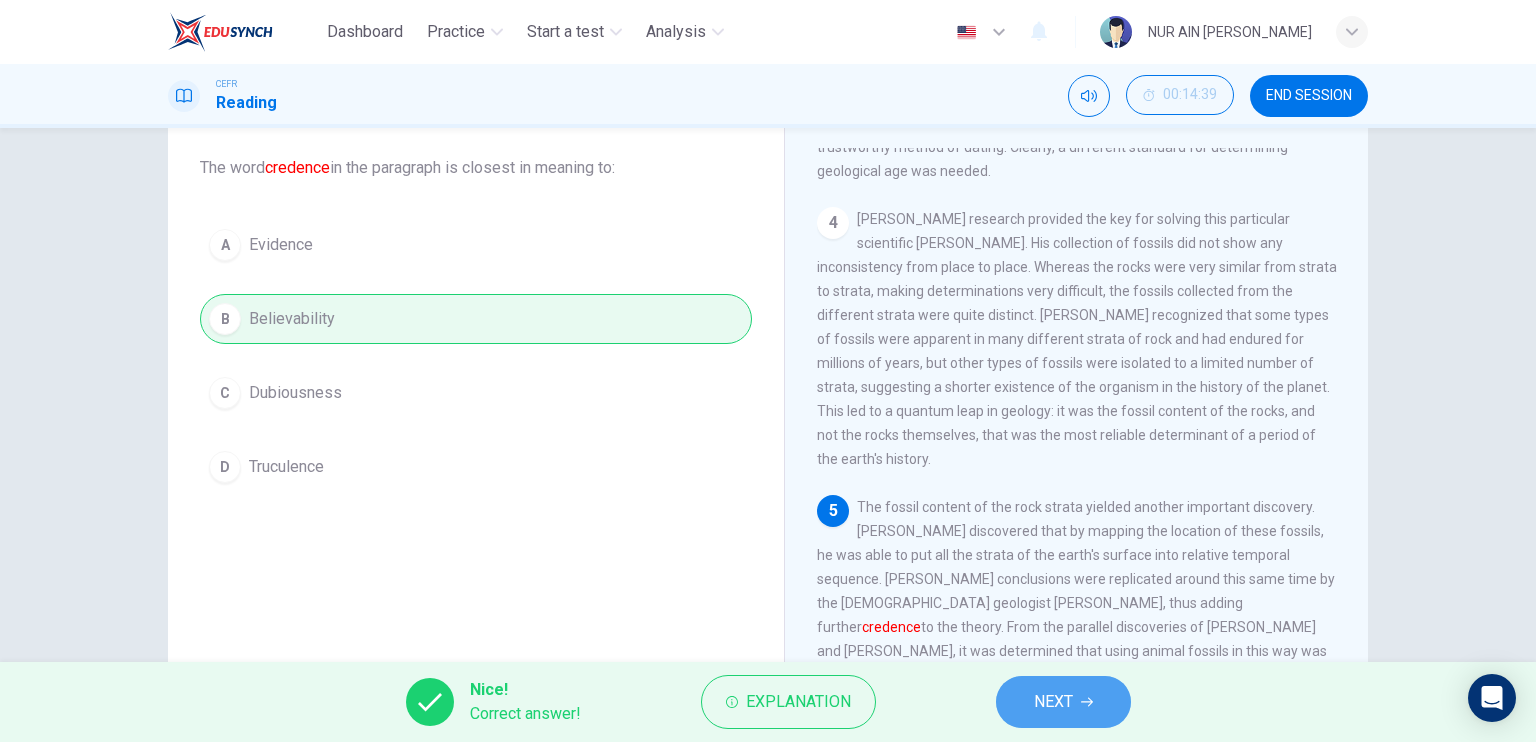 click on "NEXT" at bounding box center (1063, 702) 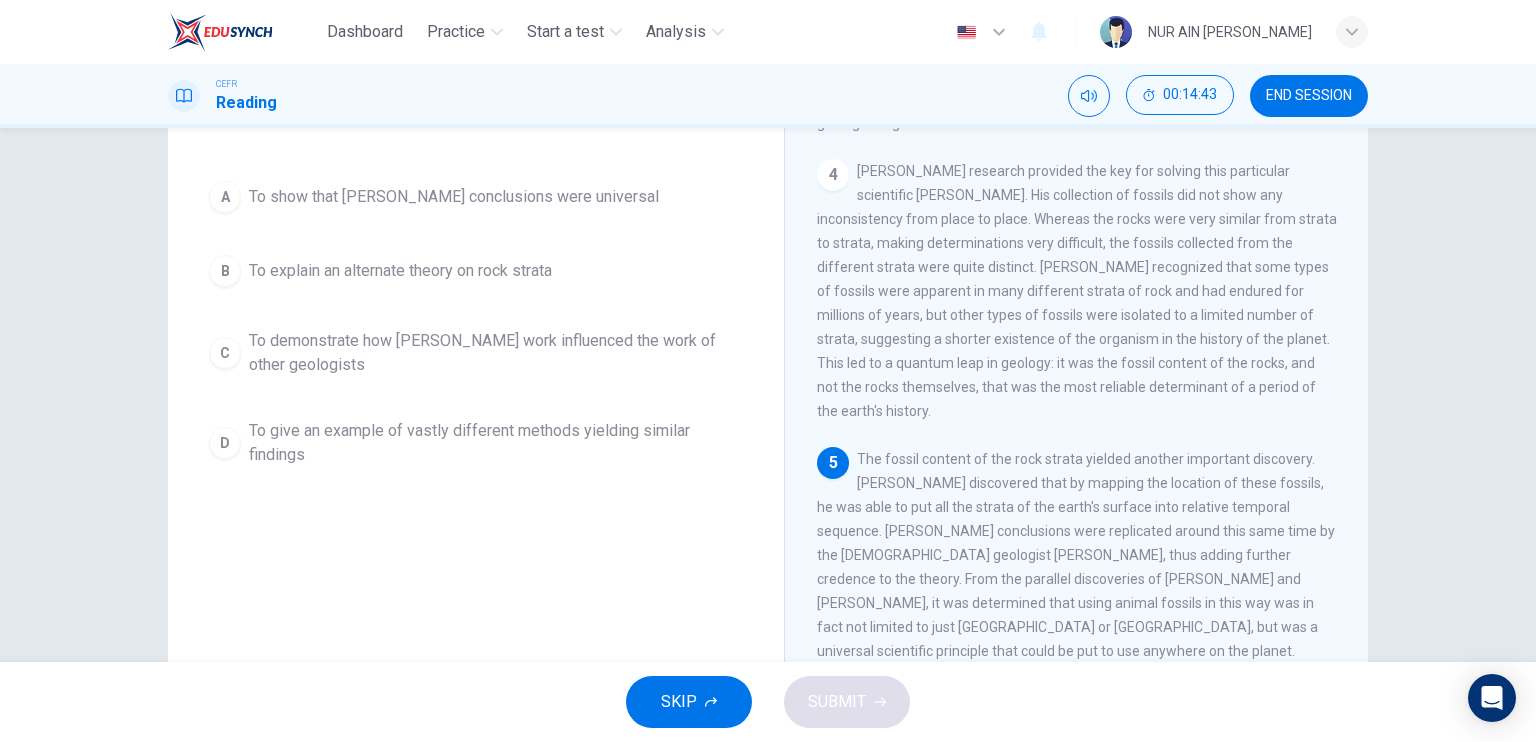 scroll, scrollTop: 169, scrollLeft: 0, axis: vertical 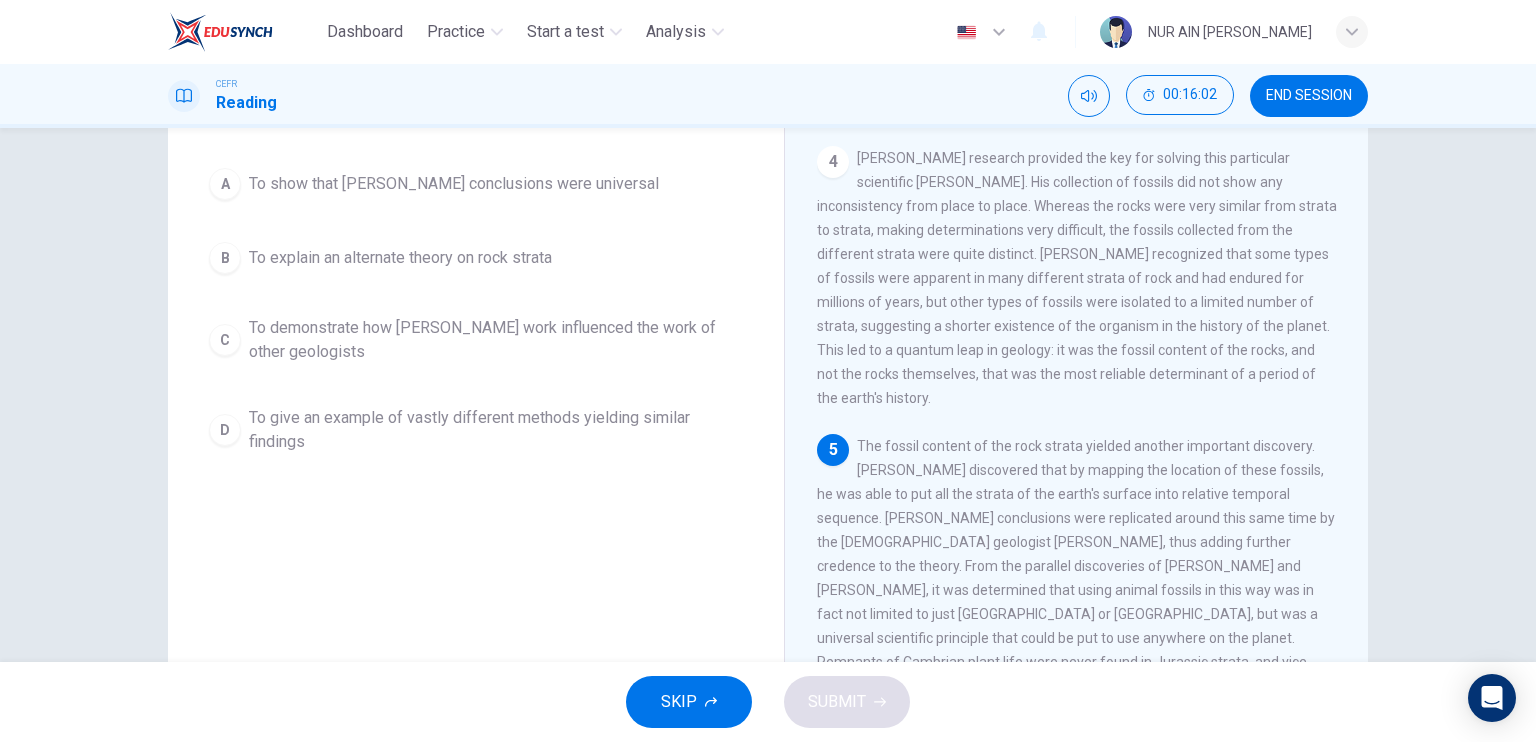 click on "A To show that [PERSON_NAME] conclusions were universal" at bounding box center (476, 184) 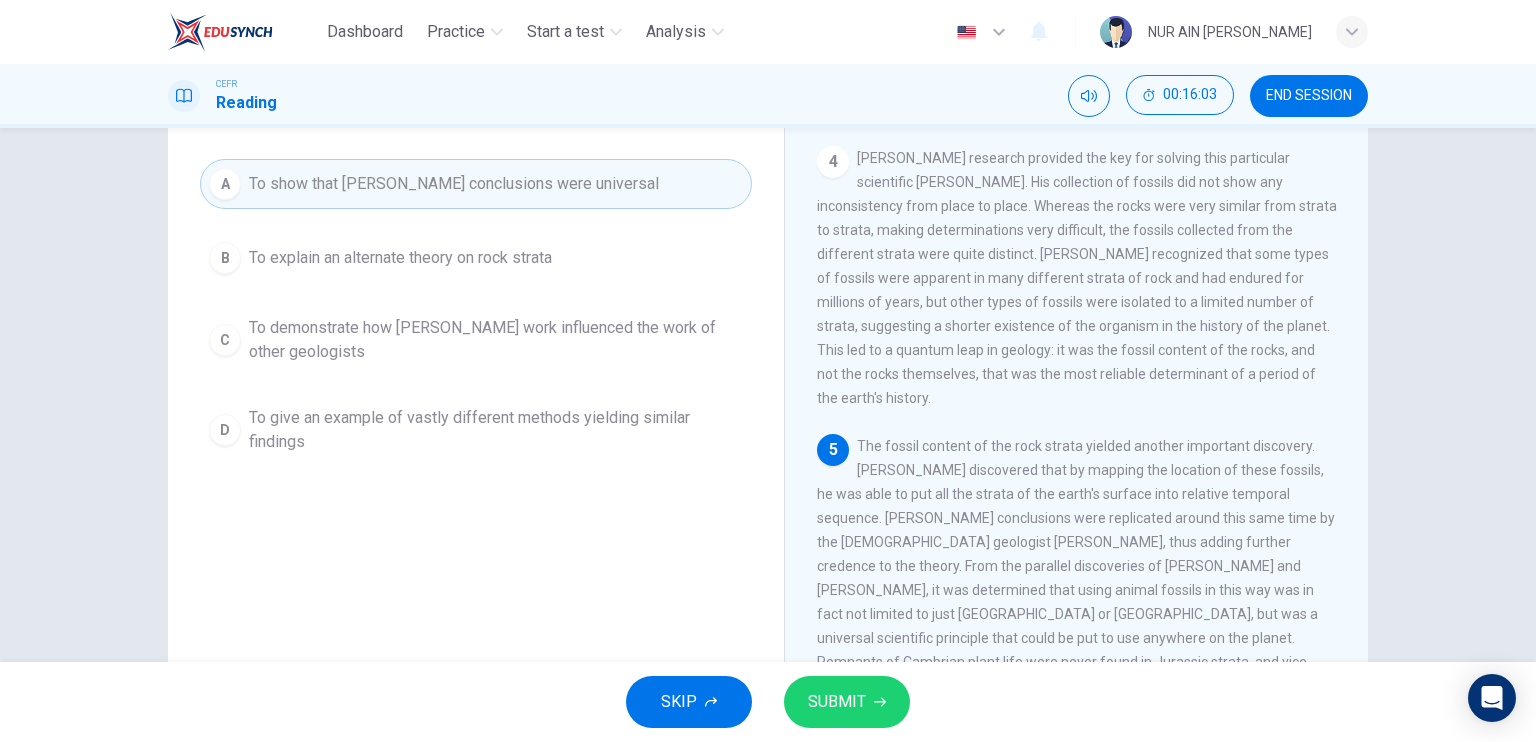click on "SUBMIT" at bounding box center [847, 702] 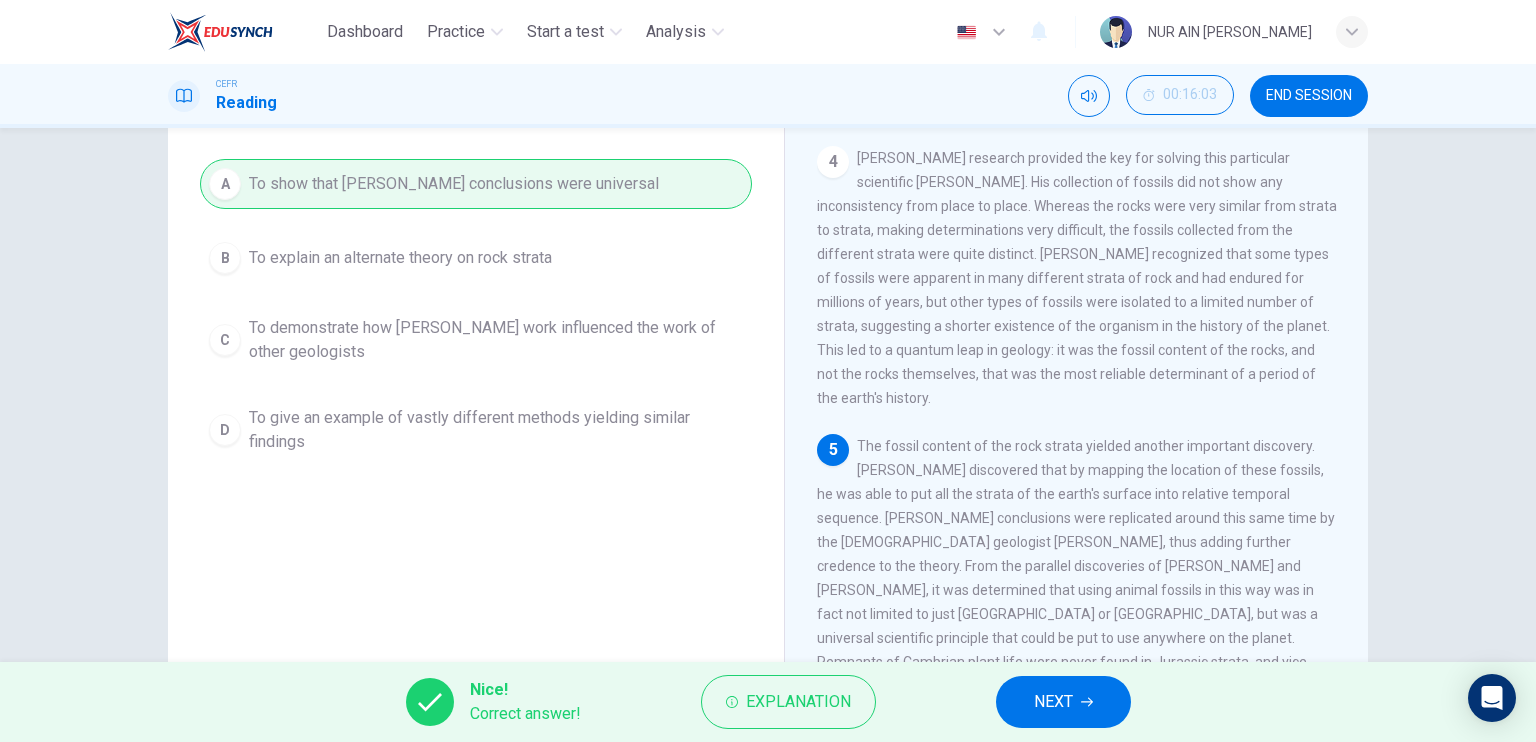 click on "NEXT" at bounding box center (1053, 702) 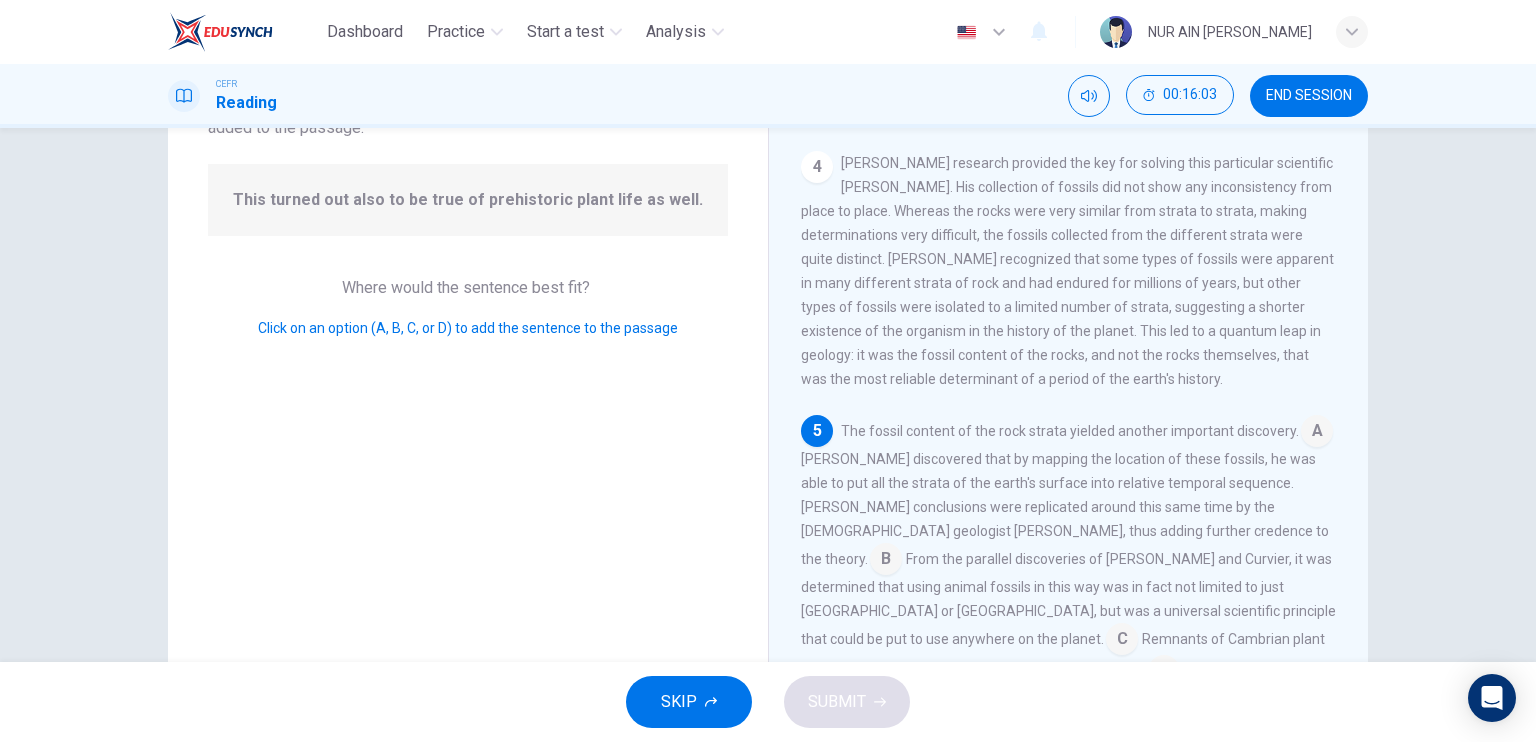 scroll, scrollTop: 907, scrollLeft: 0, axis: vertical 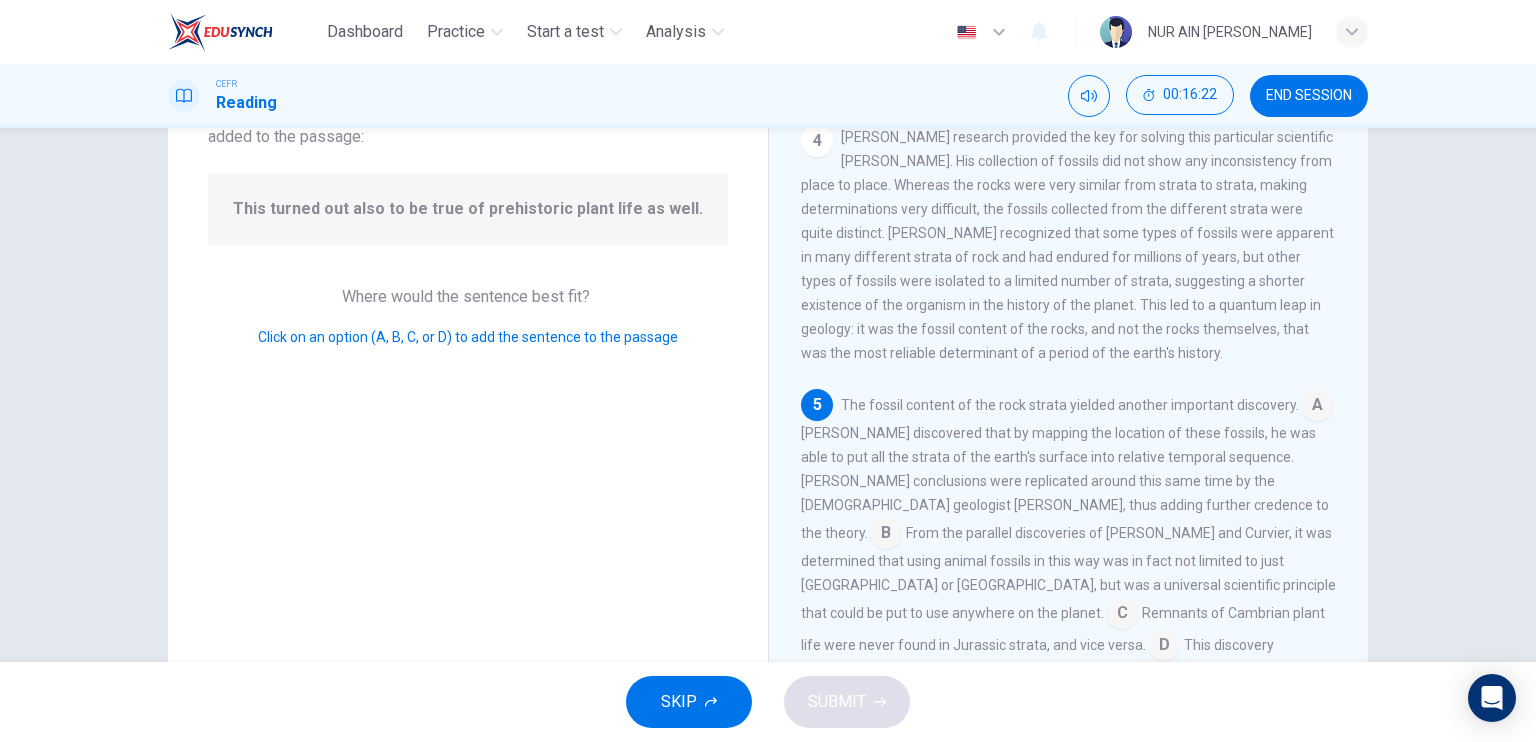 click at bounding box center [1164, 647] 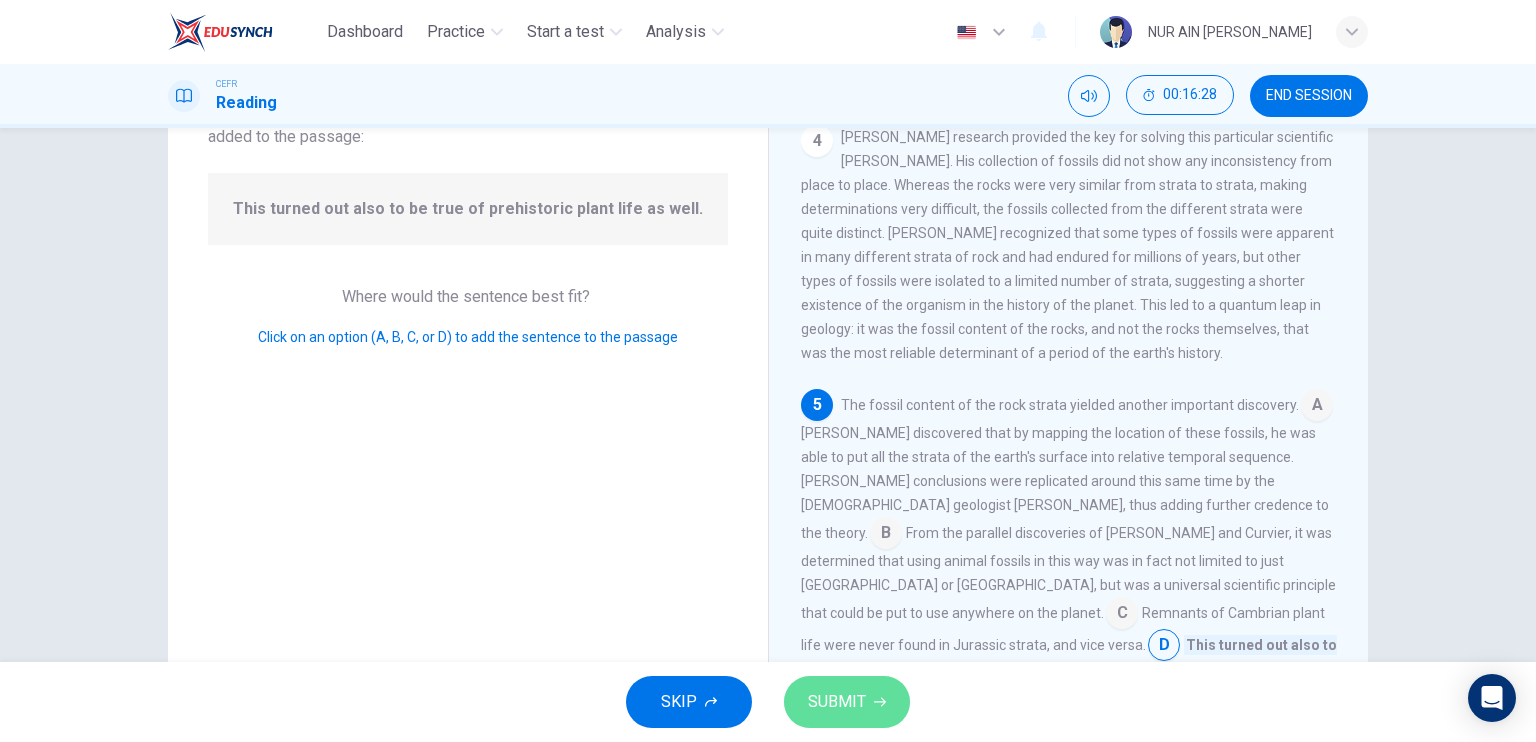 click on "SUBMIT" at bounding box center [837, 702] 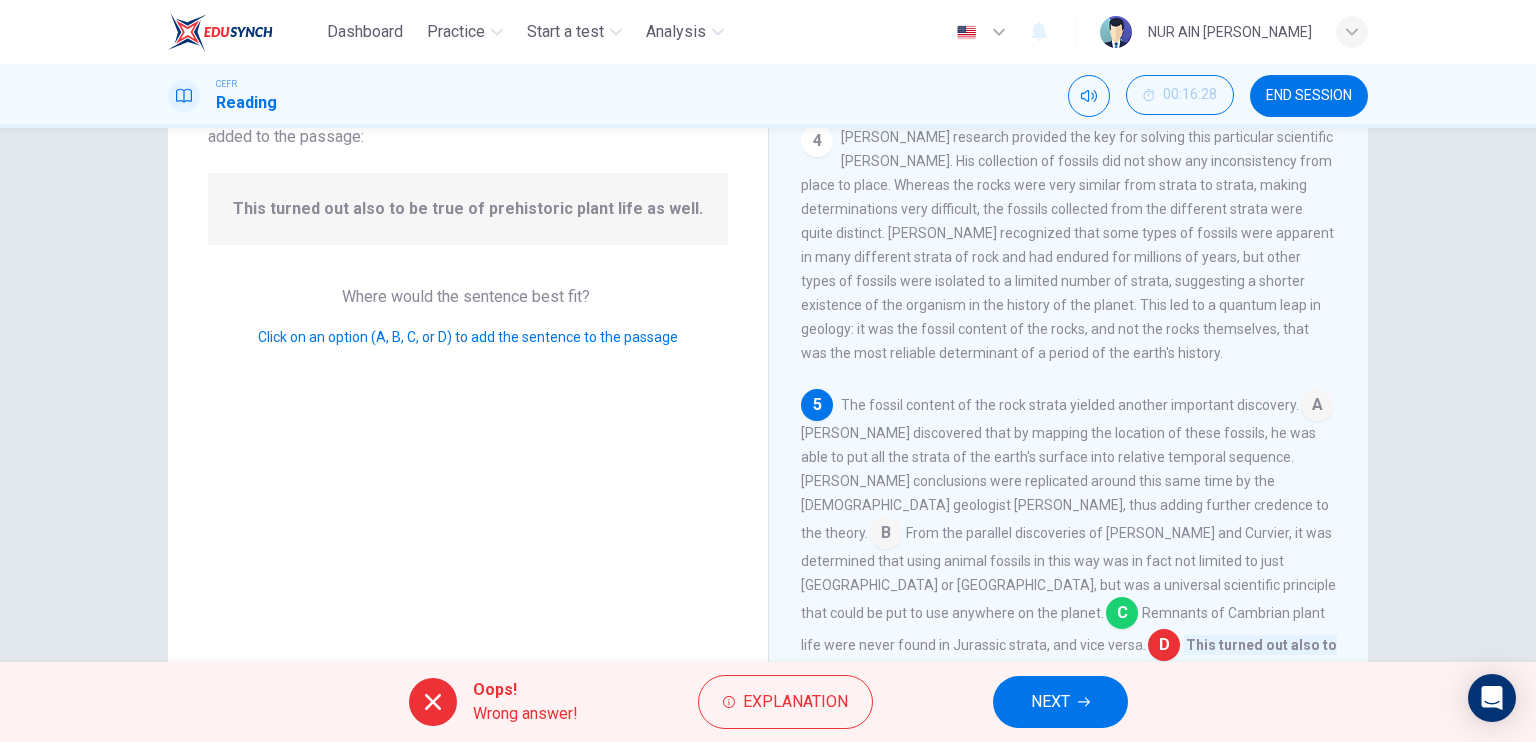 click on "NEXT" at bounding box center (1060, 702) 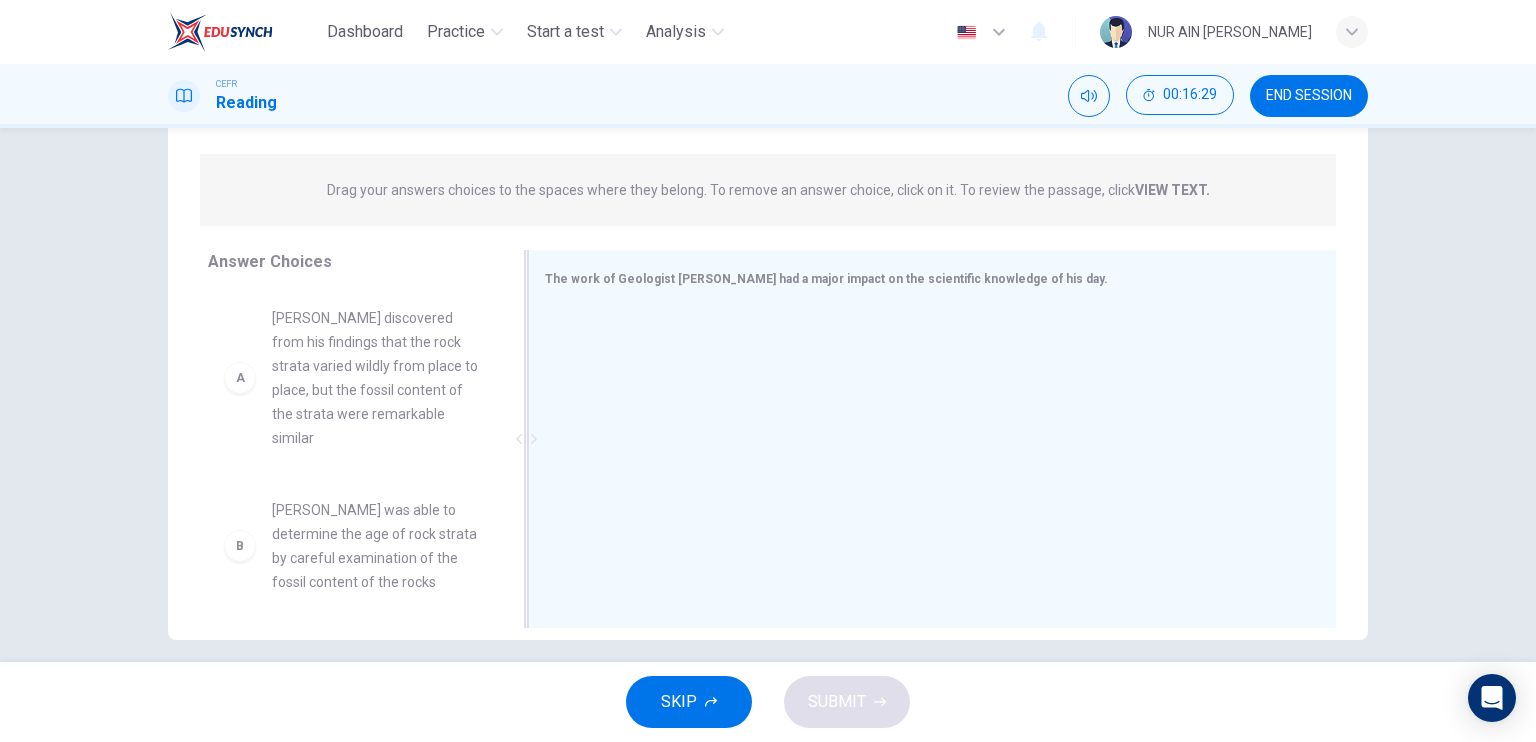 scroll, scrollTop: 240, scrollLeft: 0, axis: vertical 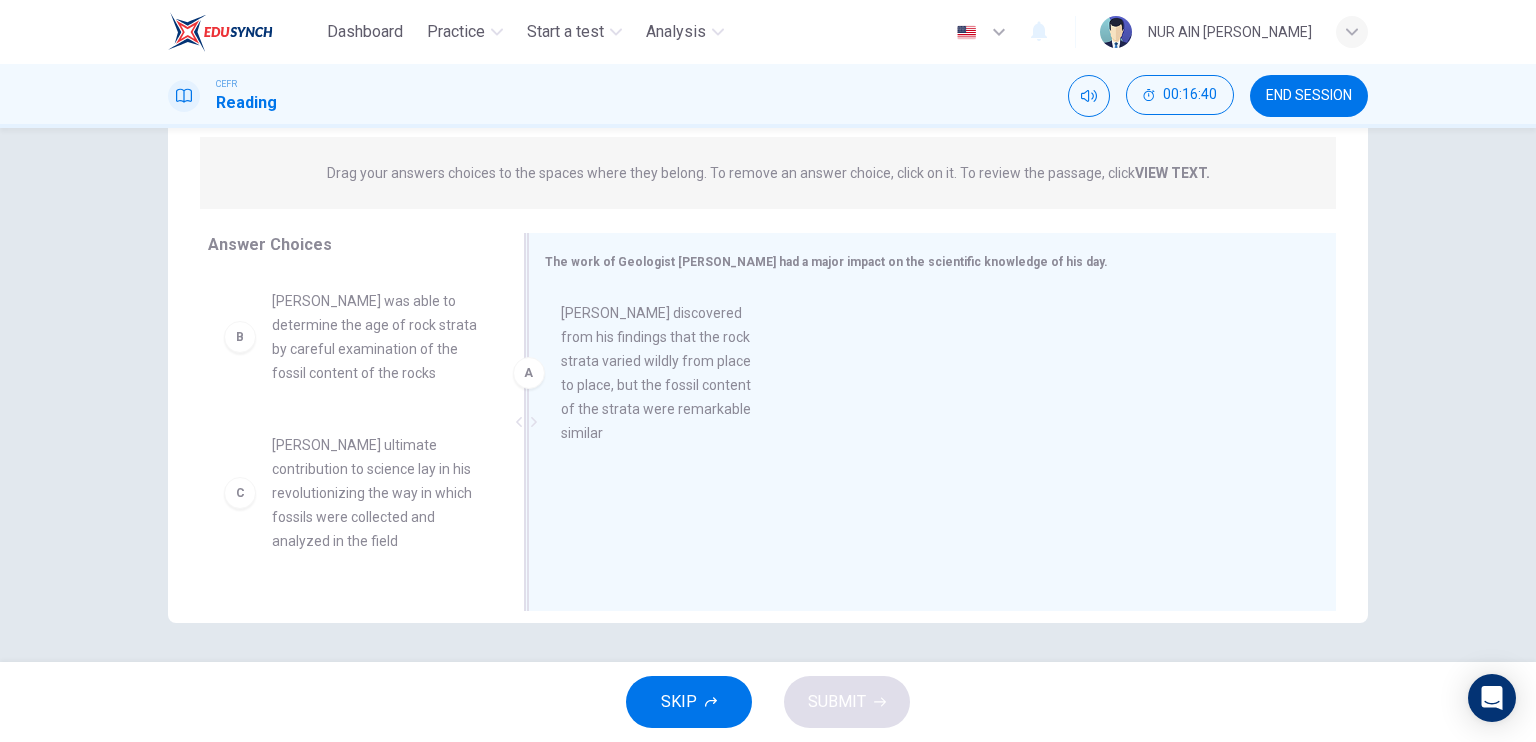 drag, startPoint x: 396, startPoint y: 347, endPoint x: 699, endPoint y: 361, distance: 303.32327 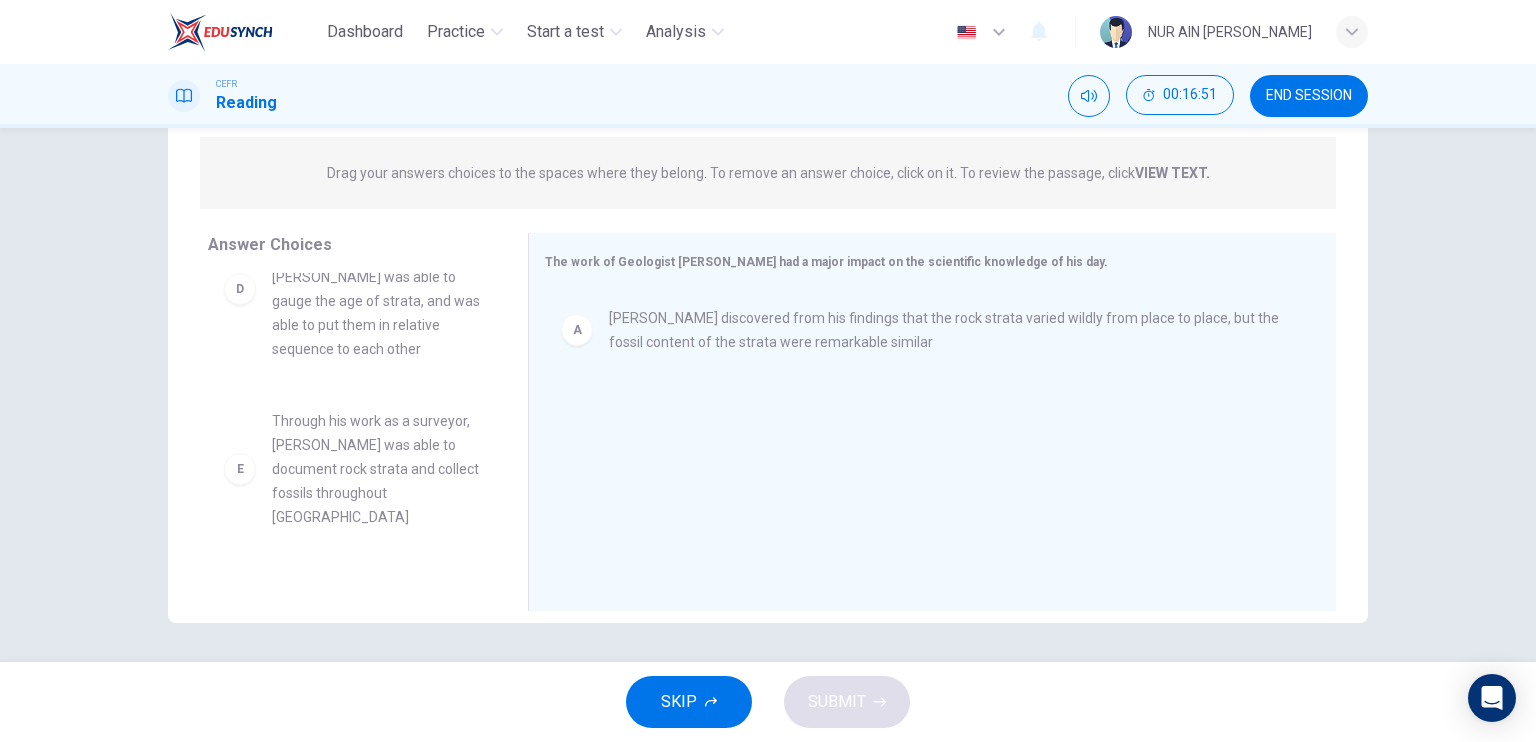 scroll, scrollTop: 370, scrollLeft: 0, axis: vertical 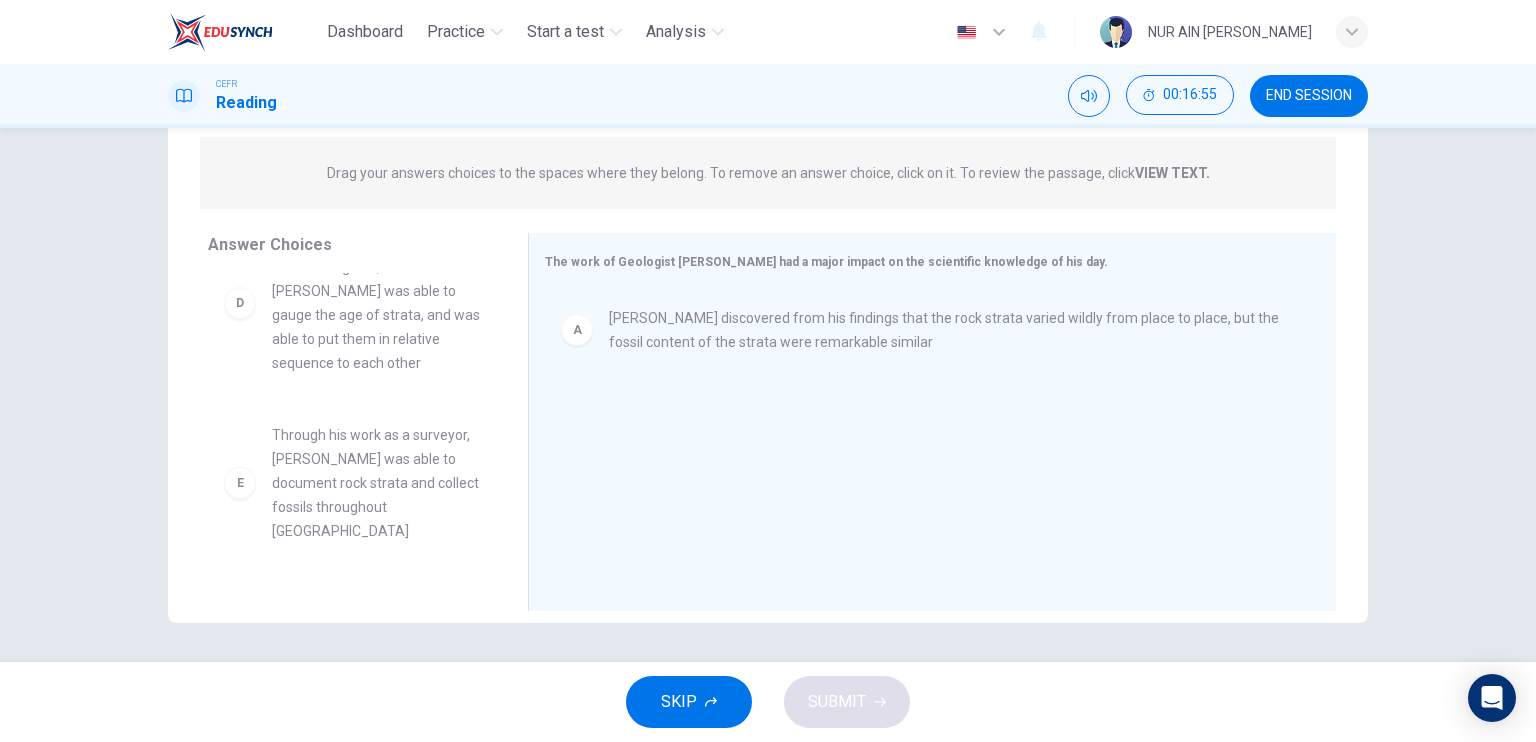 click on "Through his work as a surveyor, [PERSON_NAME] was able to document rock strata and collect fossils throughout [GEOGRAPHIC_DATA]" at bounding box center (376, 483) 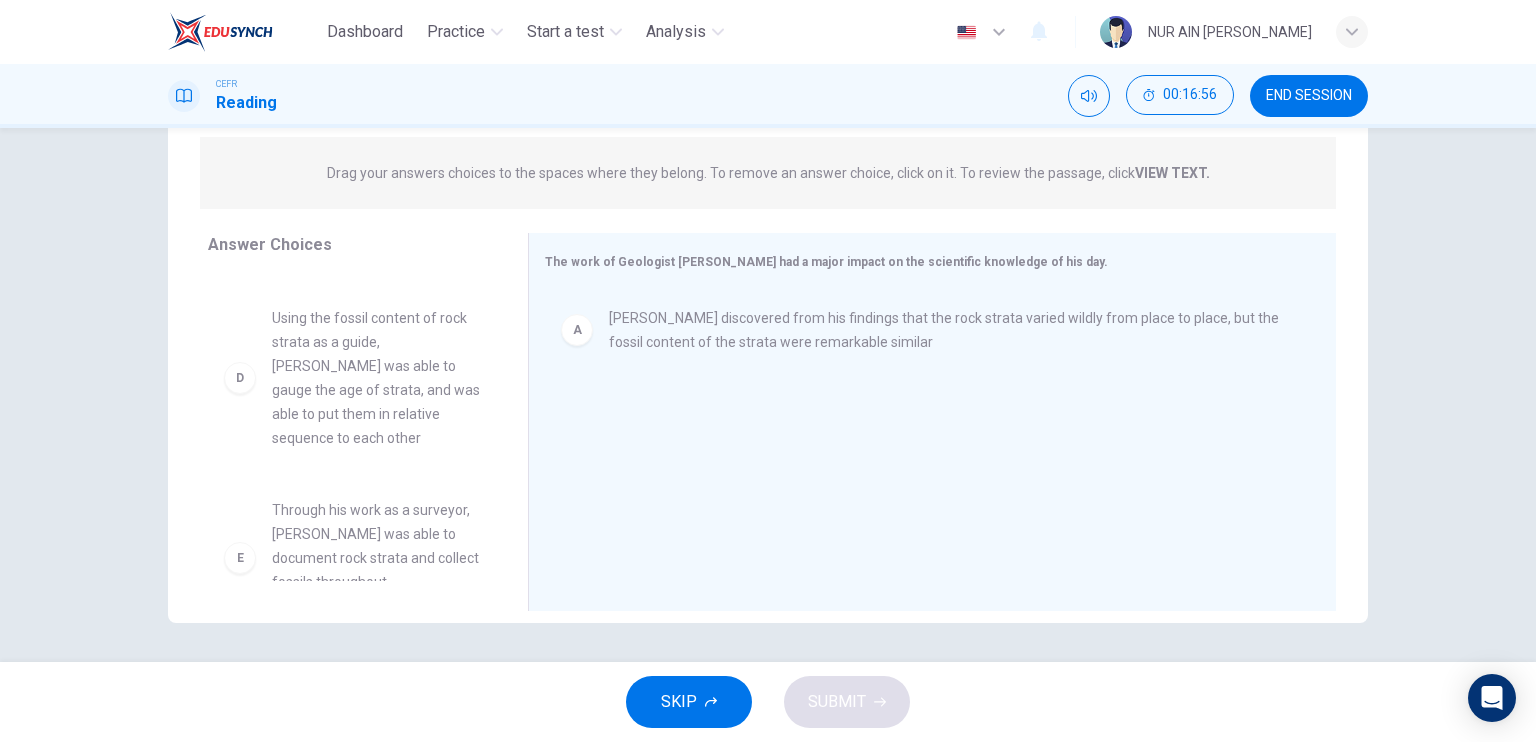 scroll, scrollTop: 286, scrollLeft: 0, axis: vertical 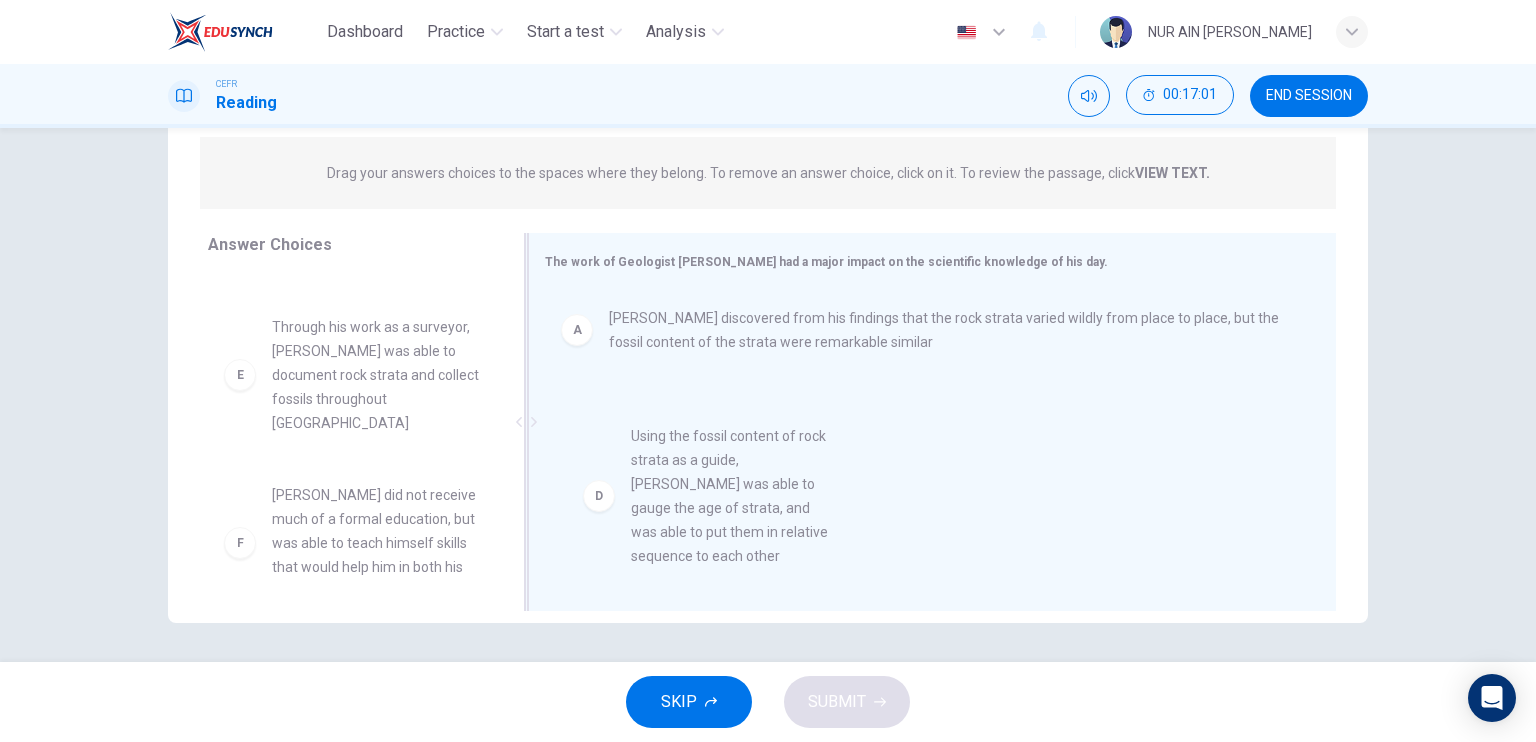 drag, startPoint x: 311, startPoint y: 412, endPoint x: 691, endPoint y: 519, distance: 394.77716 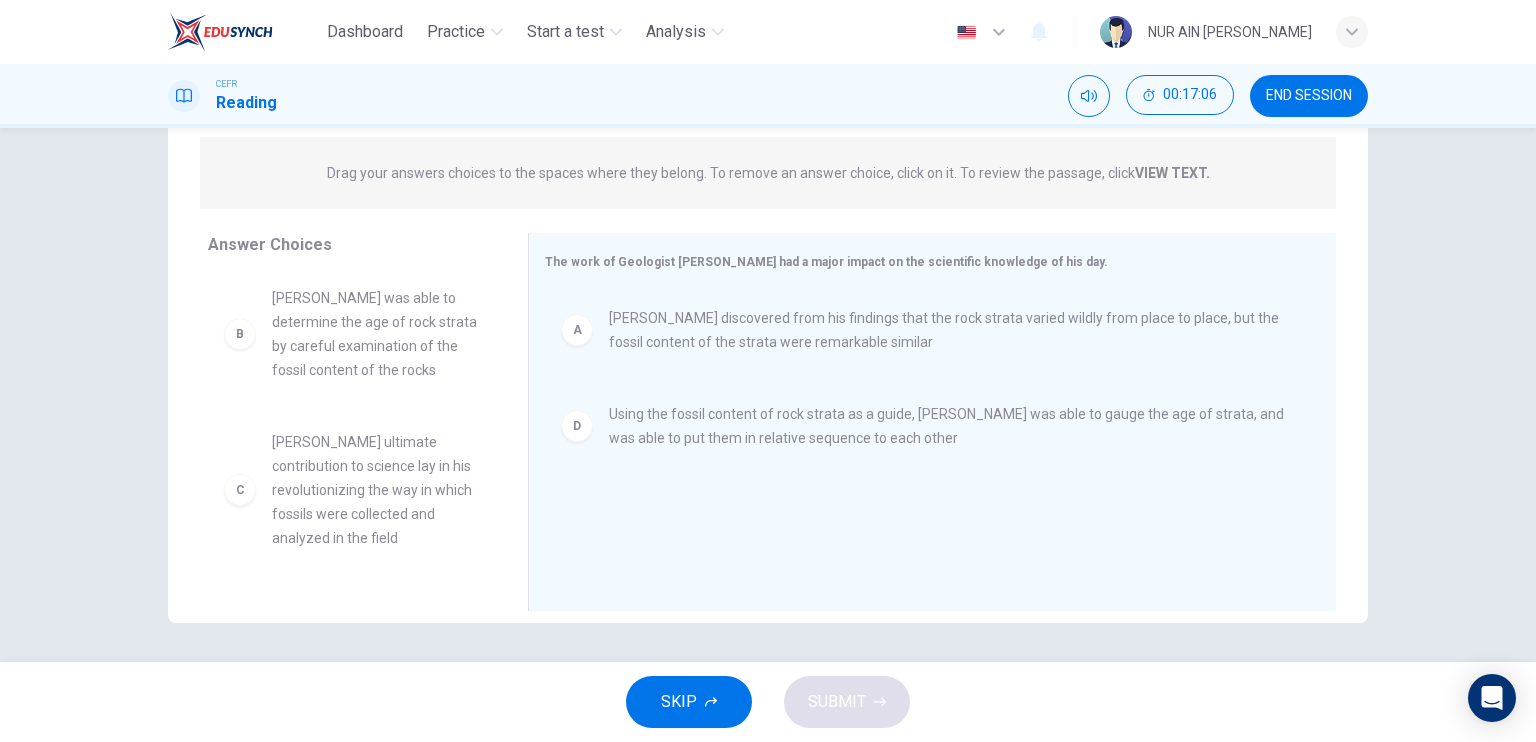 scroll, scrollTop: 0, scrollLeft: 0, axis: both 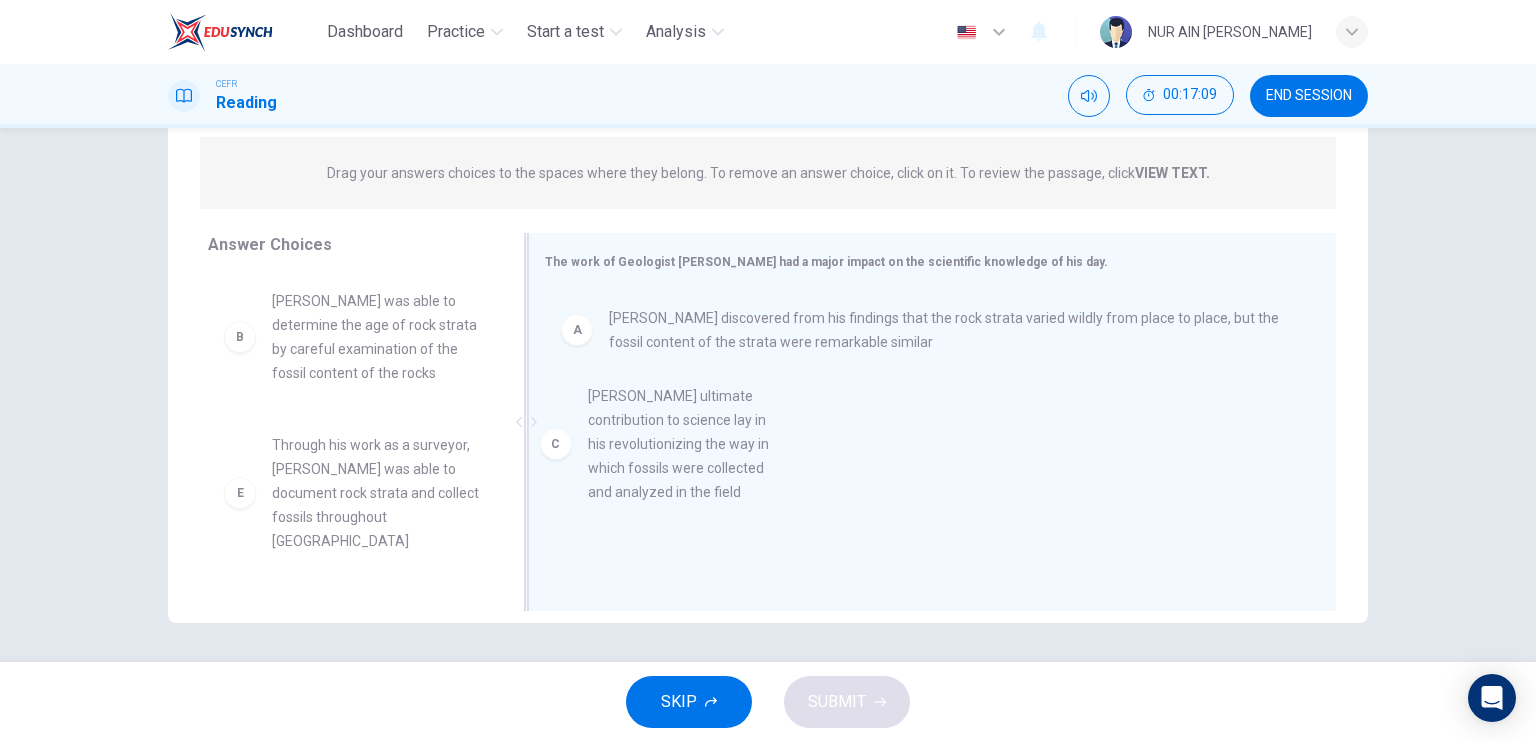 drag, startPoint x: 378, startPoint y: 506, endPoint x: 704, endPoint y: 457, distance: 329.66196 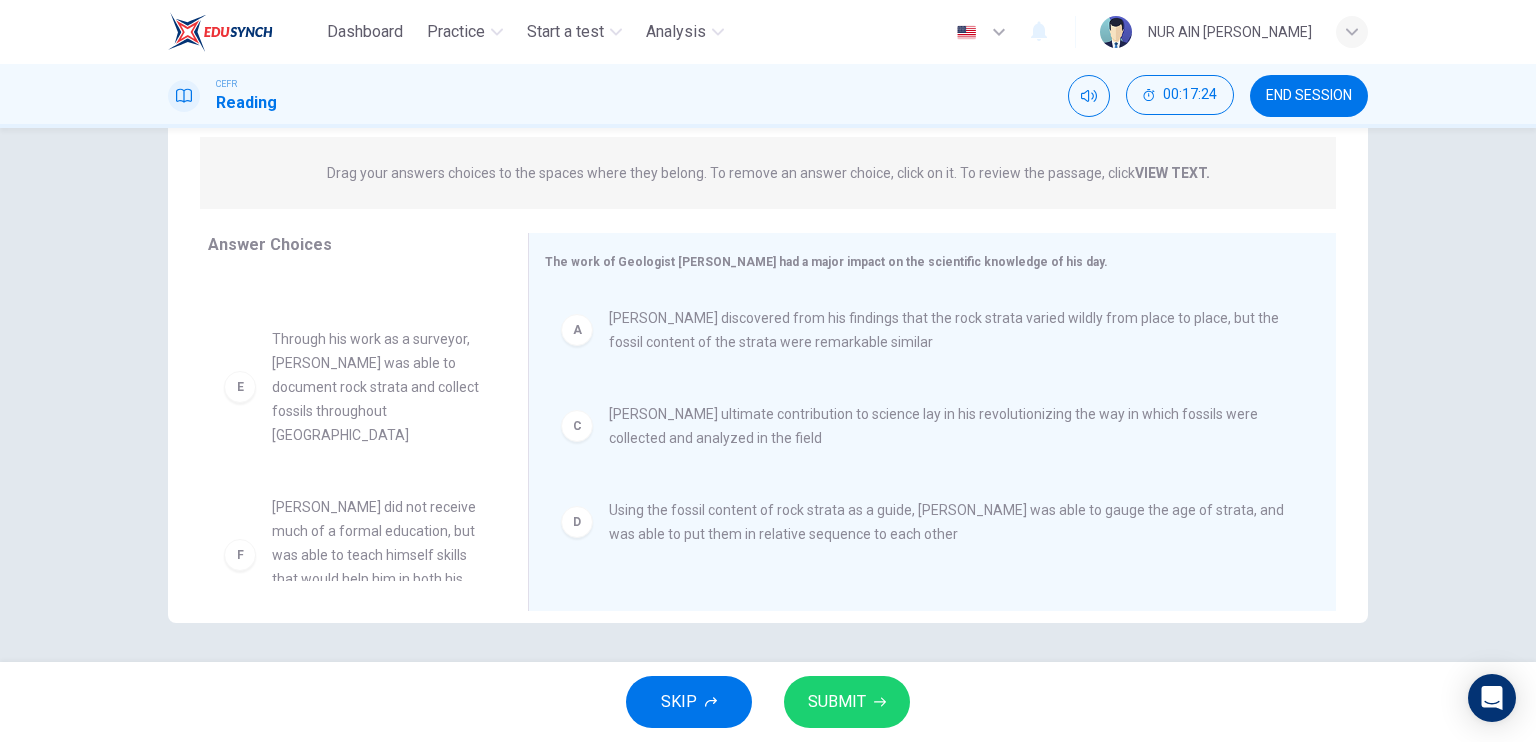 scroll, scrollTop: 107, scrollLeft: 0, axis: vertical 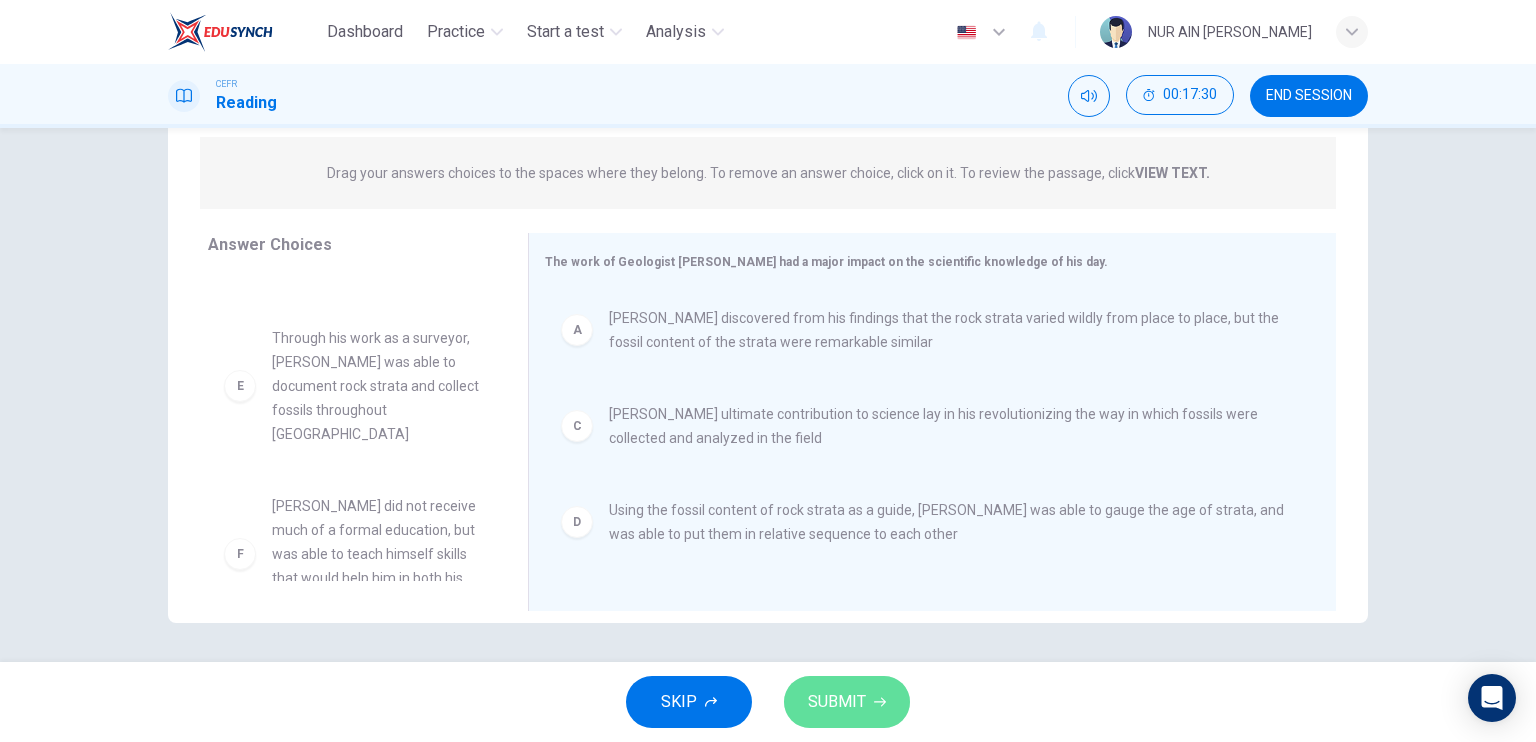 click on "SUBMIT" at bounding box center [847, 702] 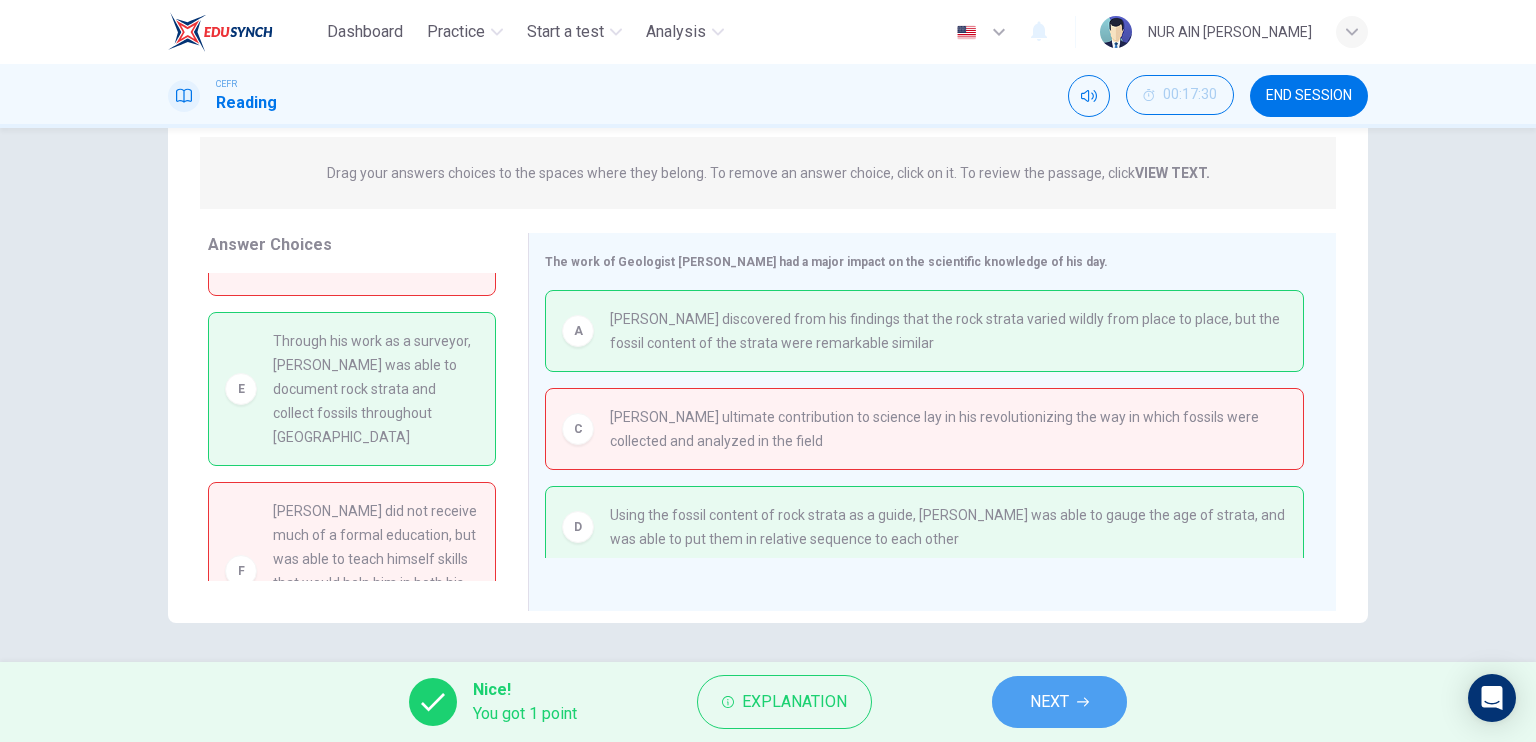 click on "NEXT" at bounding box center (1059, 702) 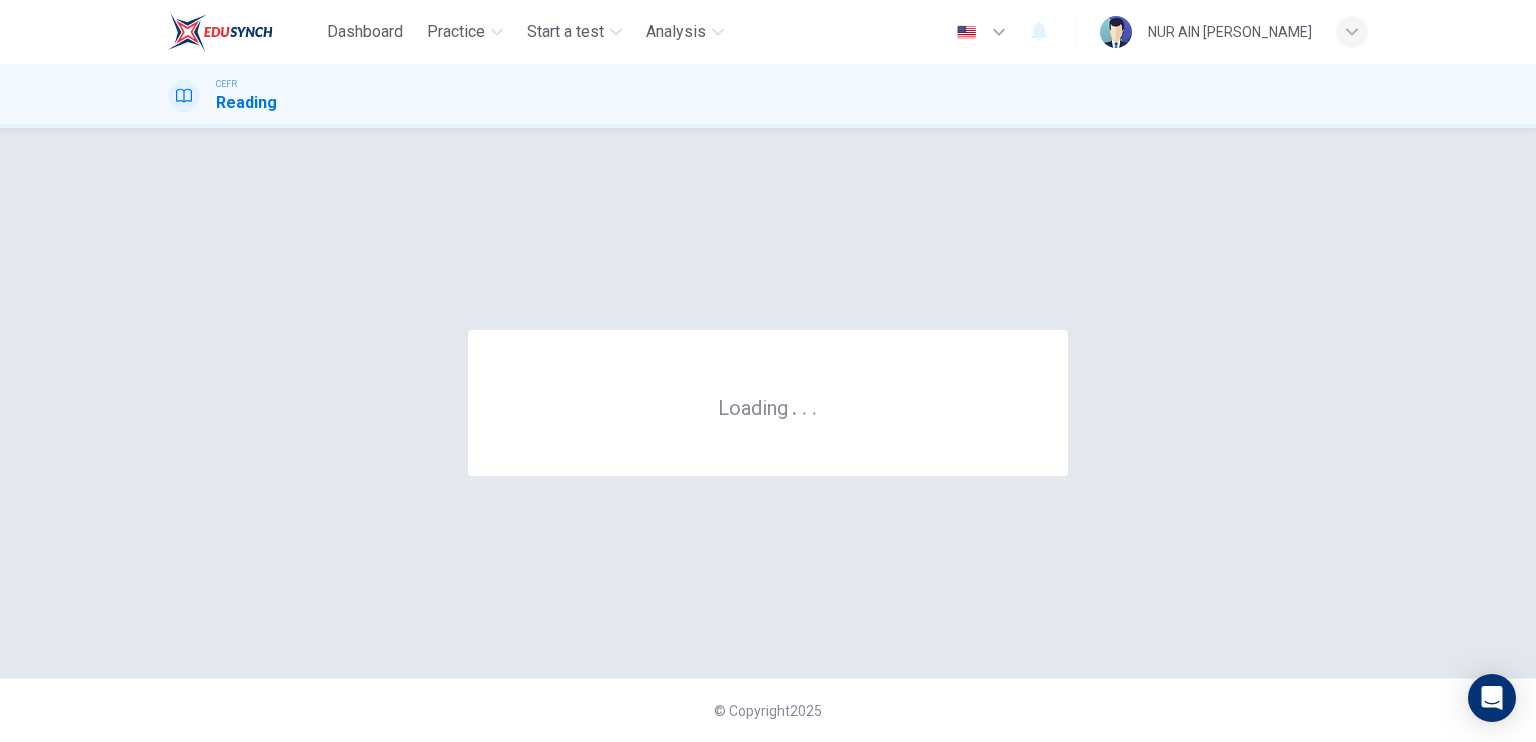 scroll, scrollTop: 0, scrollLeft: 0, axis: both 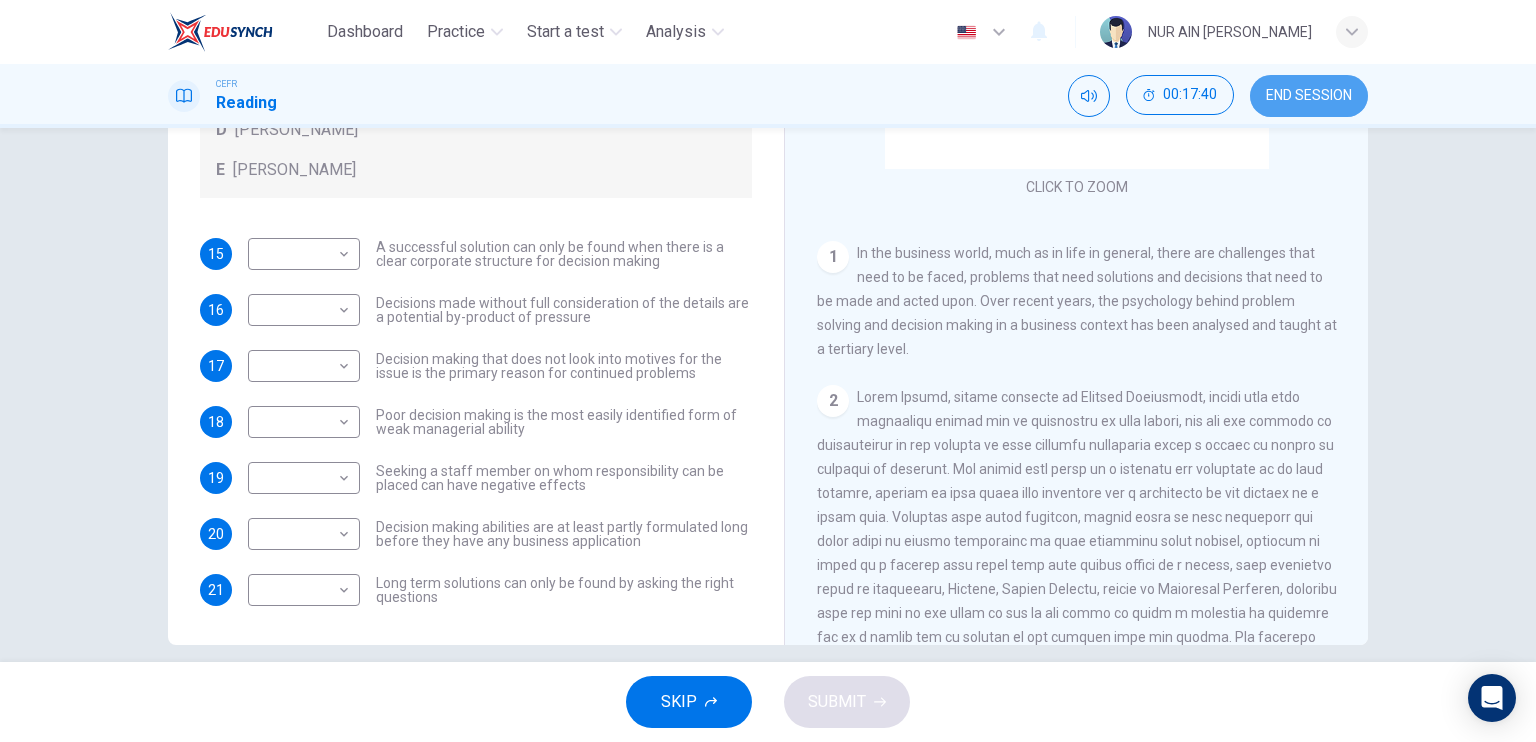 click on "END SESSION" at bounding box center [1309, 96] 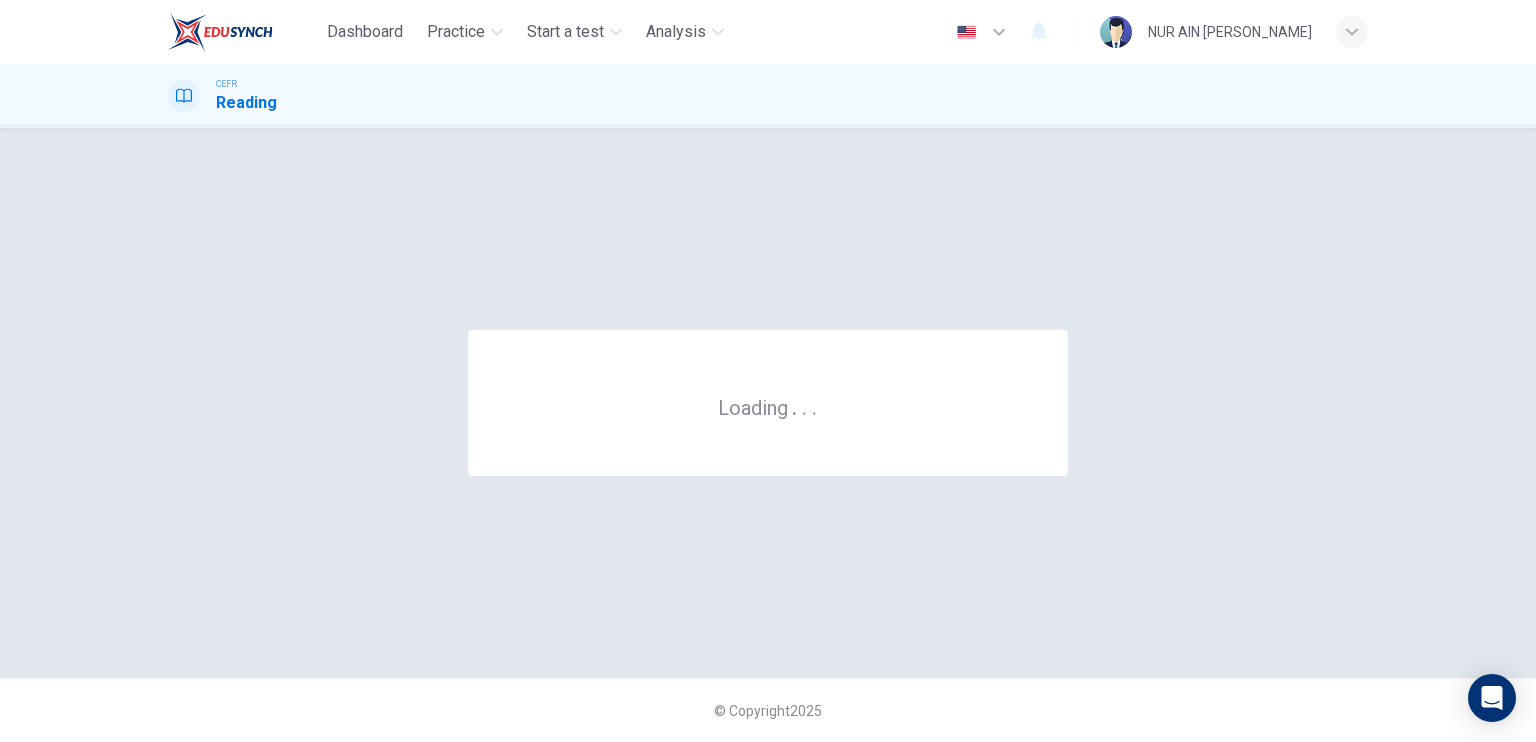 scroll, scrollTop: 0, scrollLeft: 0, axis: both 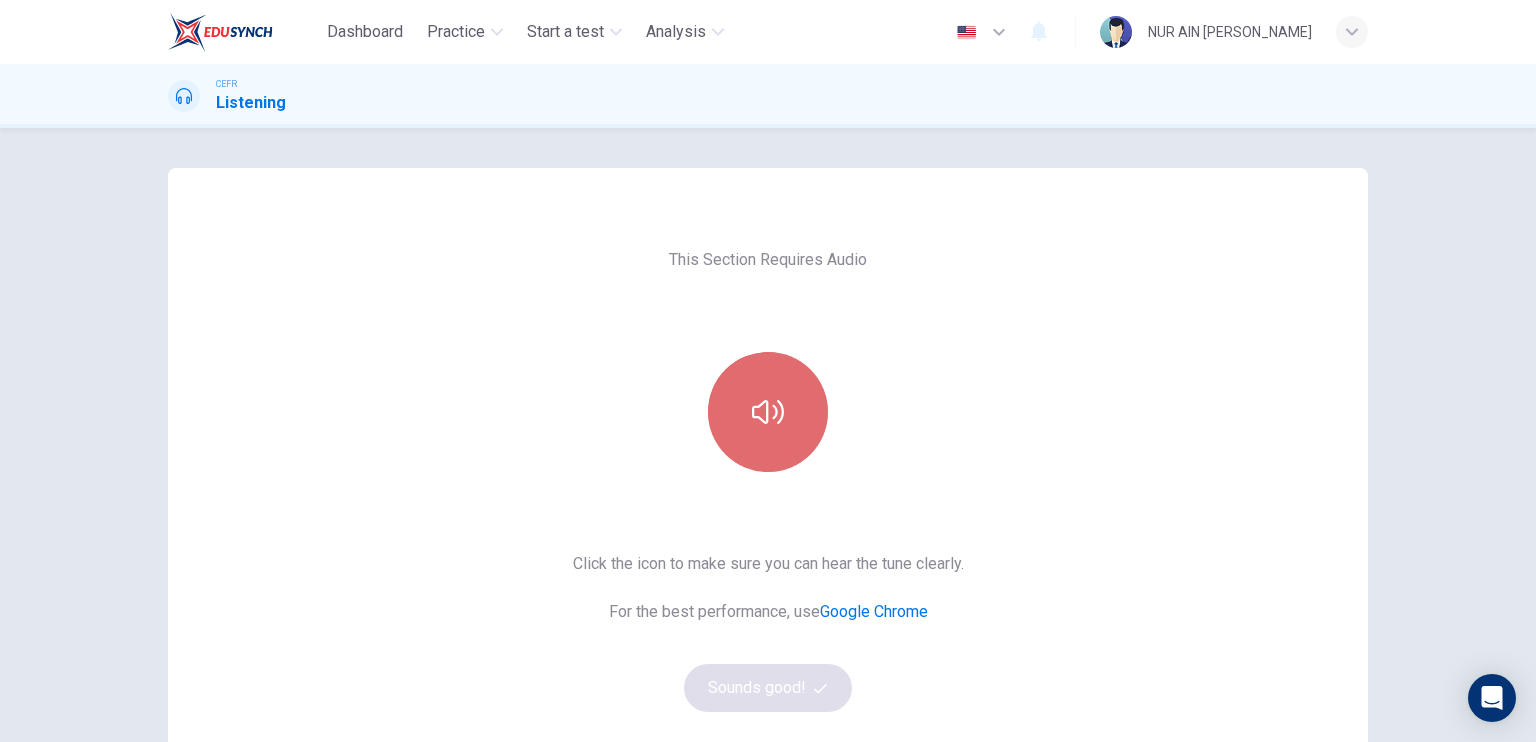 click at bounding box center [768, 412] 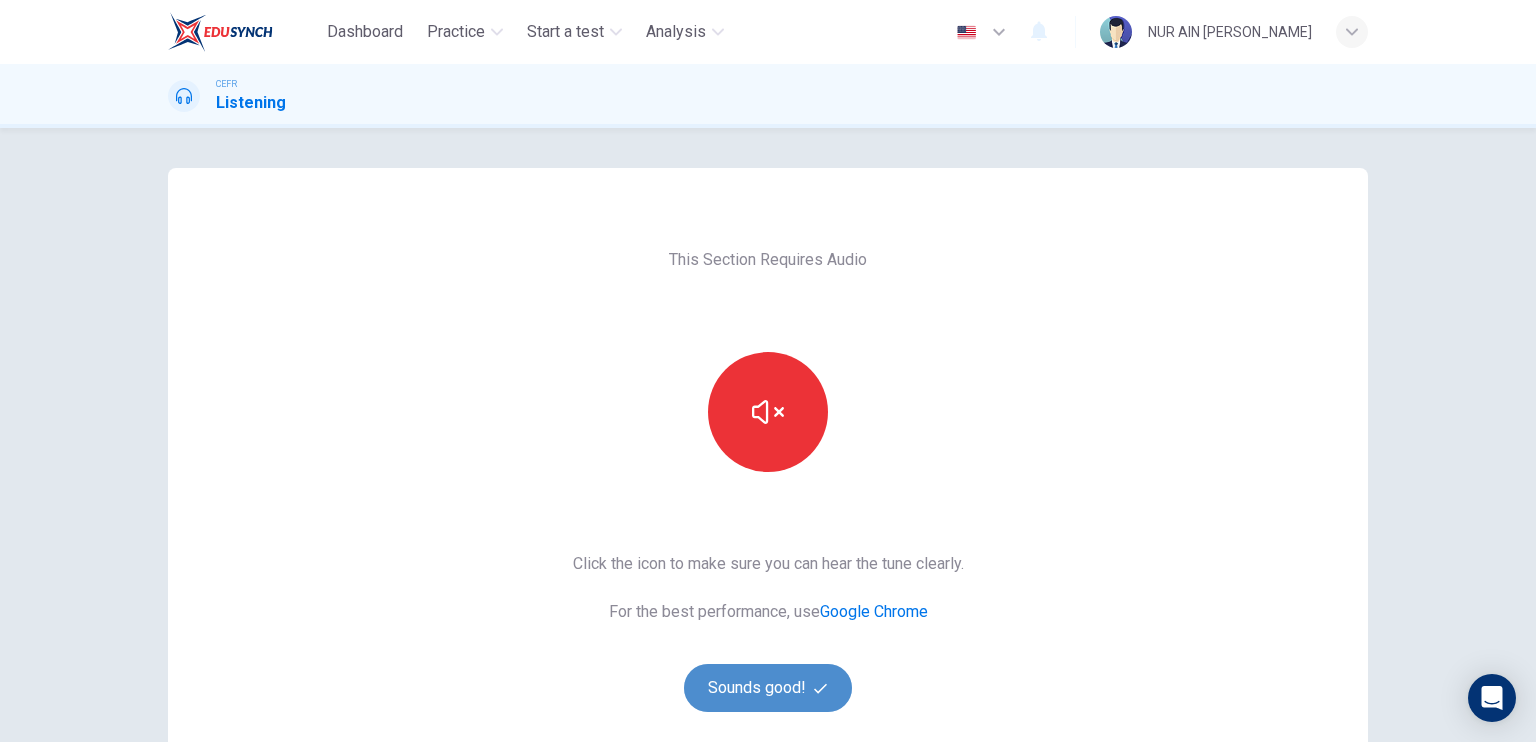 click on "Sounds good!" at bounding box center [768, 688] 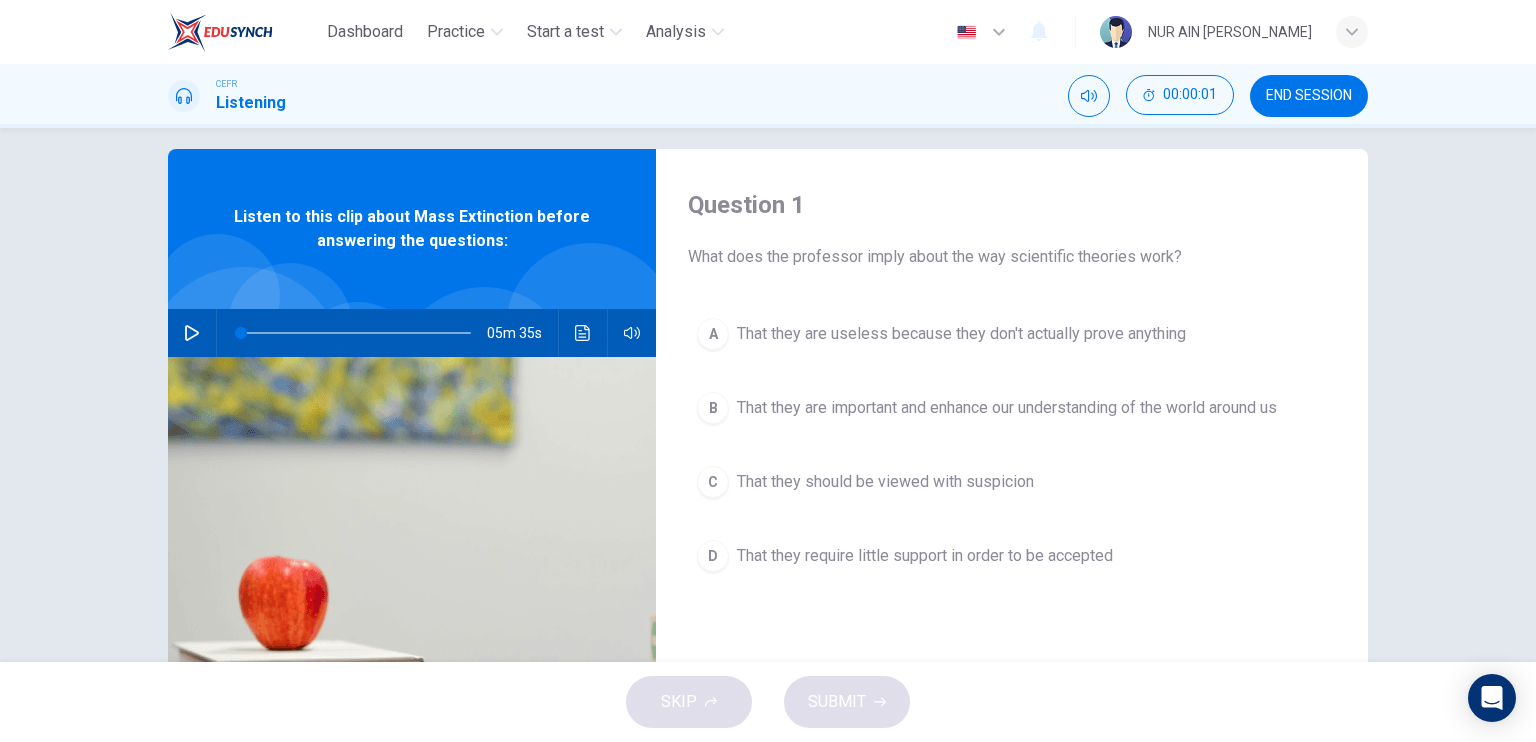 scroll, scrollTop: 20, scrollLeft: 0, axis: vertical 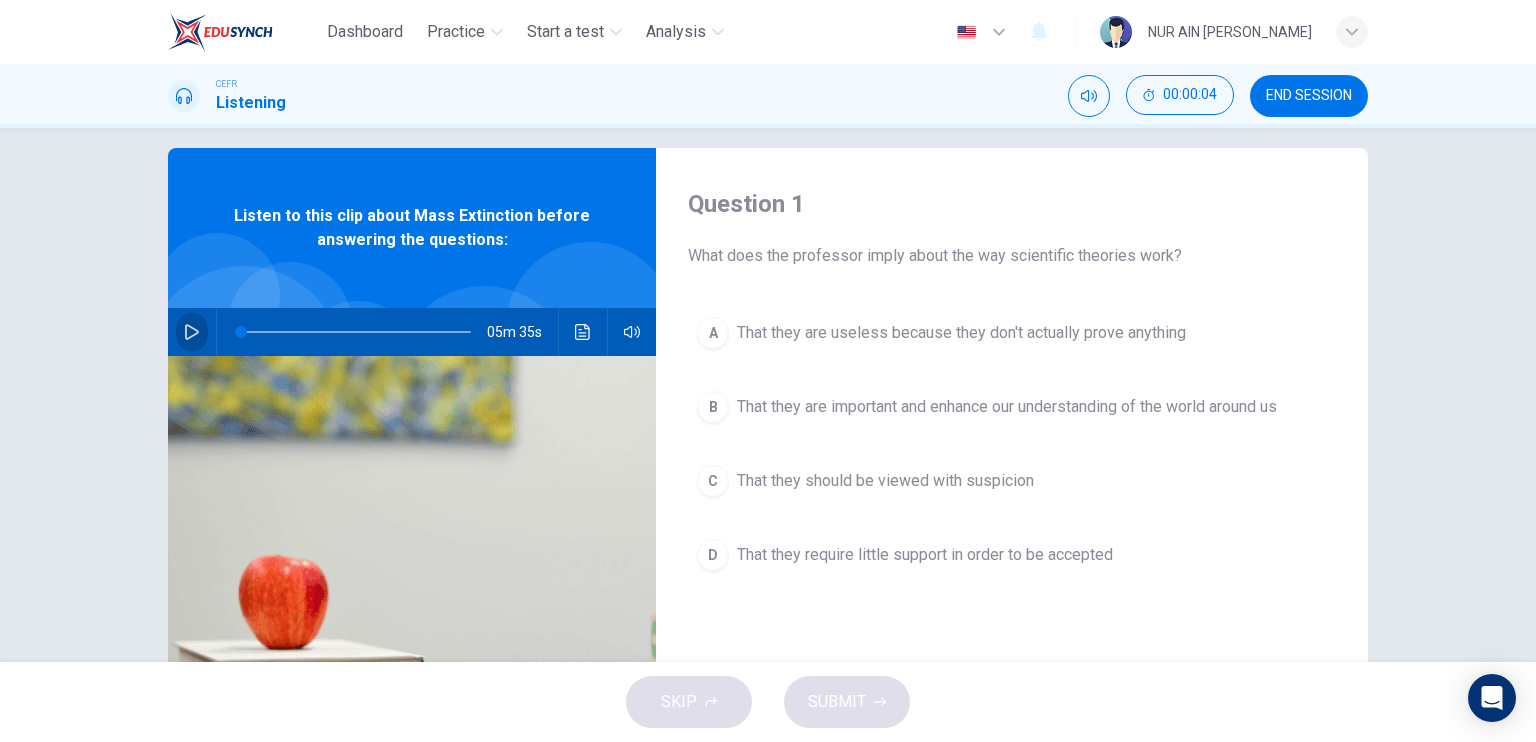 click at bounding box center (192, 332) 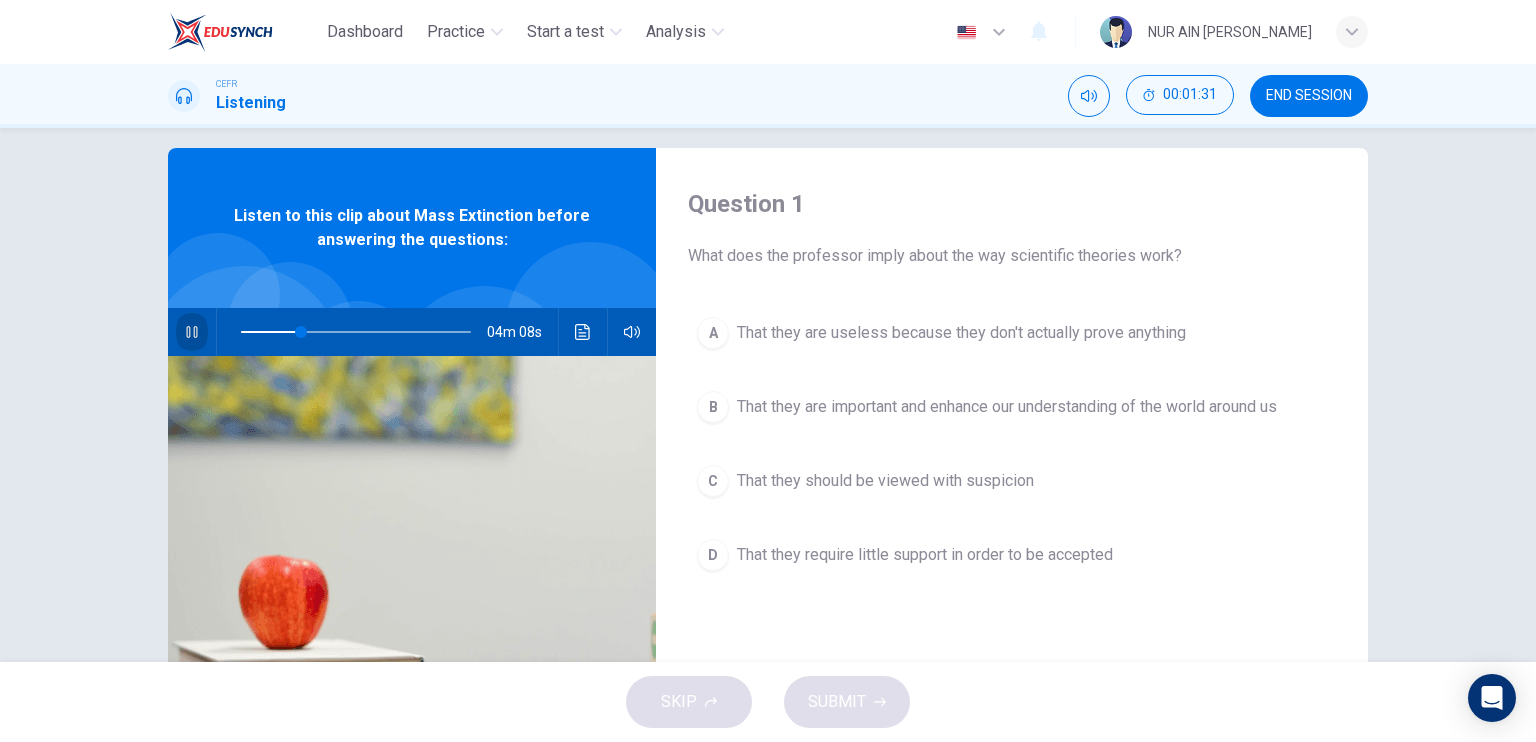 click 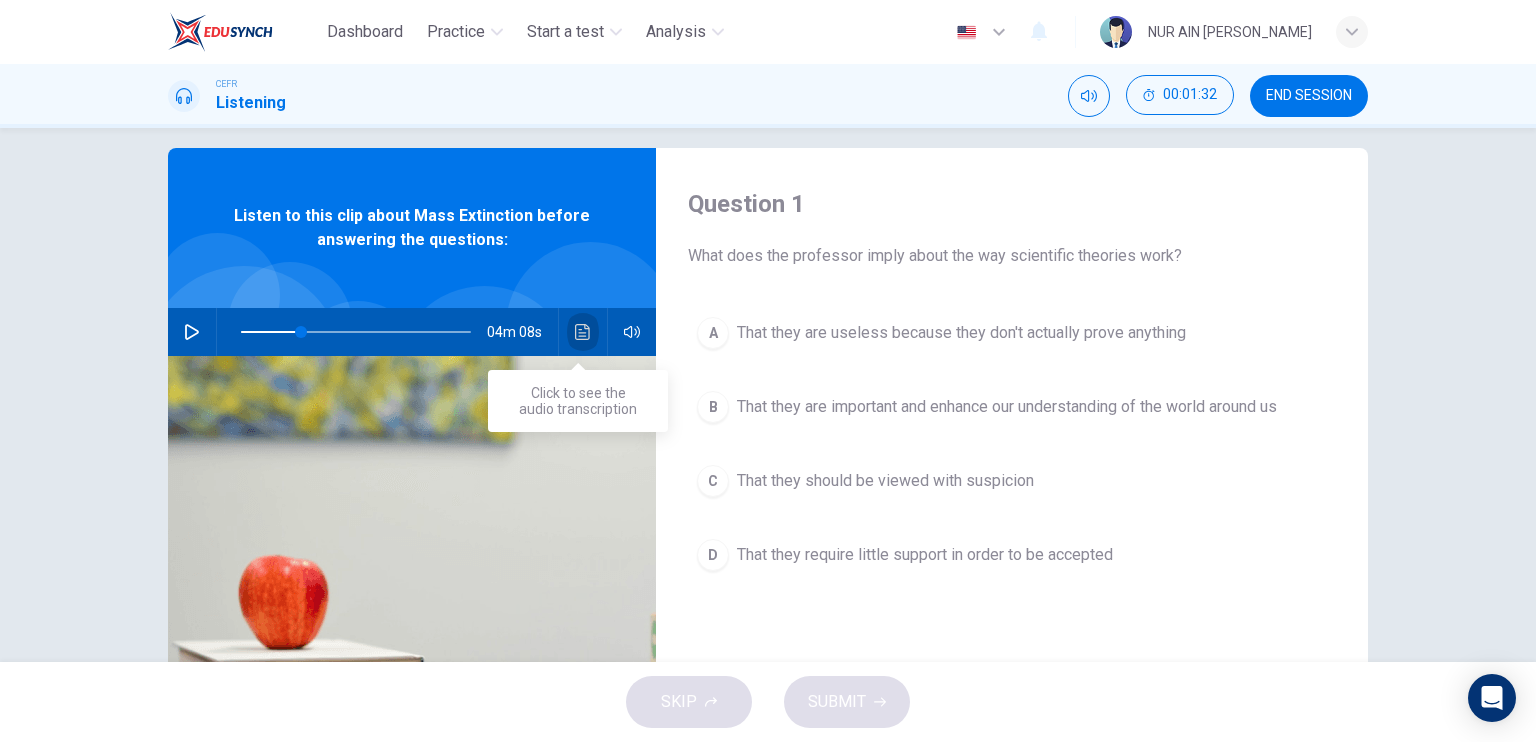 click 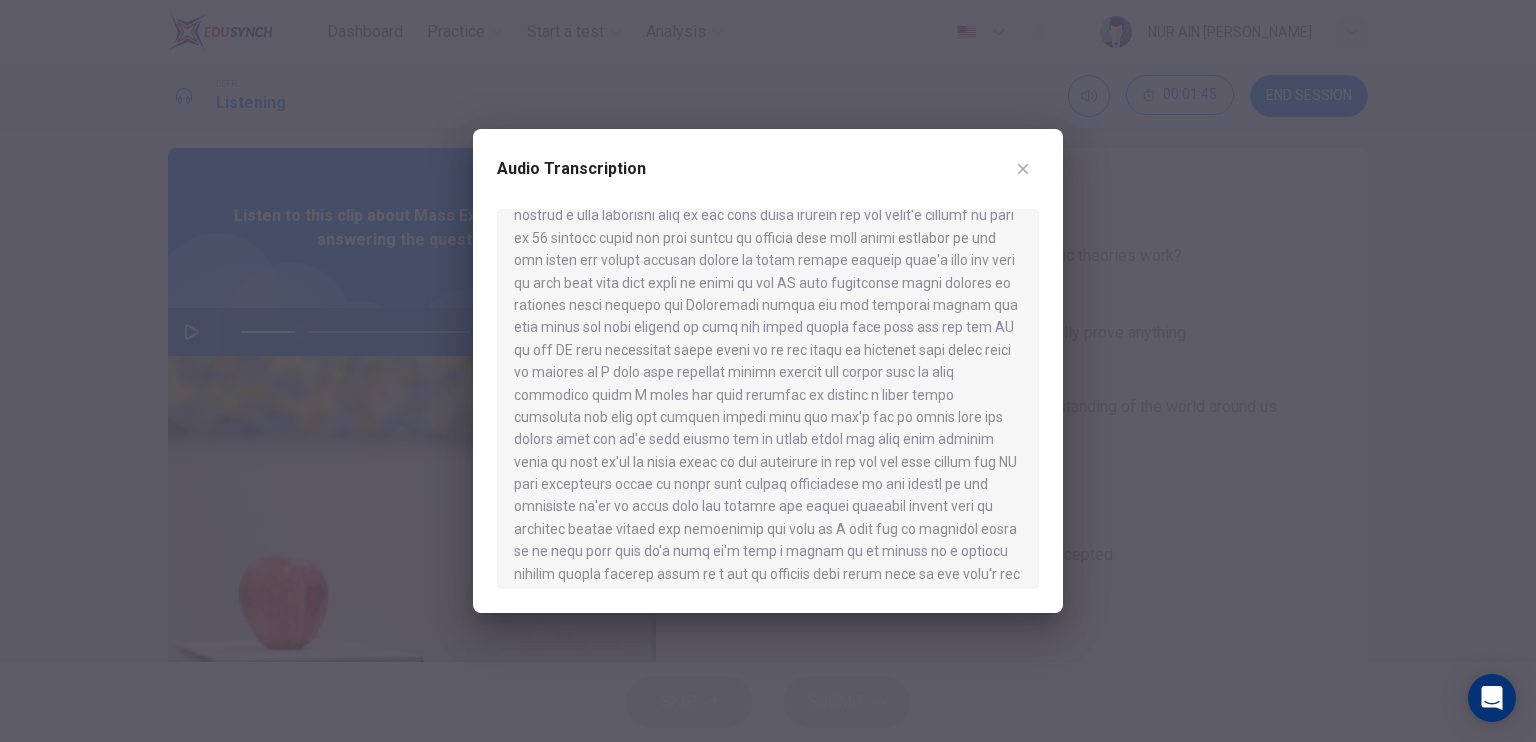 scroll, scrollTop: 48, scrollLeft: 0, axis: vertical 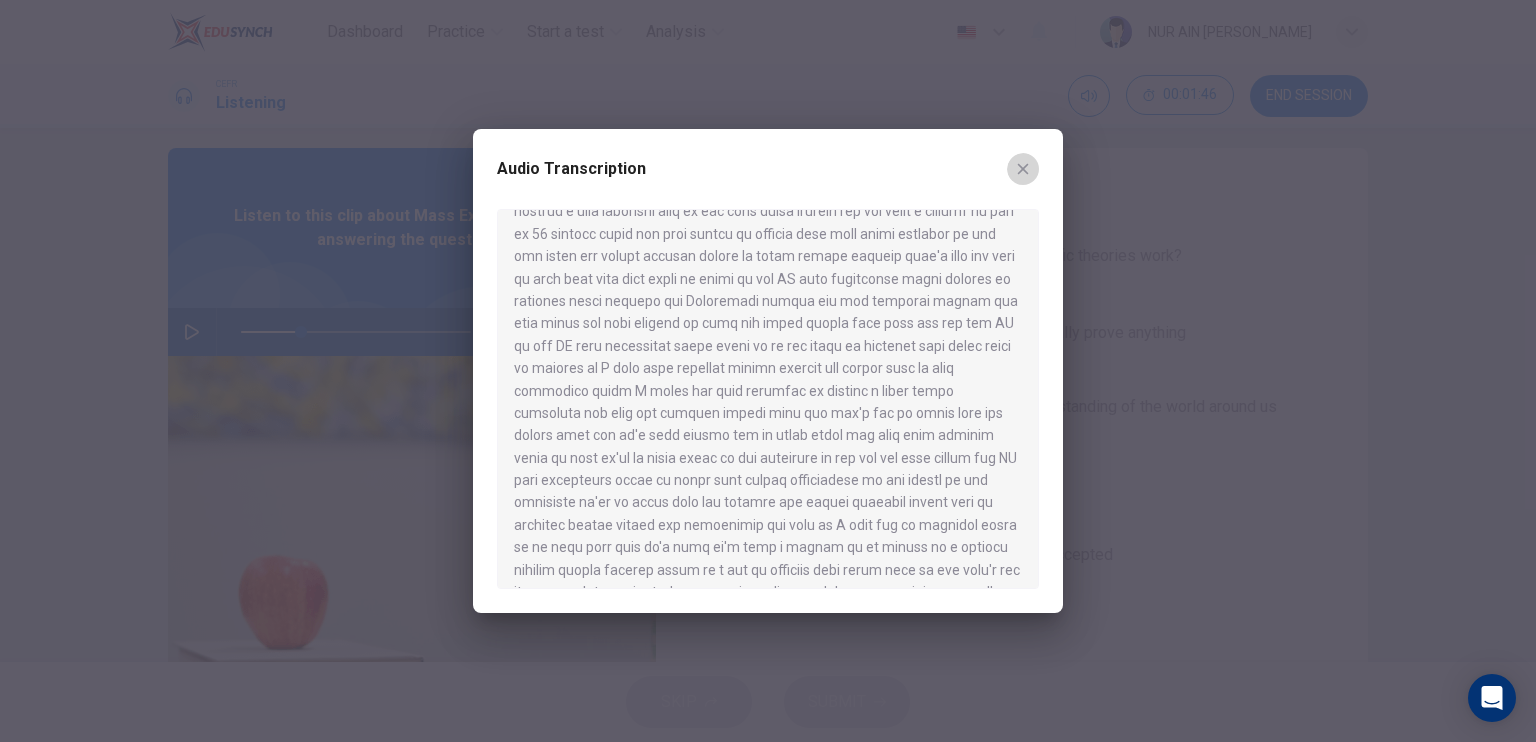 click at bounding box center (1023, 169) 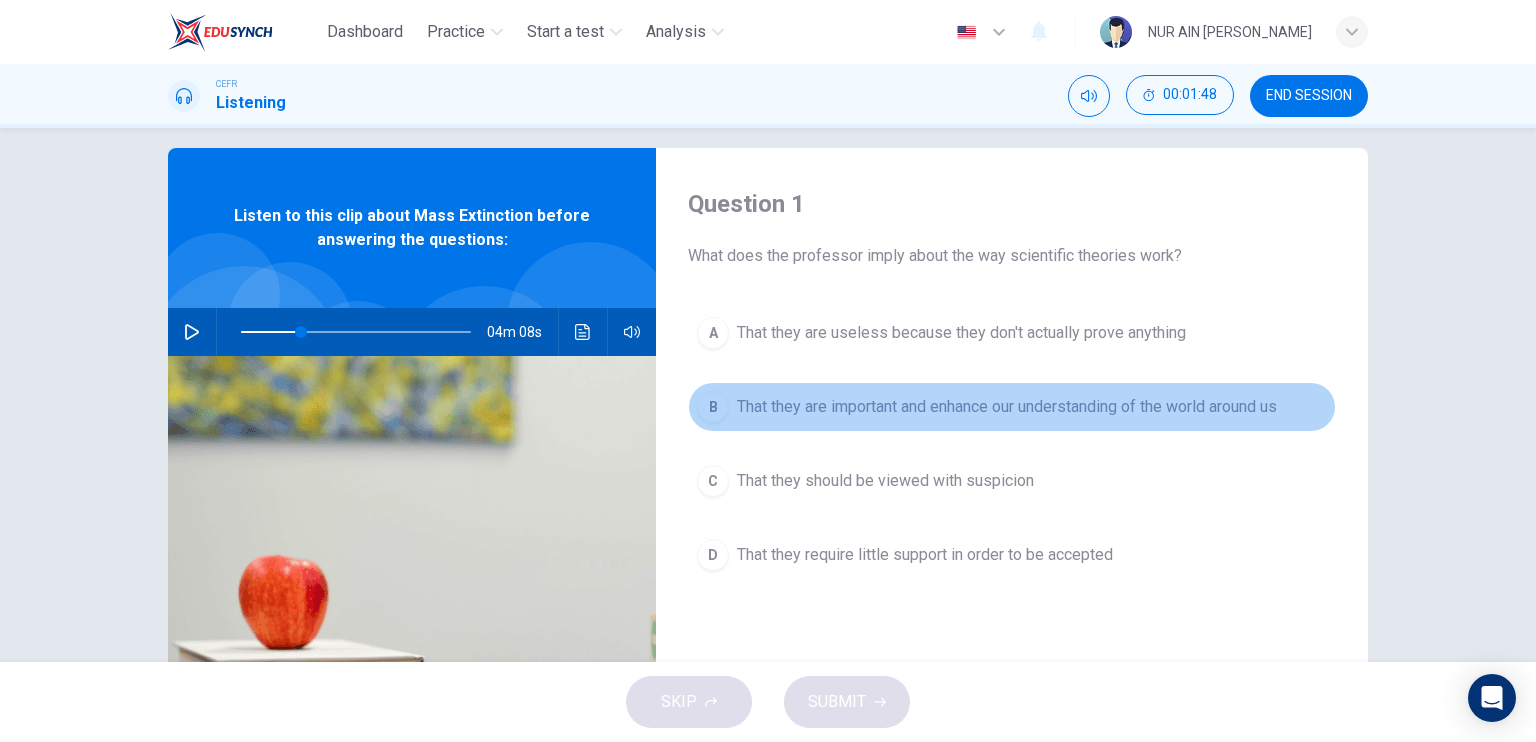 click on "That they are important and enhance our understanding of the world around us" at bounding box center [1007, 407] 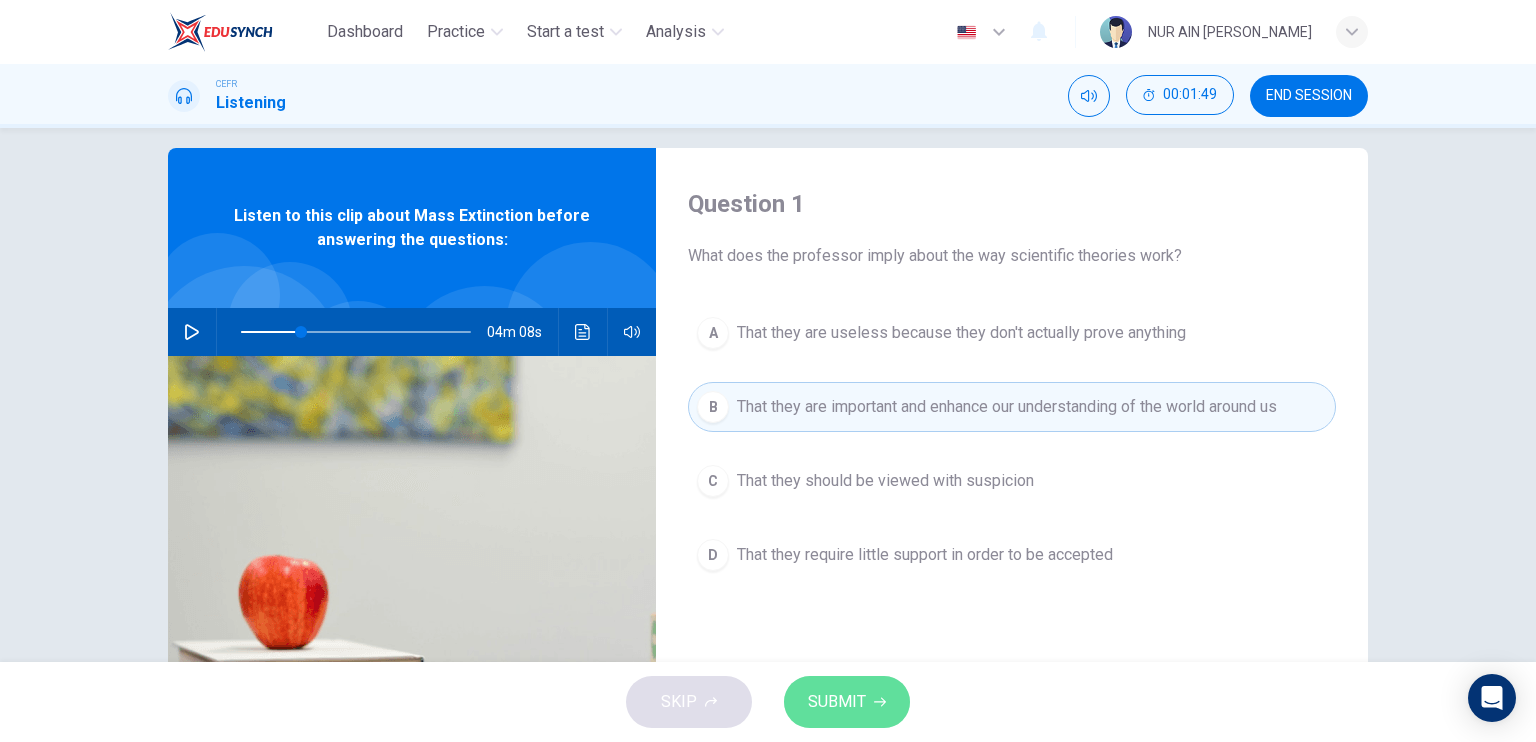 click on "SUBMIT" at bounding box center [837, 702] 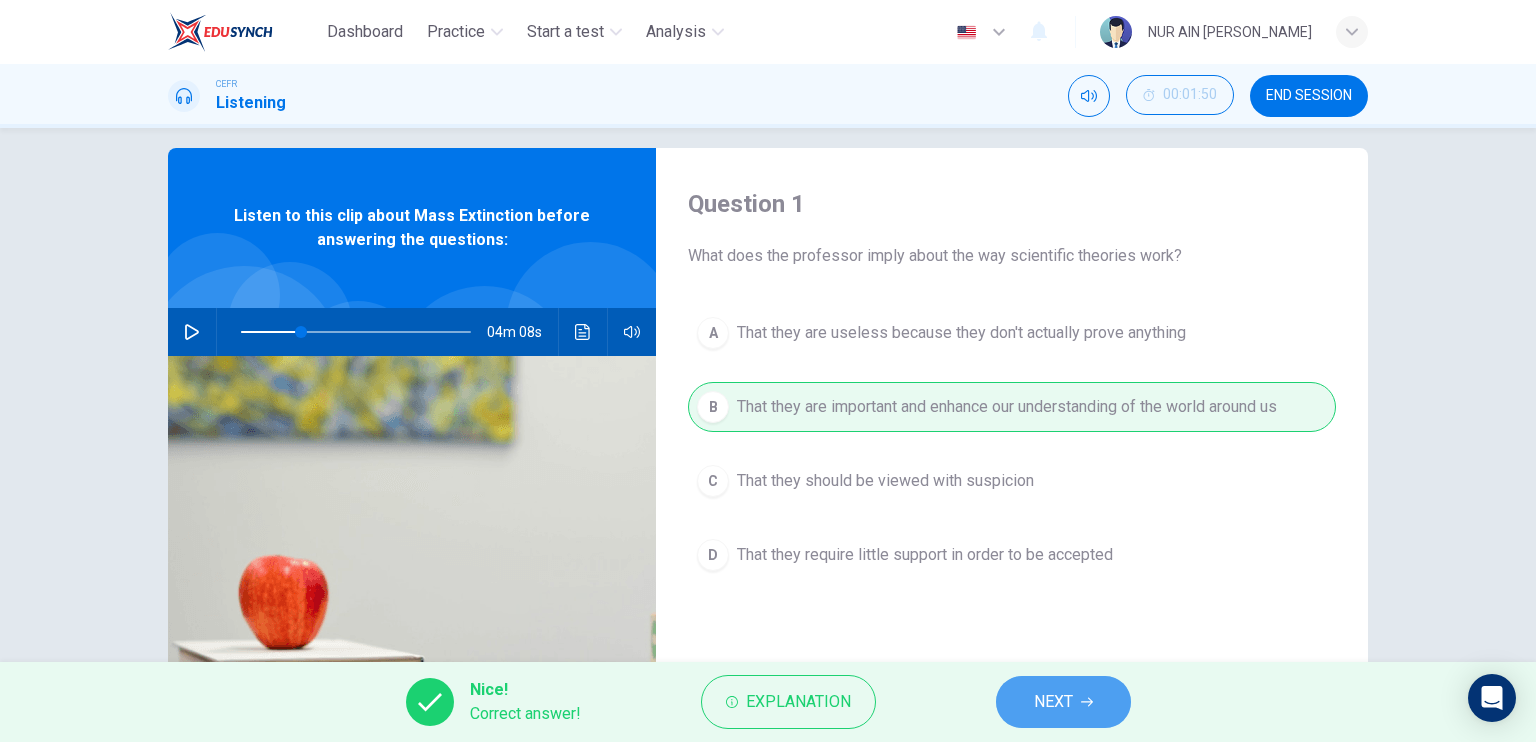 click on "NEXT" at bounding box center (1063, 702) 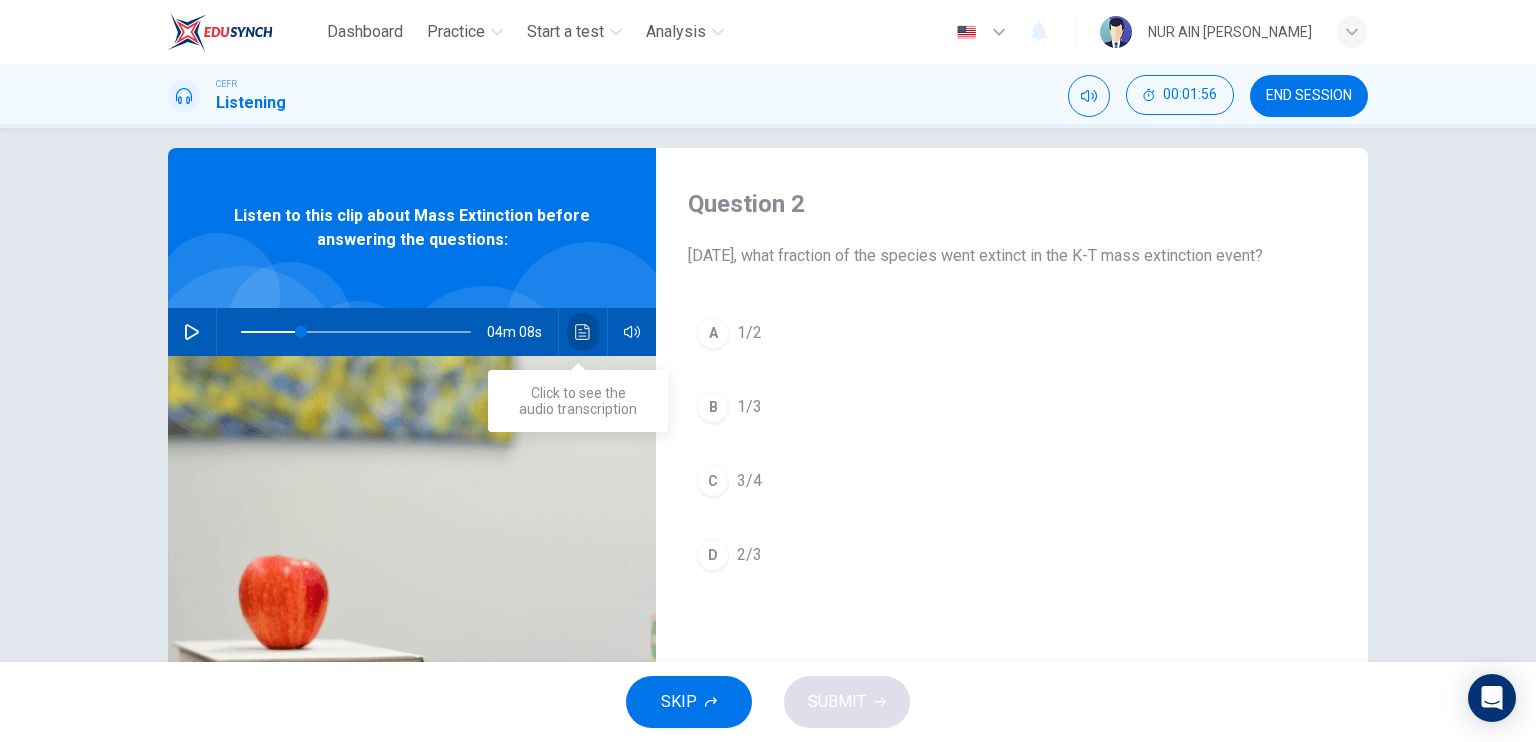 click at bounding box center (583, 332) 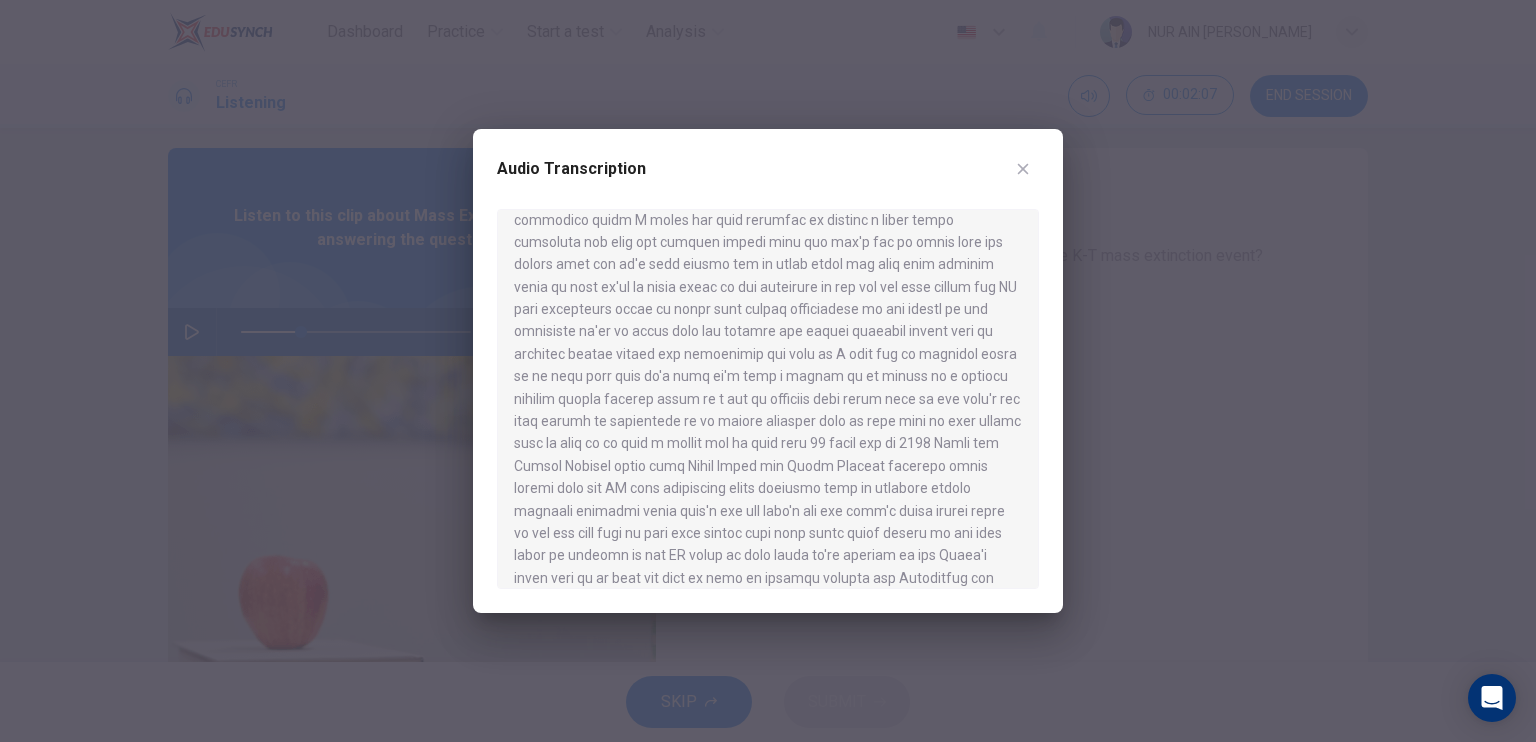 scroll, scrollTop: 348, scrollLeft: 0, axis: vertical 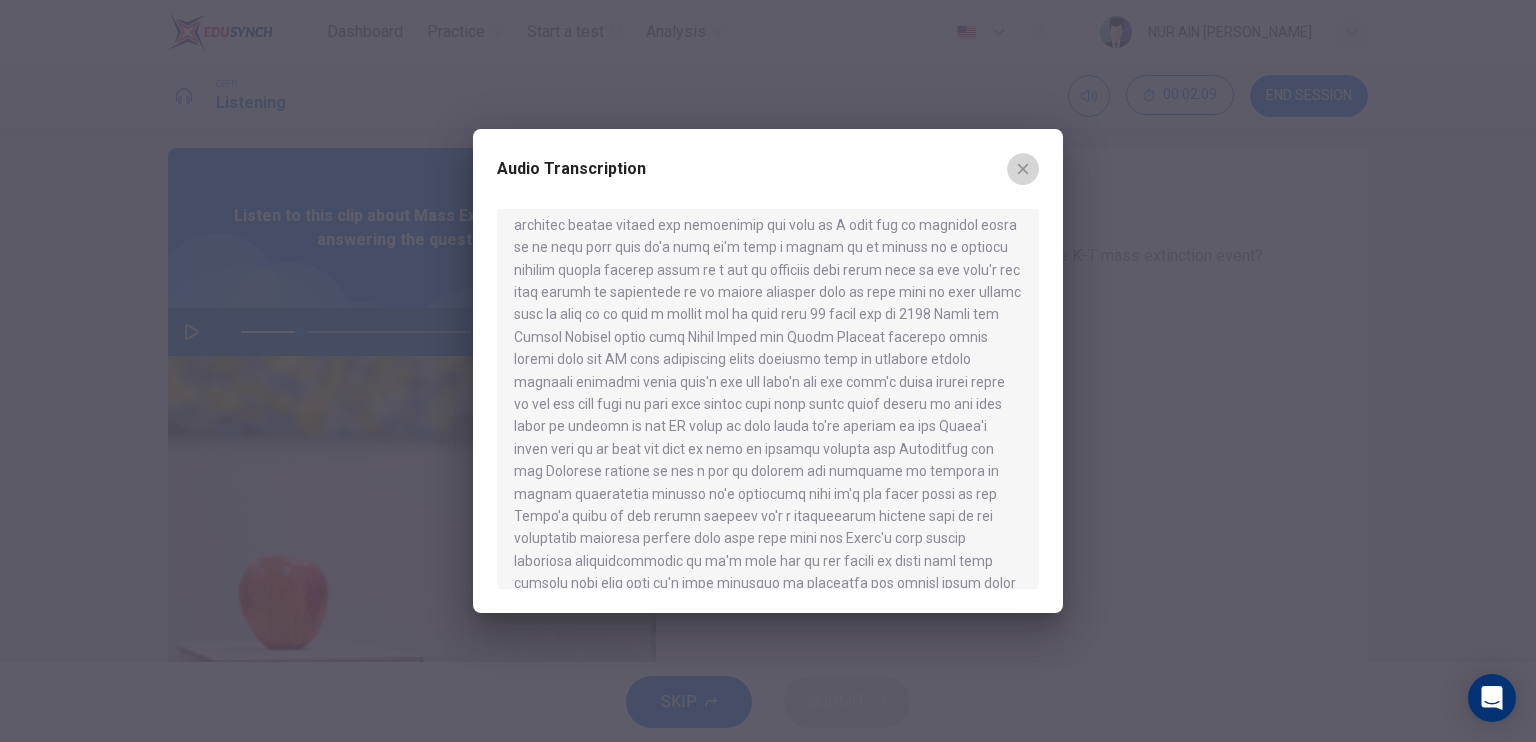 click 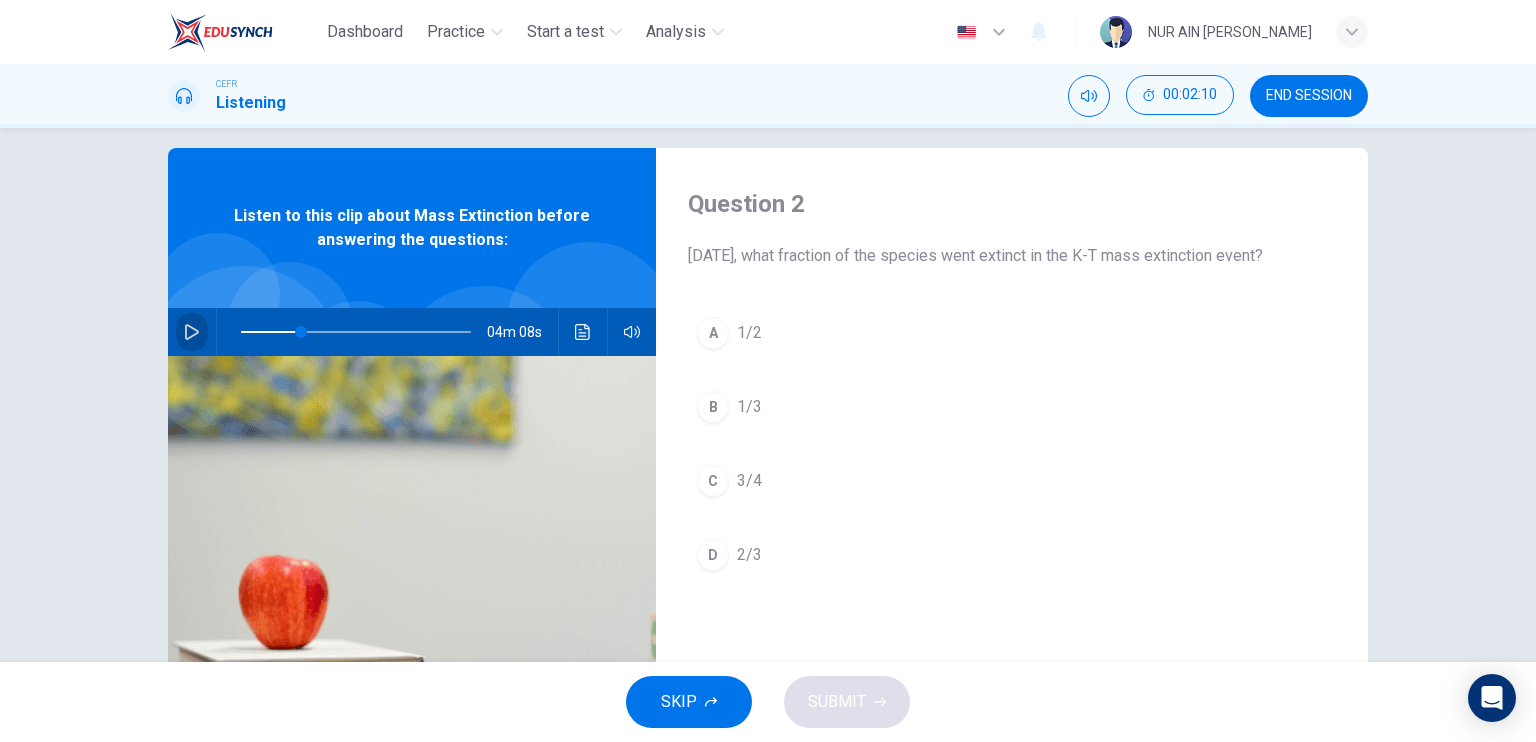 click at bounding box center (192, 332) 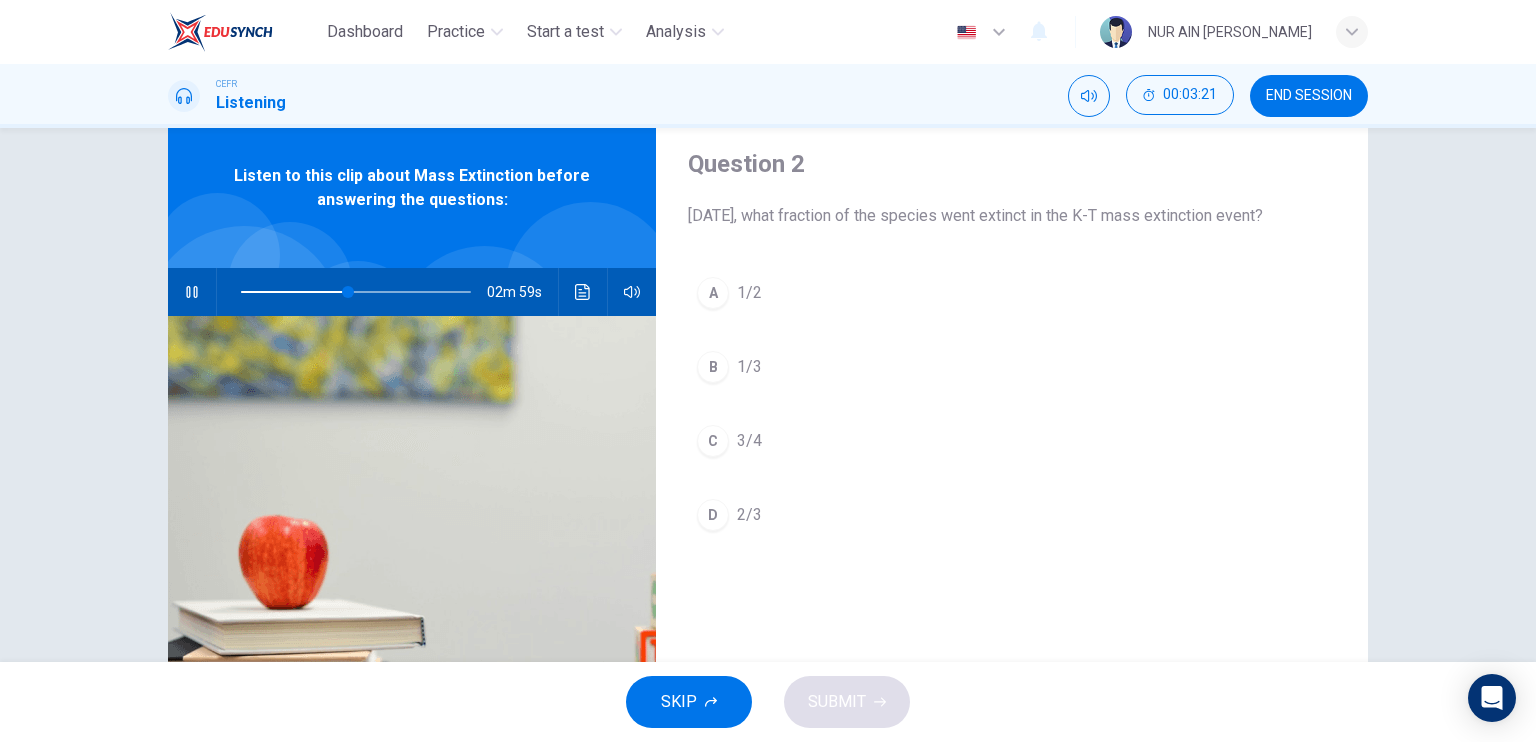 scroll, scrollTop: 60, scrollLeft: 0, axis: vertical 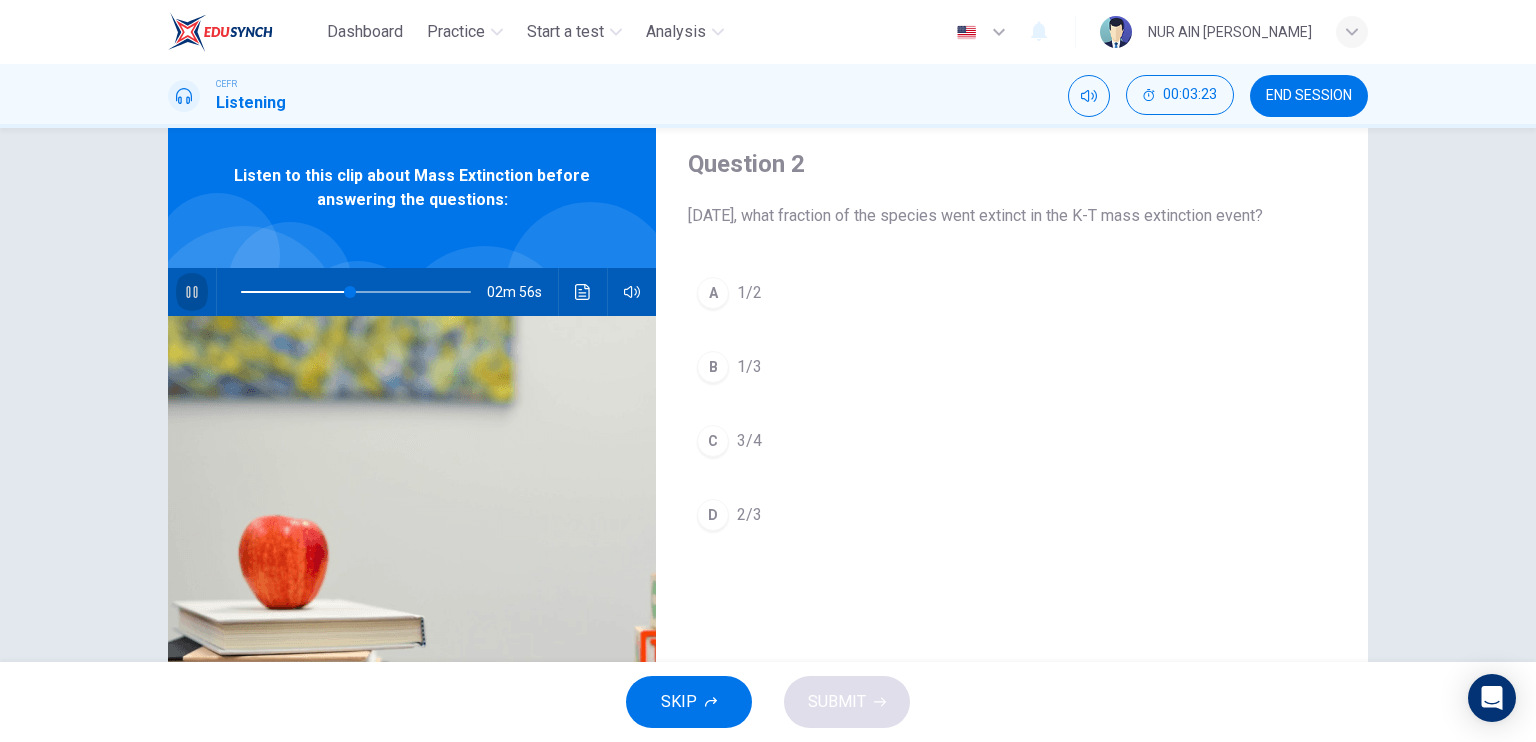 click 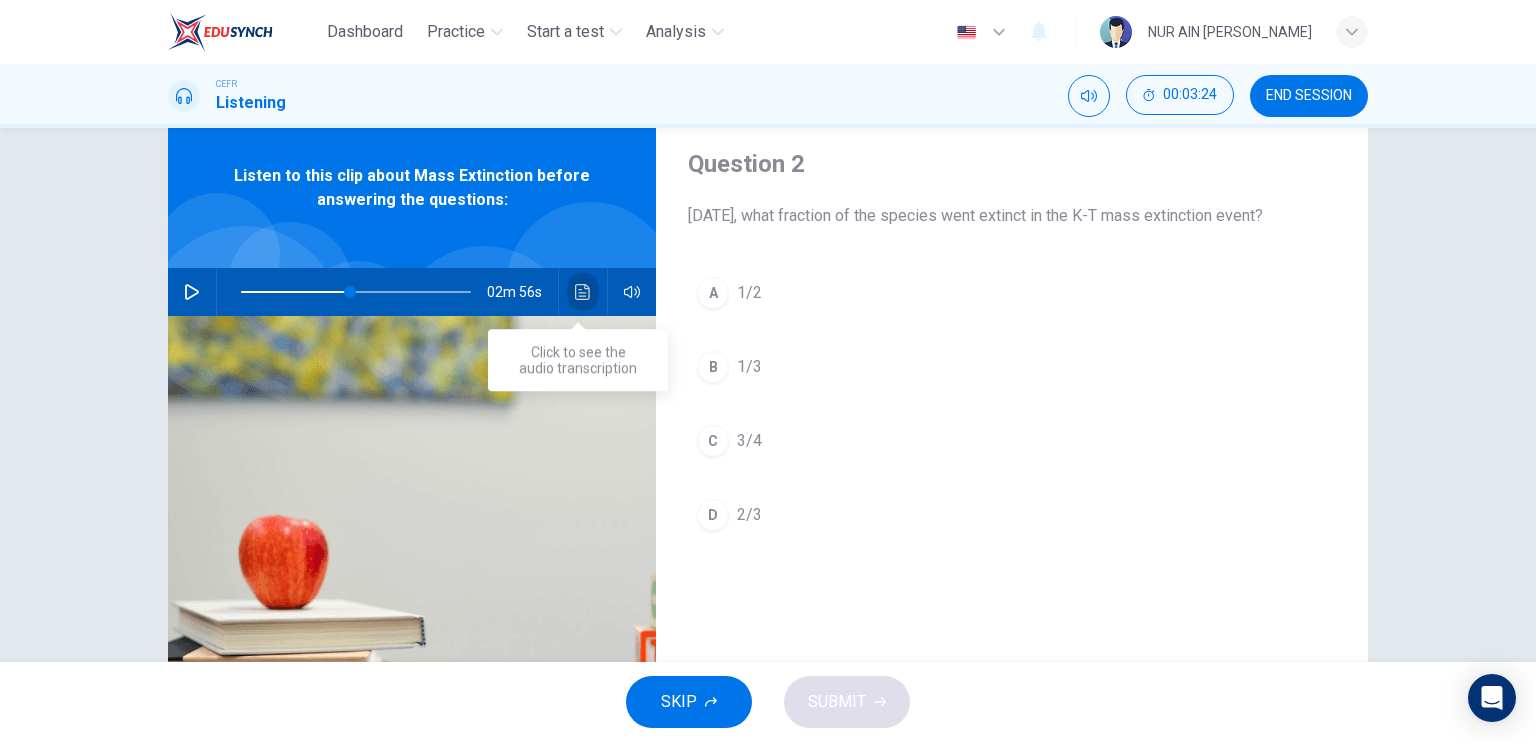 click 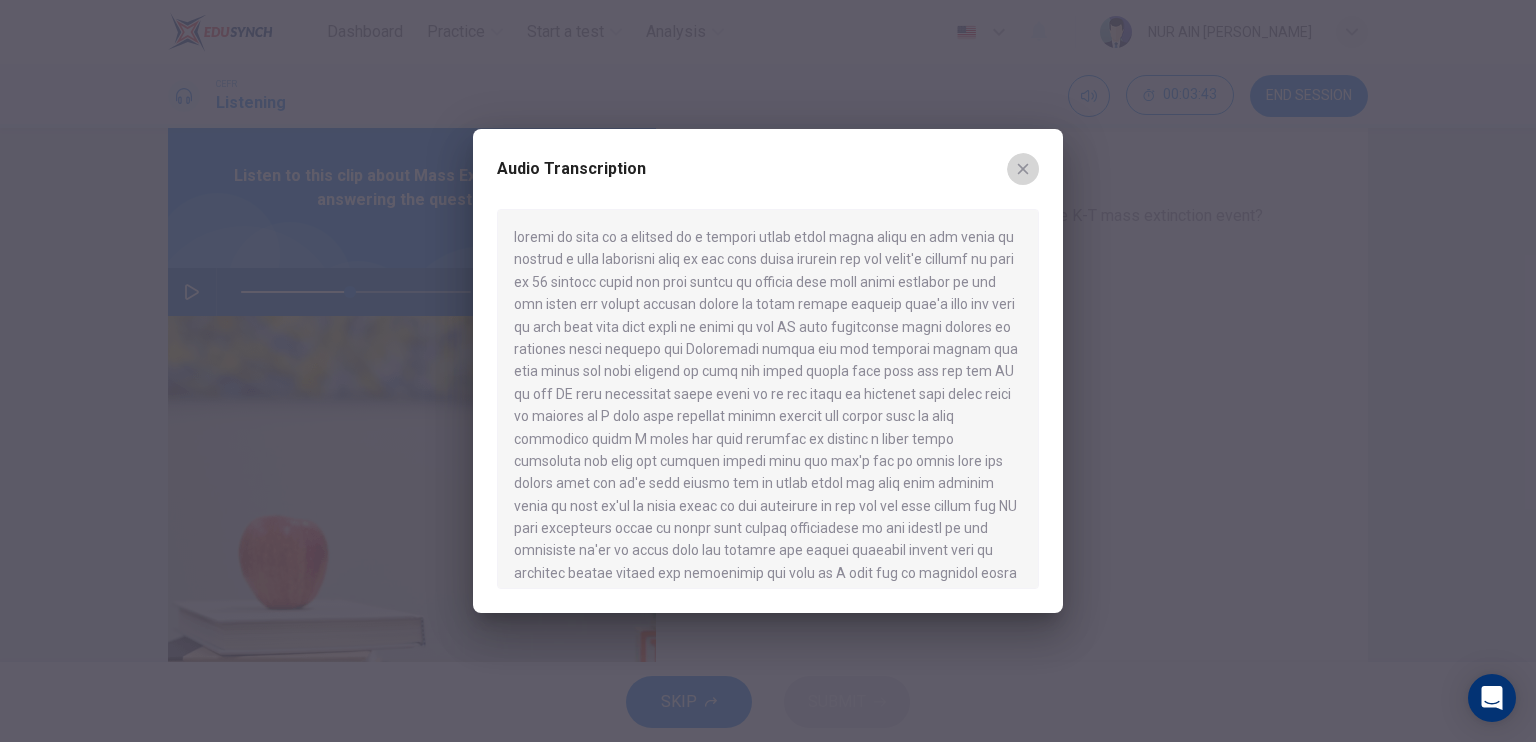 click 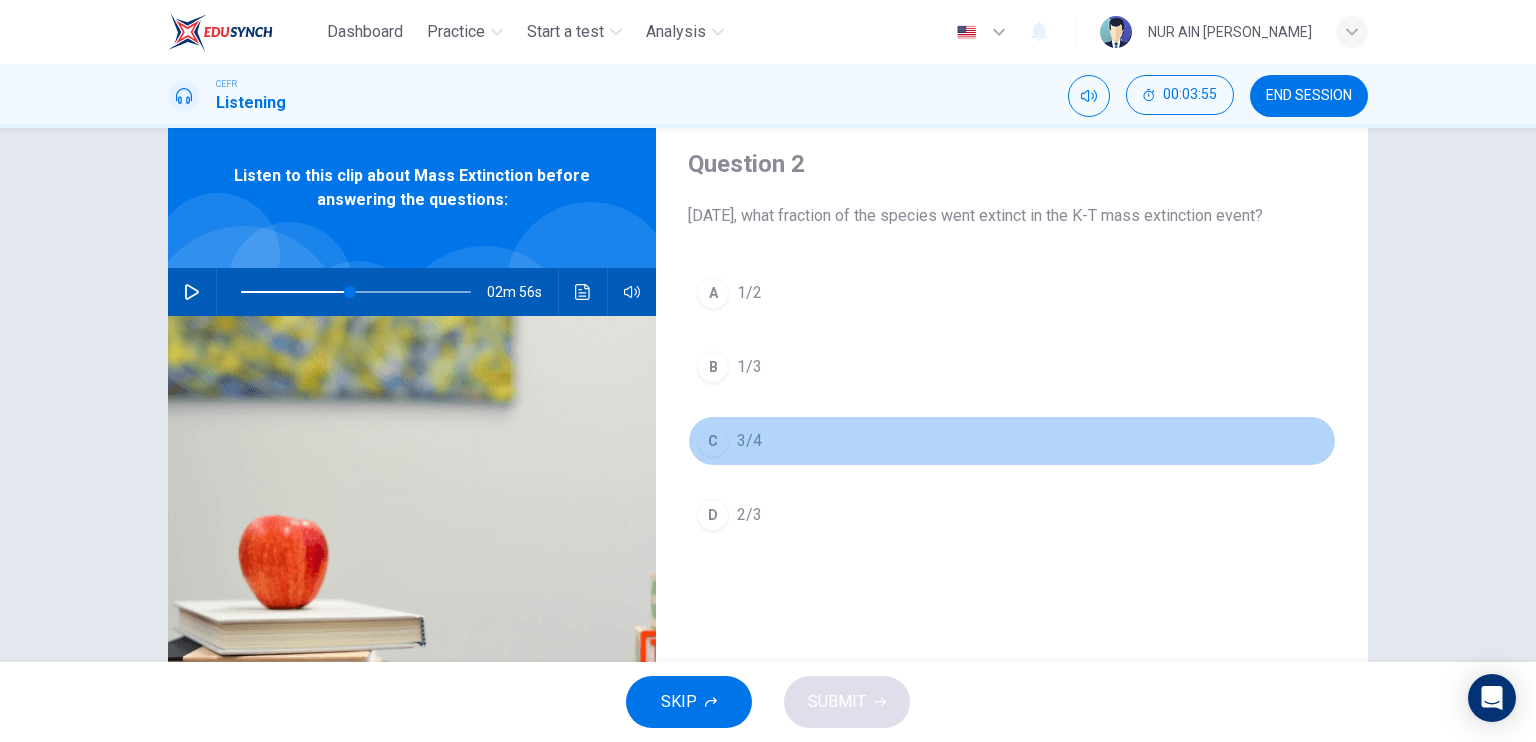 click on "C 3/4" at bounding box center (1012, 441) 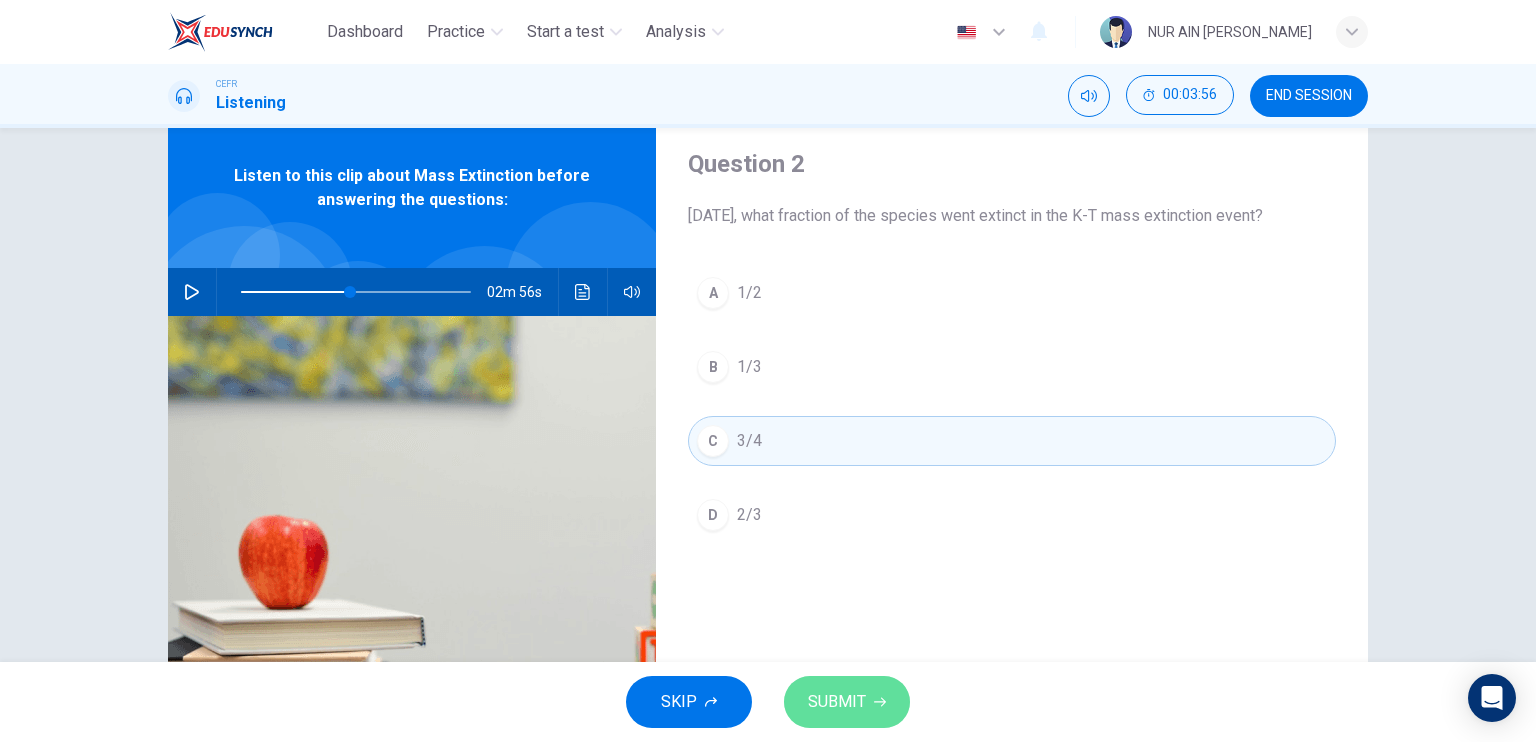 click on "SUBMIT" at bounding box center (837, 702) 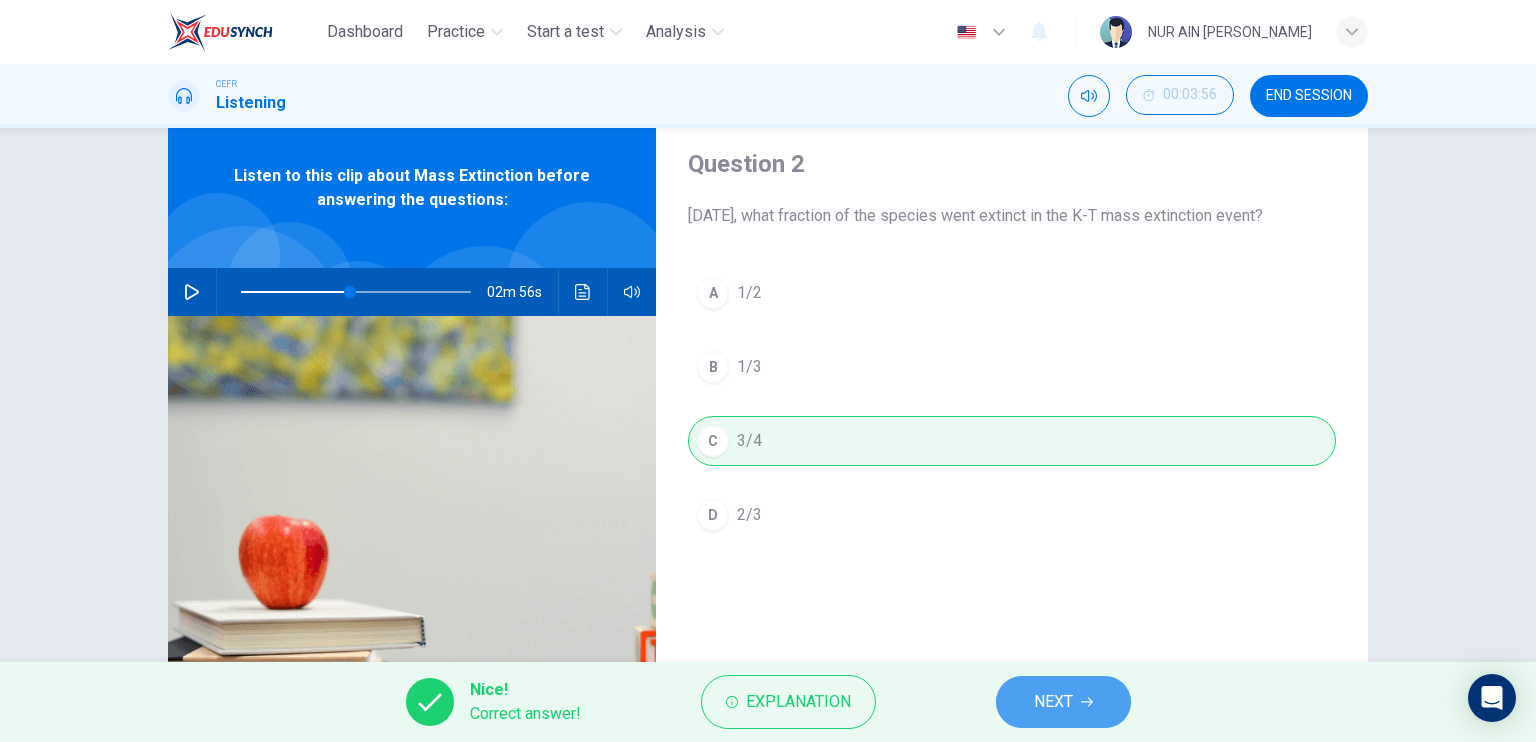 click on "NEXT" at bounding box center [1063, 702] 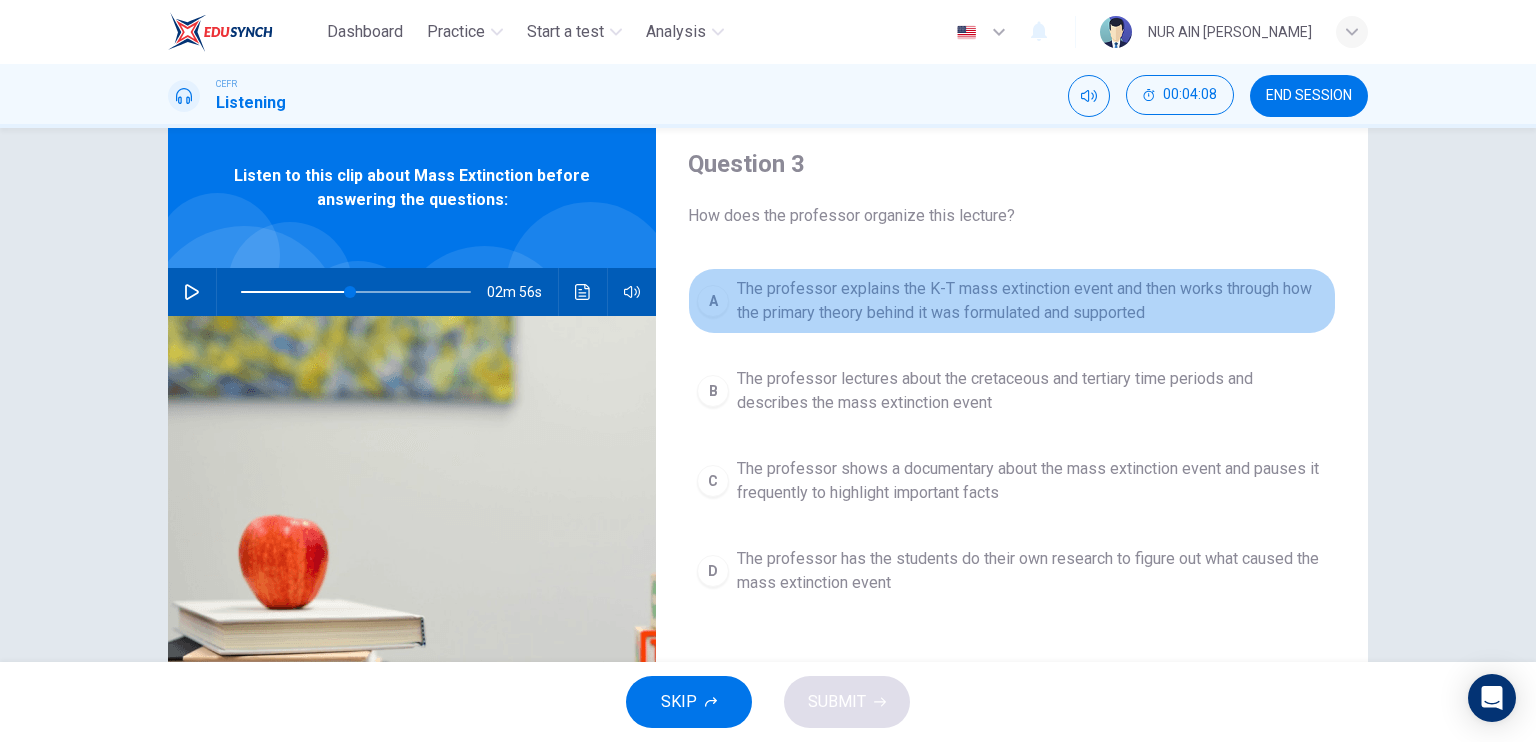 click on "The professor explains the K-T mass extinction event and then works through how the primary theory behind it was formulated and supported" at bounding box center (1032, 301) 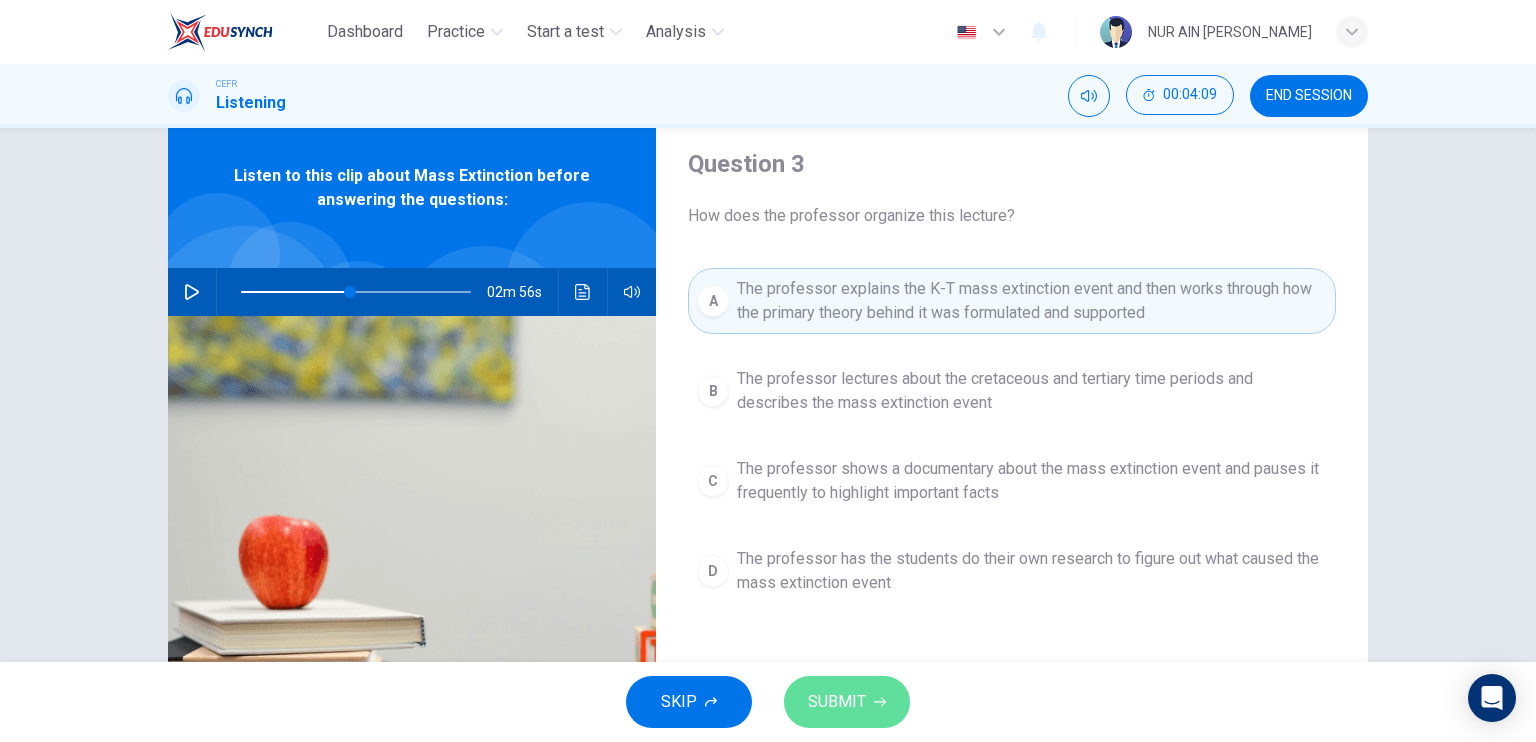 click on "SUBMIT" at bounding box center [847, 702] 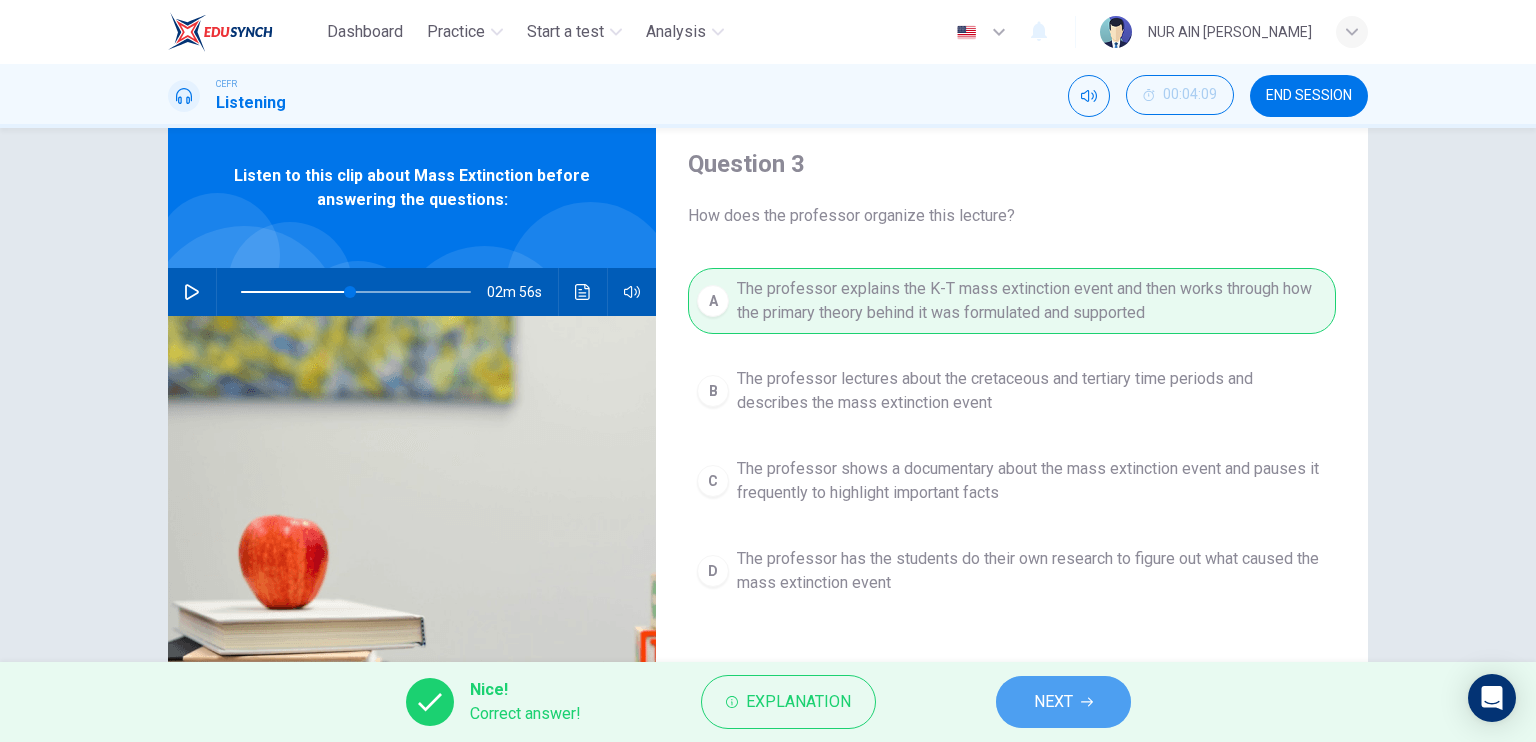click on "NEXT" at bounding box center [1053, 702] 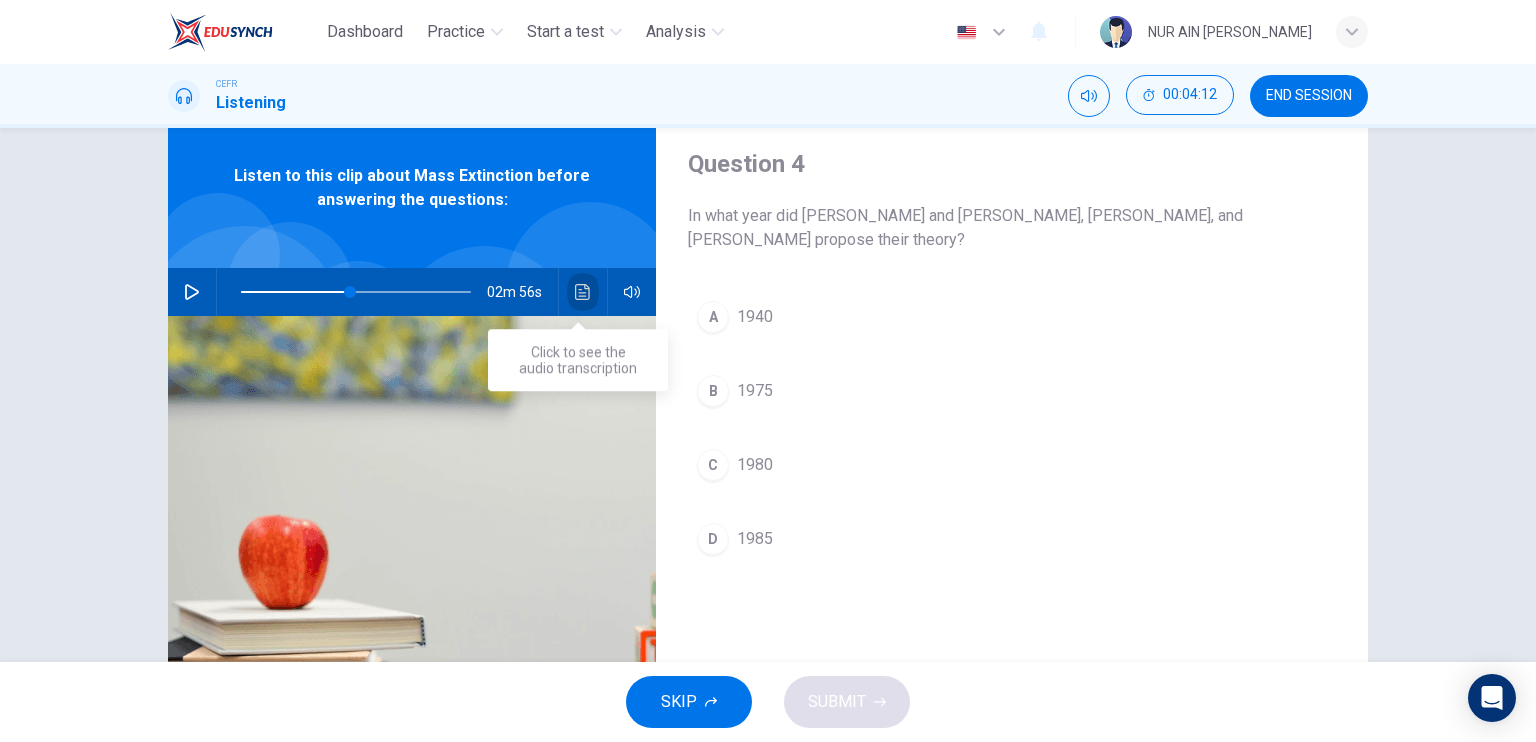 click 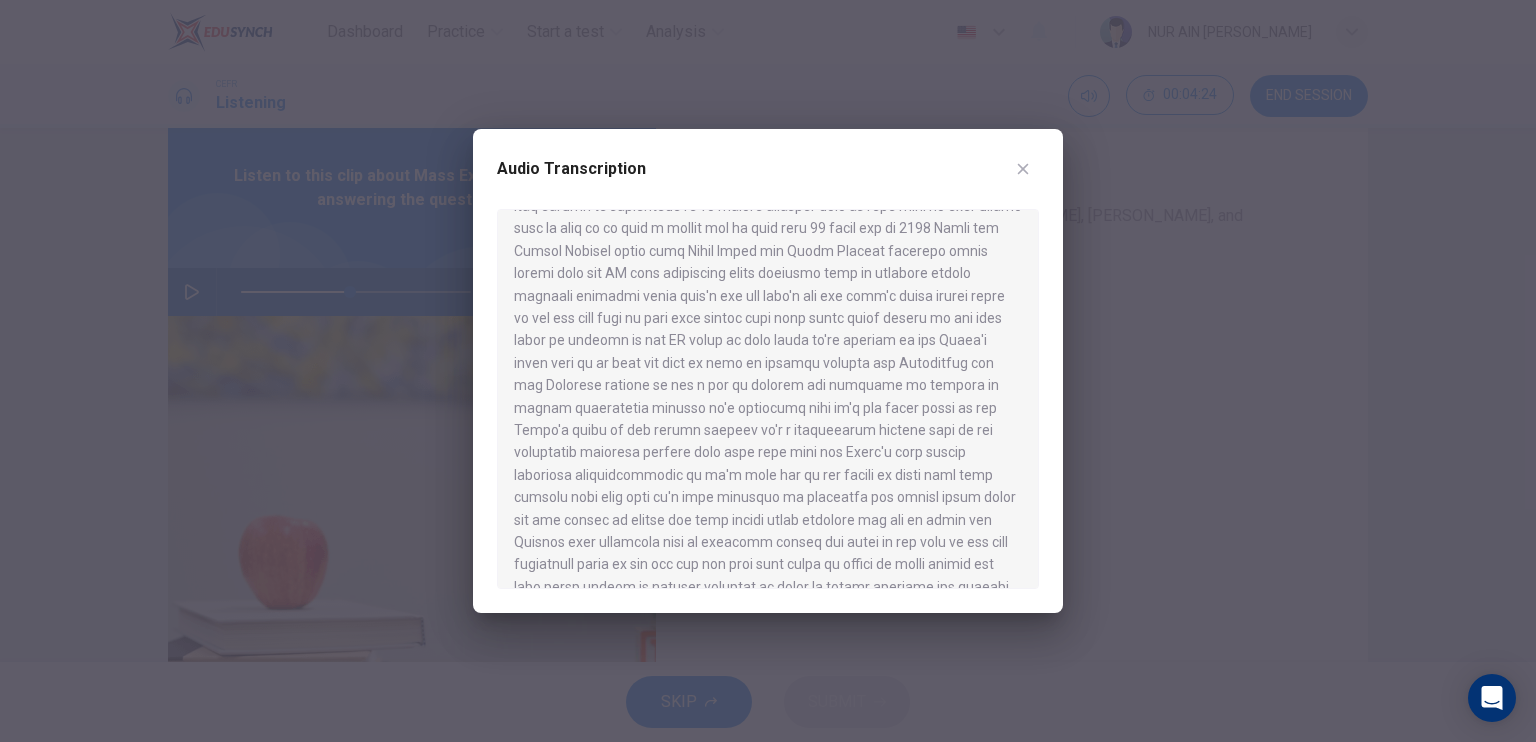 scroll, scrollTop: 433, scrollLeft: 0, axis: vertical 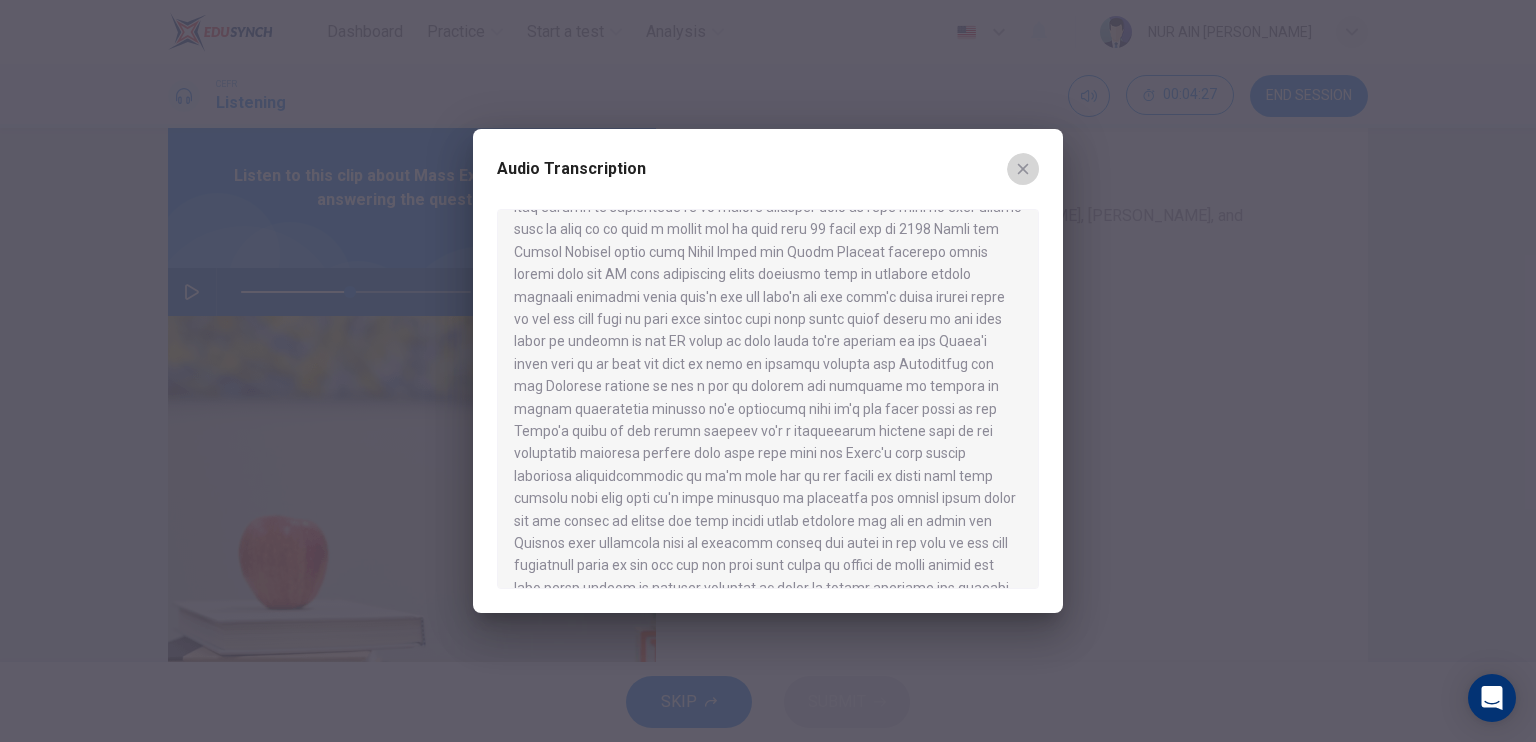 click 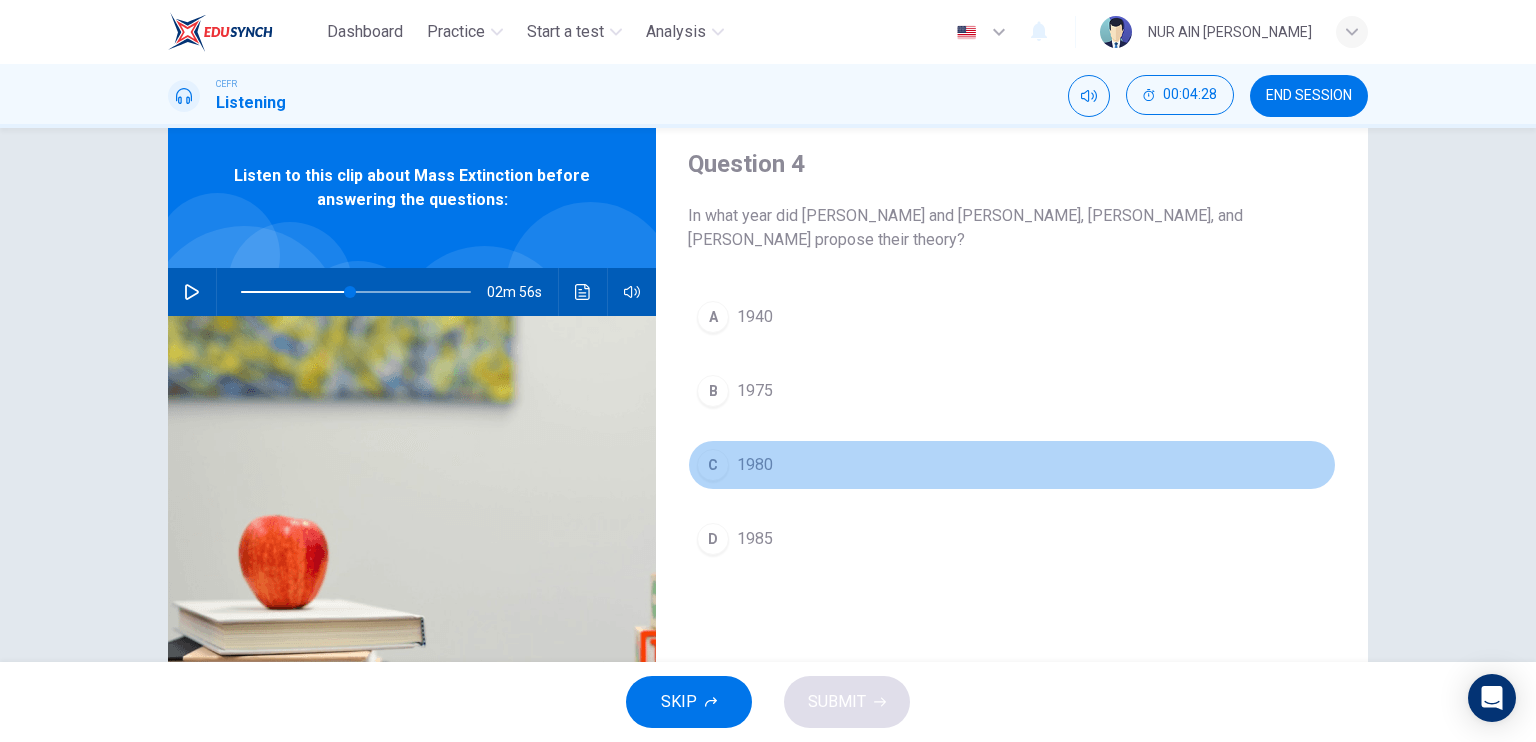 click on "1980" at bounding box center (755, 465) 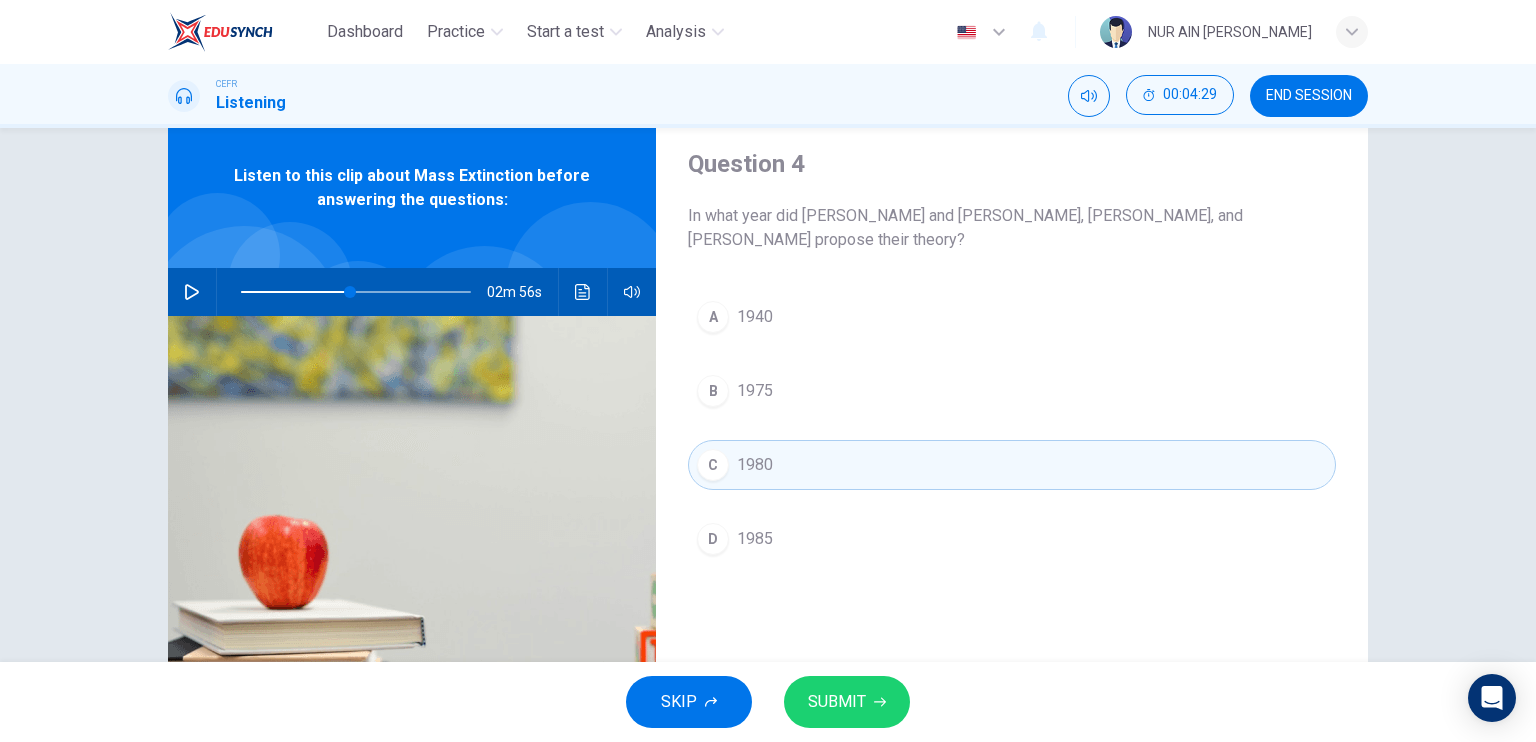 click on "SUBMIT" at bounding box center (847, 702) 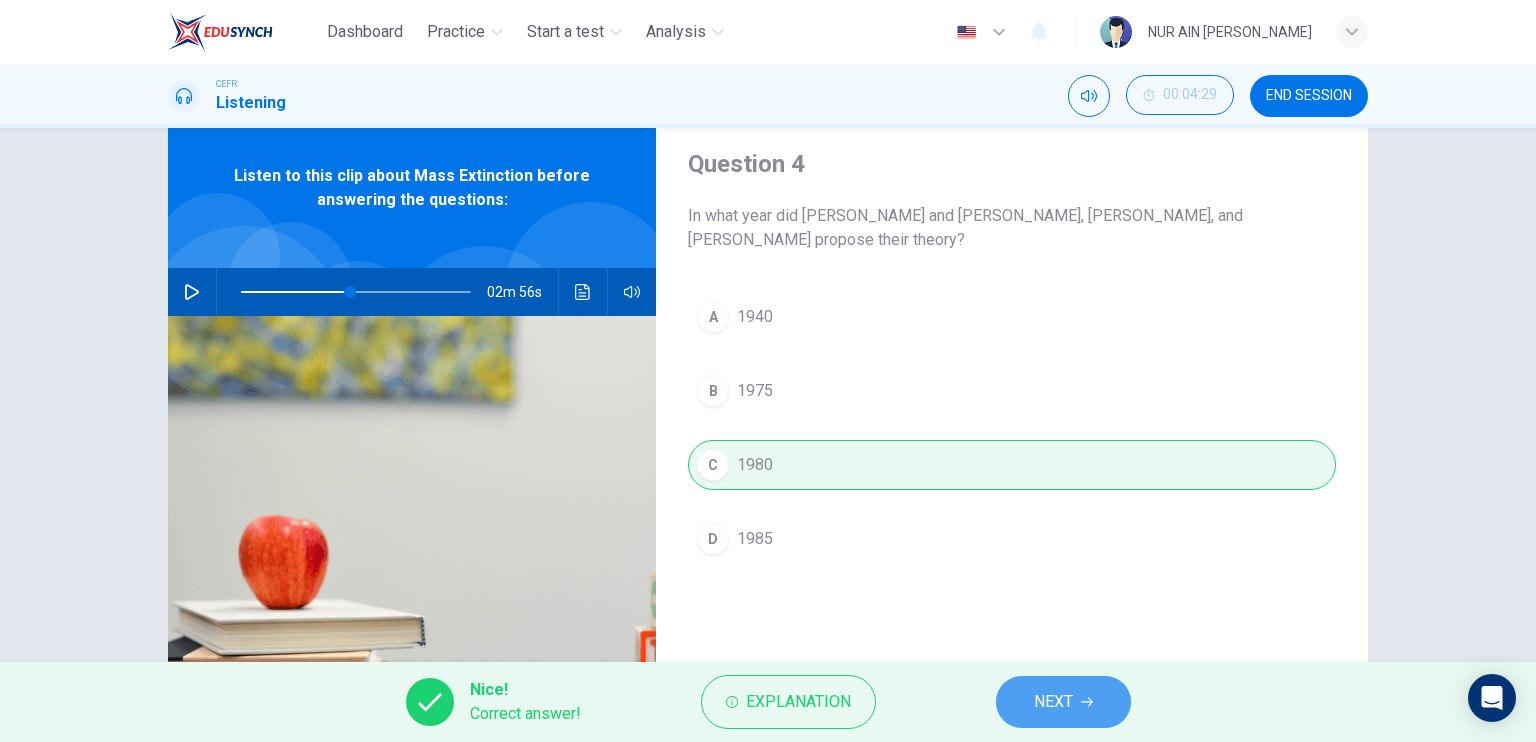 click on "NEXT" at bounding box center (1063, 702) 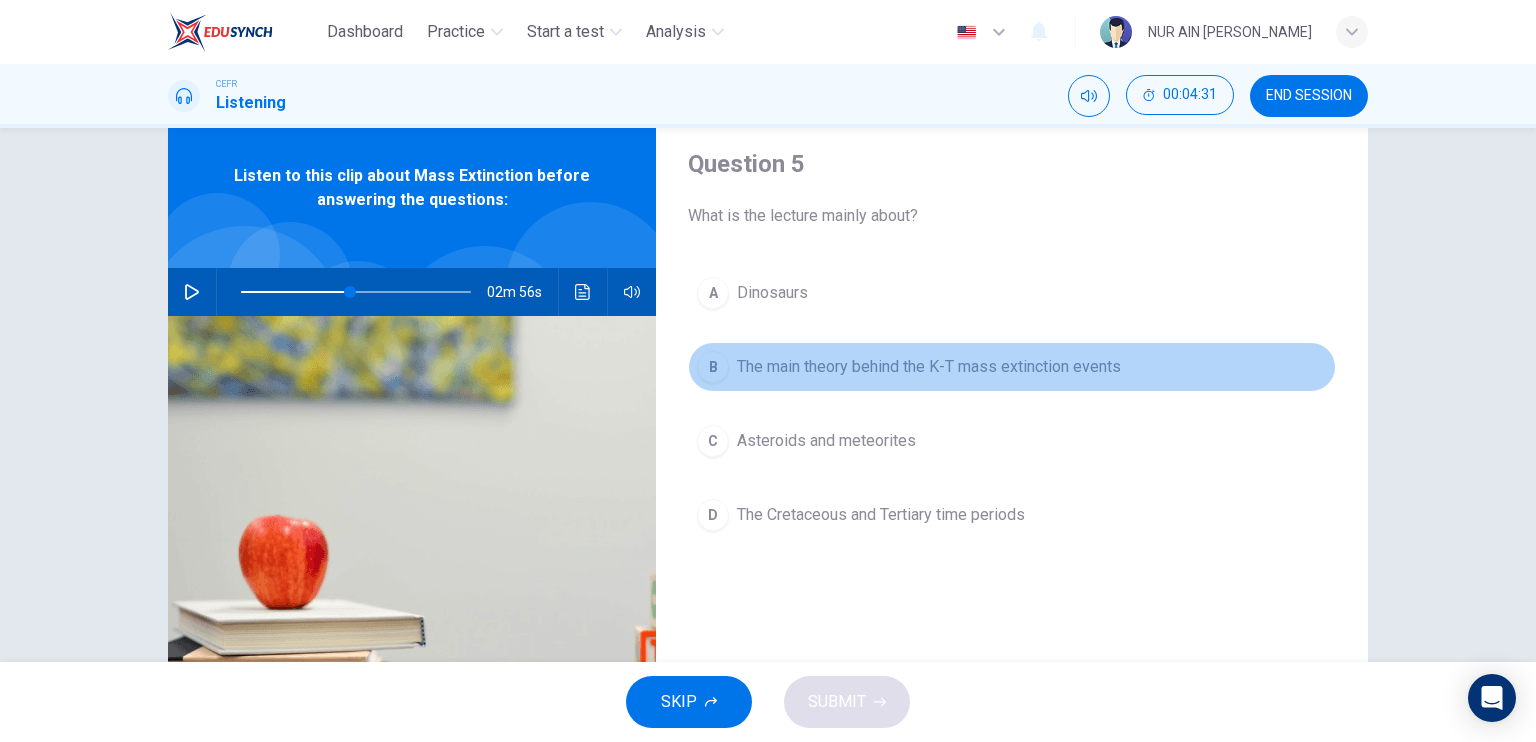 click on "The main theory behind the K-T mass extinction events" at bounding box center [929, 367] 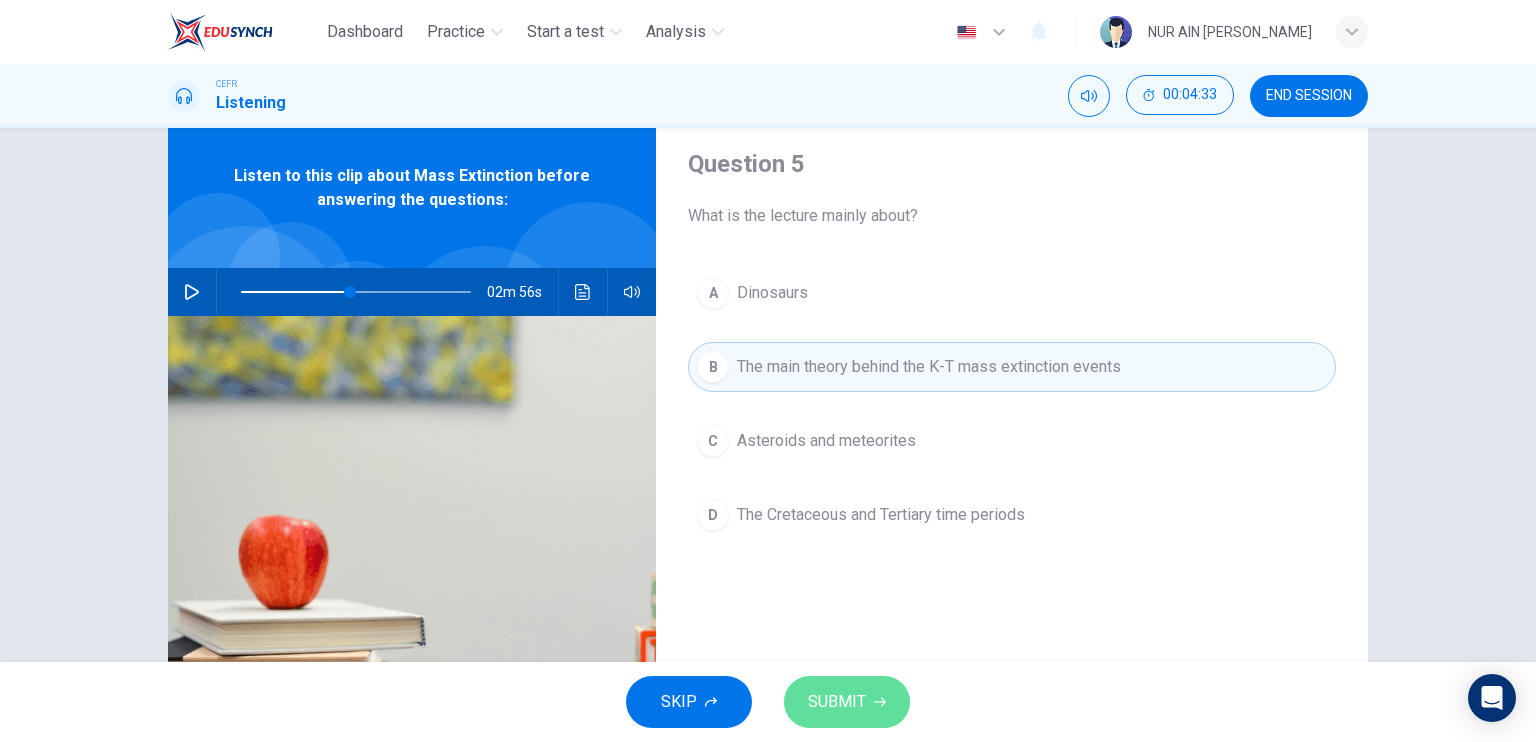 click on "SUBMIT" at bounding box center [837, 702] 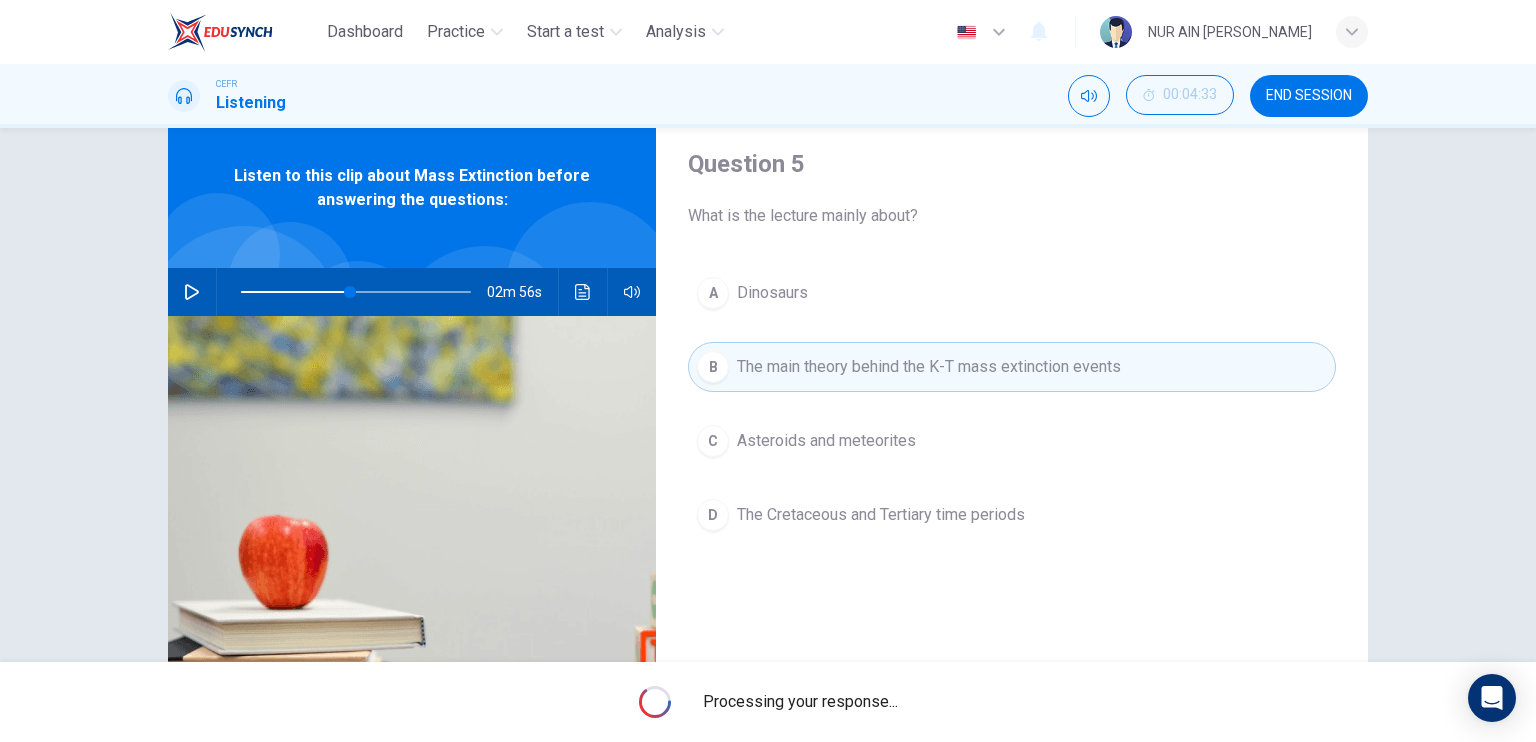 type on "48" 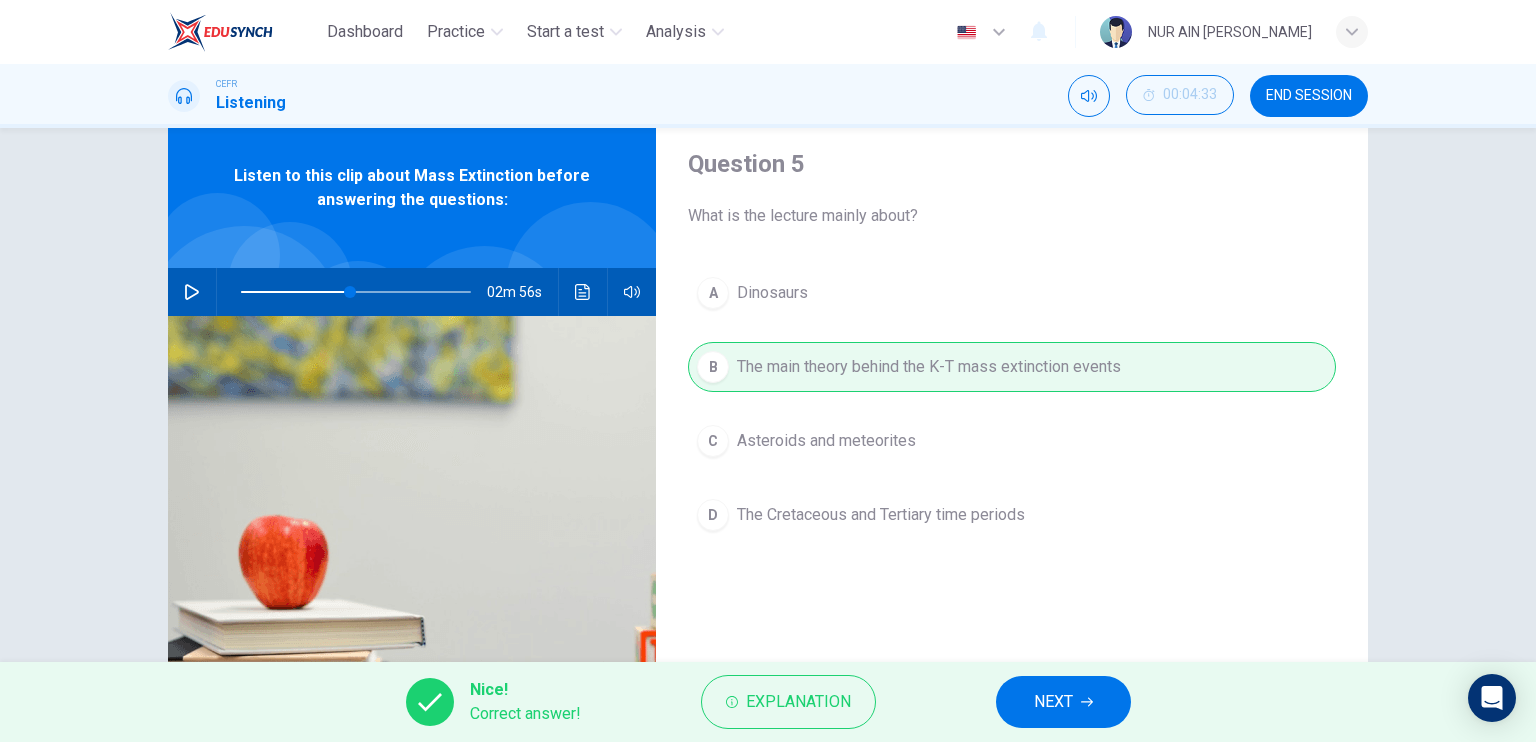 click on "NEXT" at bounding box center (1053, 702) 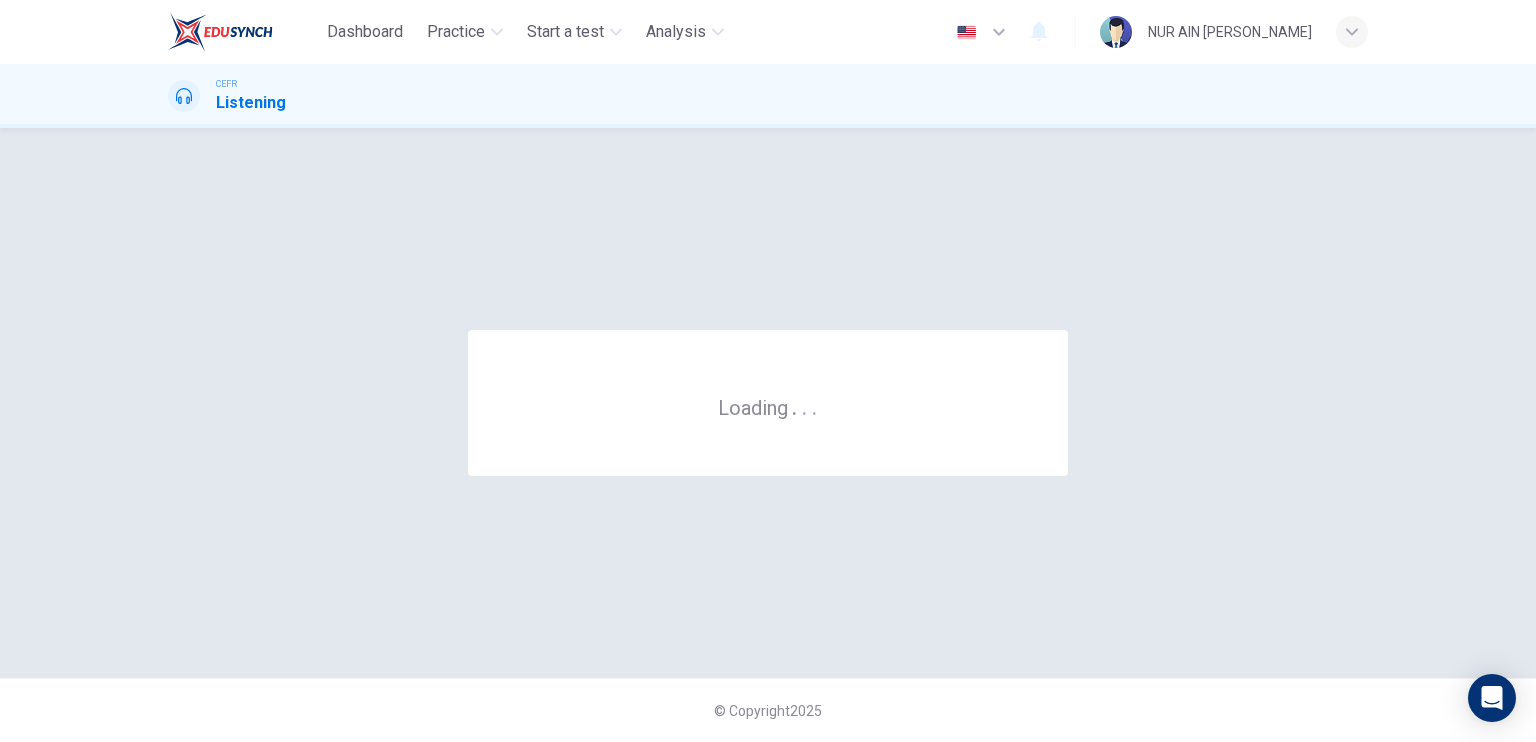 scroll, scrollTop: 0, scrollLeft: 0, axis: both 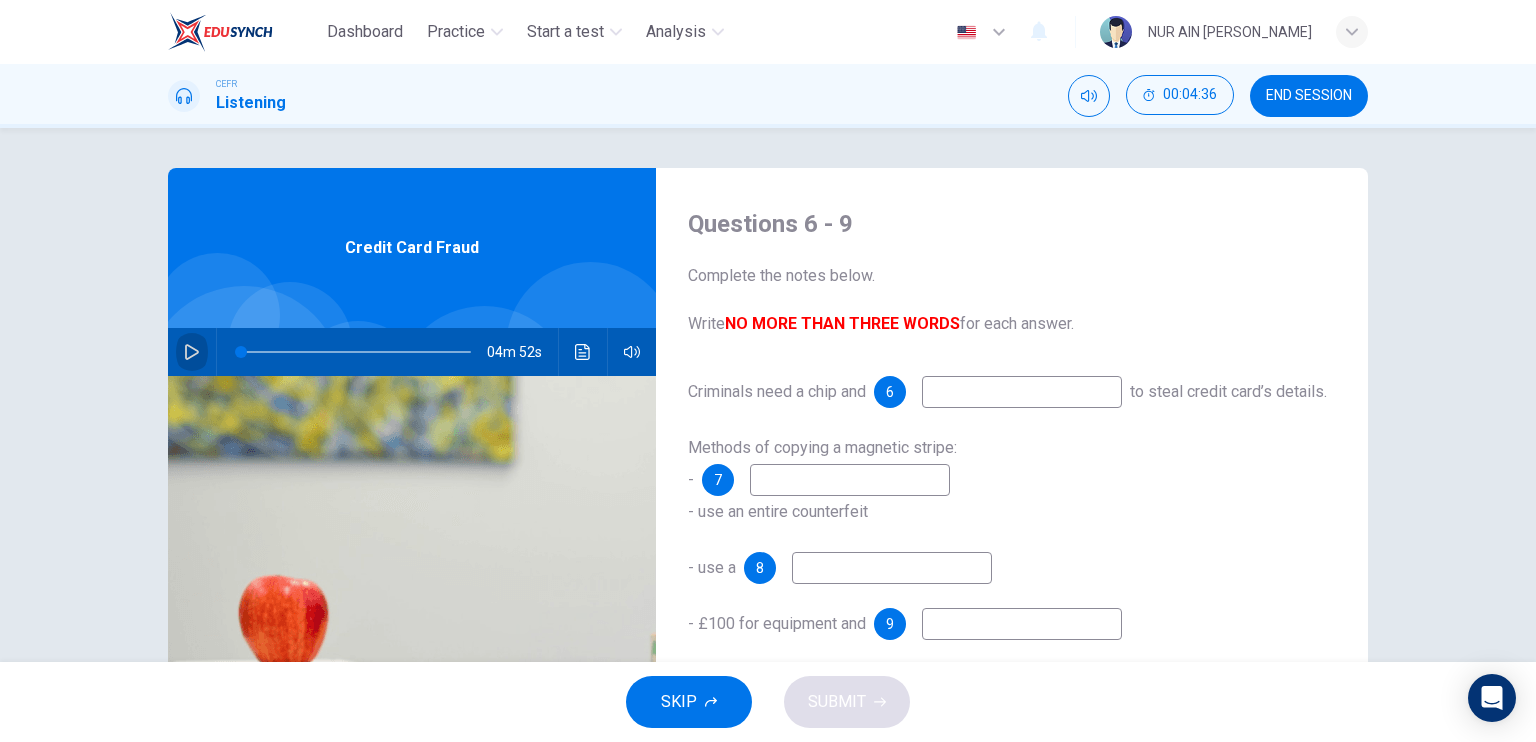 click at bounding box center (192, 352) 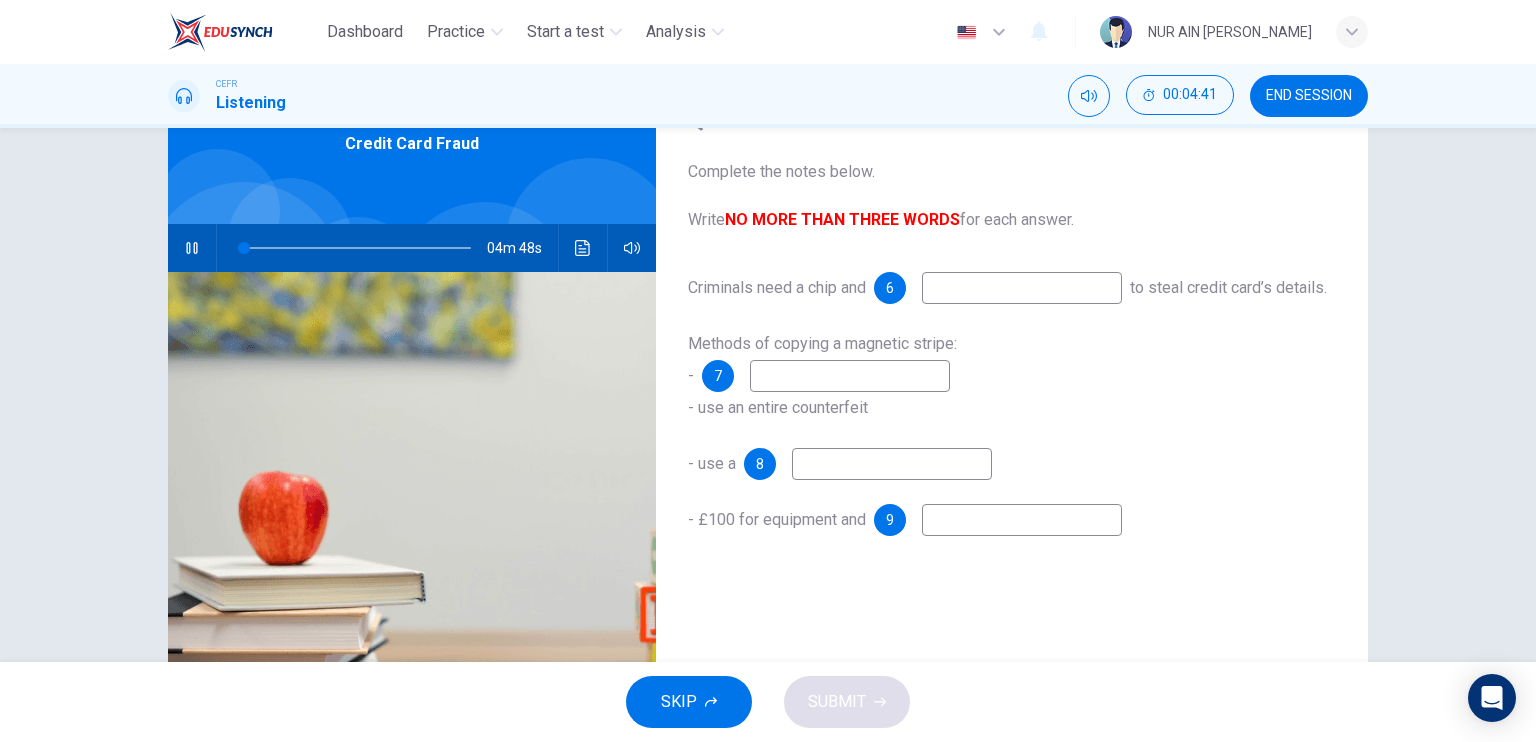 scroll, scrollTop: 124, scrollLeft: 0, axis: vertical 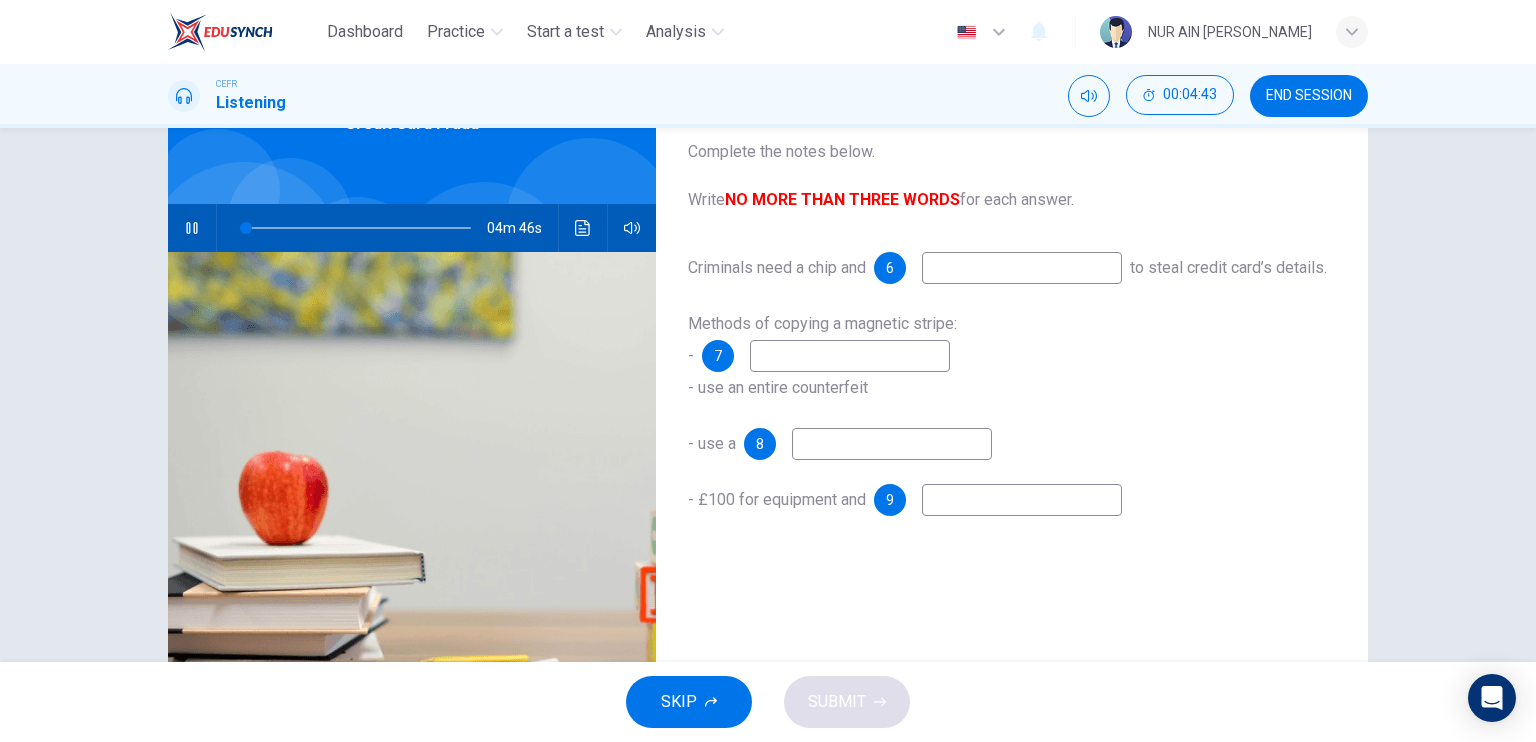 click at bounding box center [1022, 268] 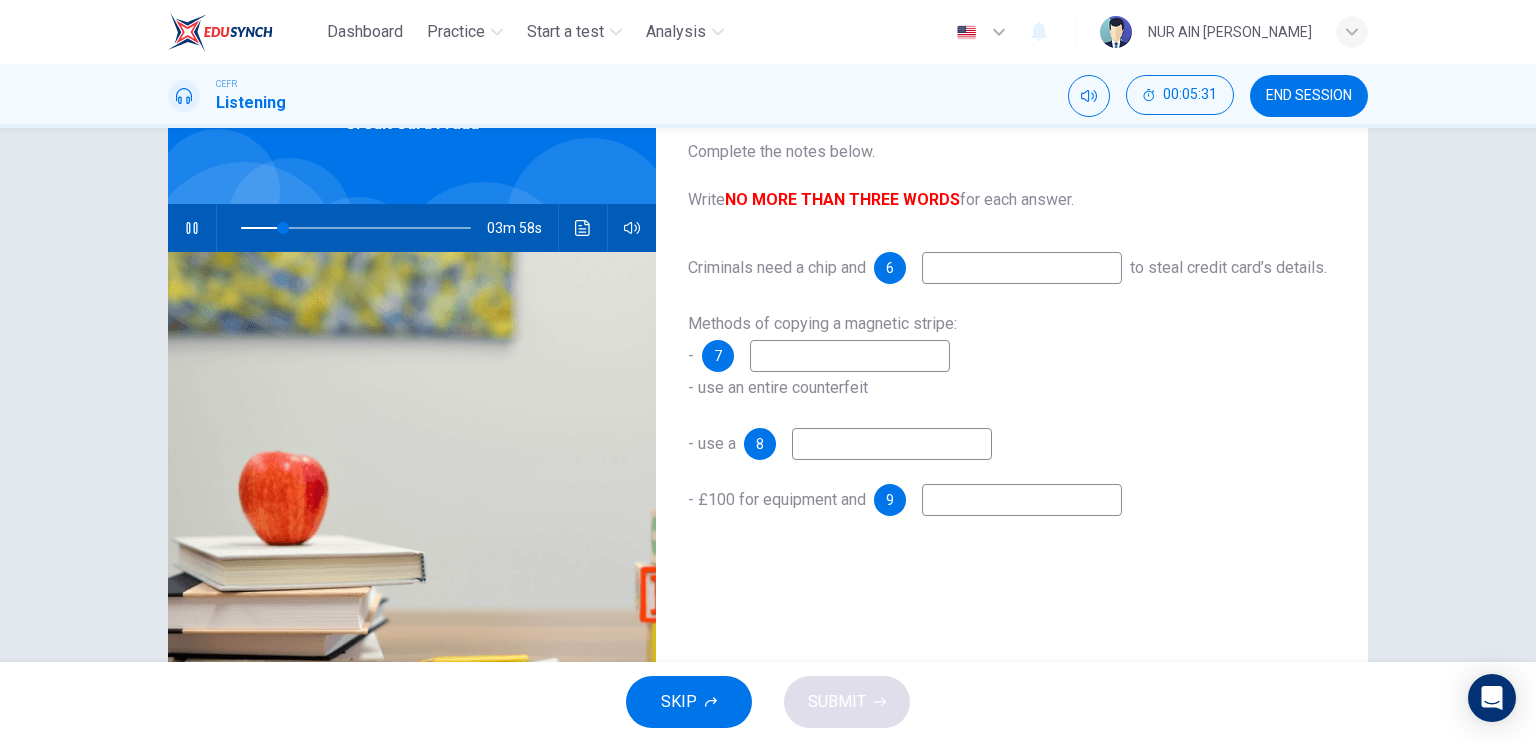 type on "19" 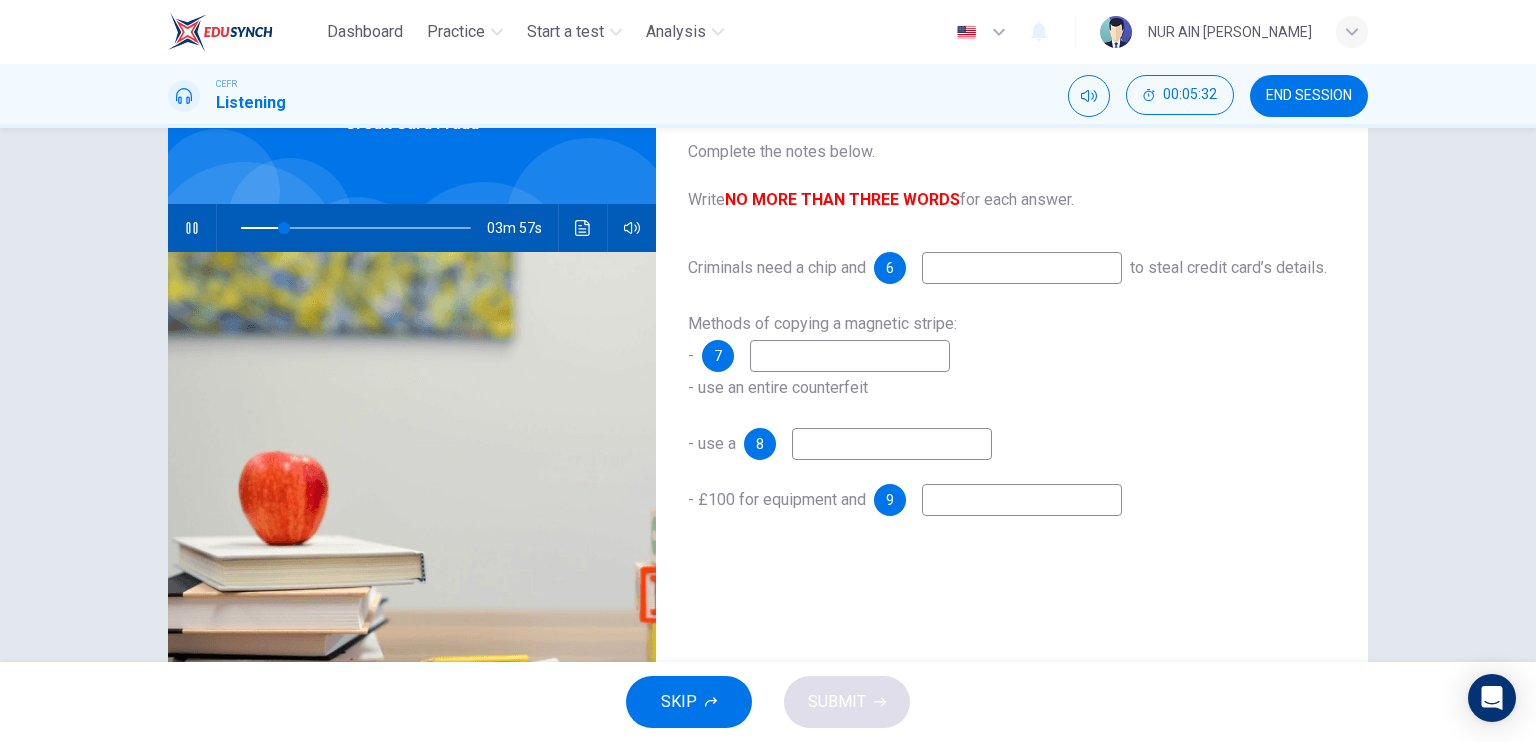 type on "o" 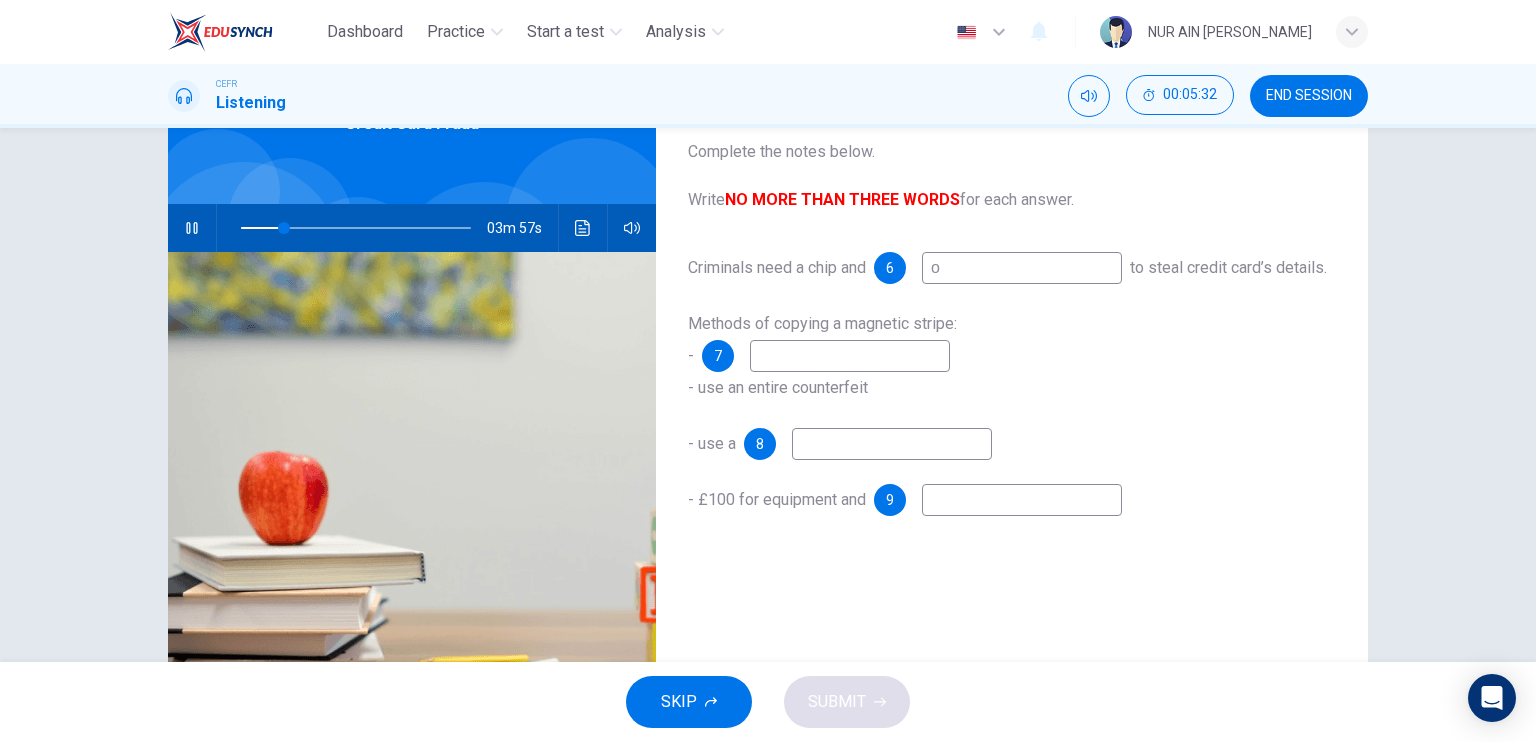 type on "19" 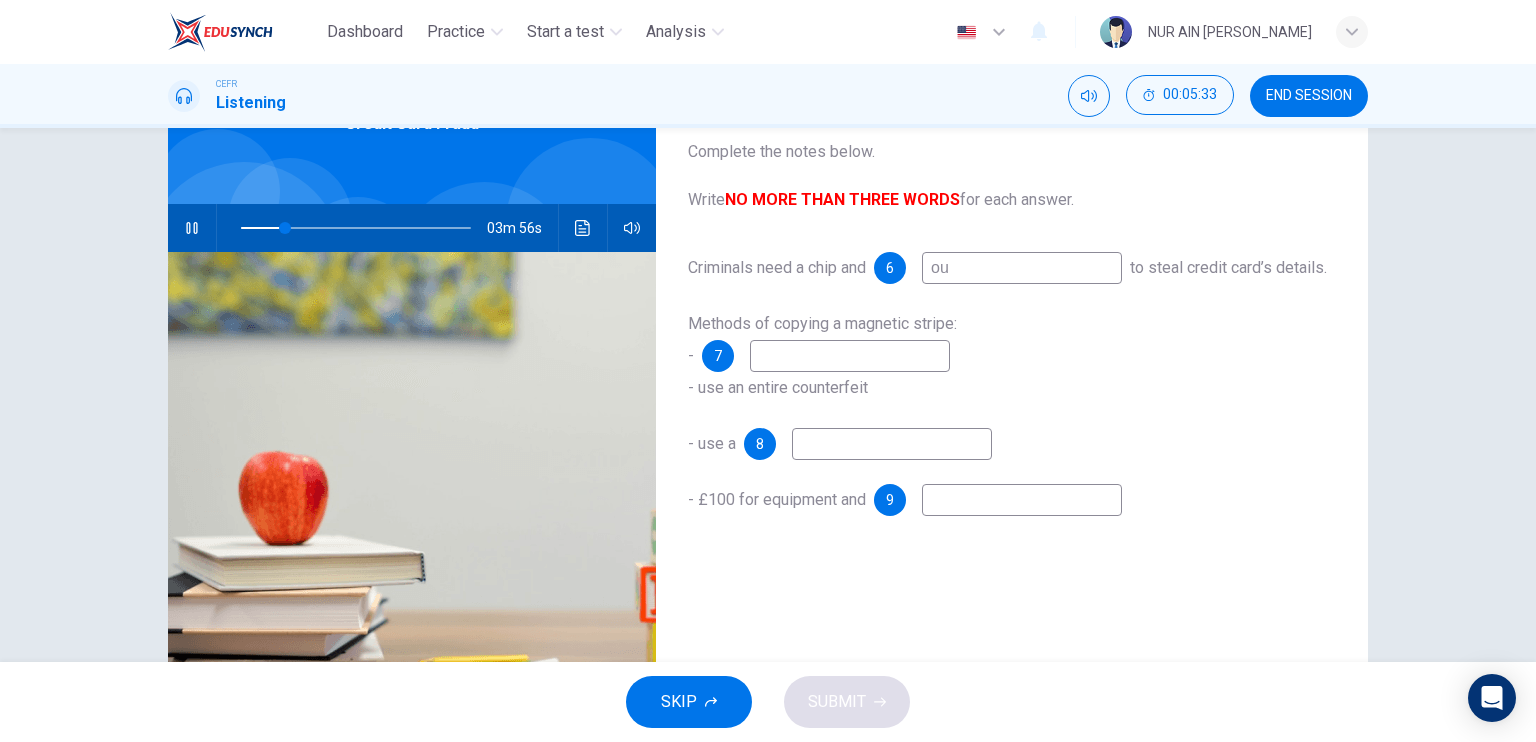 type on "o" 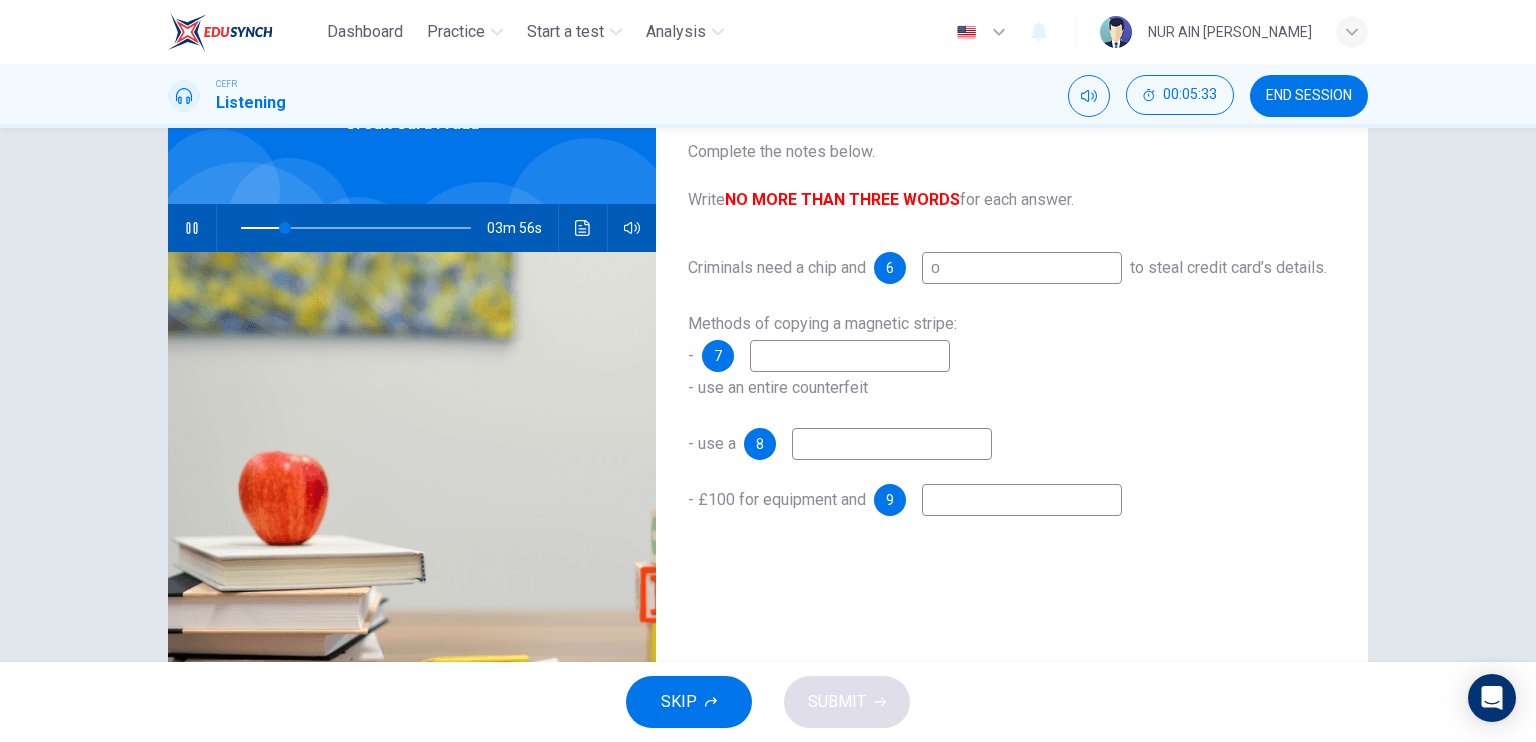 type on "20" 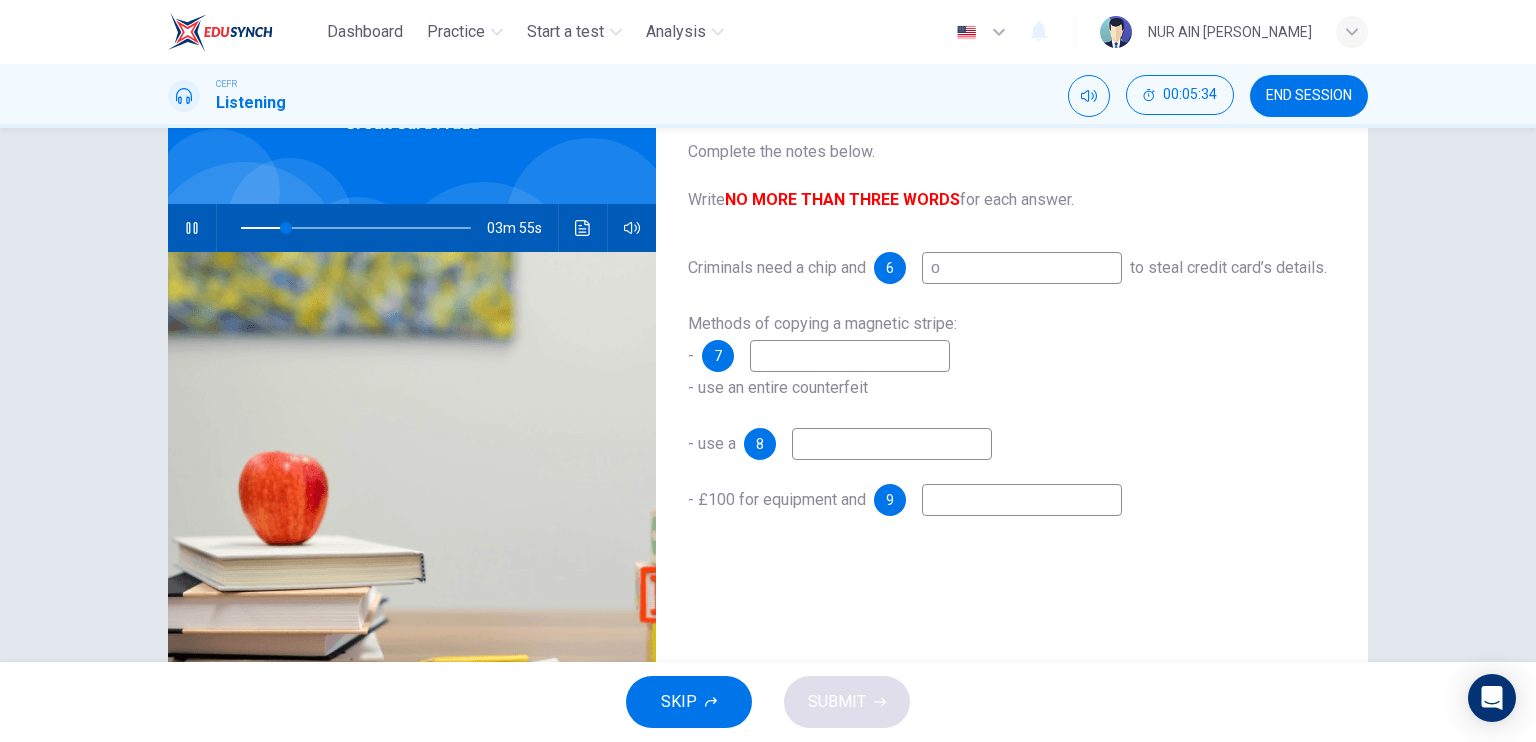 type on "o=" 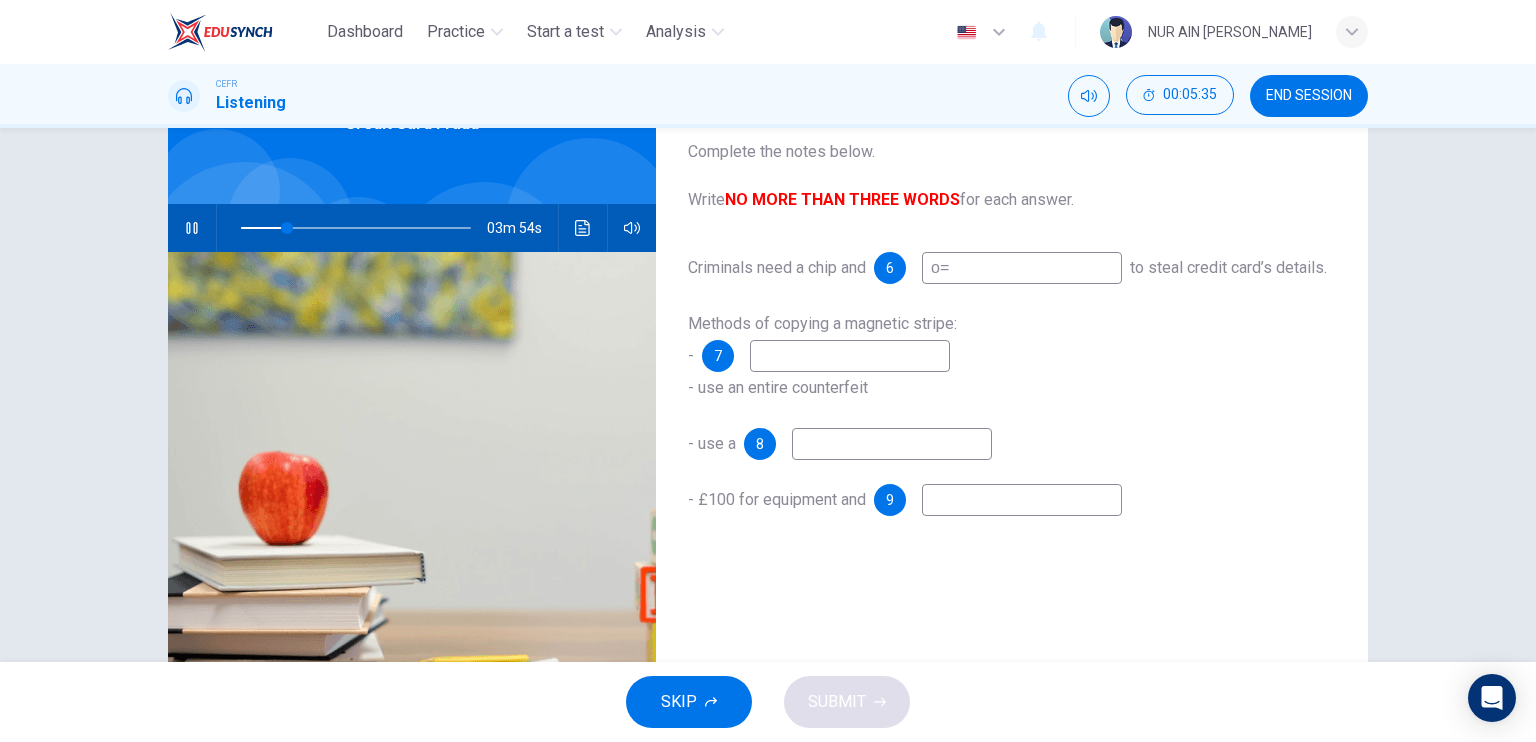type on "20" 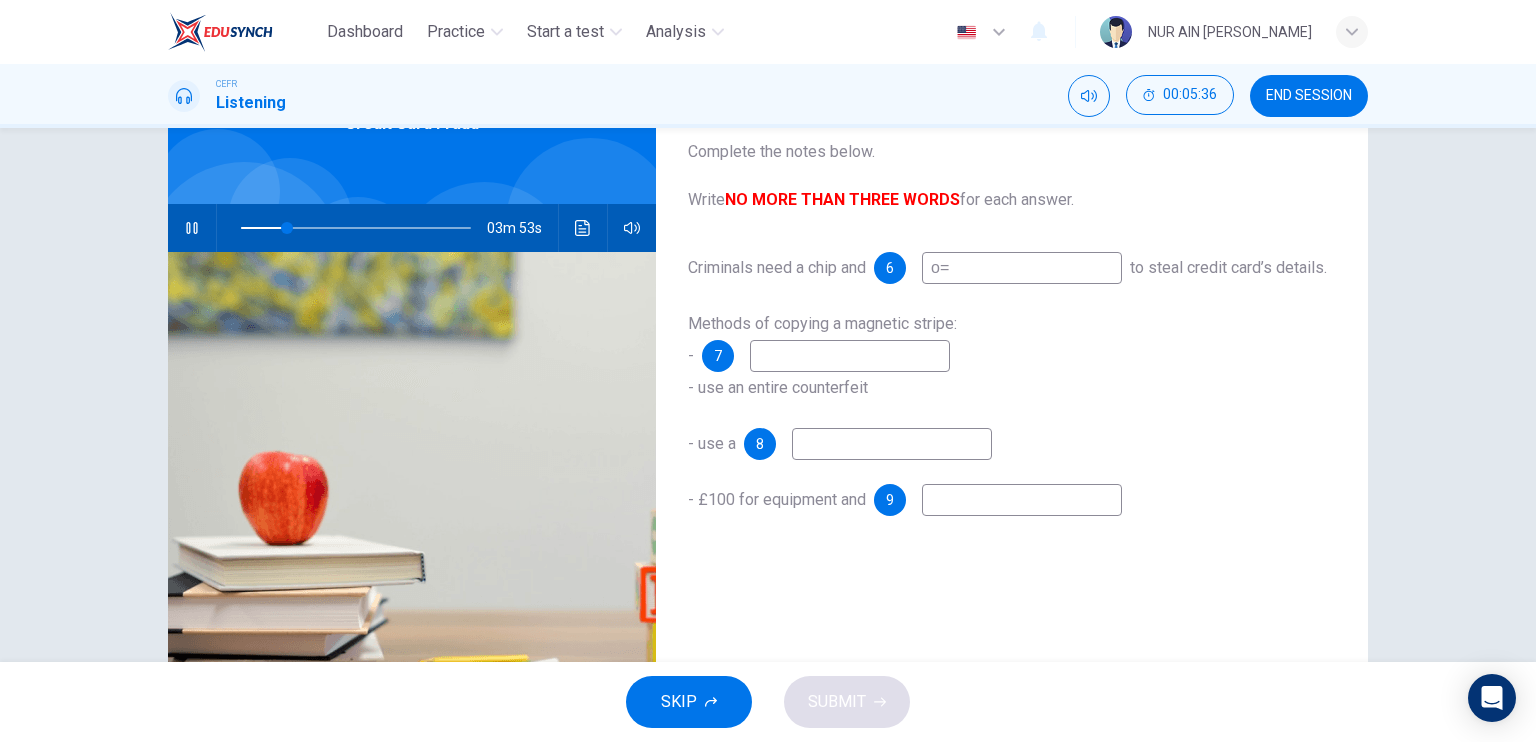 type on "o=" 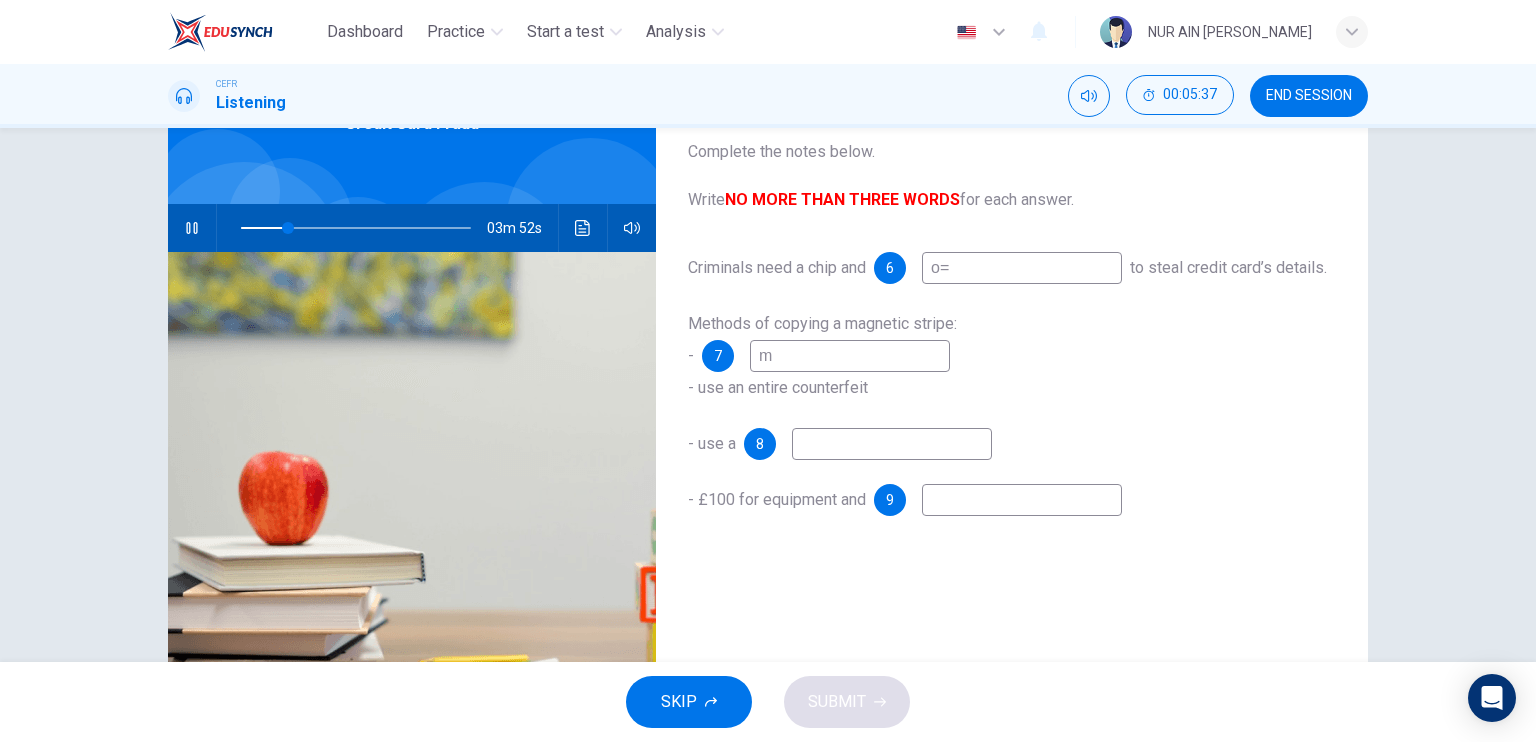 type on "mo" 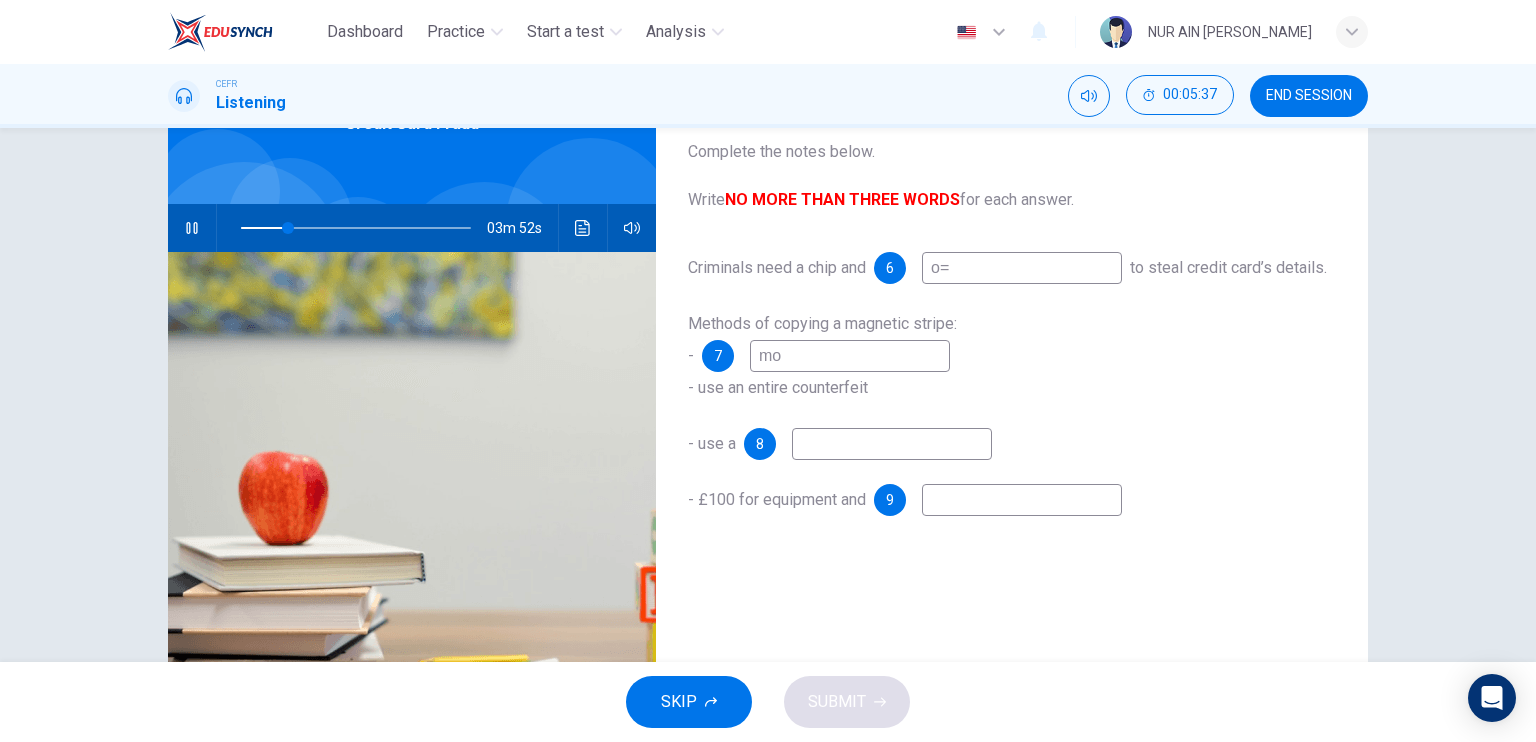 type on "21" 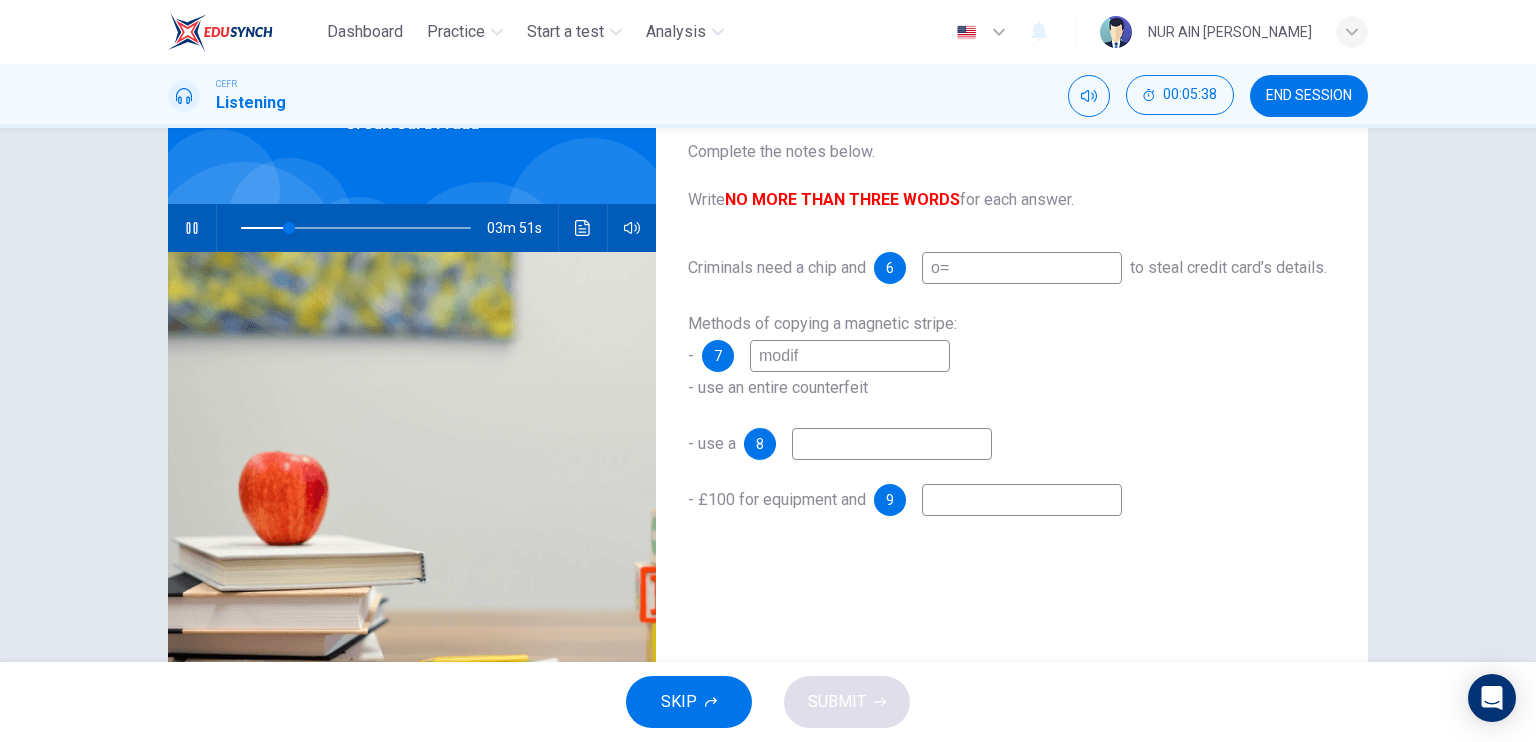 type on "modify" 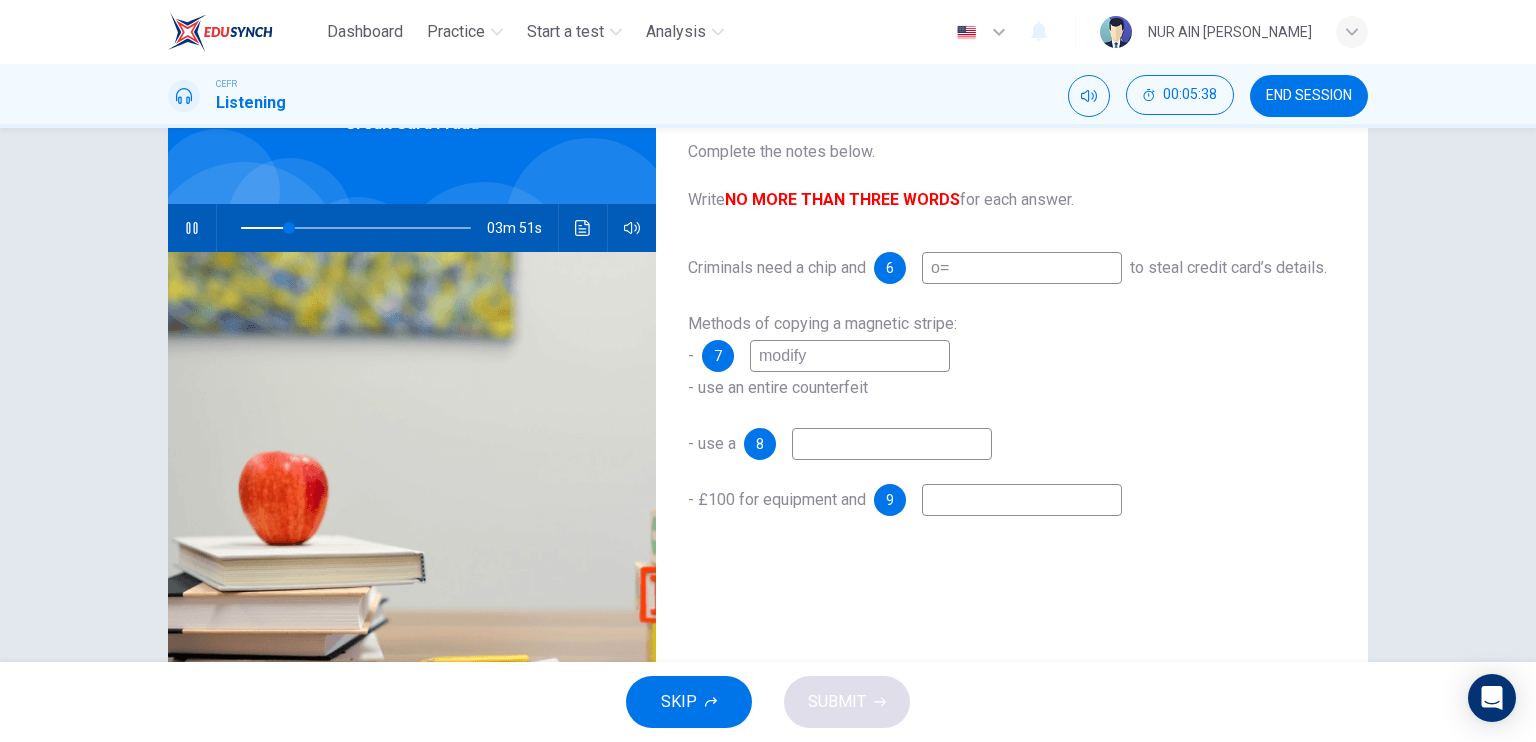 type on "21" 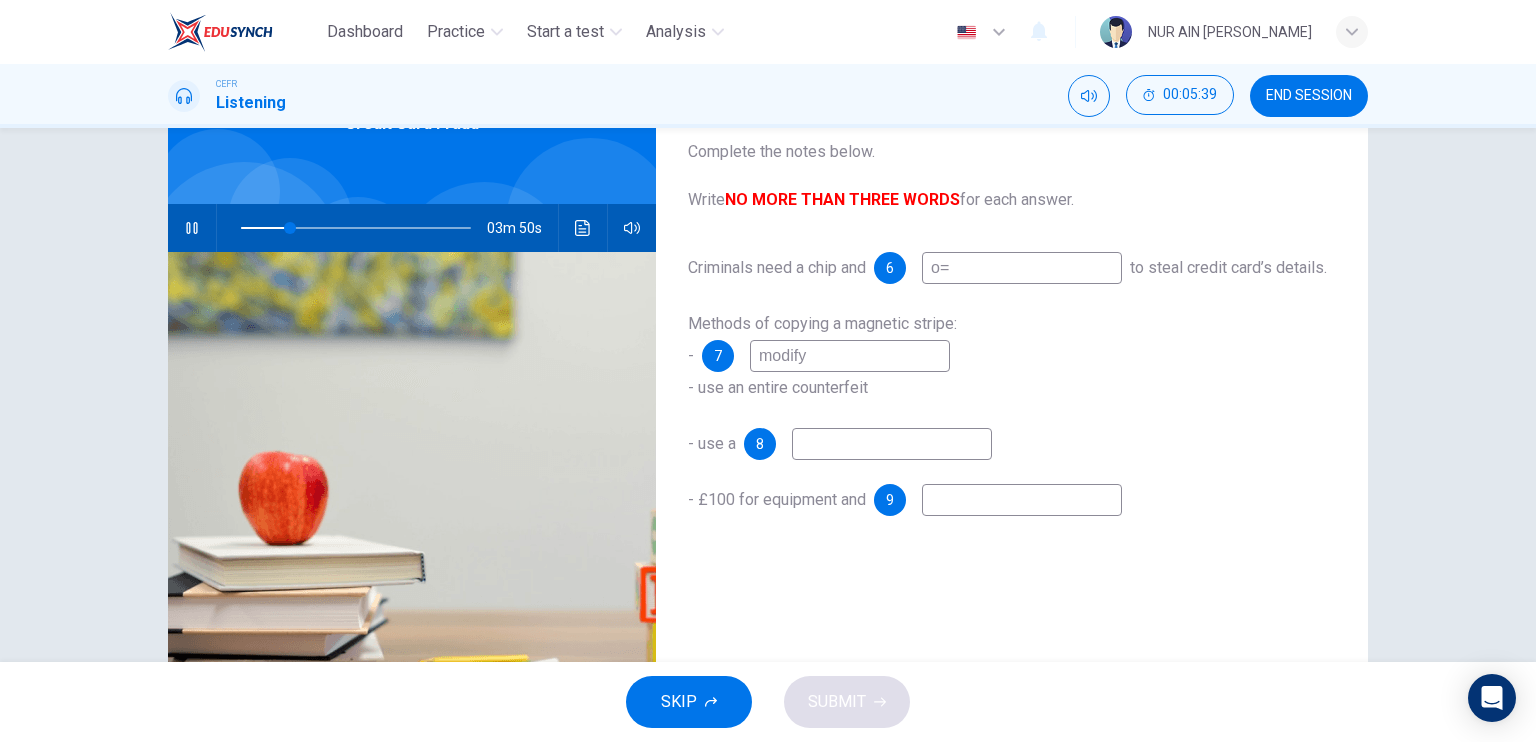 type on "modify t" 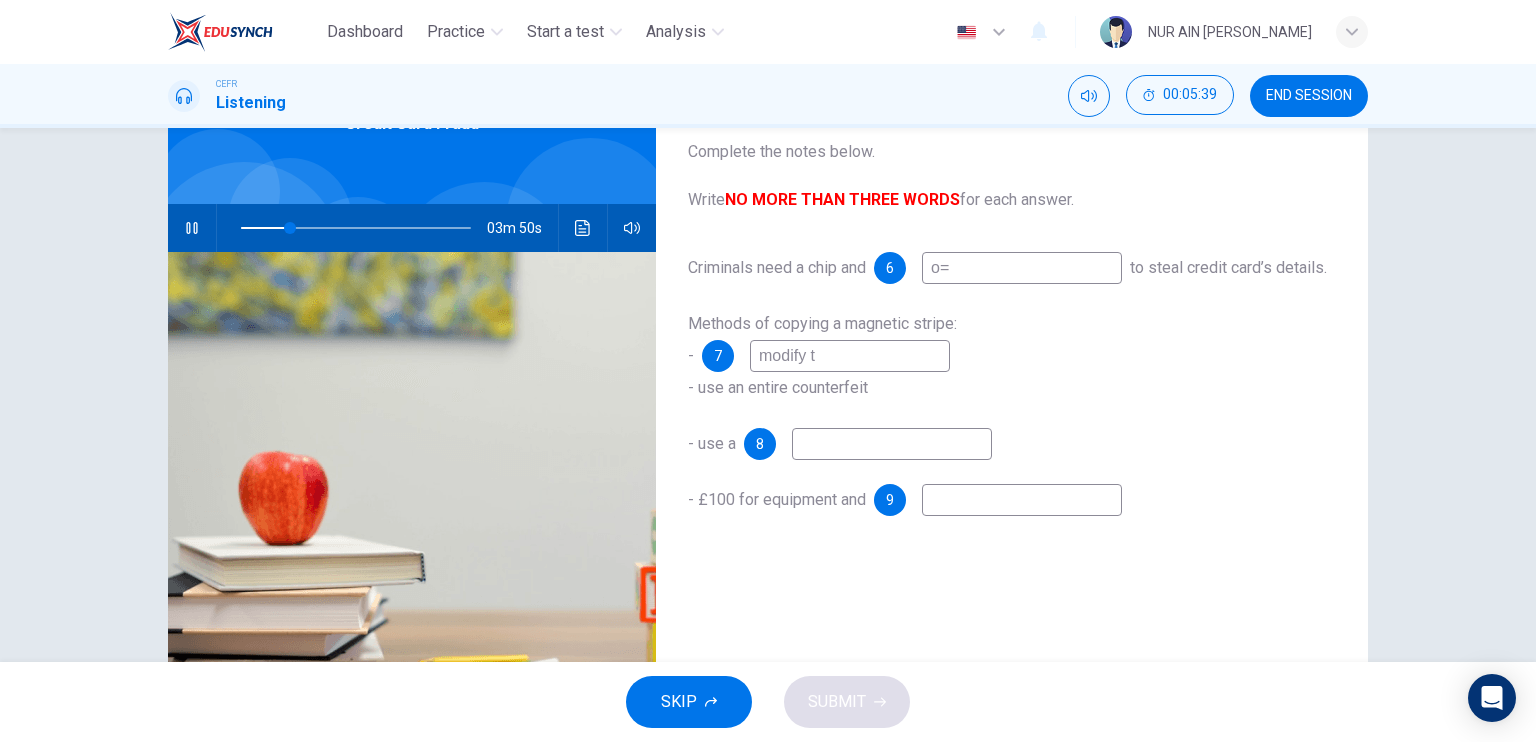 type on "22" 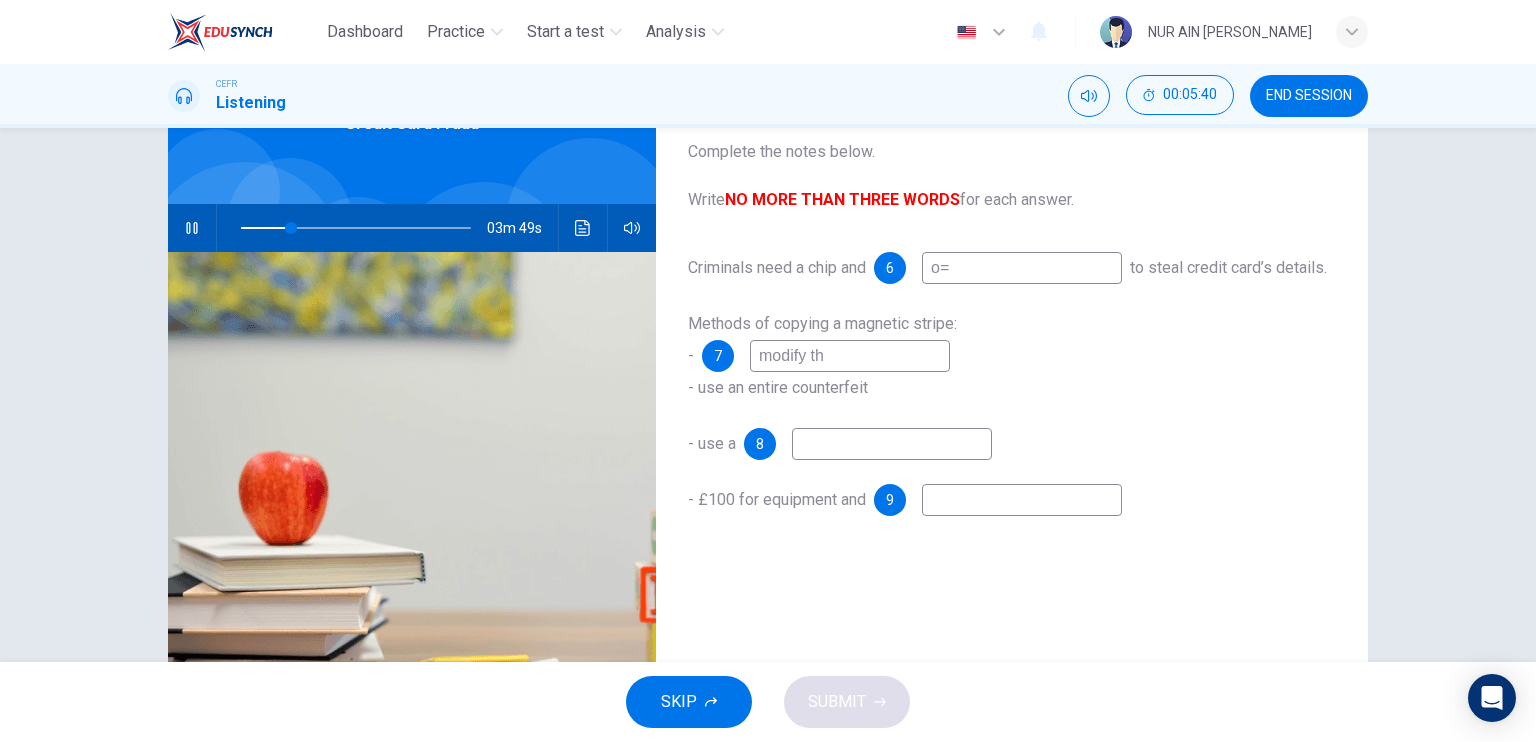 type on "modify the" 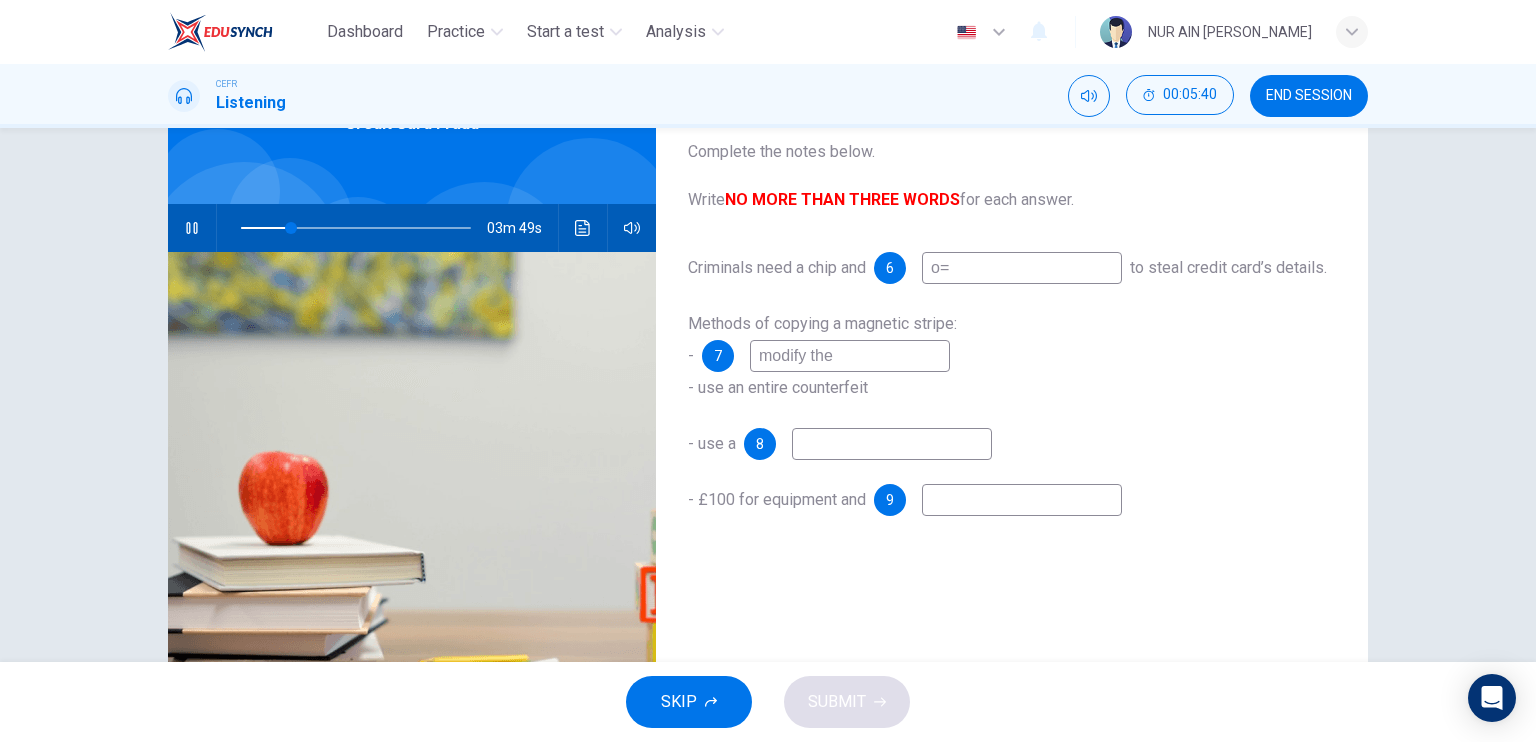 type on "22" 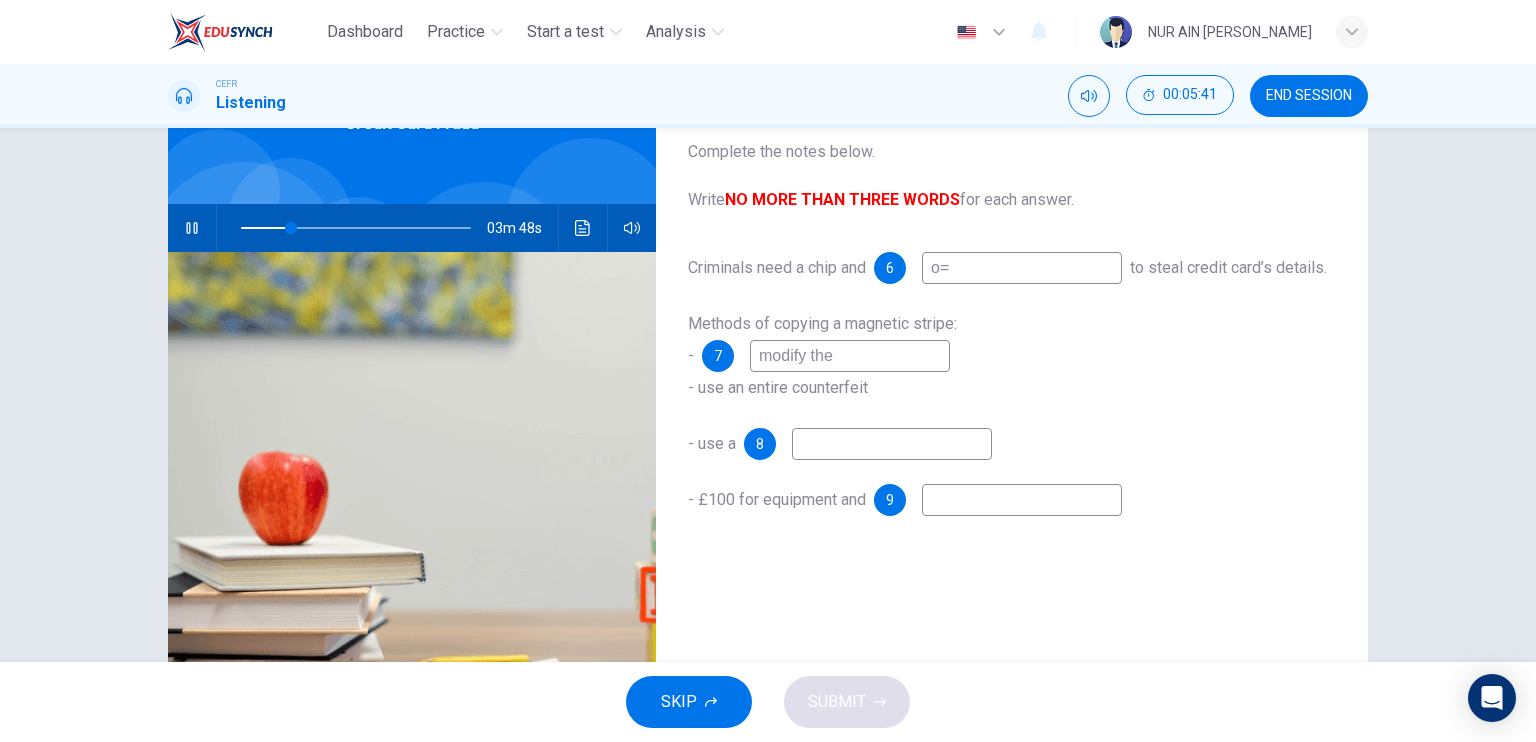 type on "modify the" 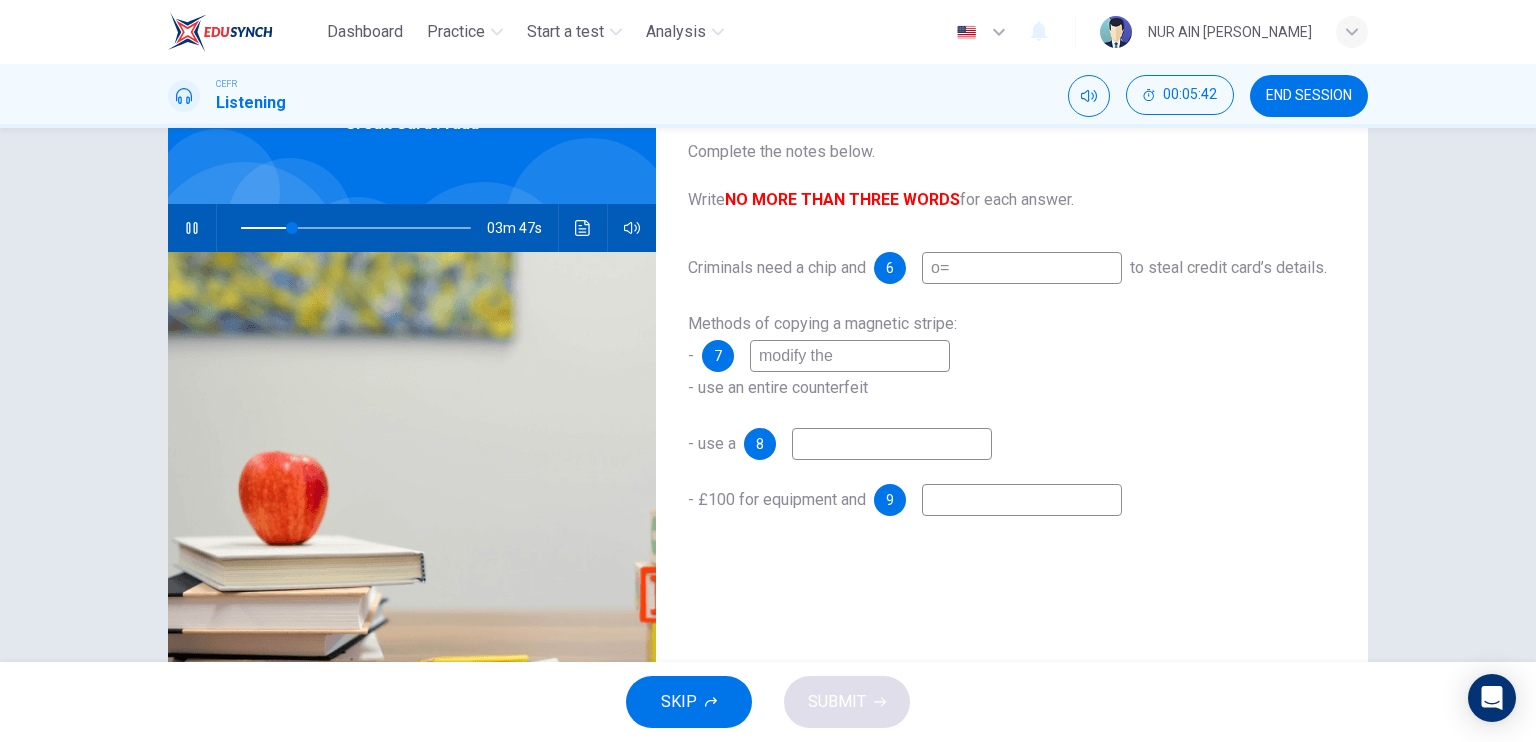 click on "o=" at bounding box center (1022, 268) 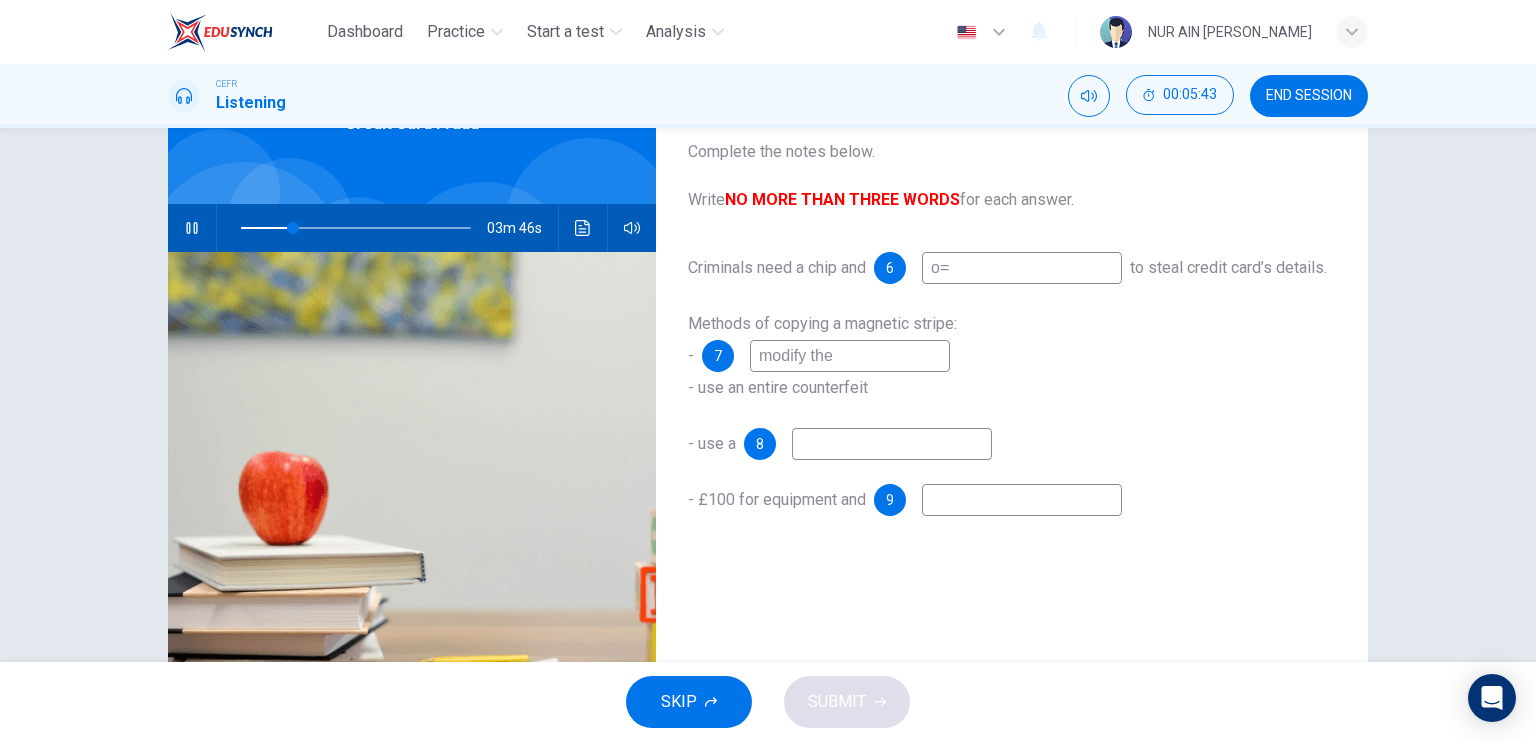 type on "23" 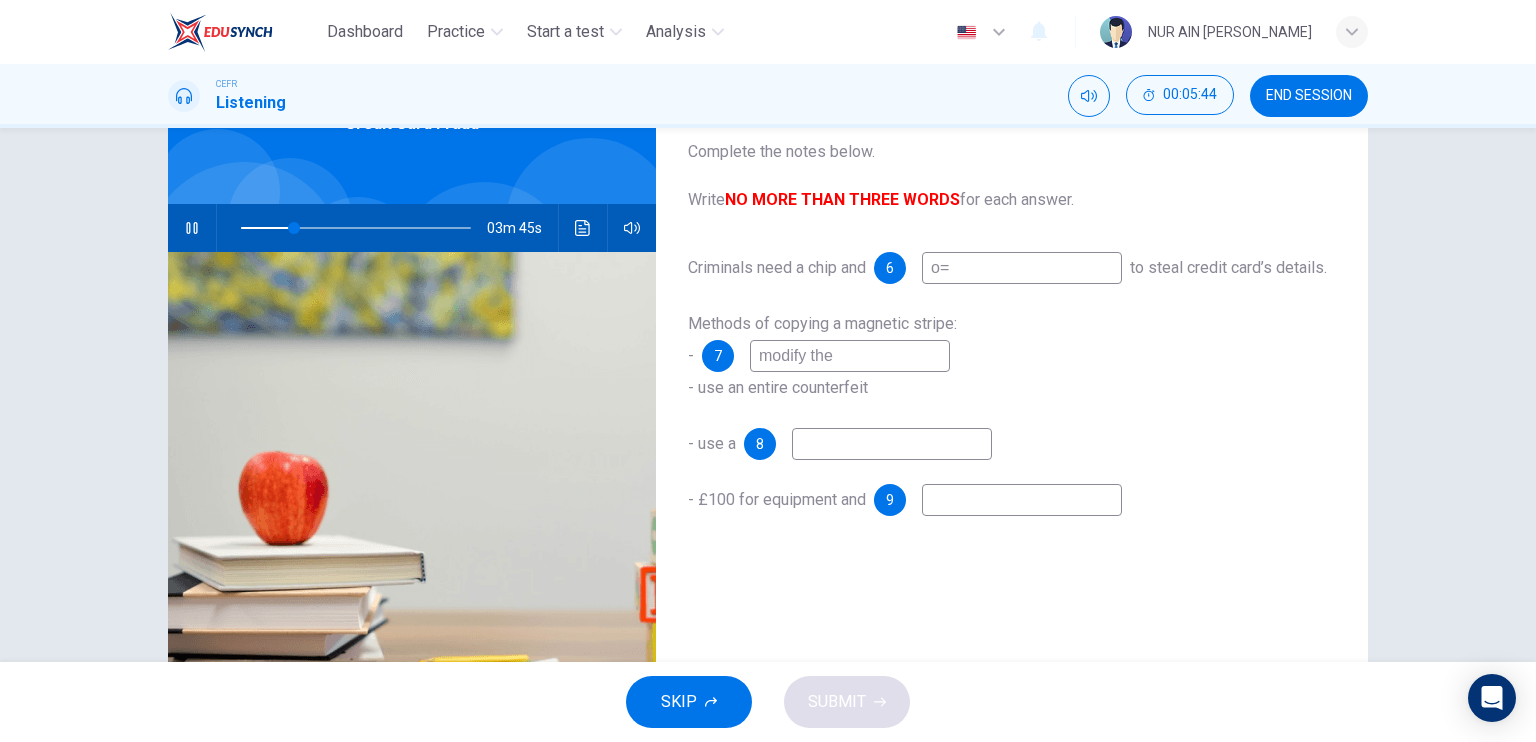 type on "o" 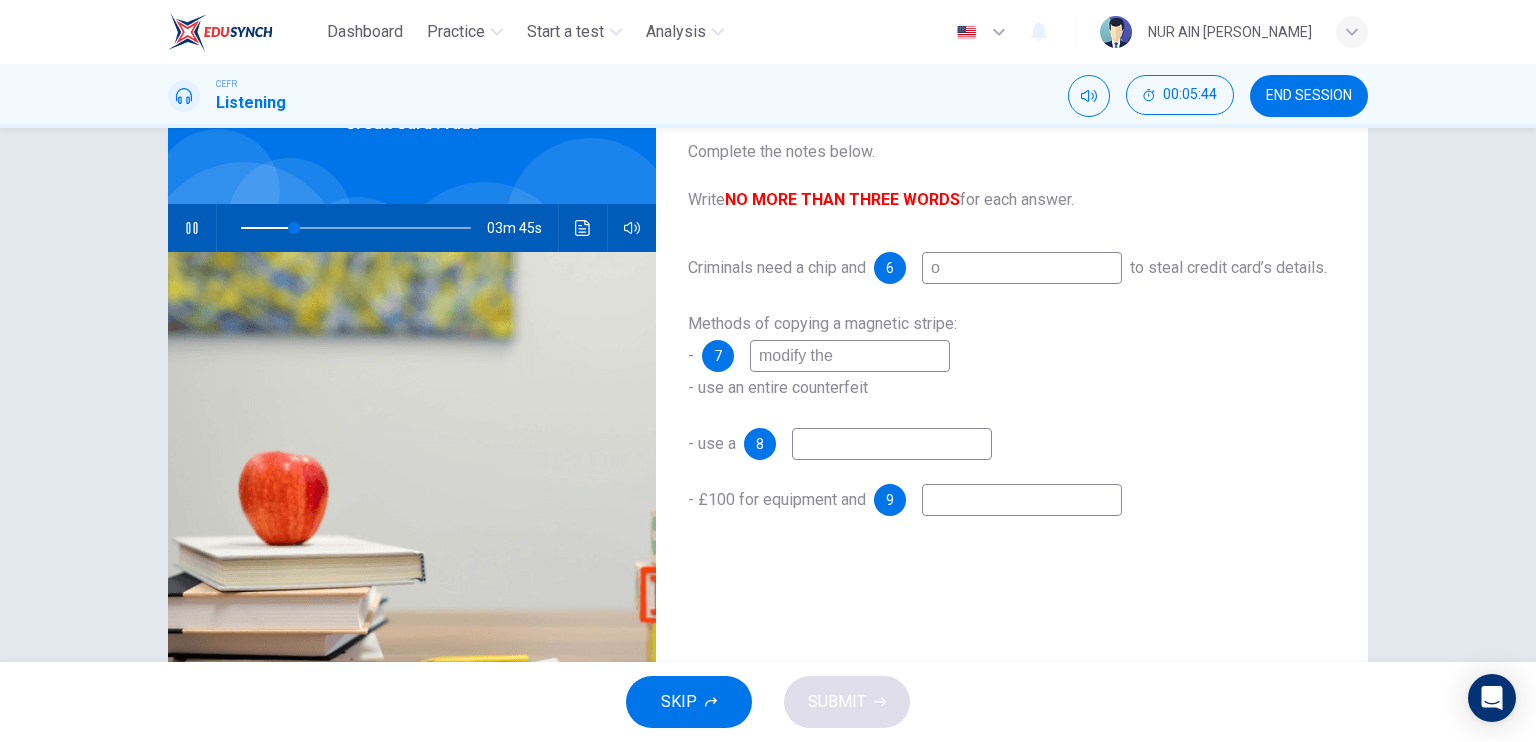 type 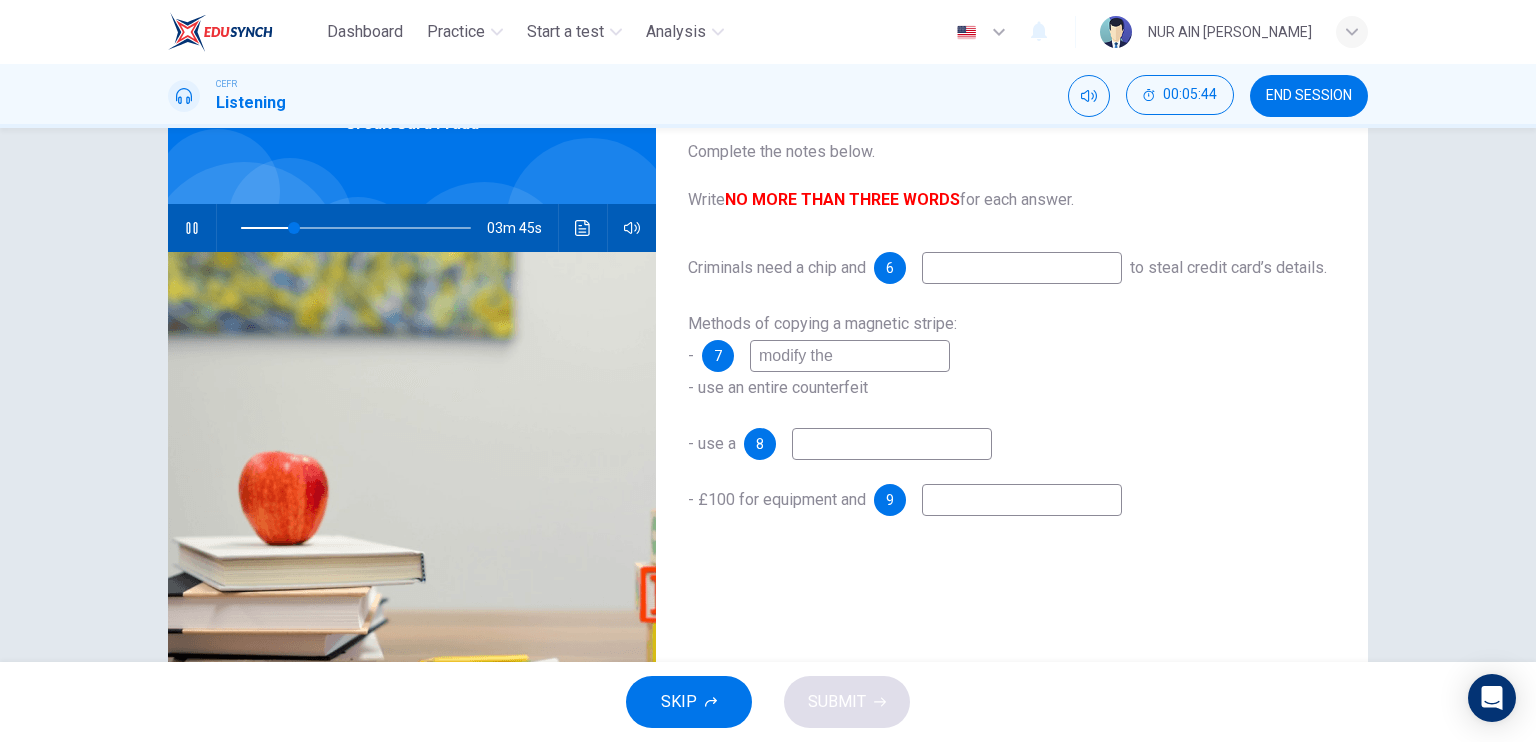 type on "23" 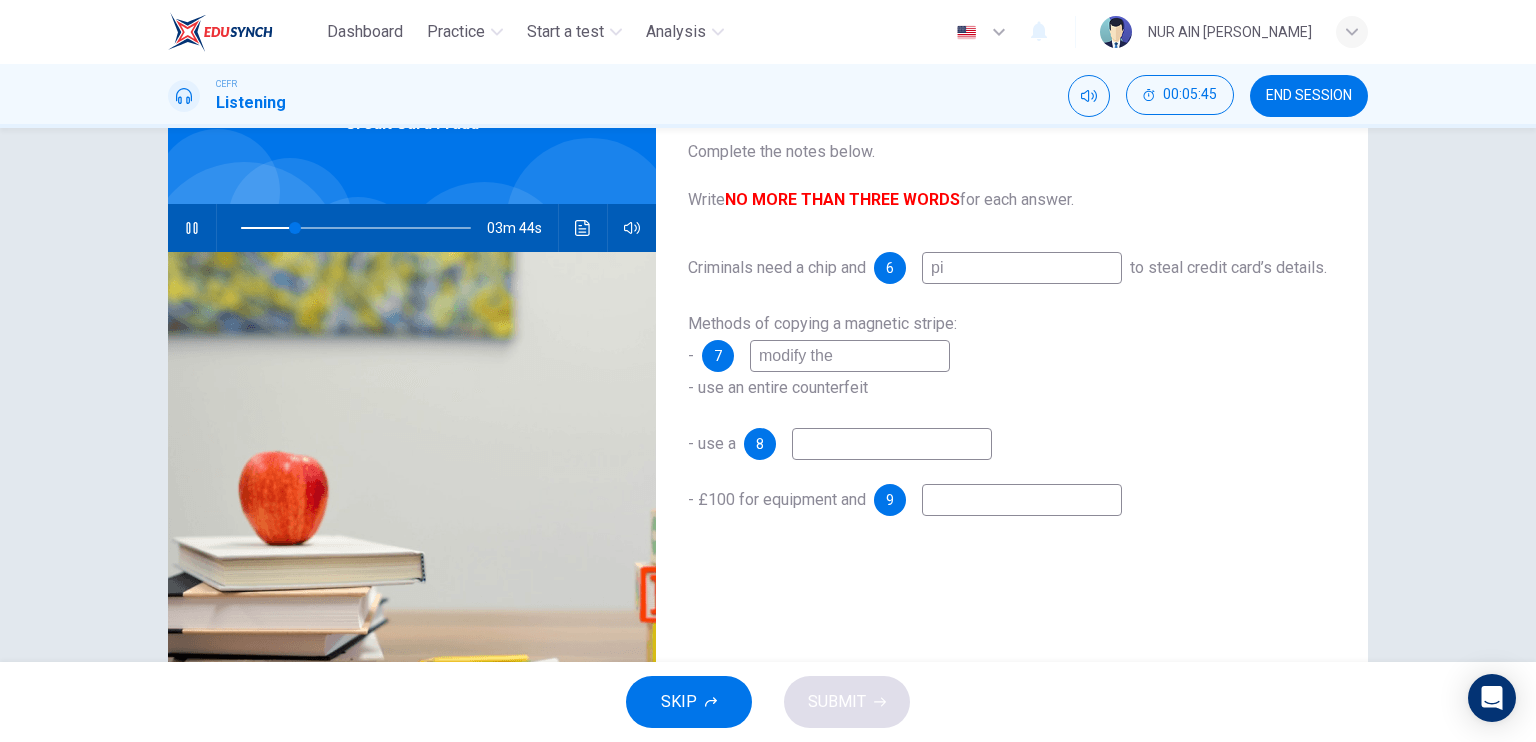 type on "pin" 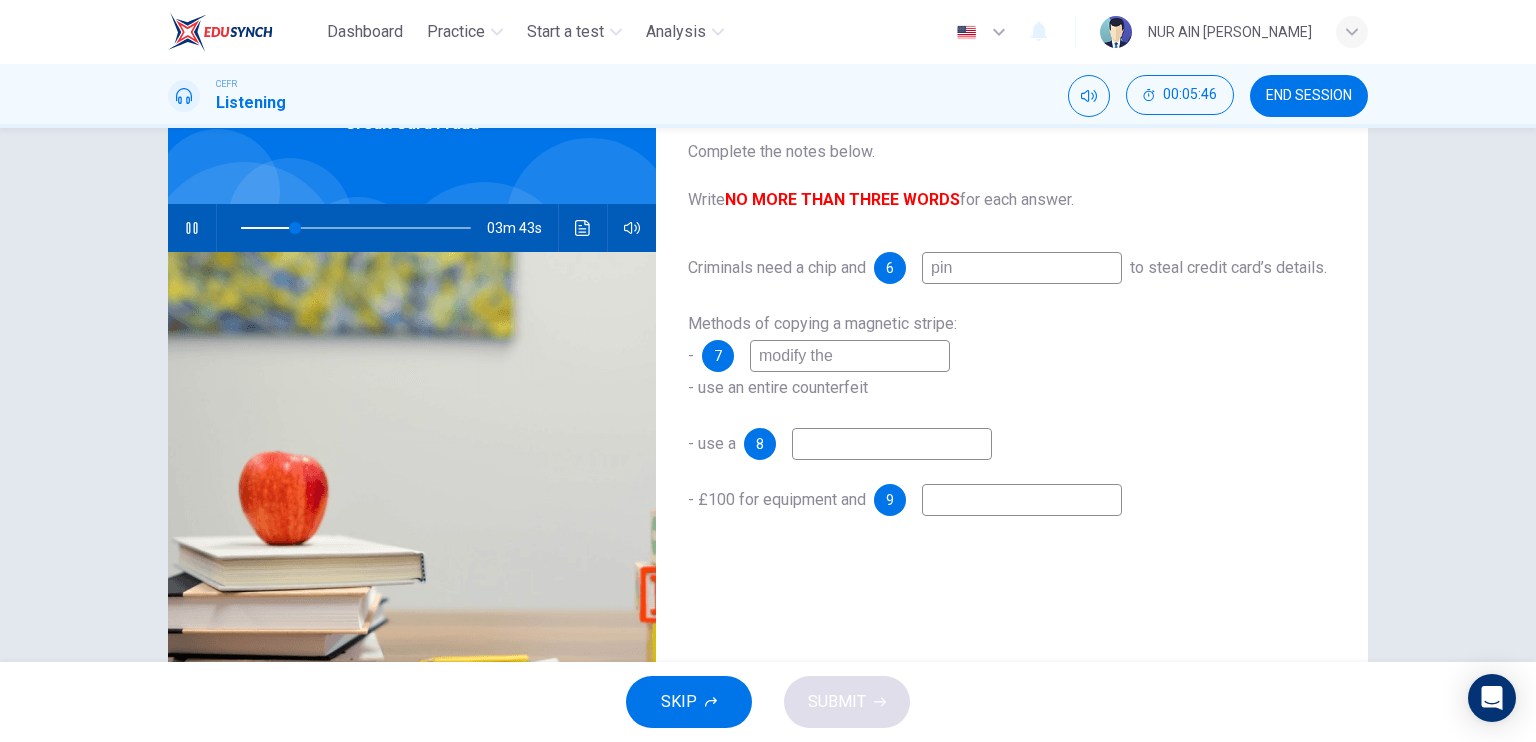 type on "24" 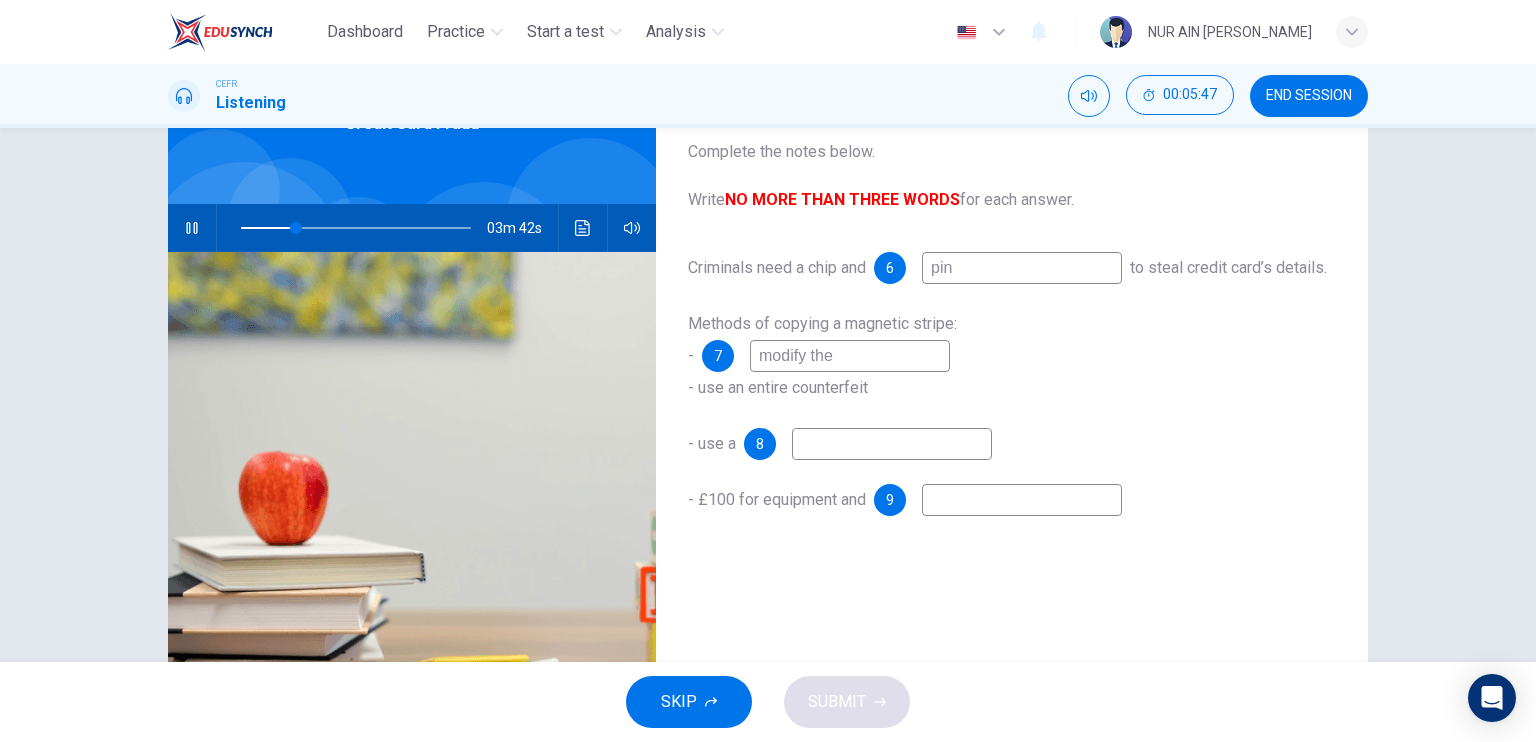 type on "pin" 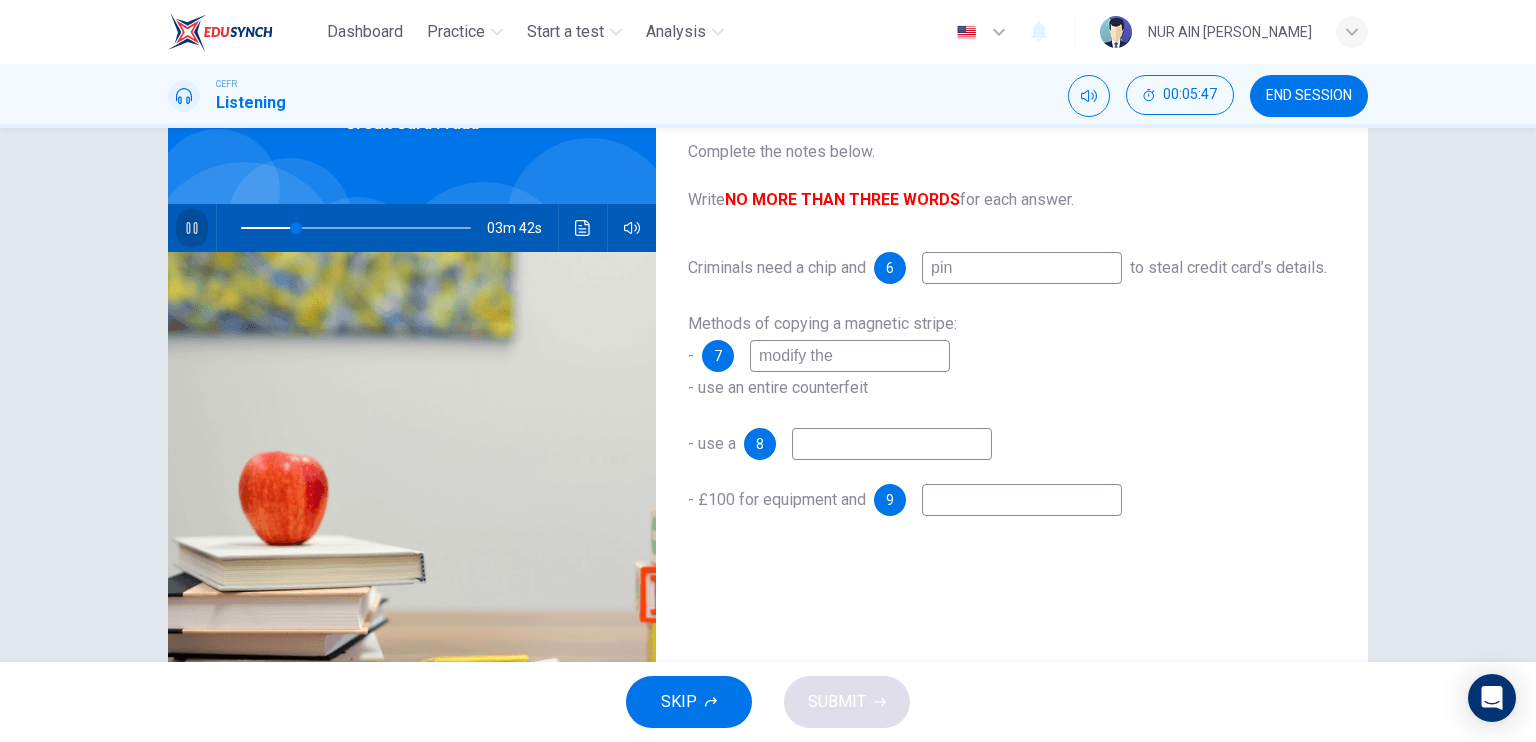 click at bounding box center (192, 228) 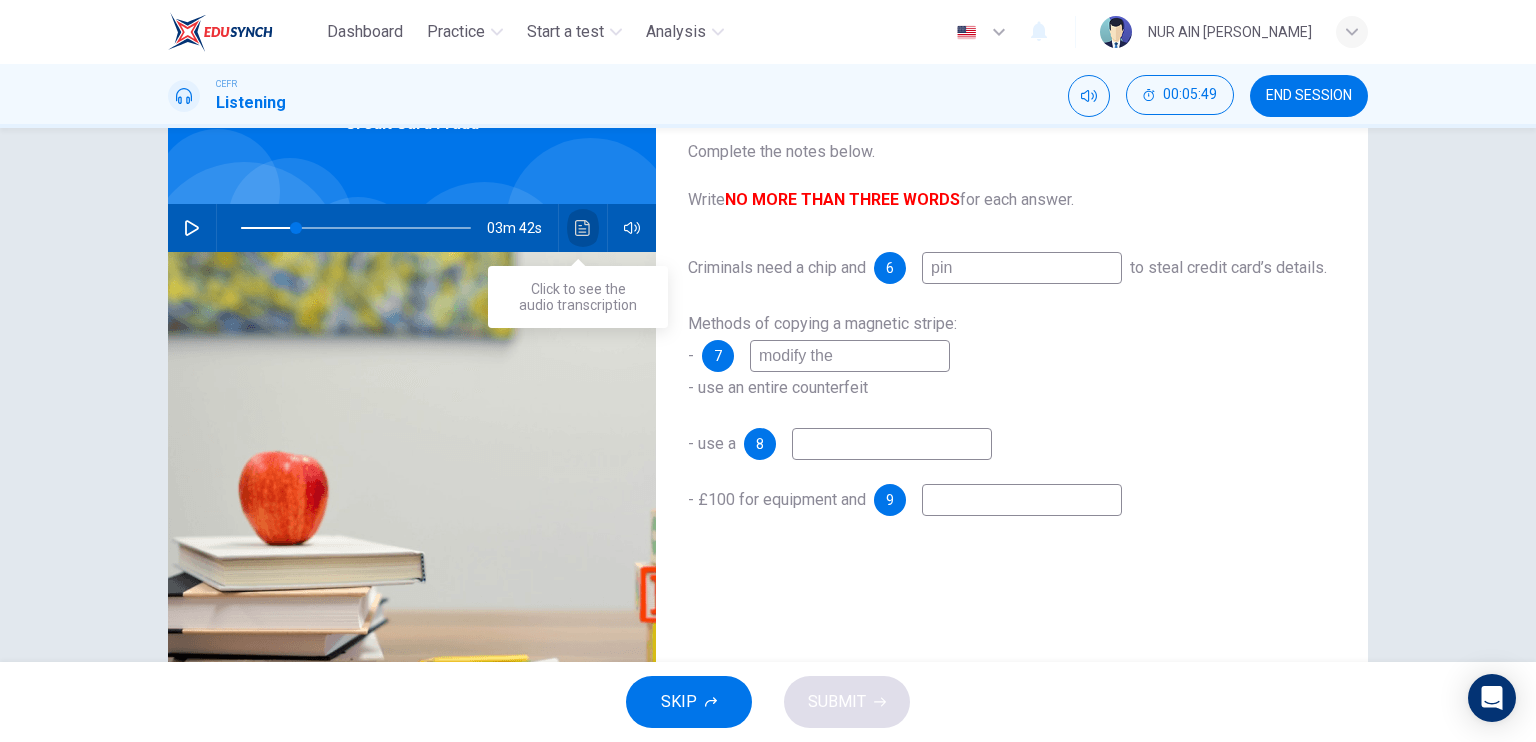 click 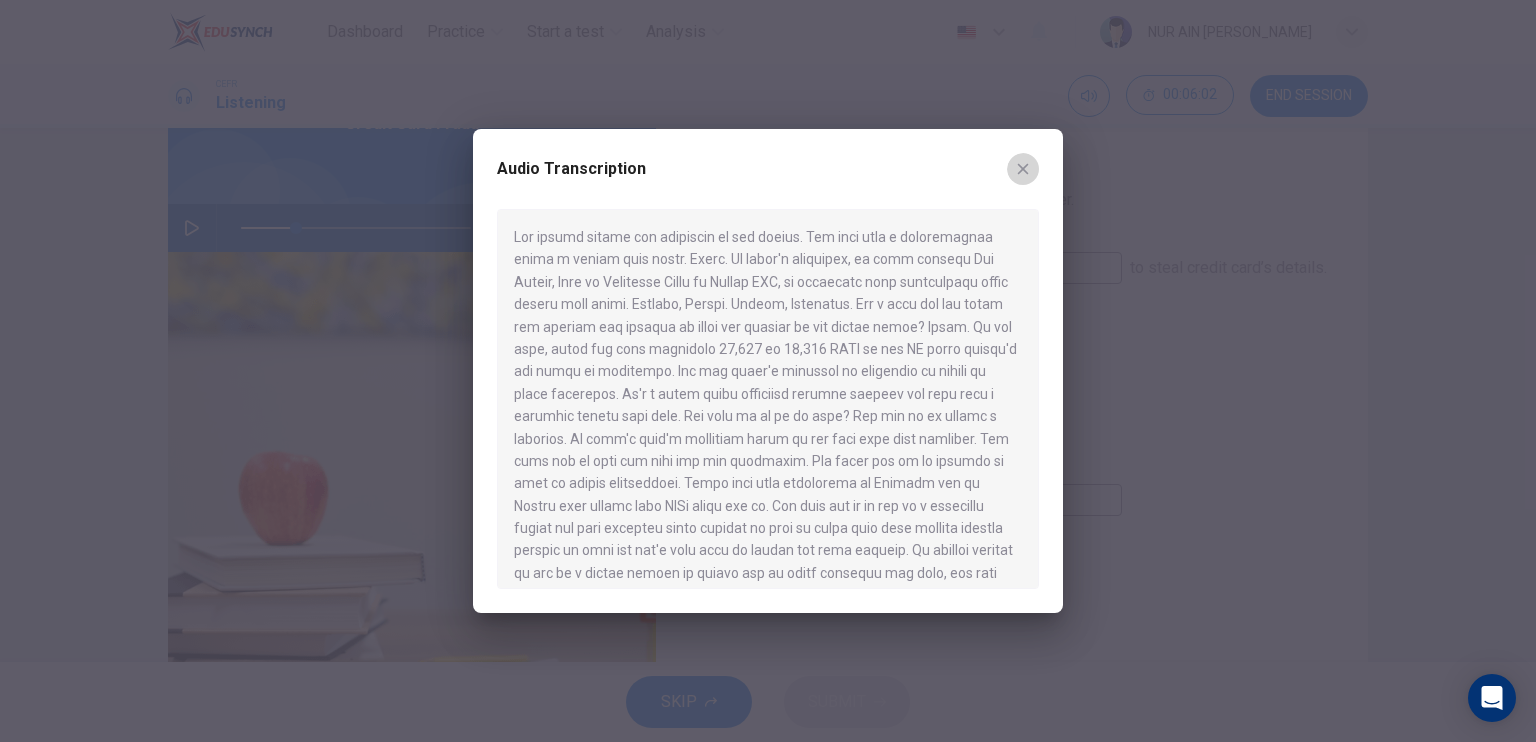 click 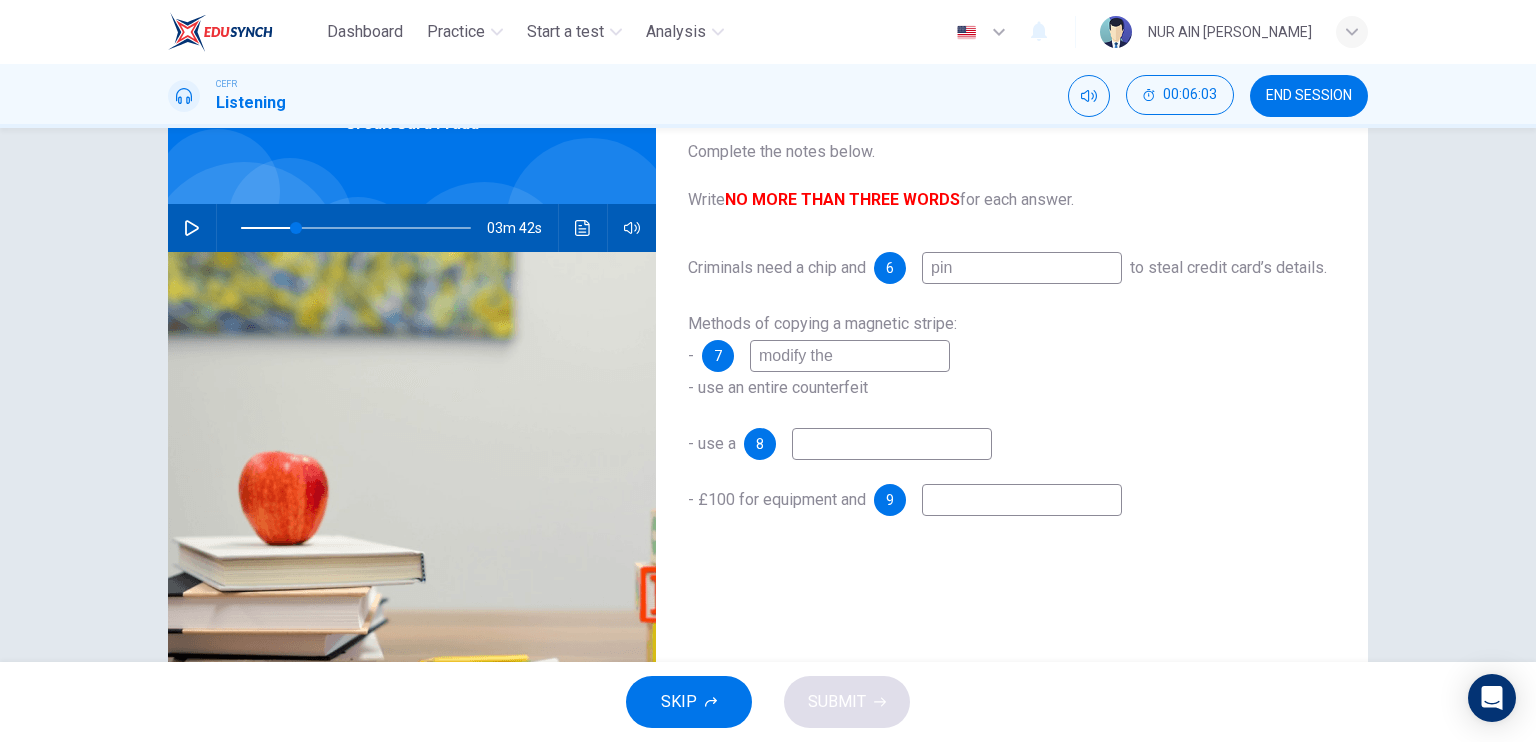 click on "modify the" at bounding box center [850, 356] 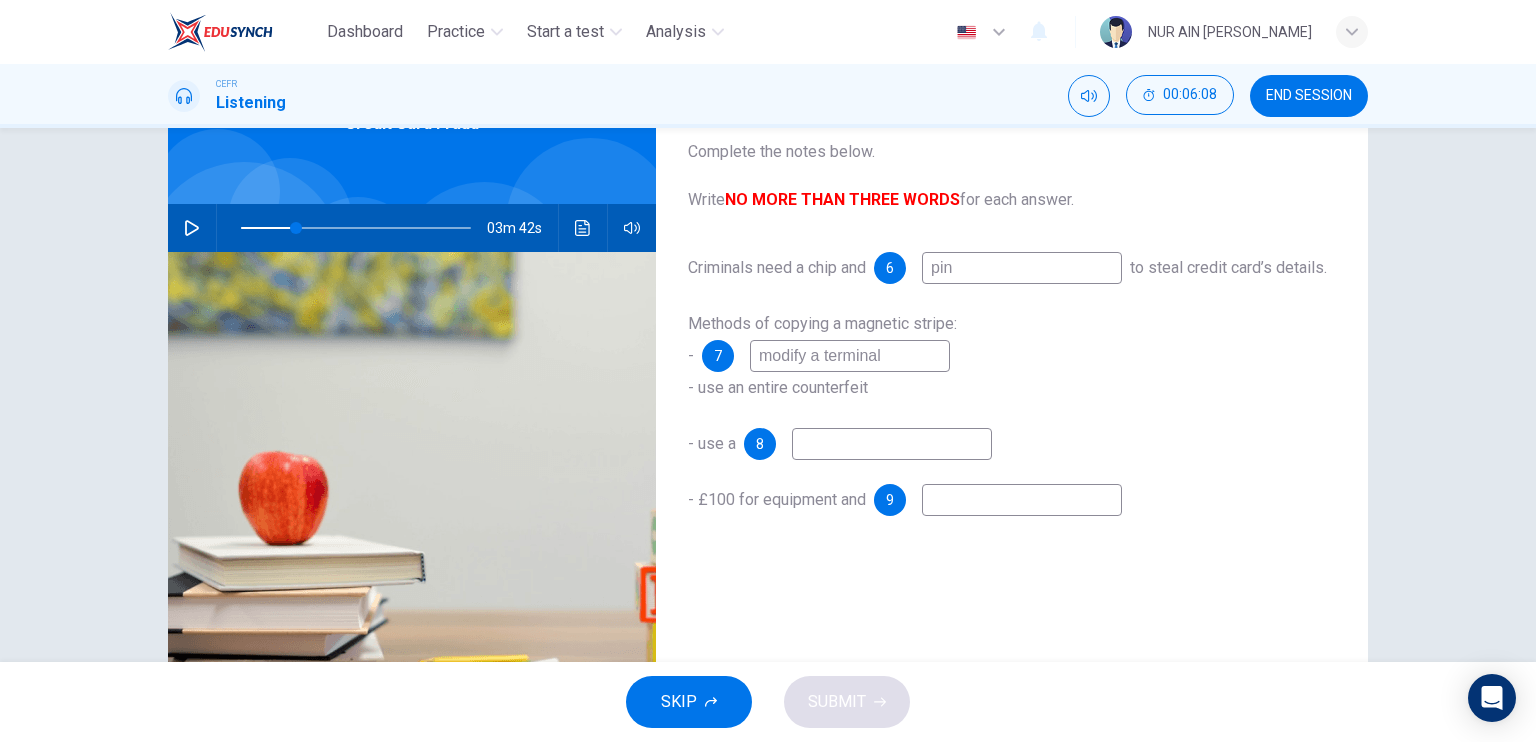 type on "modify a terminal" 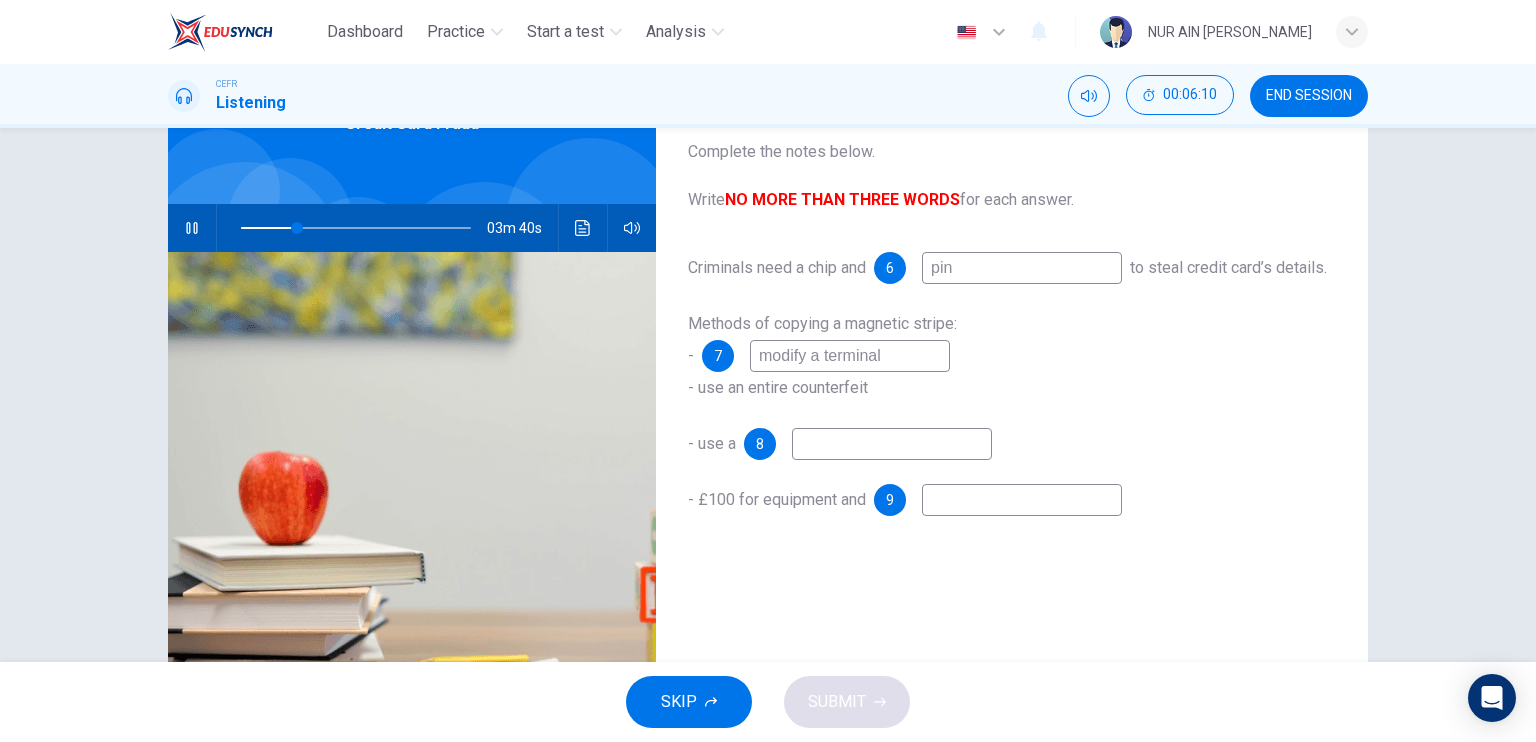 click at bounding box center (892, 444) 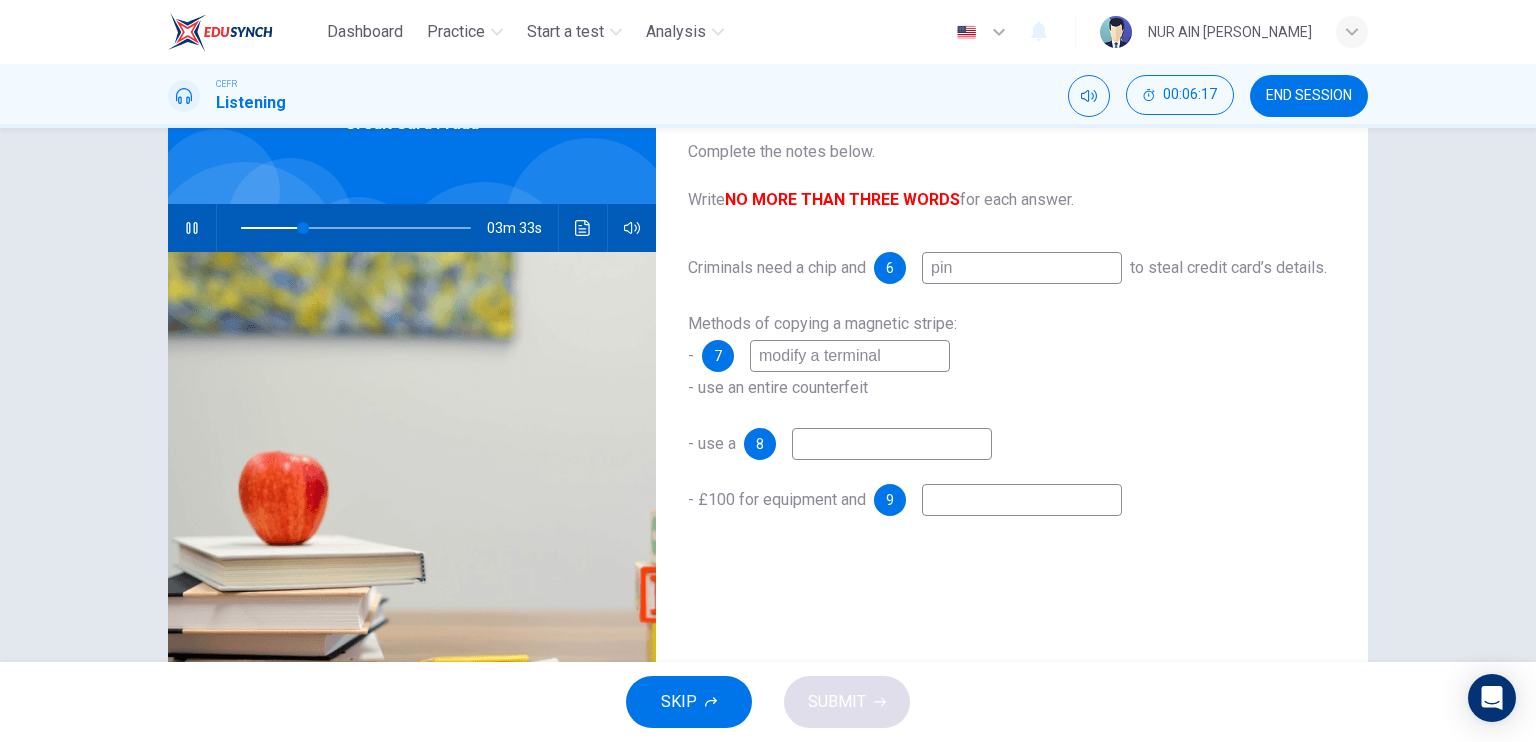 type on "27" 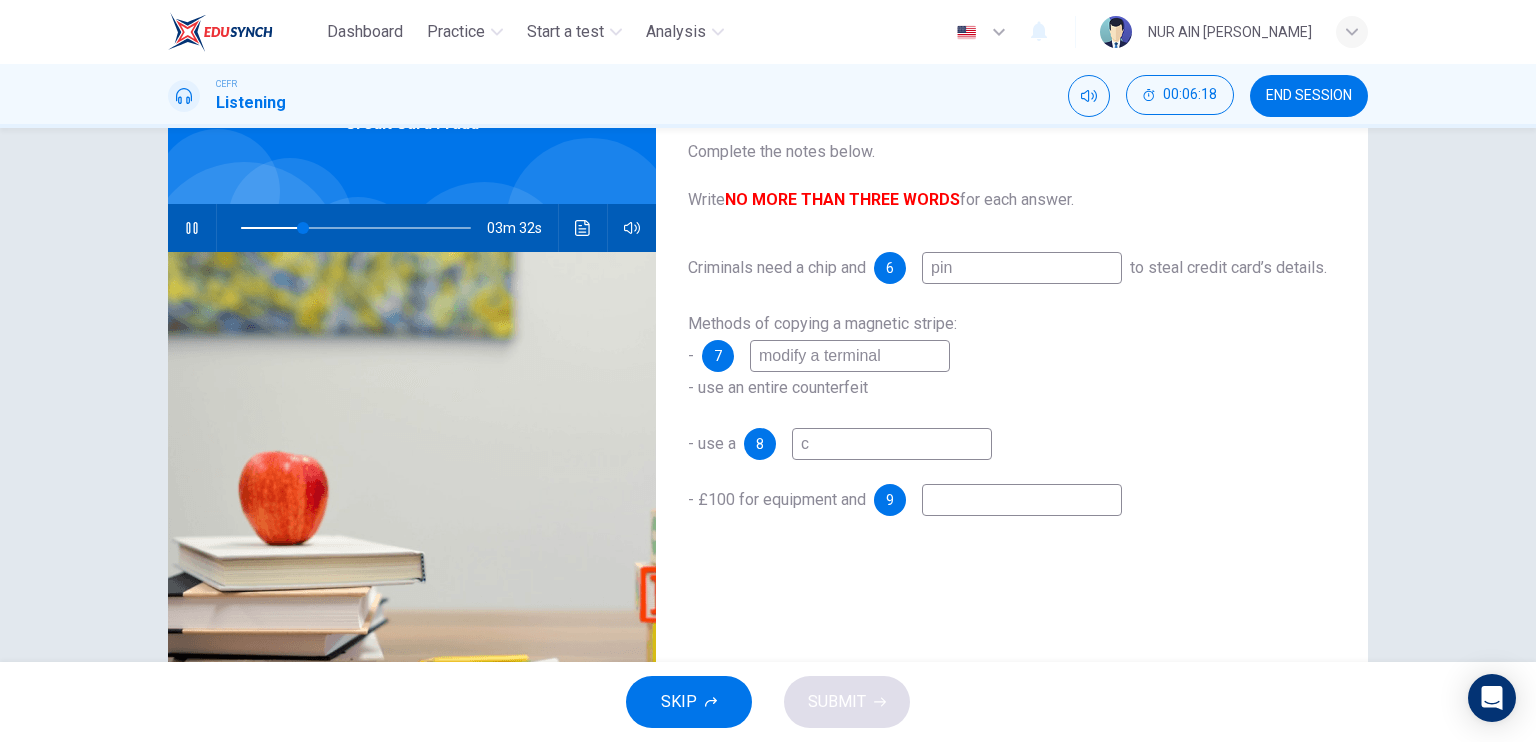 type on "co" 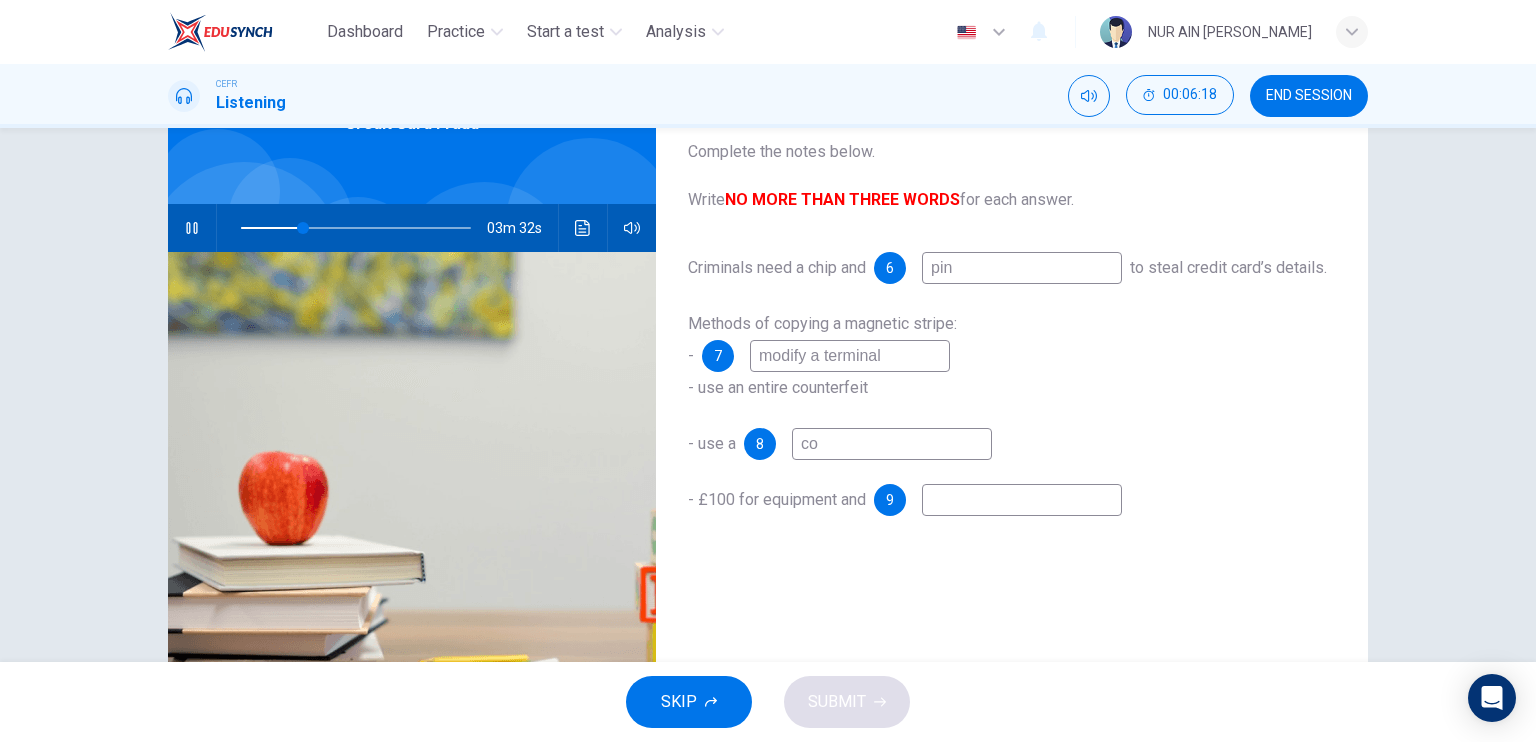 type on "27" 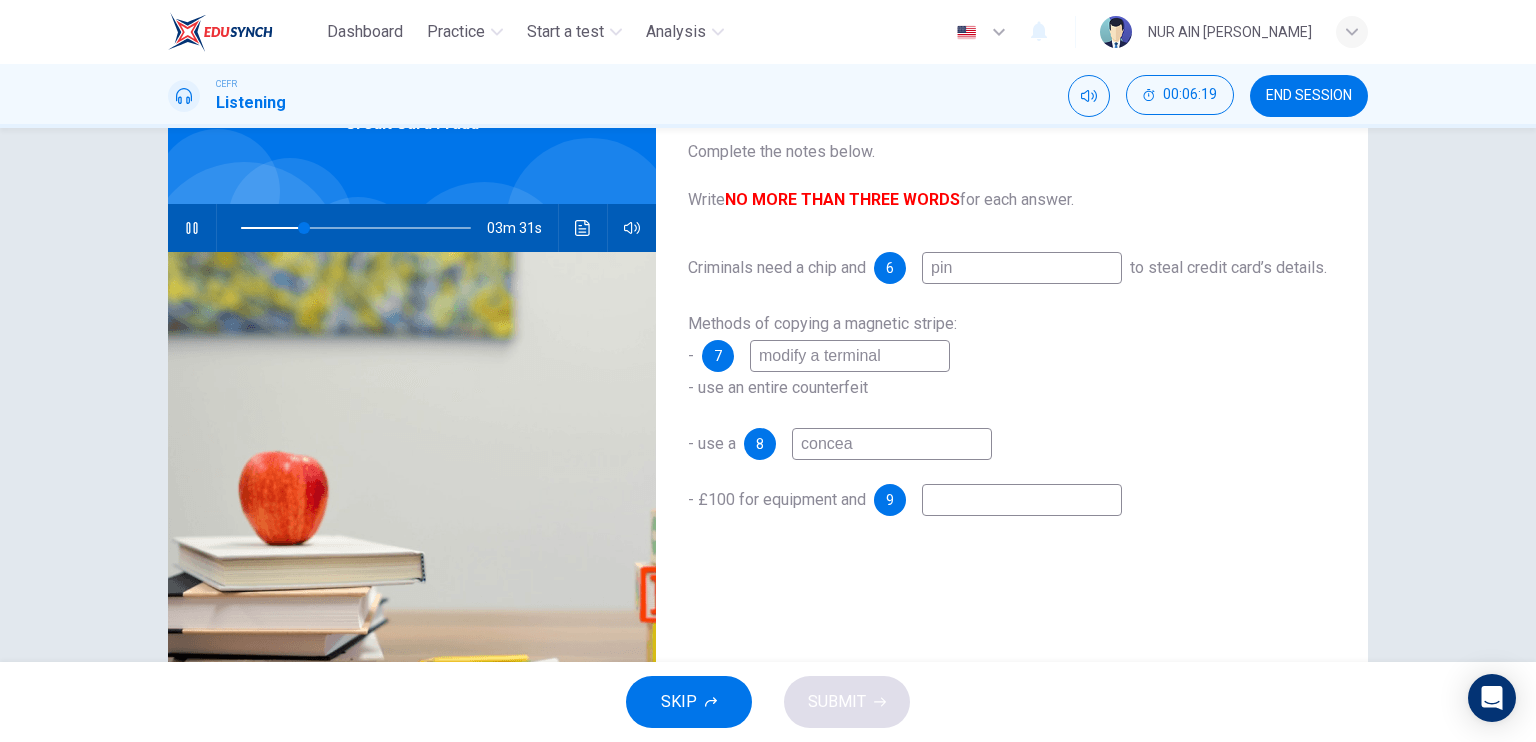type on "conceal" 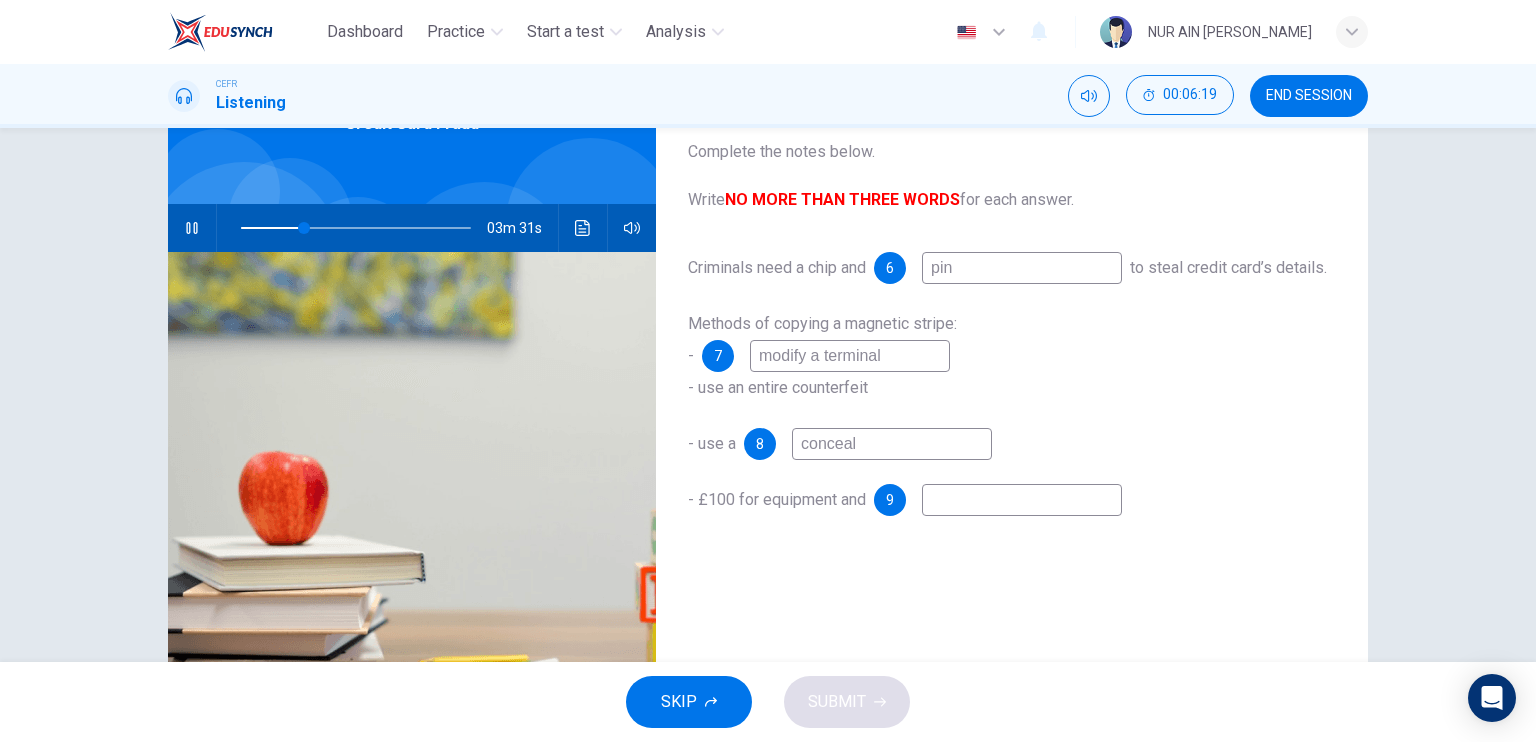 type on "28" 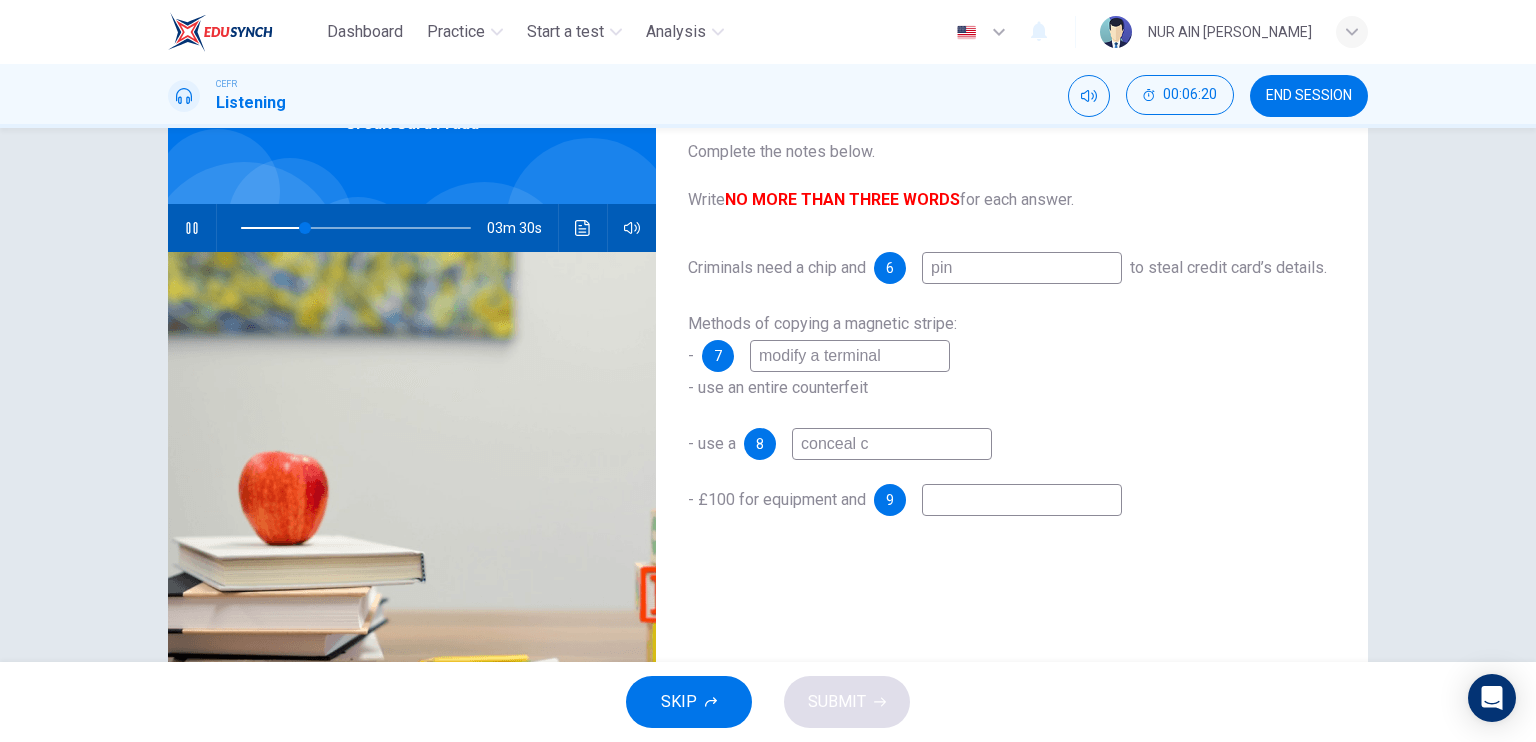 type on "conceal ca" 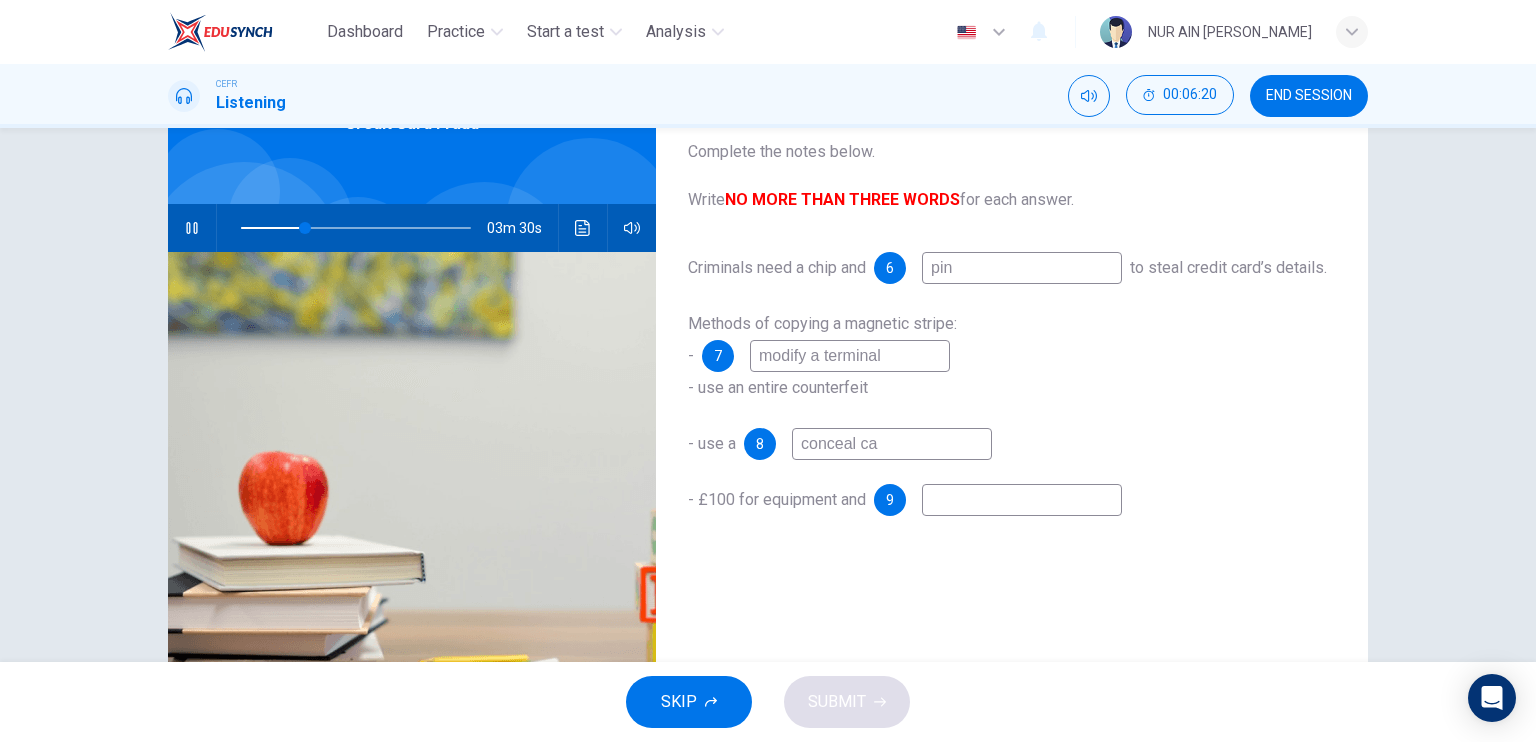 type on "28" 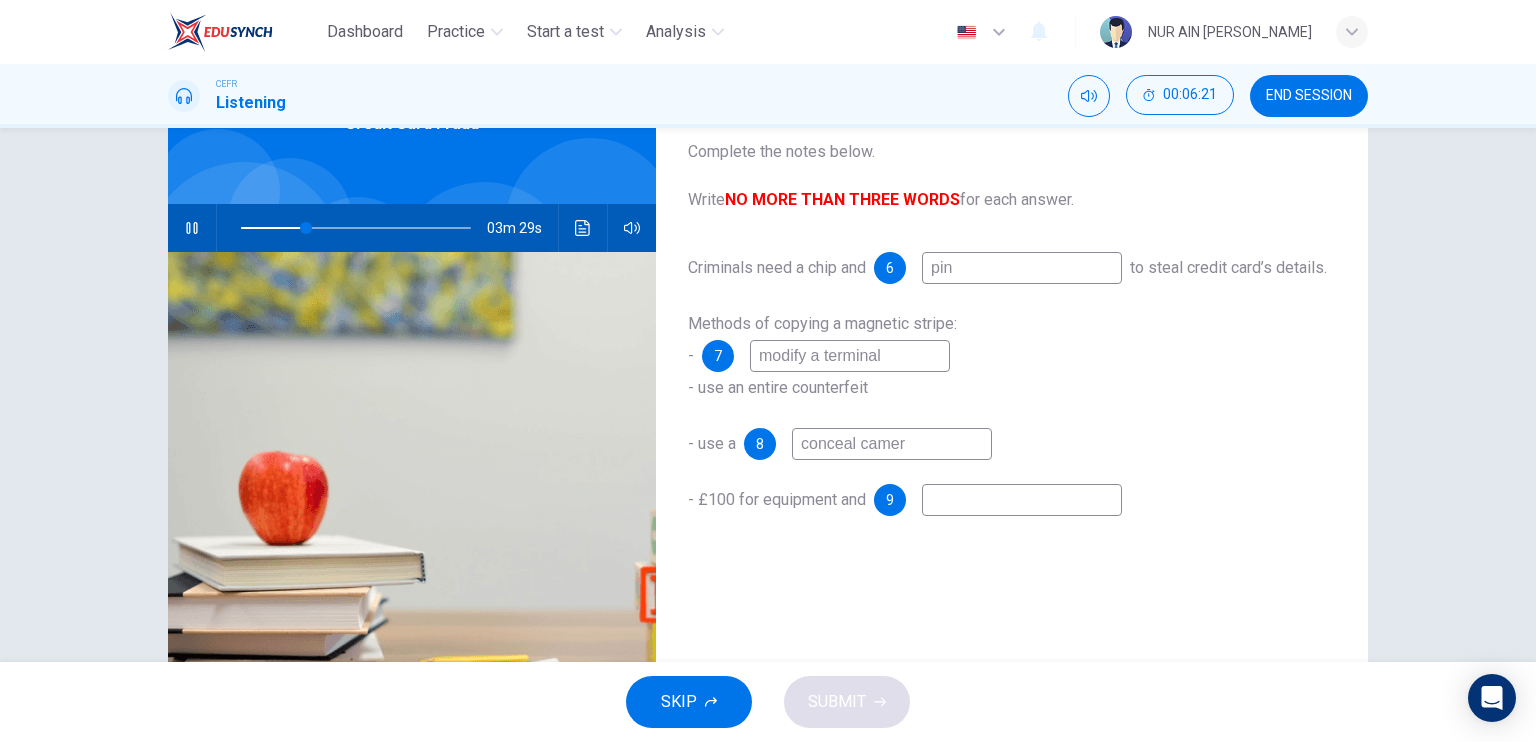 type on "conceal camera" 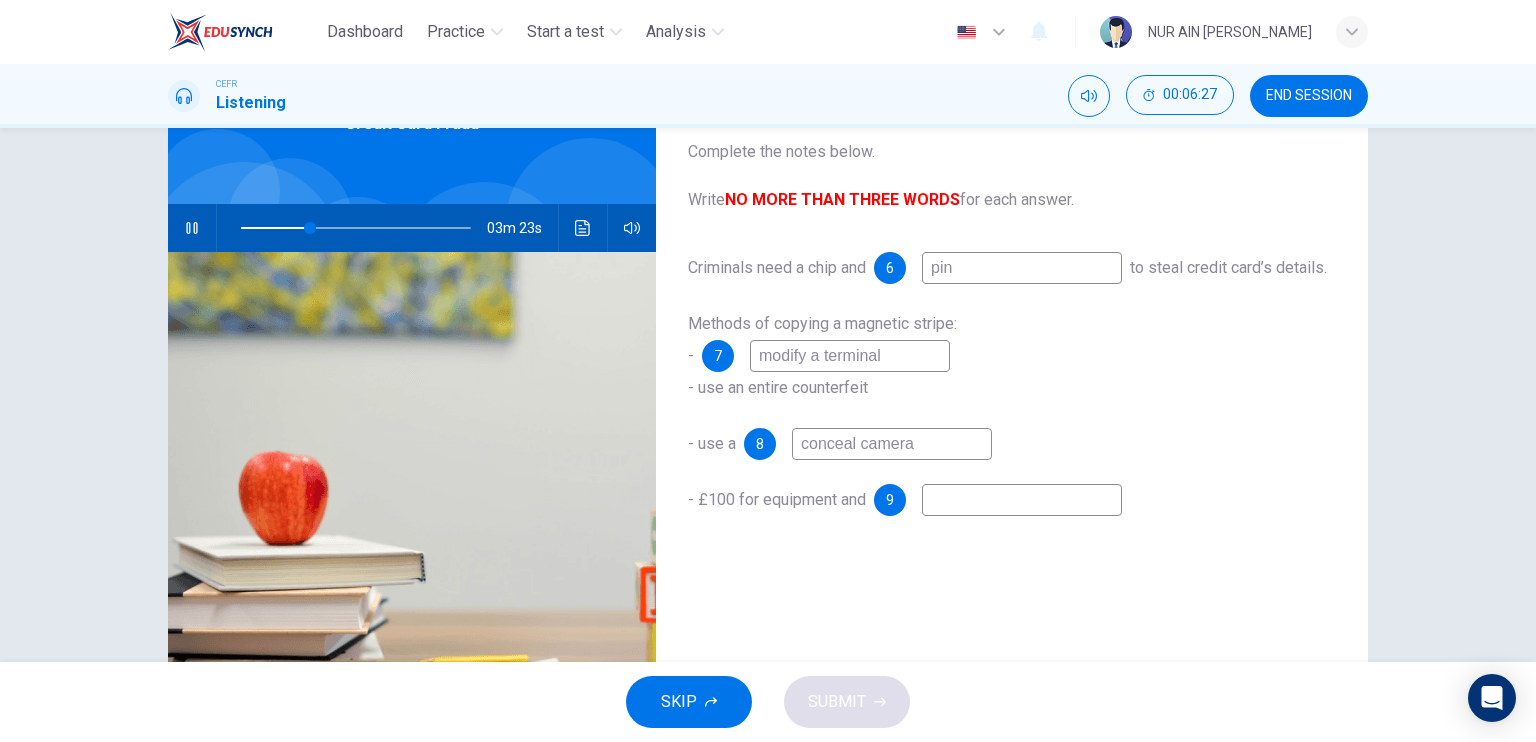 type on "31" 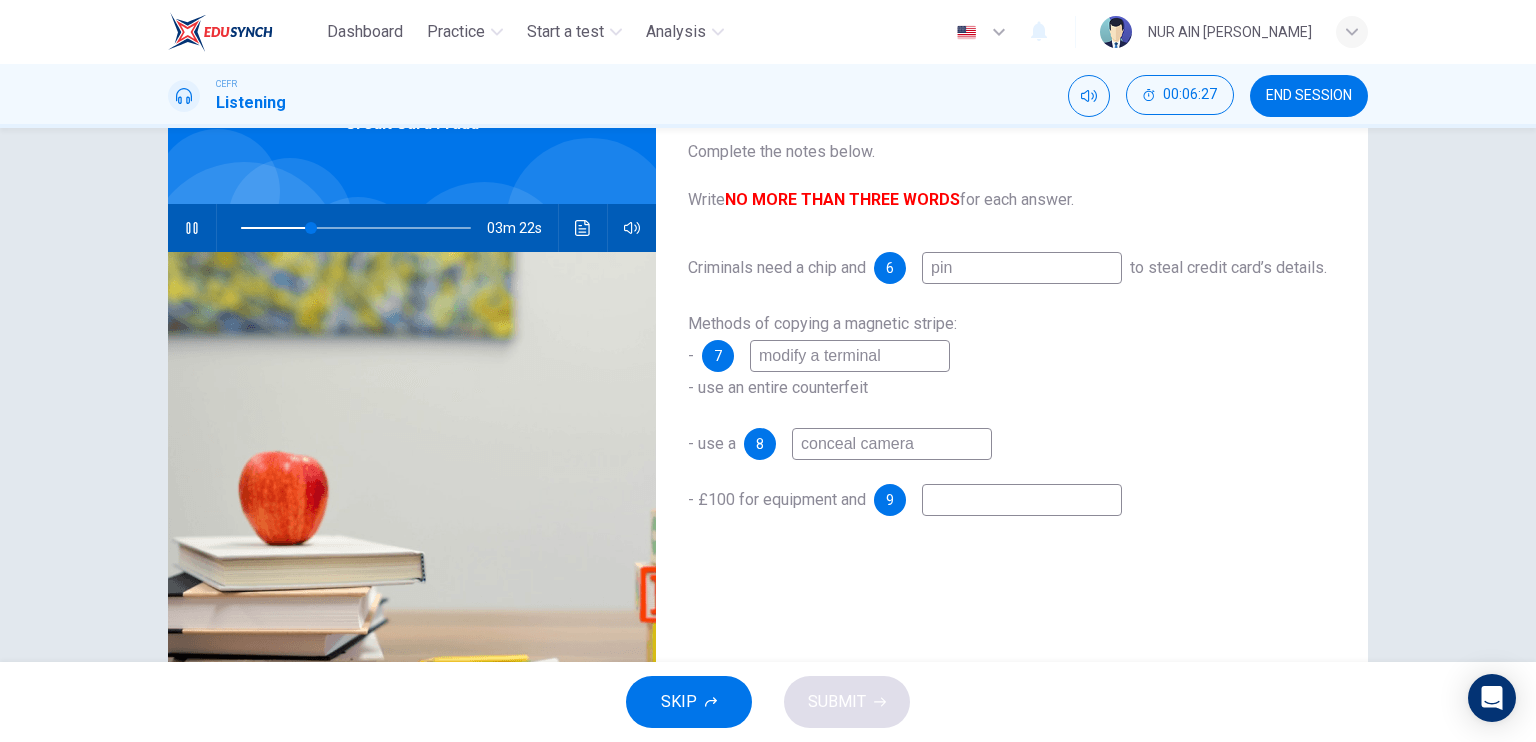 type on "conceal camera" 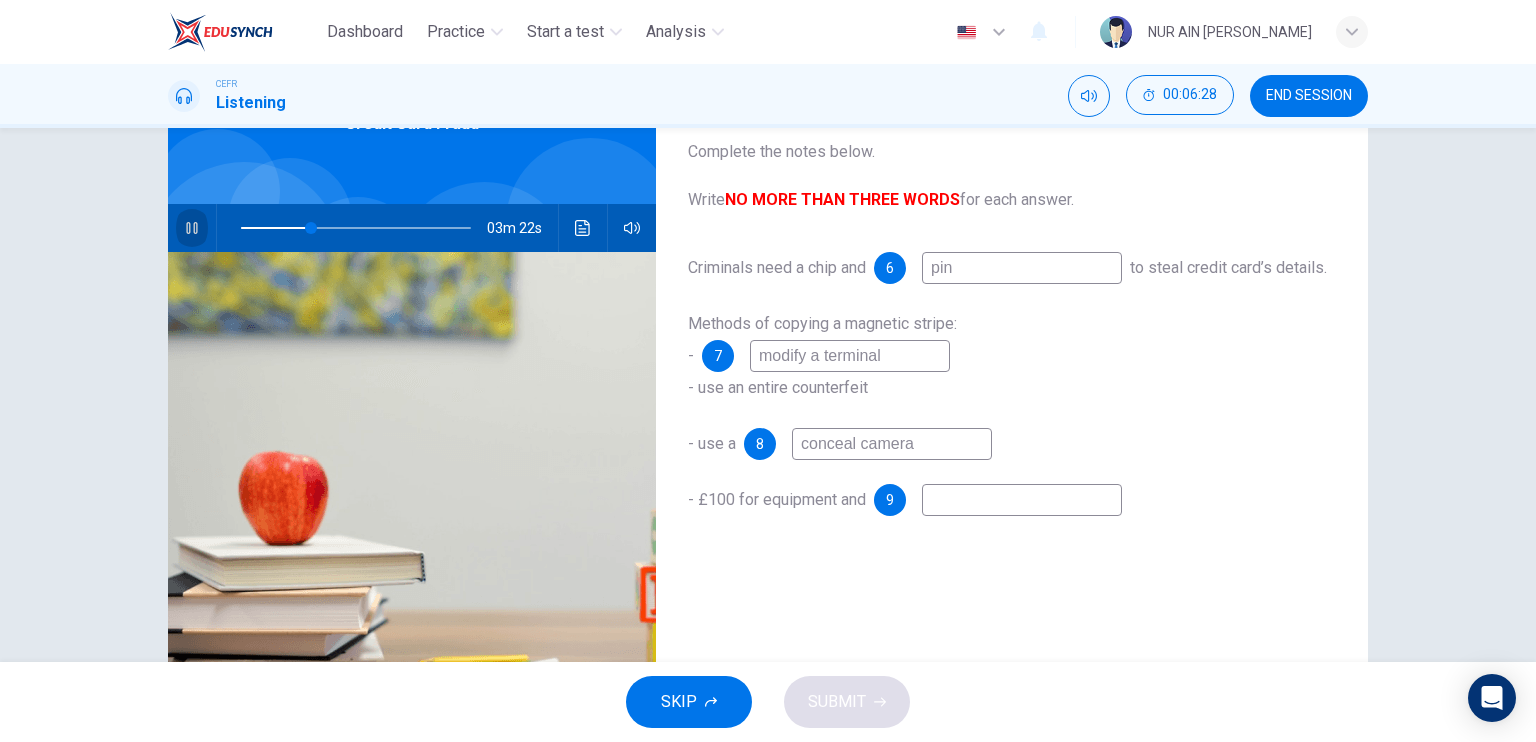 click 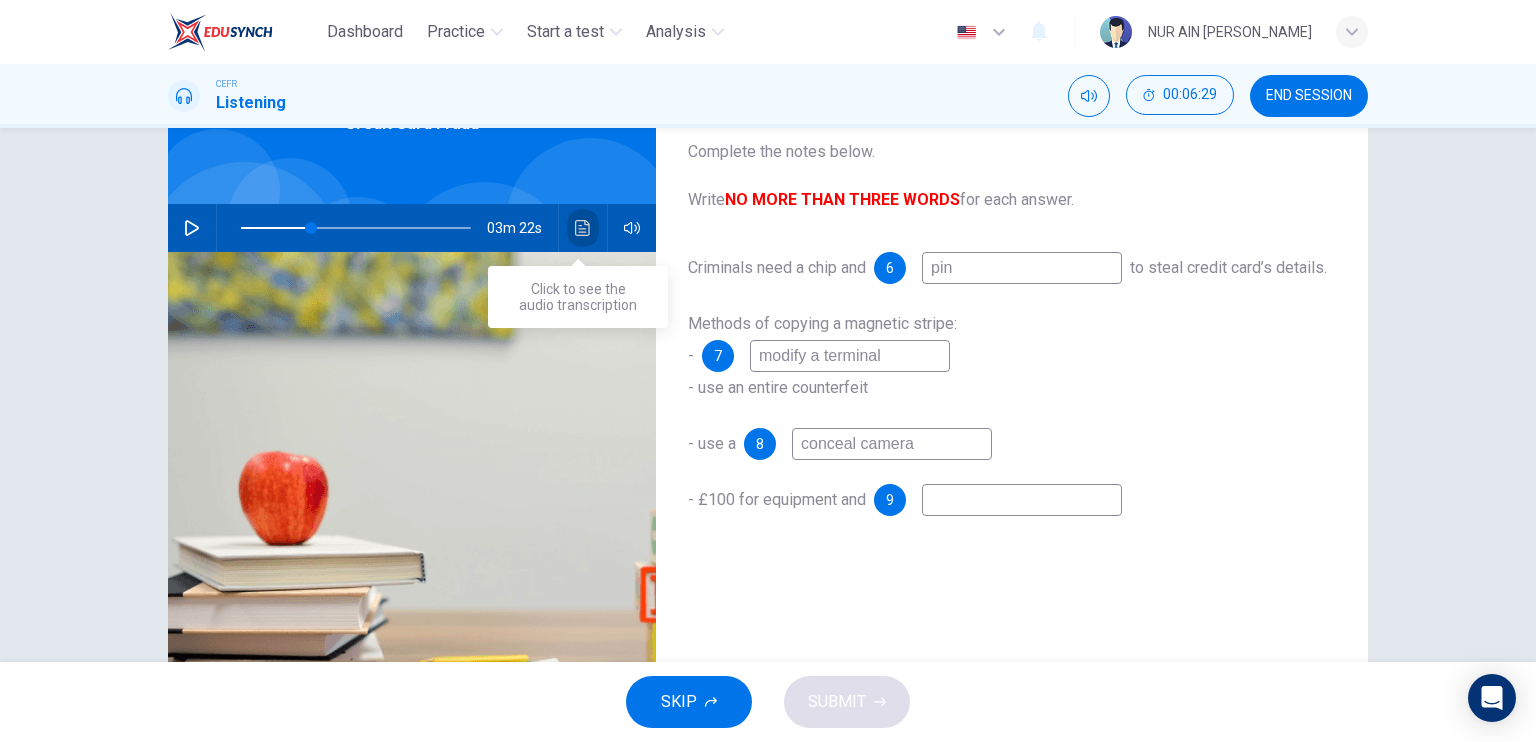 click at bounding box center (583, 228) 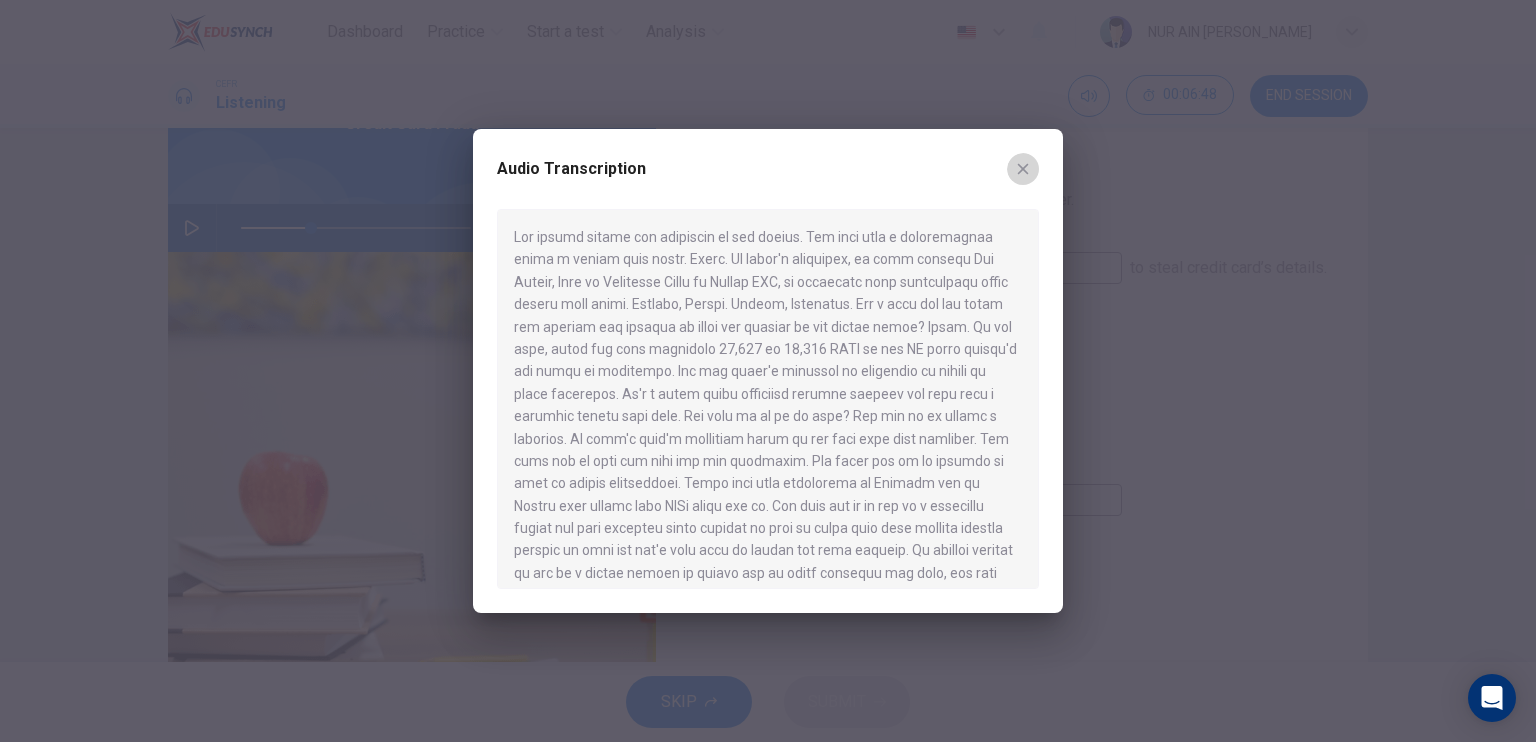 click at bounding box center [1023, 169] 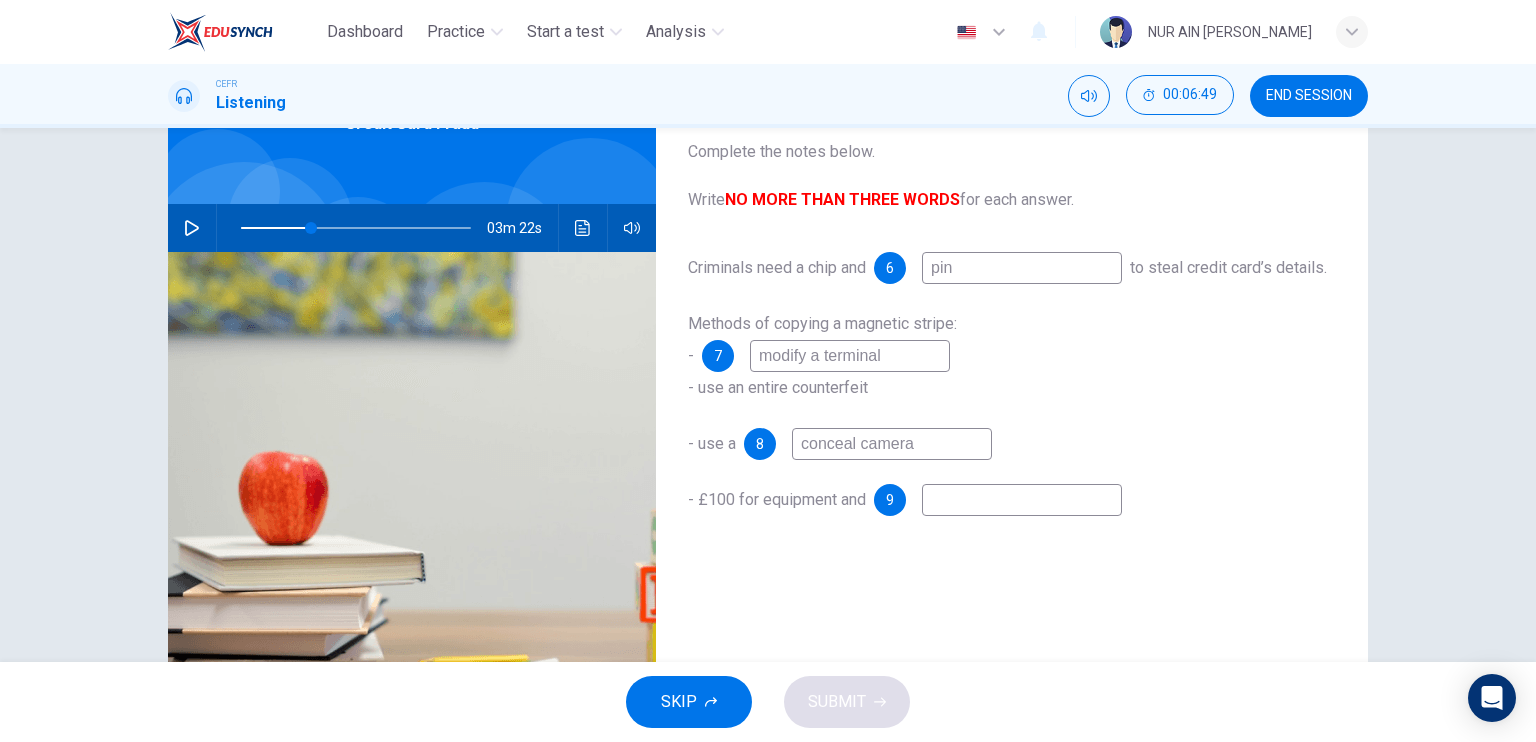 click 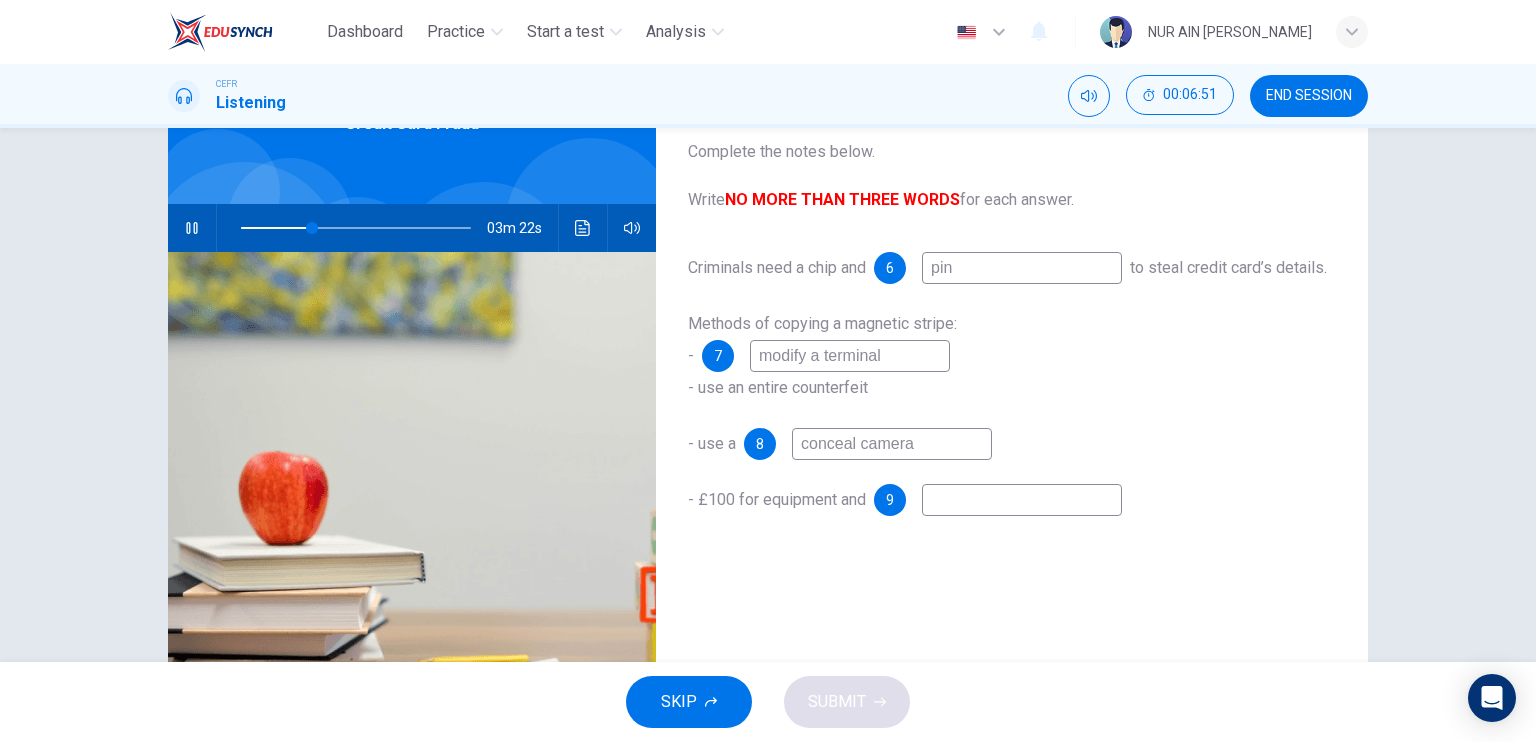 click on "conceal camera" at bounding box center [892, 444] 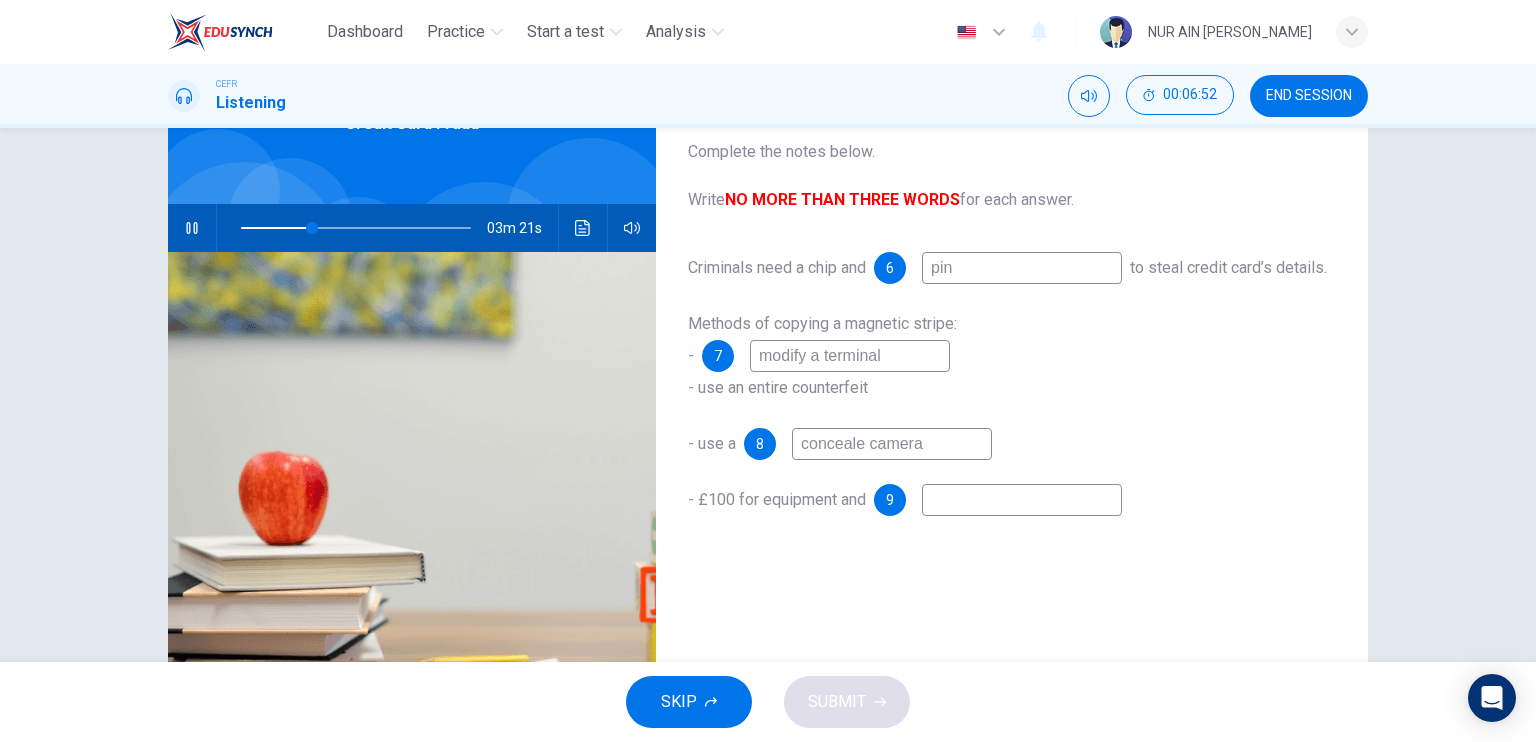 type on "concealed camera" 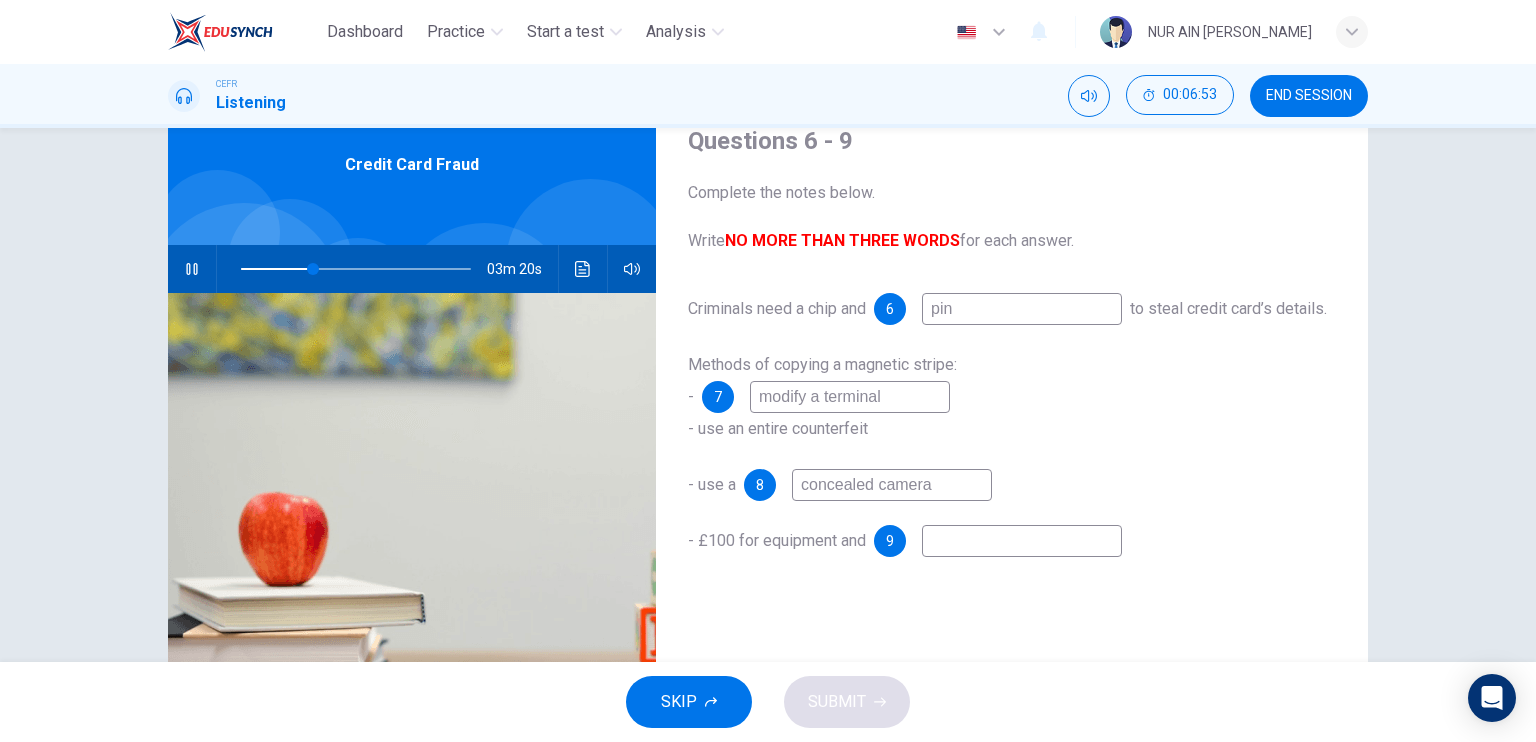 scroll, scrollTop: 48, scrollLeft: 0, axis: vertical 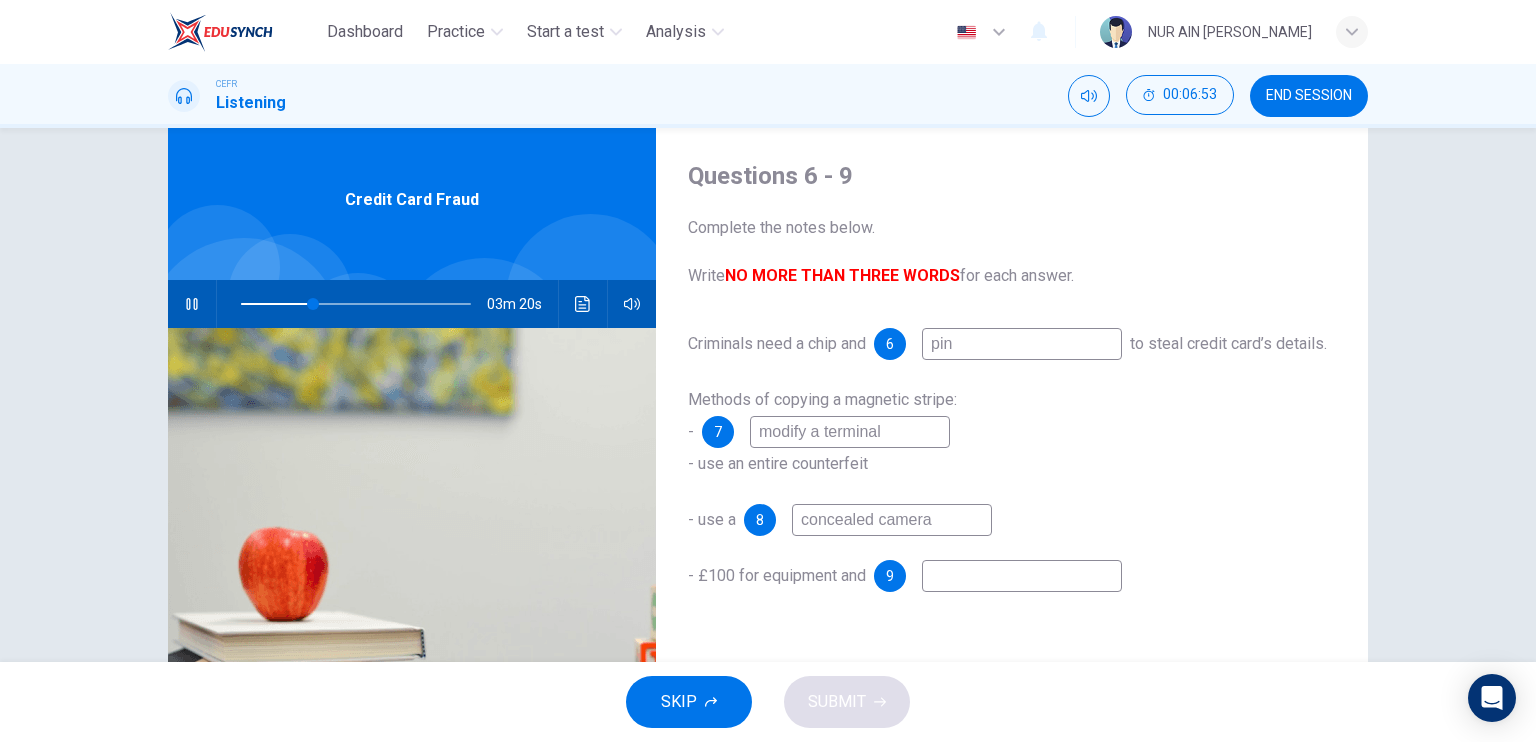 type on "32" 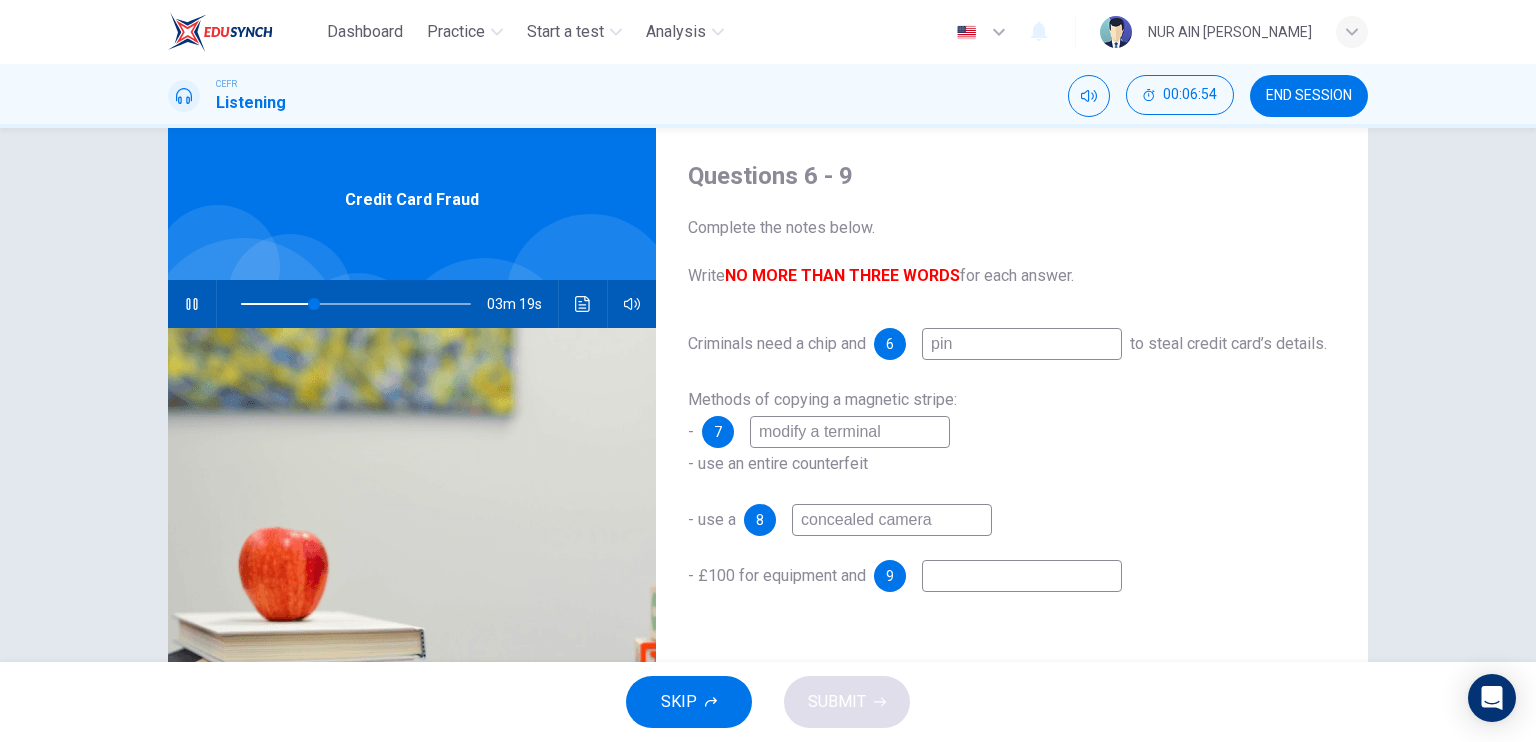 type on "concealed camera" 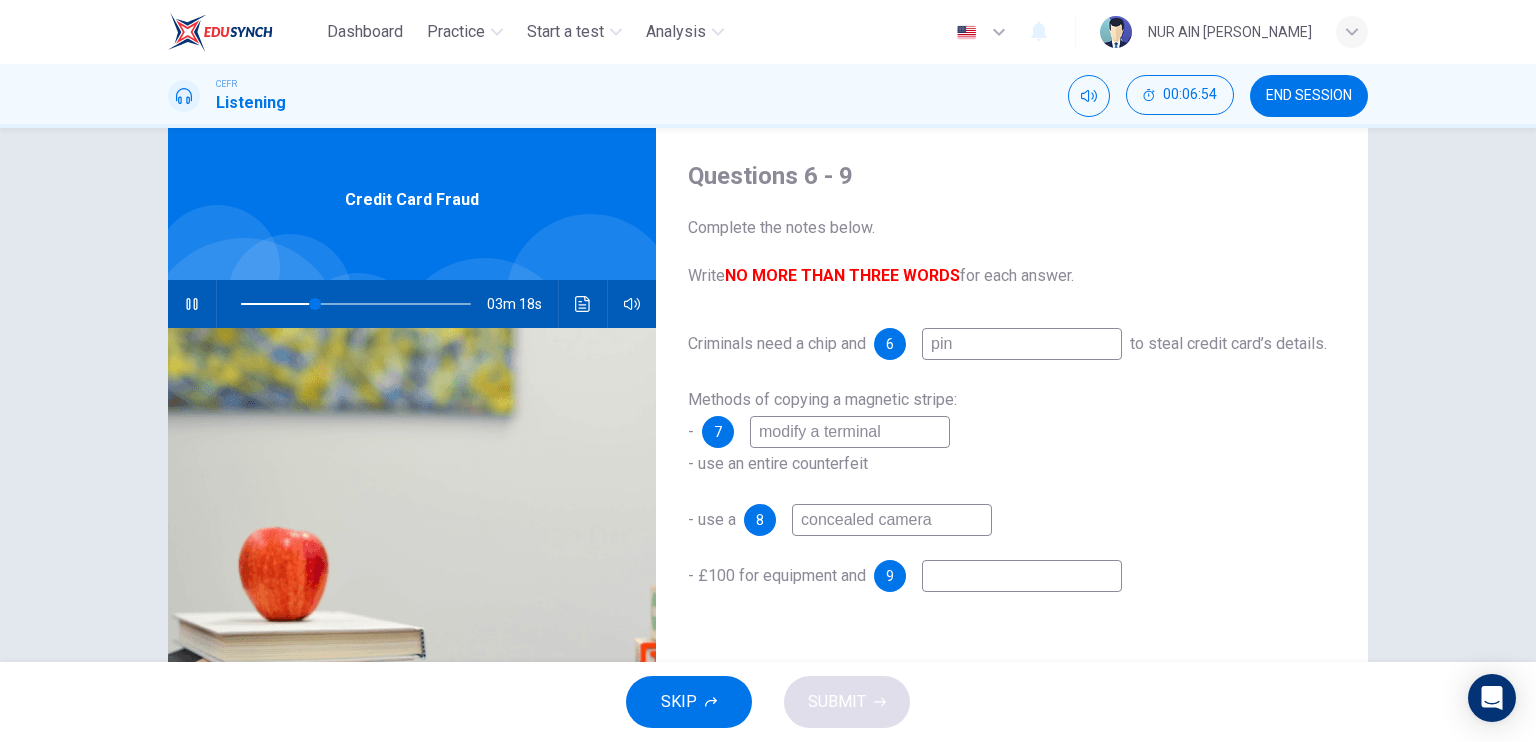 click at bounding box center [1022, 576] 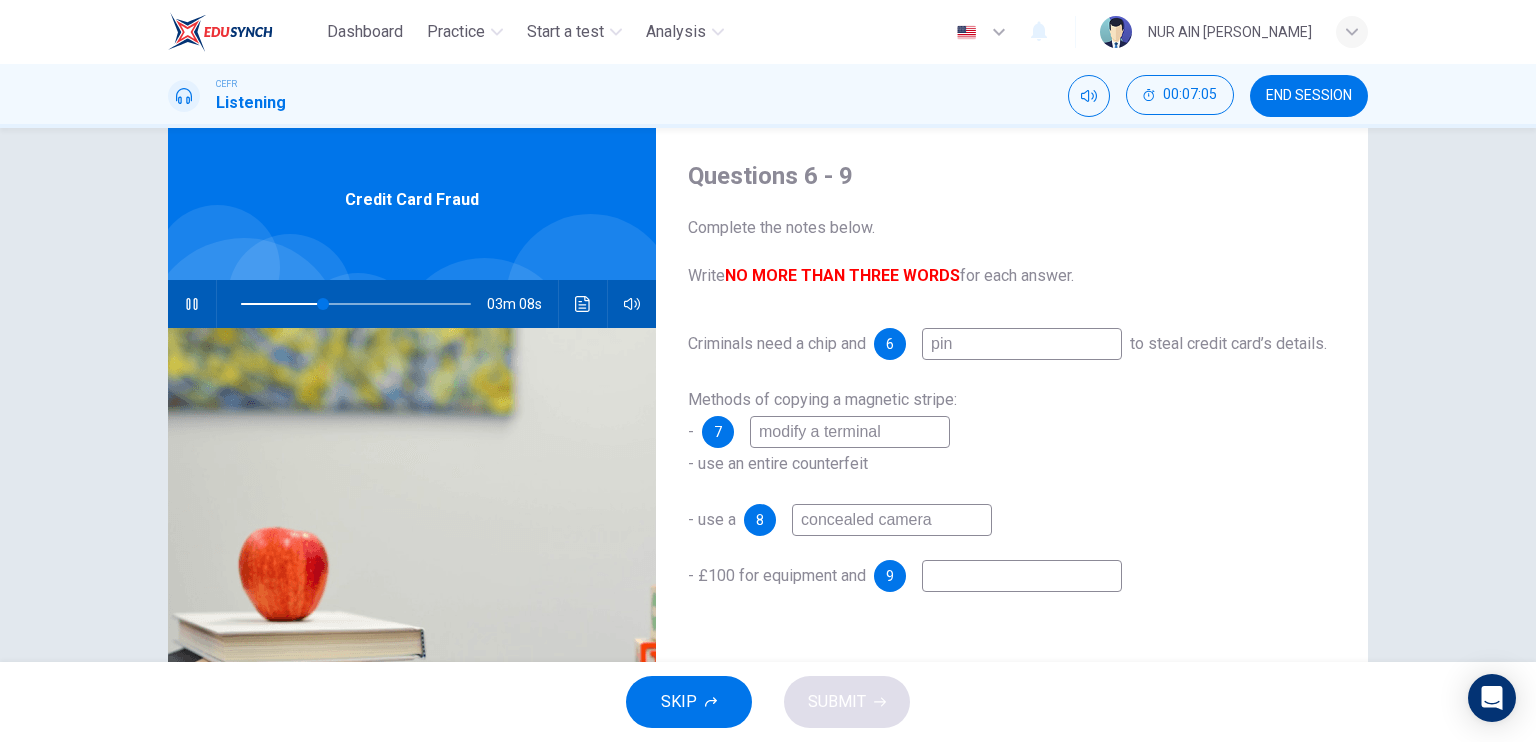 type on "36" 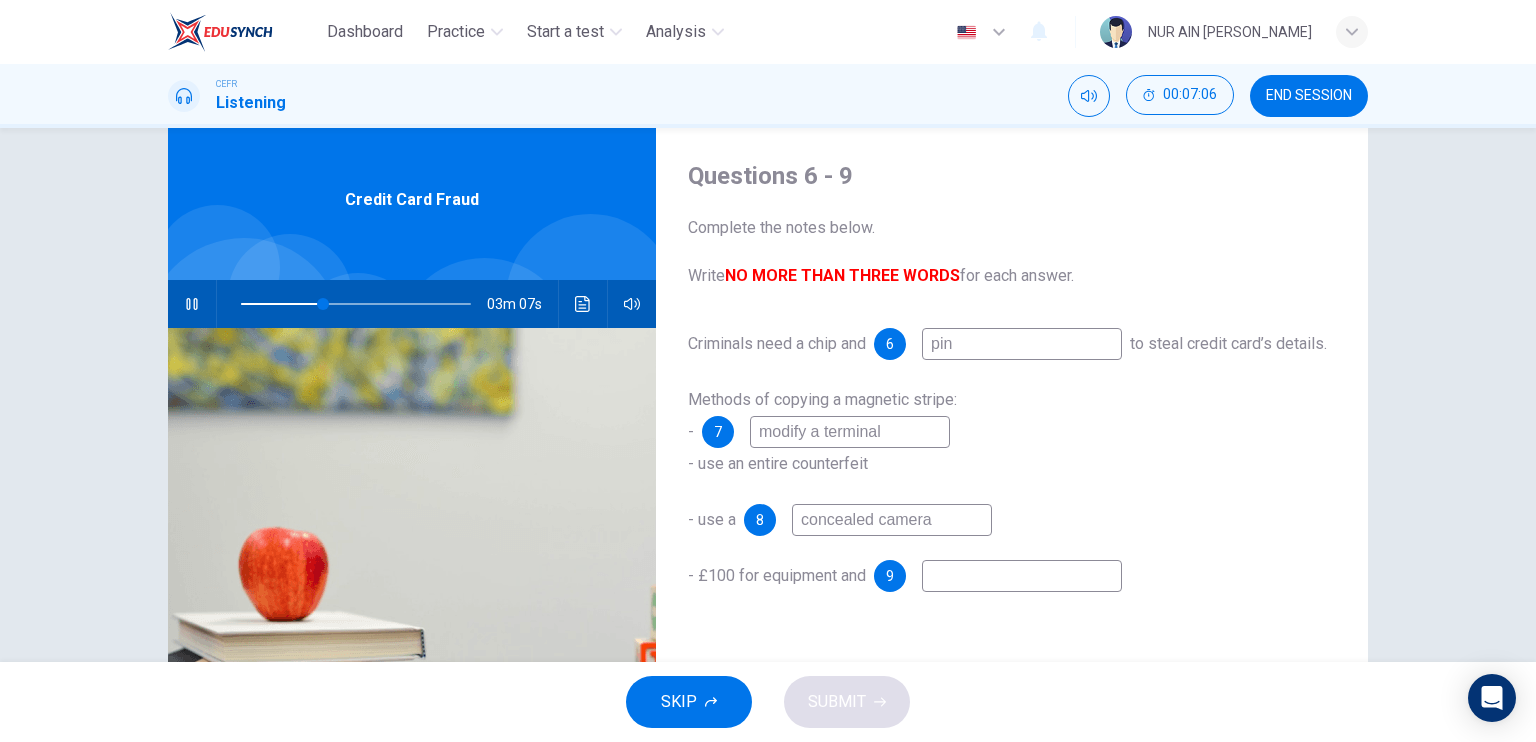type on "r" 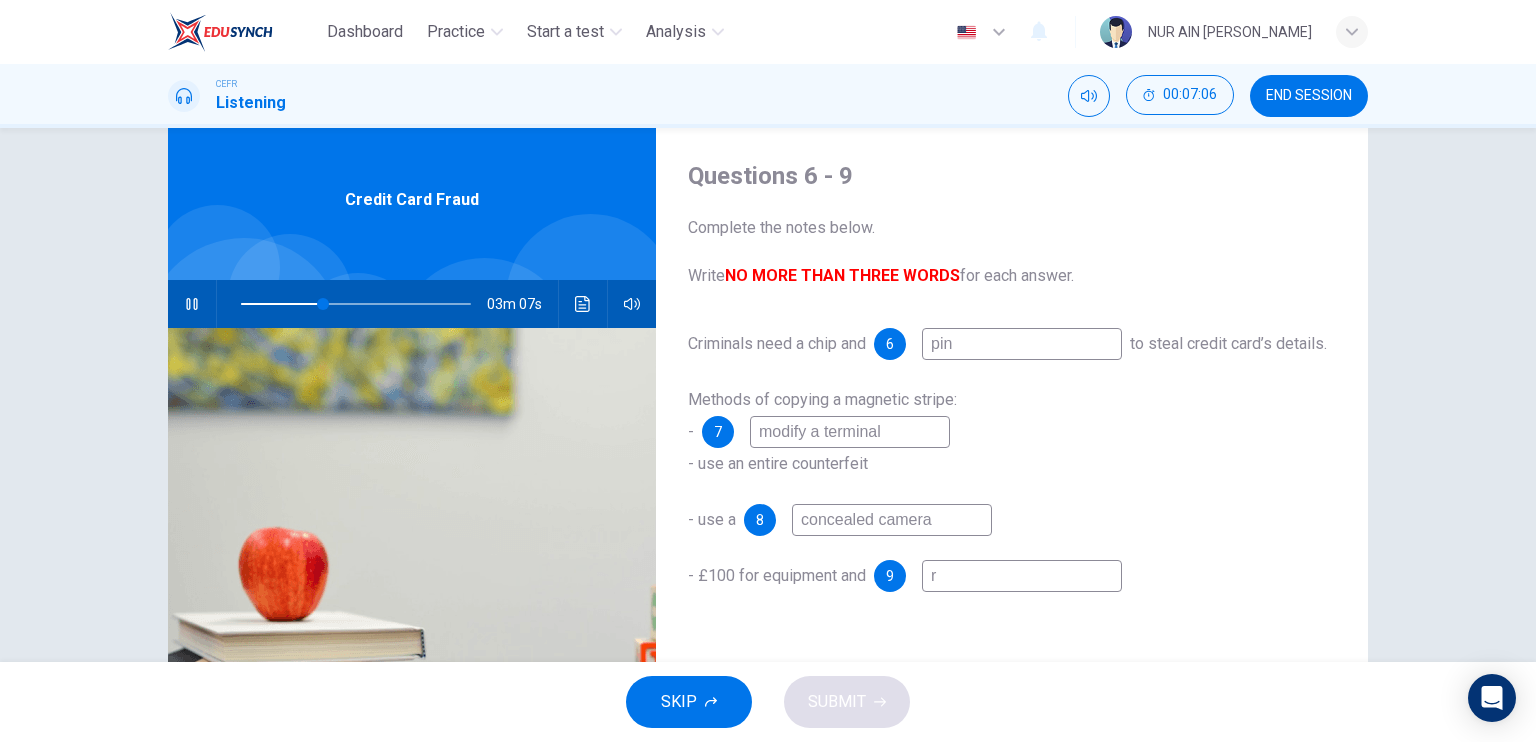 type on "36" 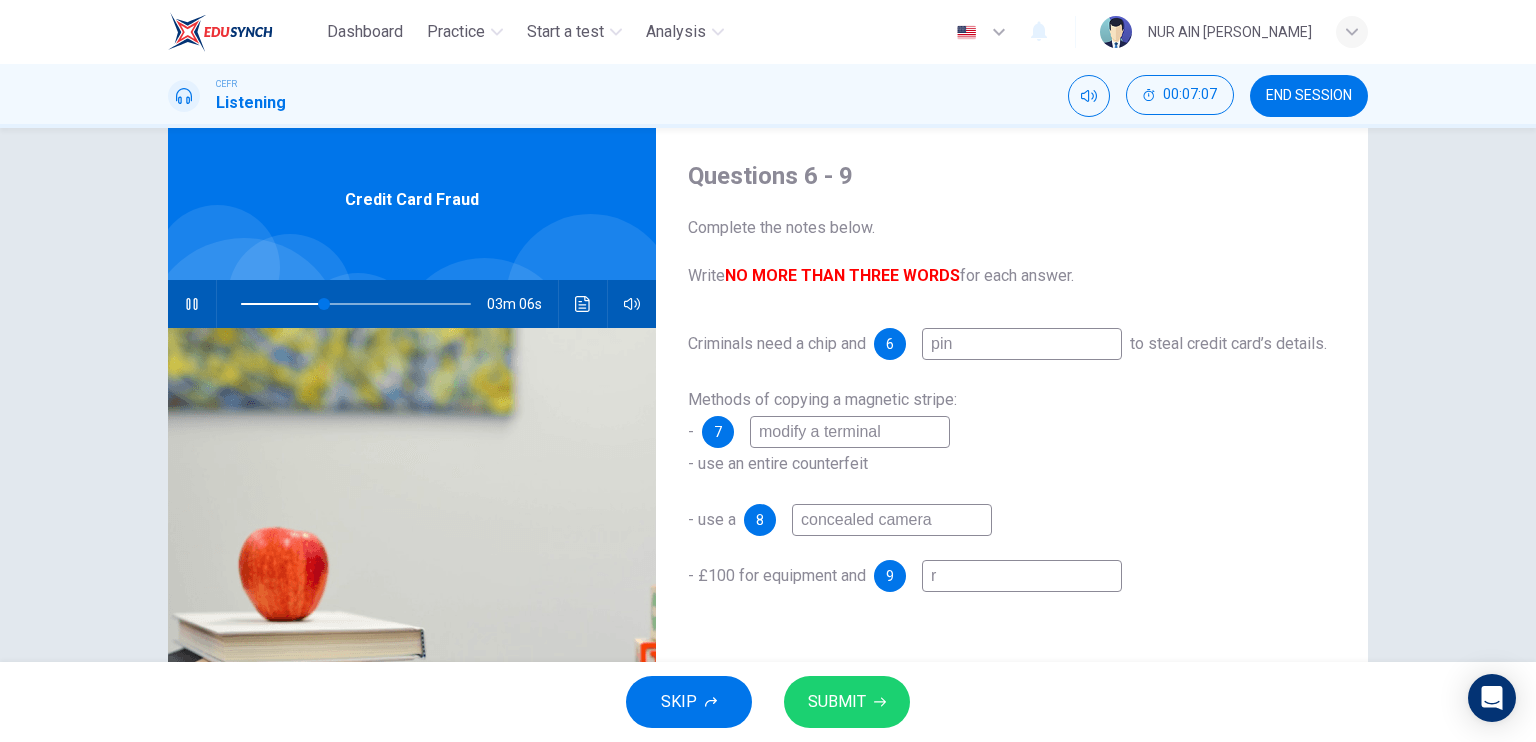 type on "ro" 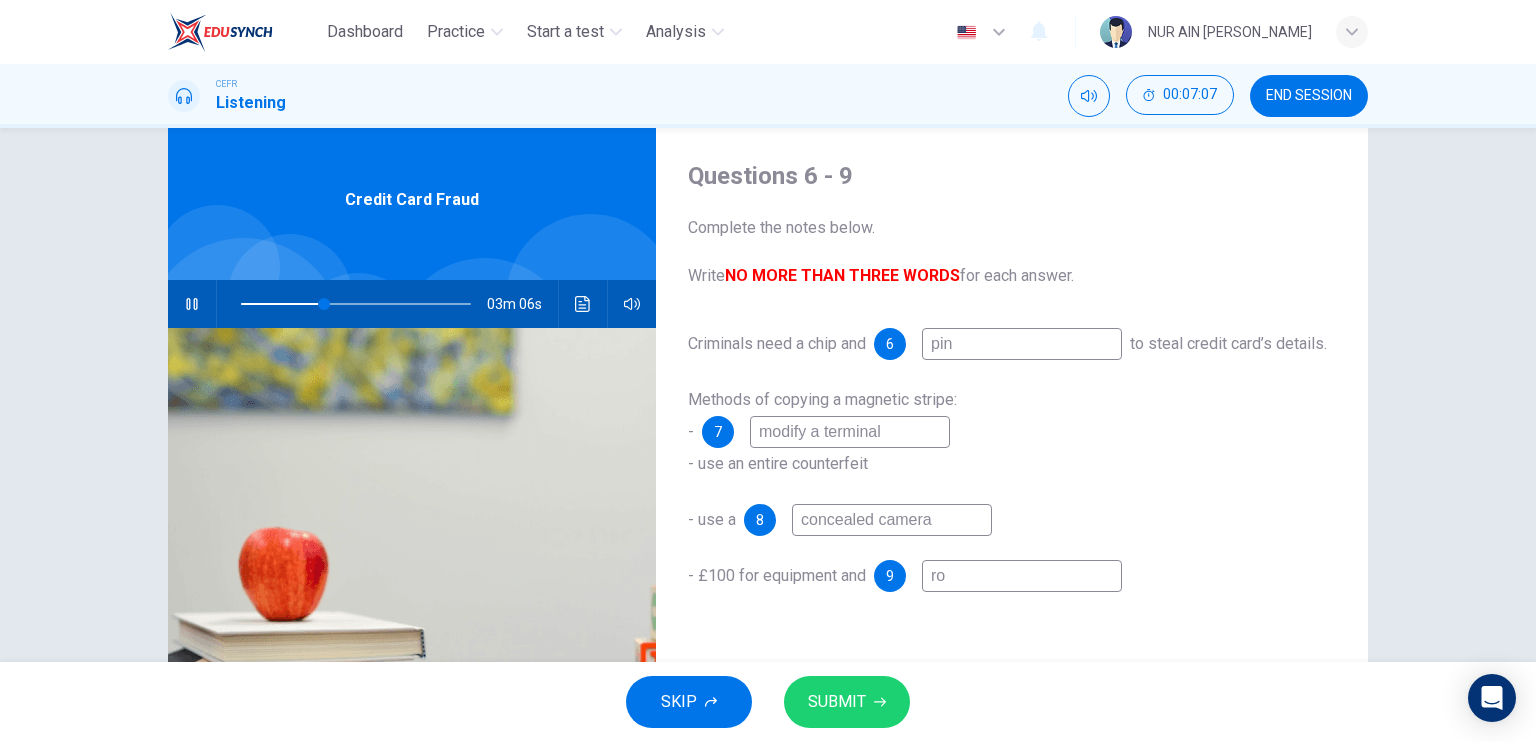 type on "37" 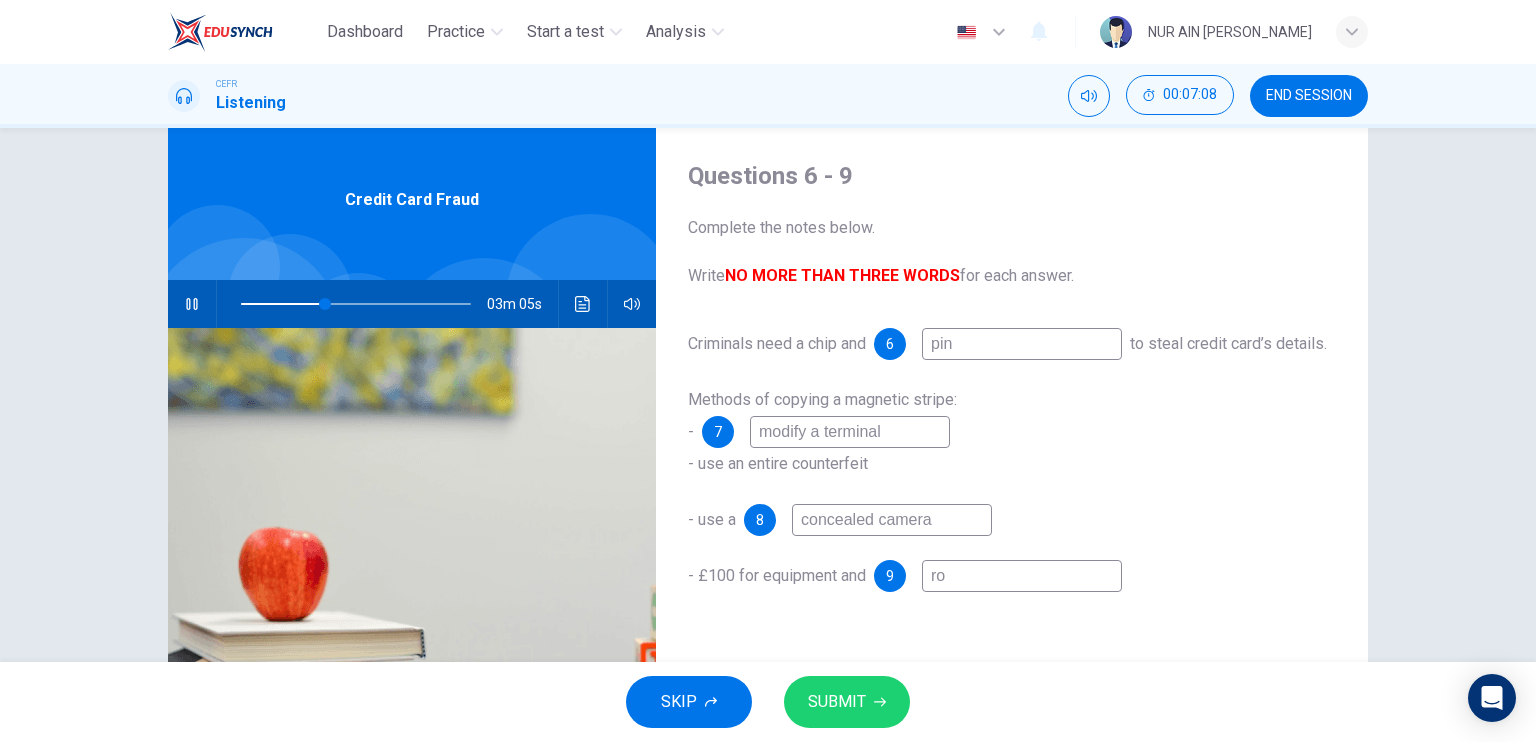 type on "r" 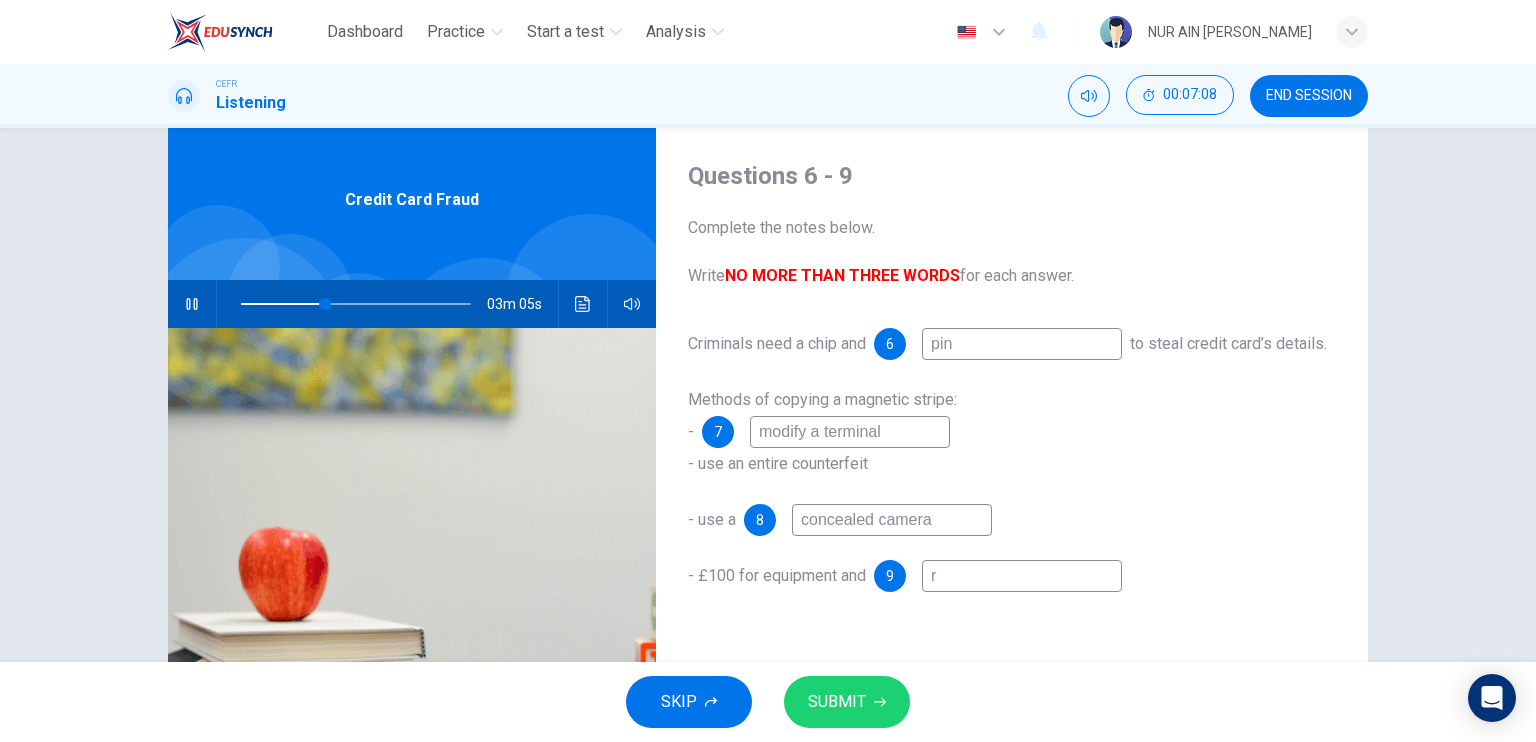 type on "ra" 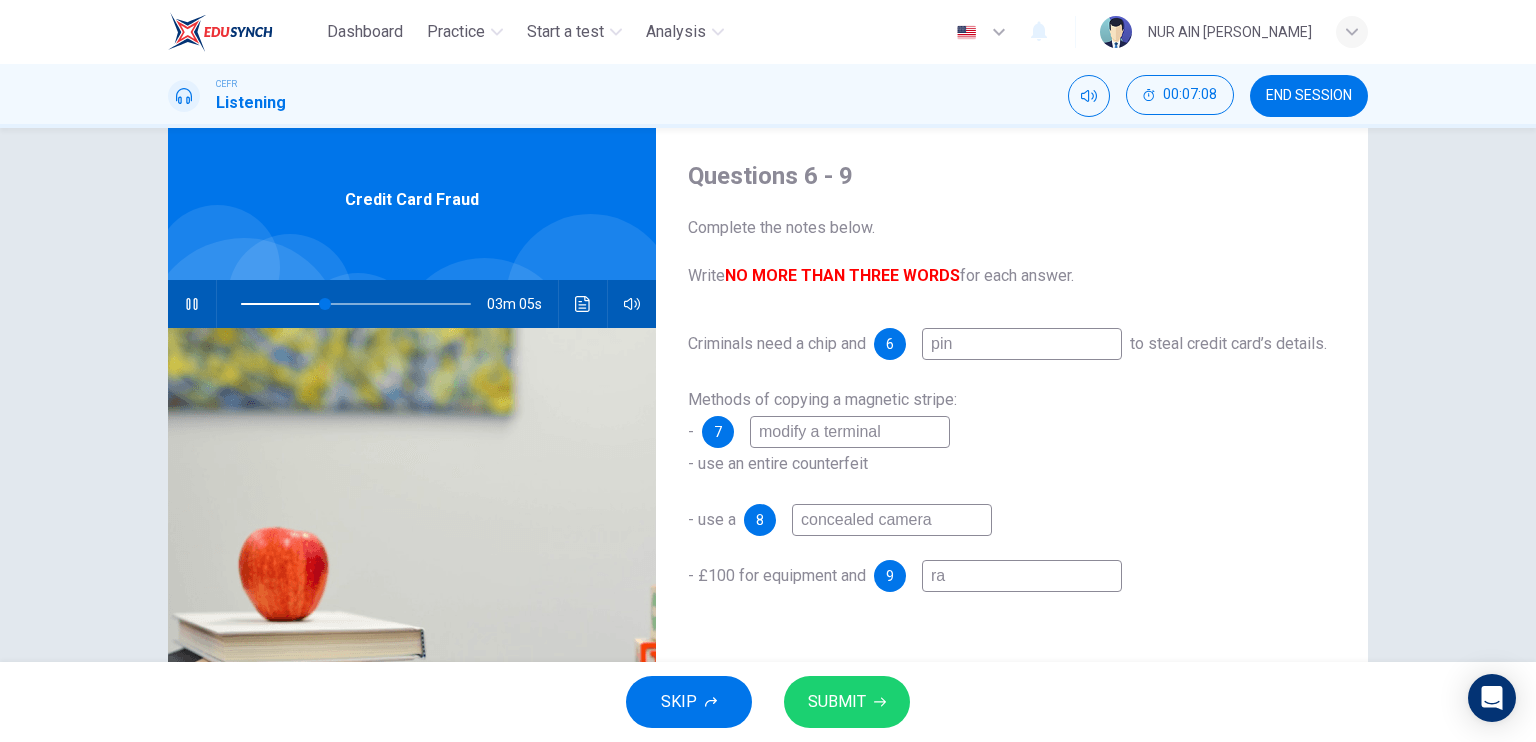 type on "37" 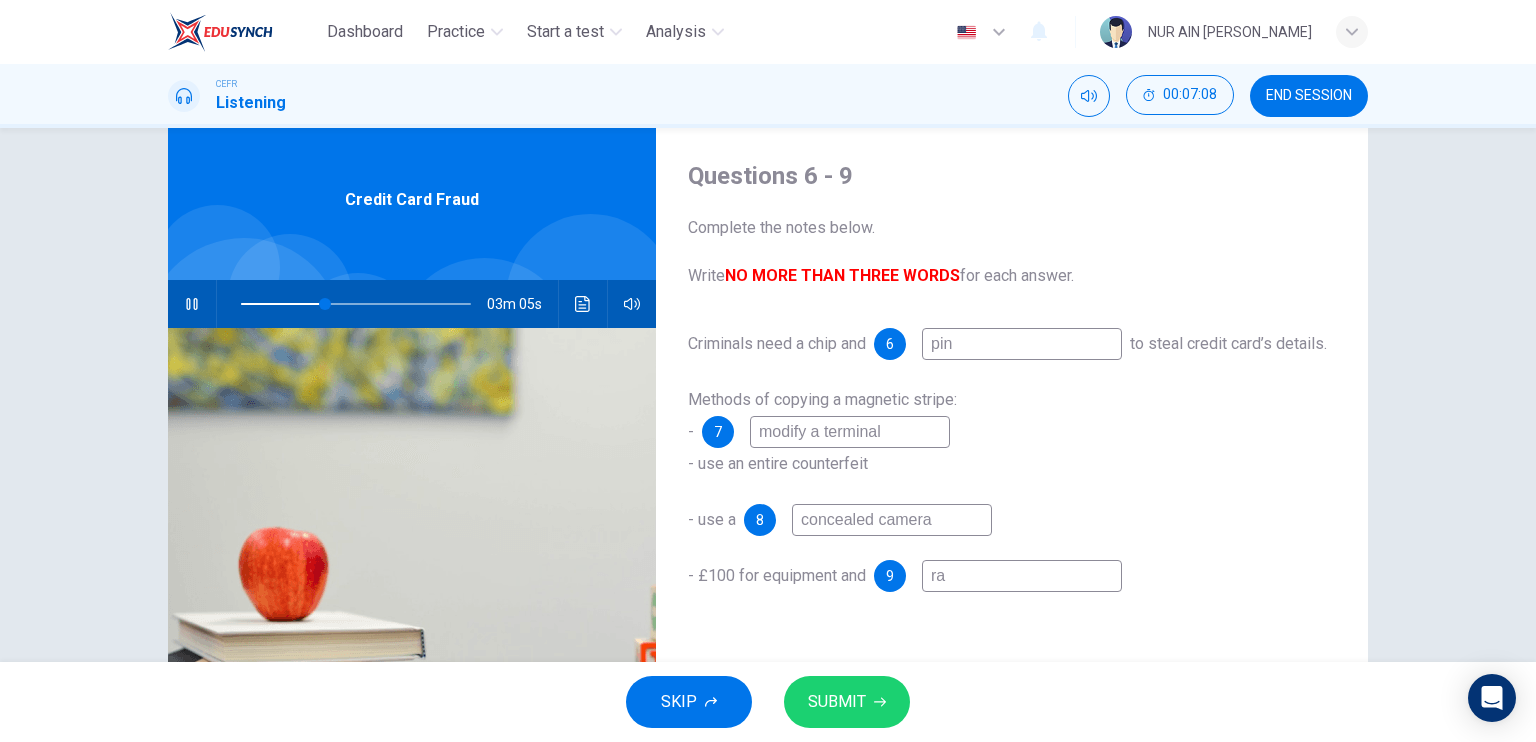 type on "raw" 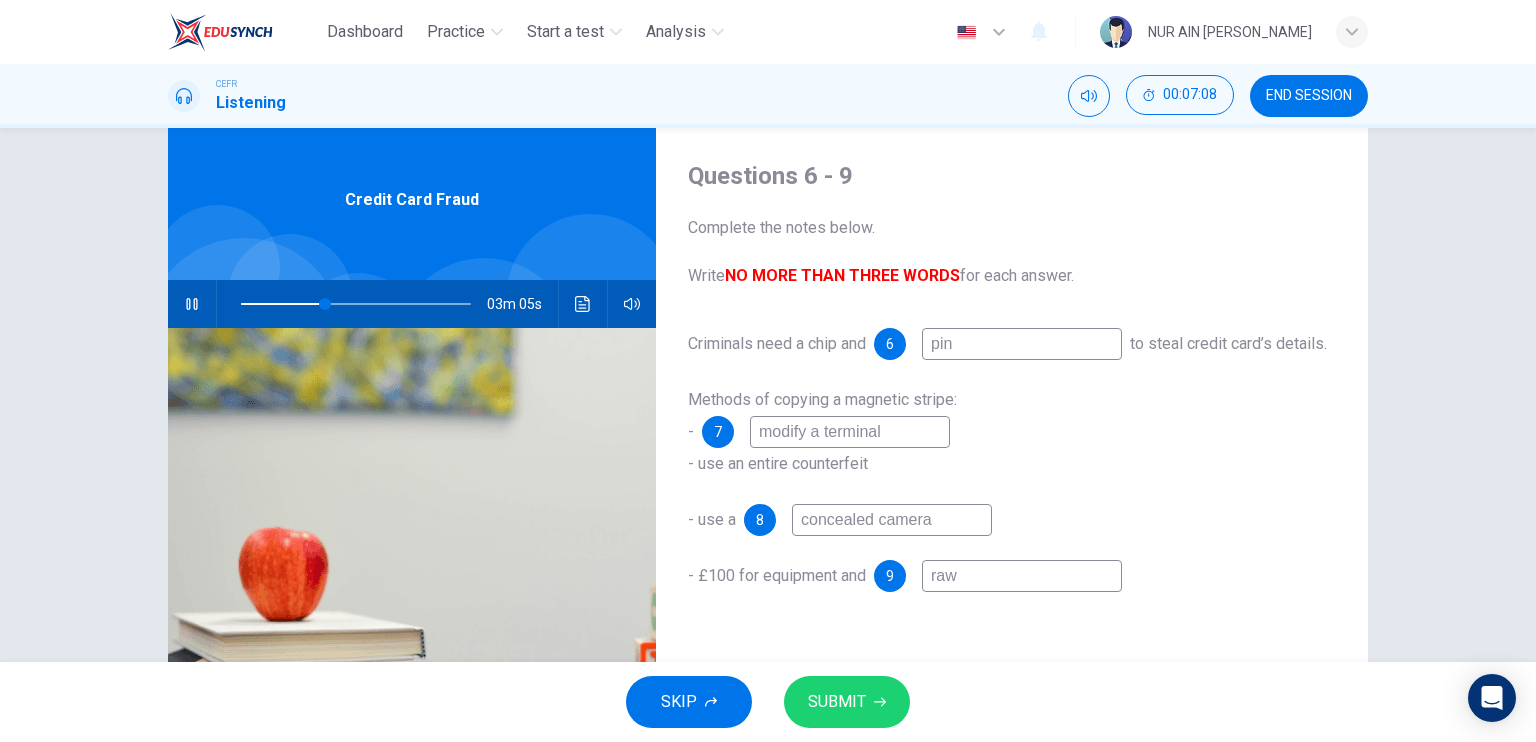 type on "37" 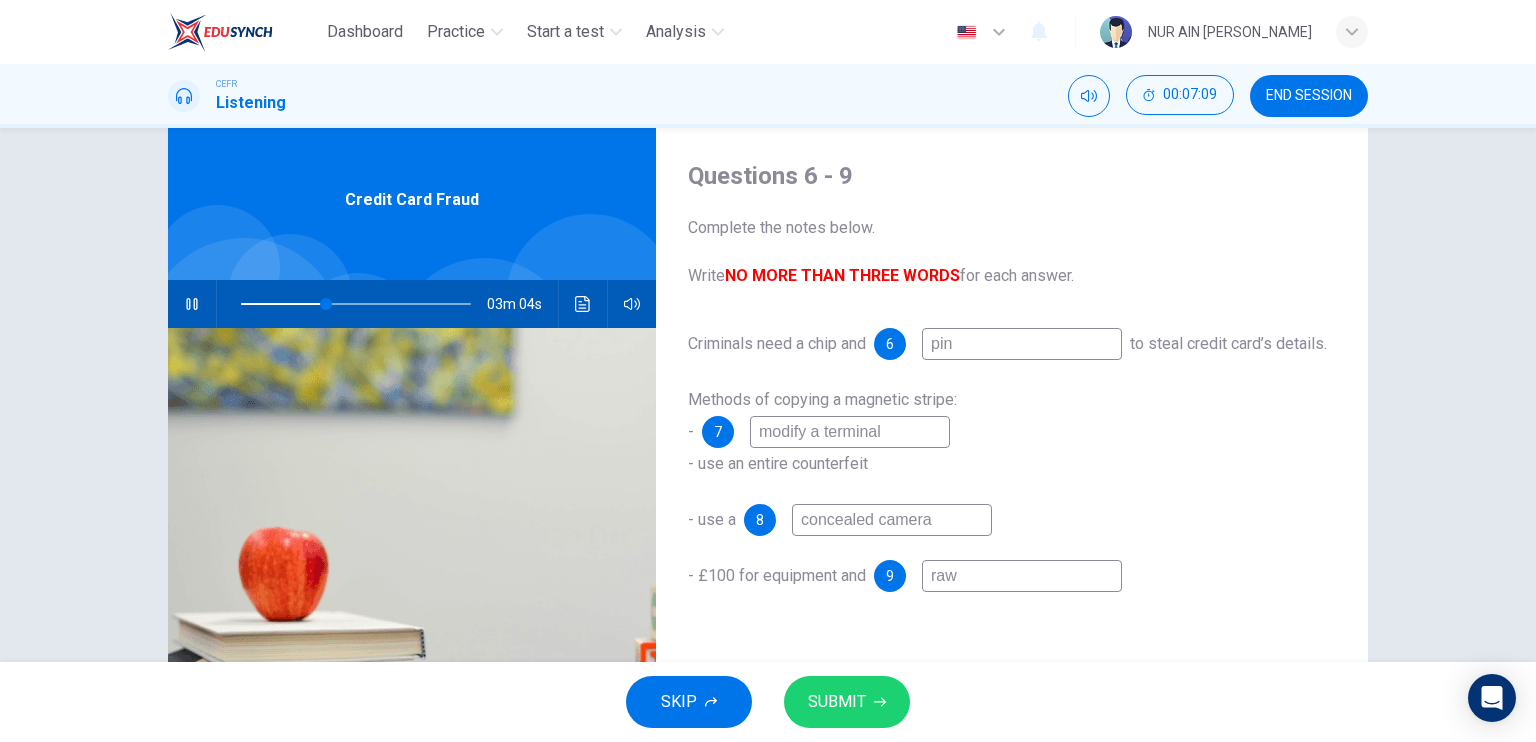 type on "raw" 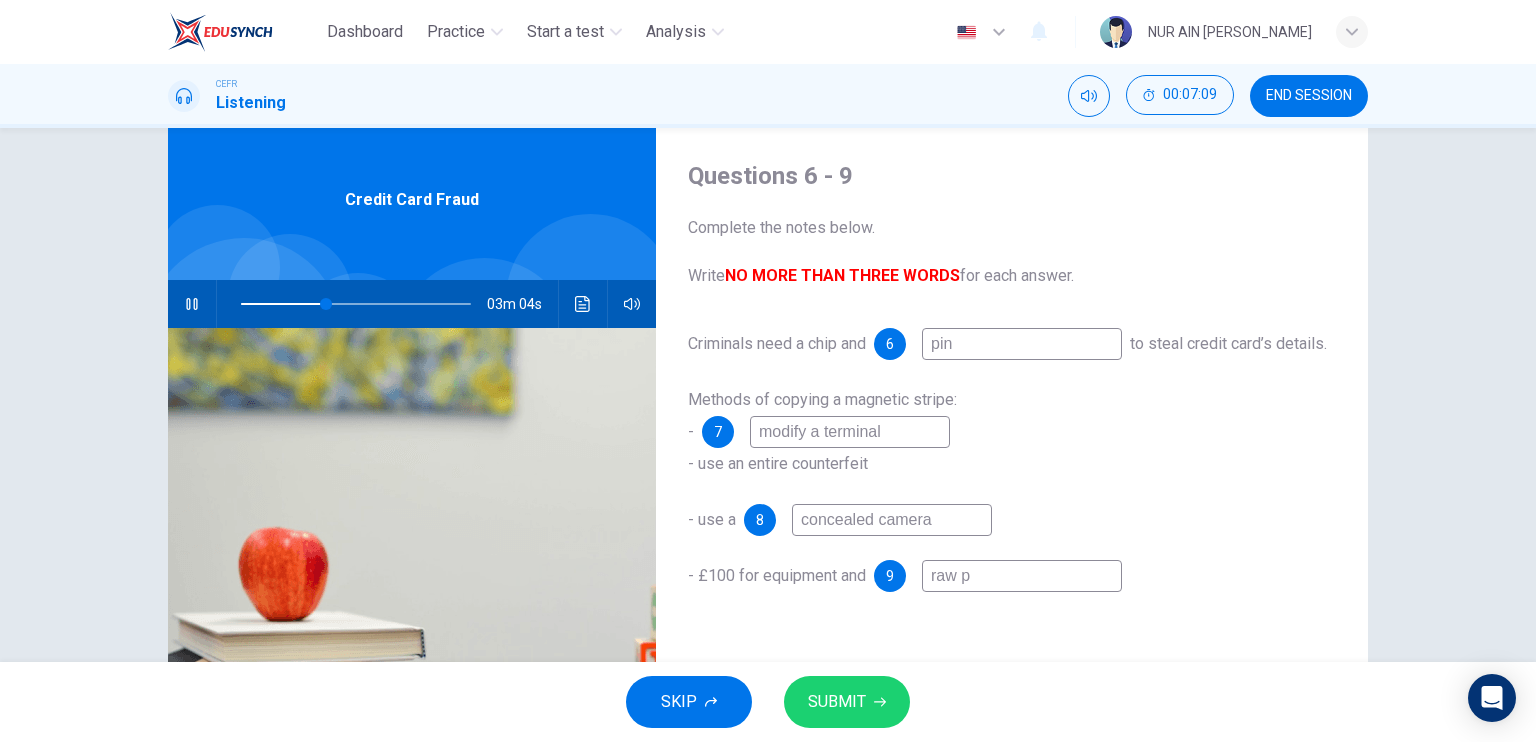 type on "37" 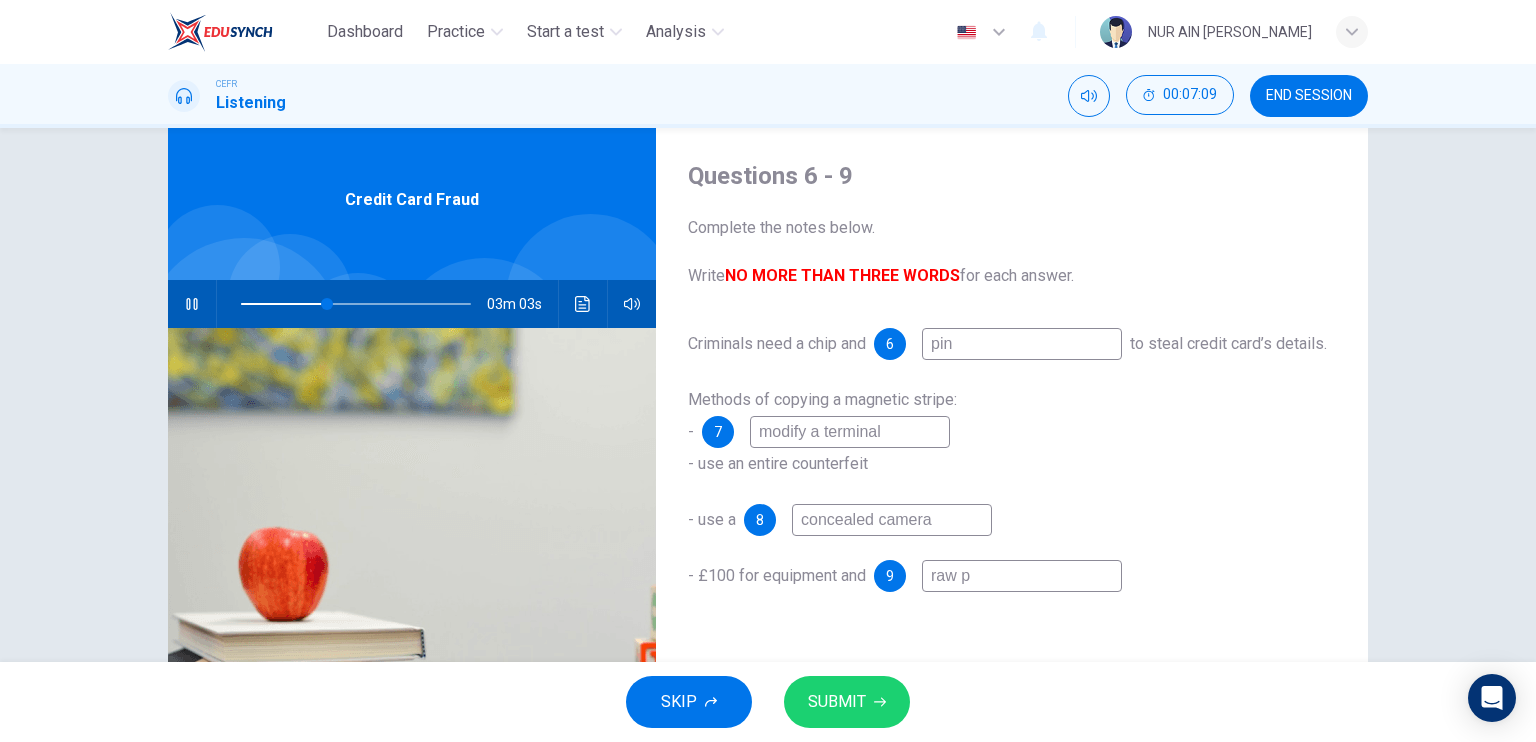 type on "raw pa" 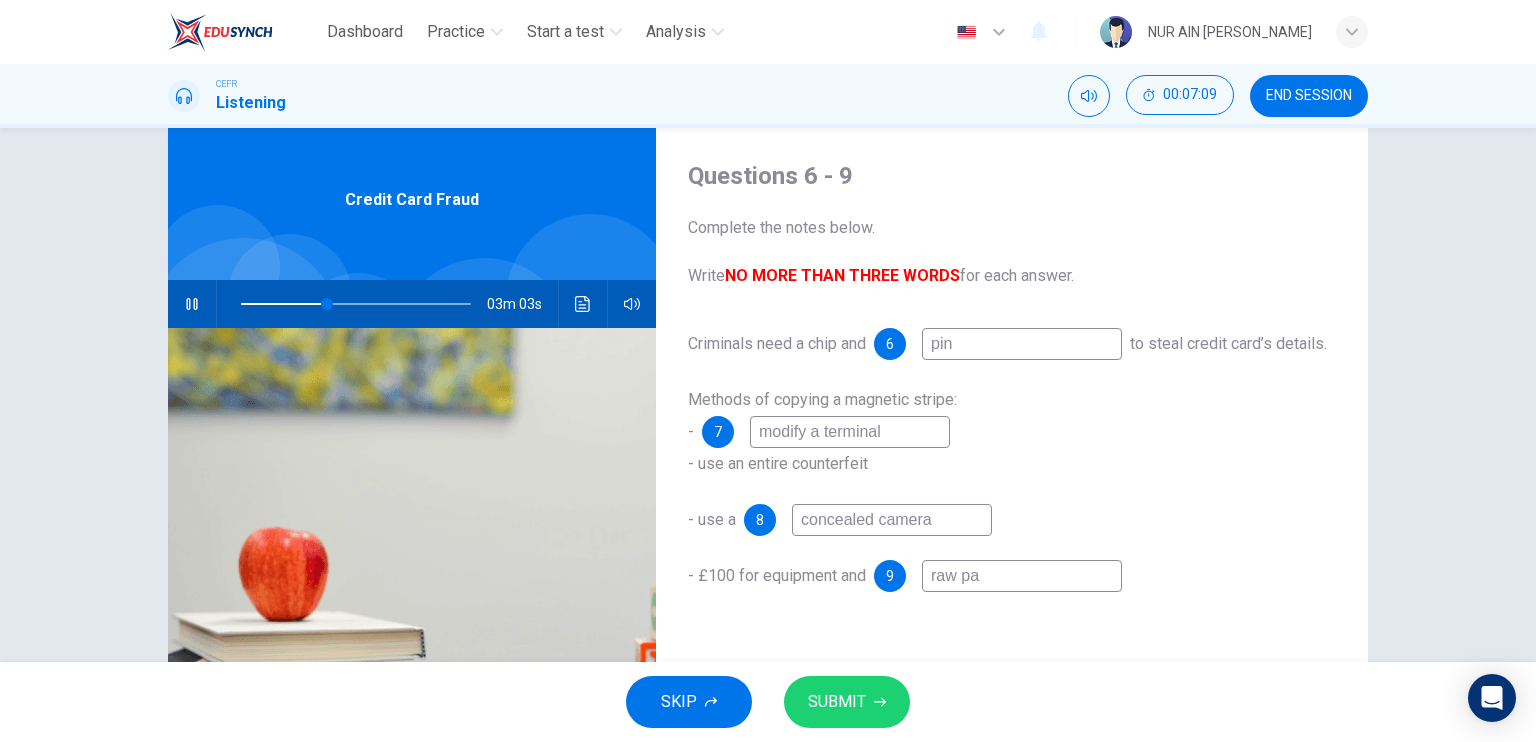 type on "37" 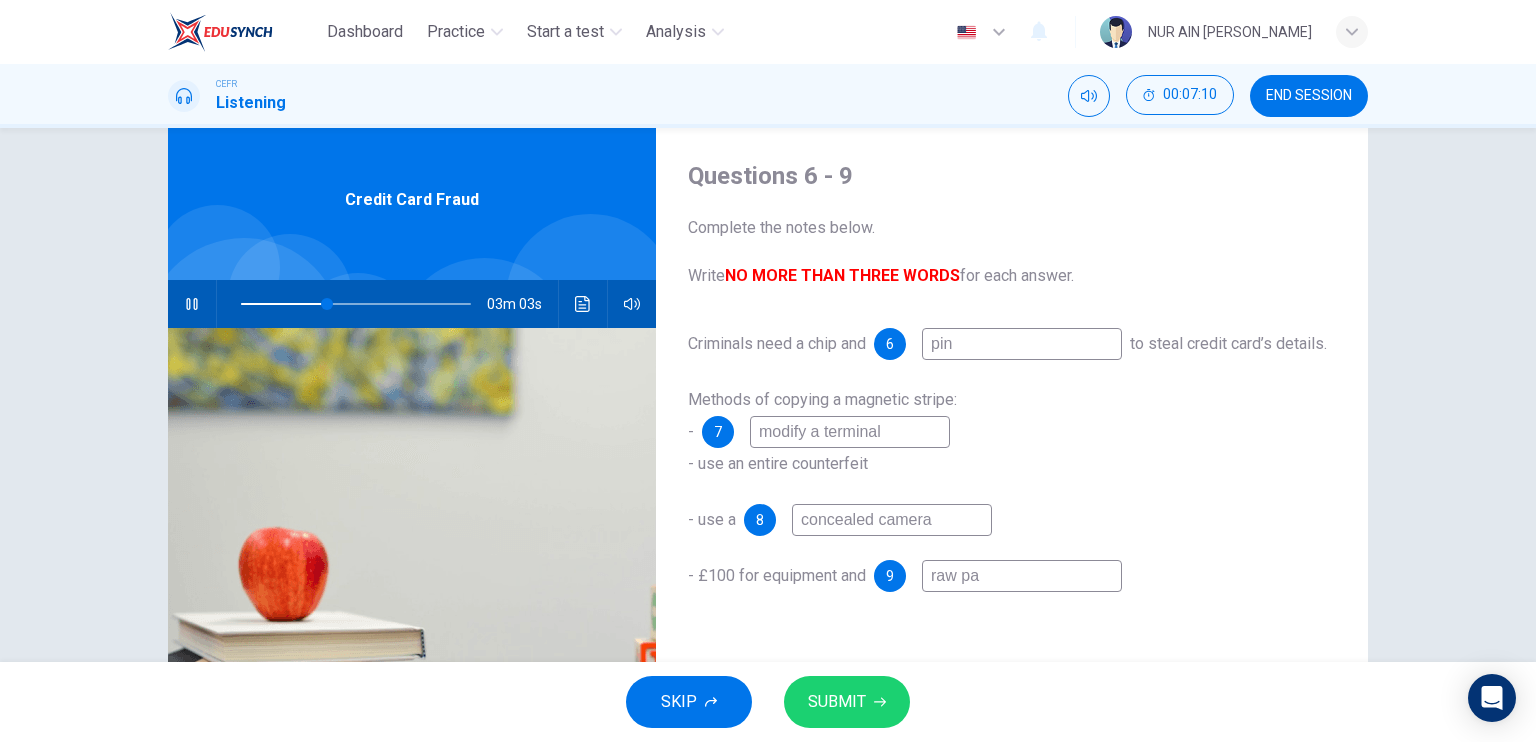 type on "raw par" 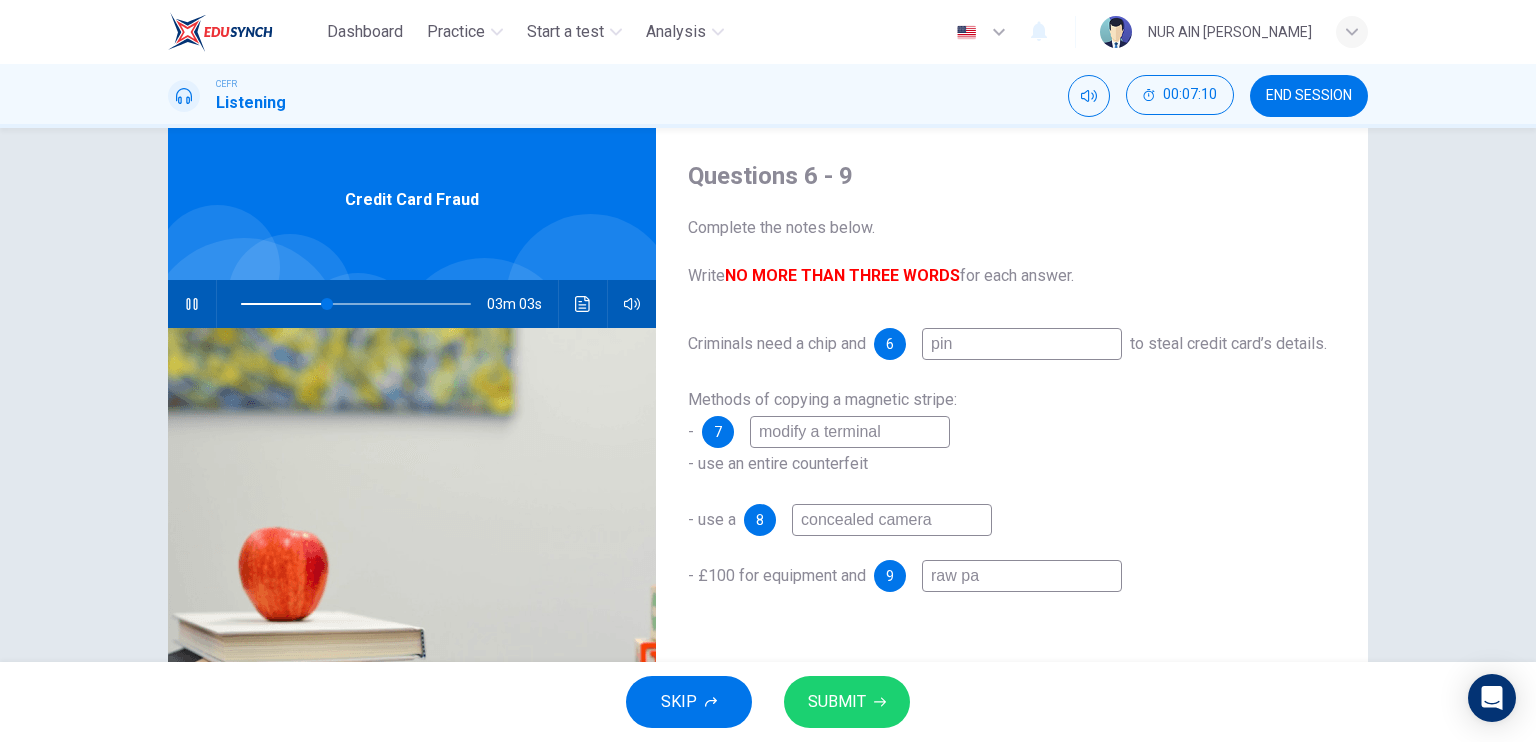 type on "37" 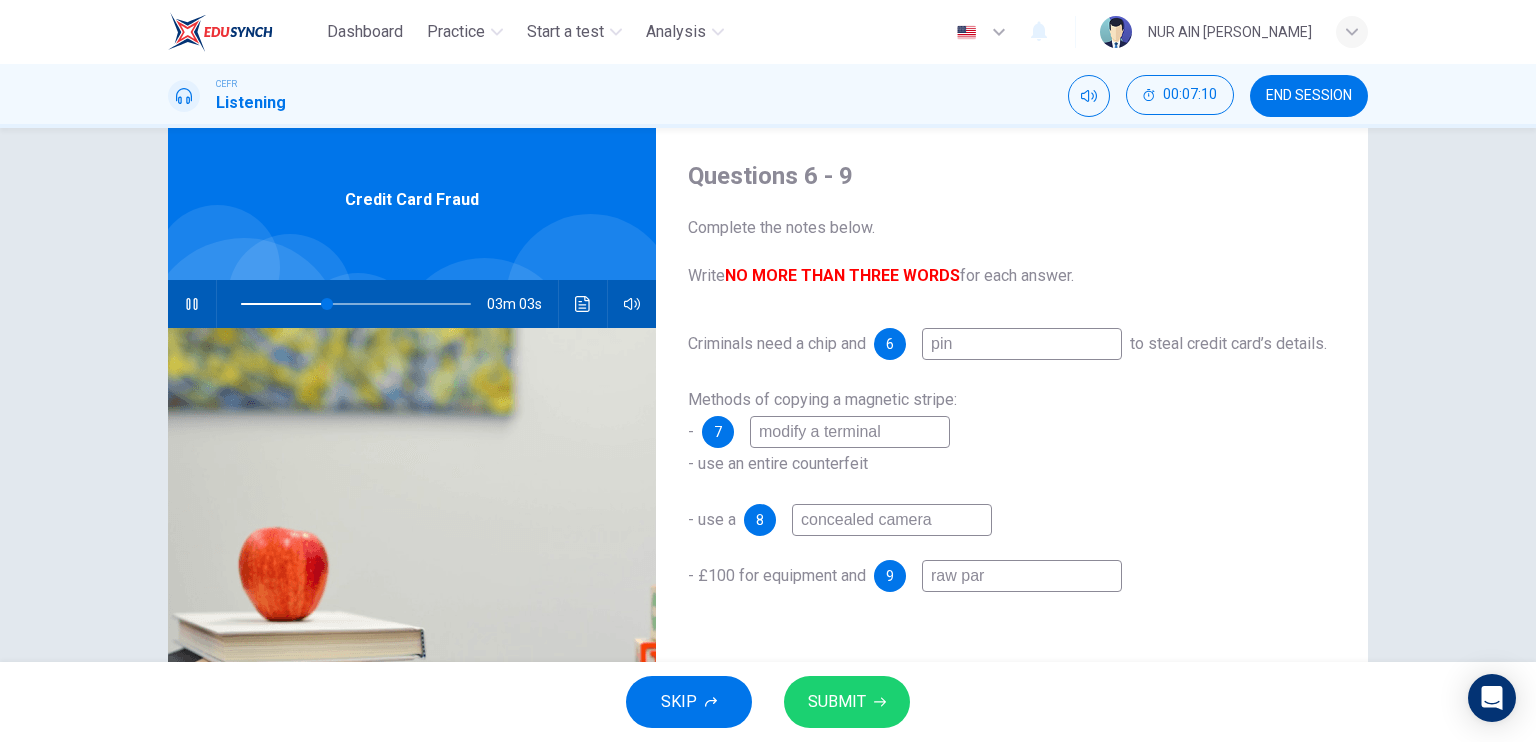 type on "raw part" 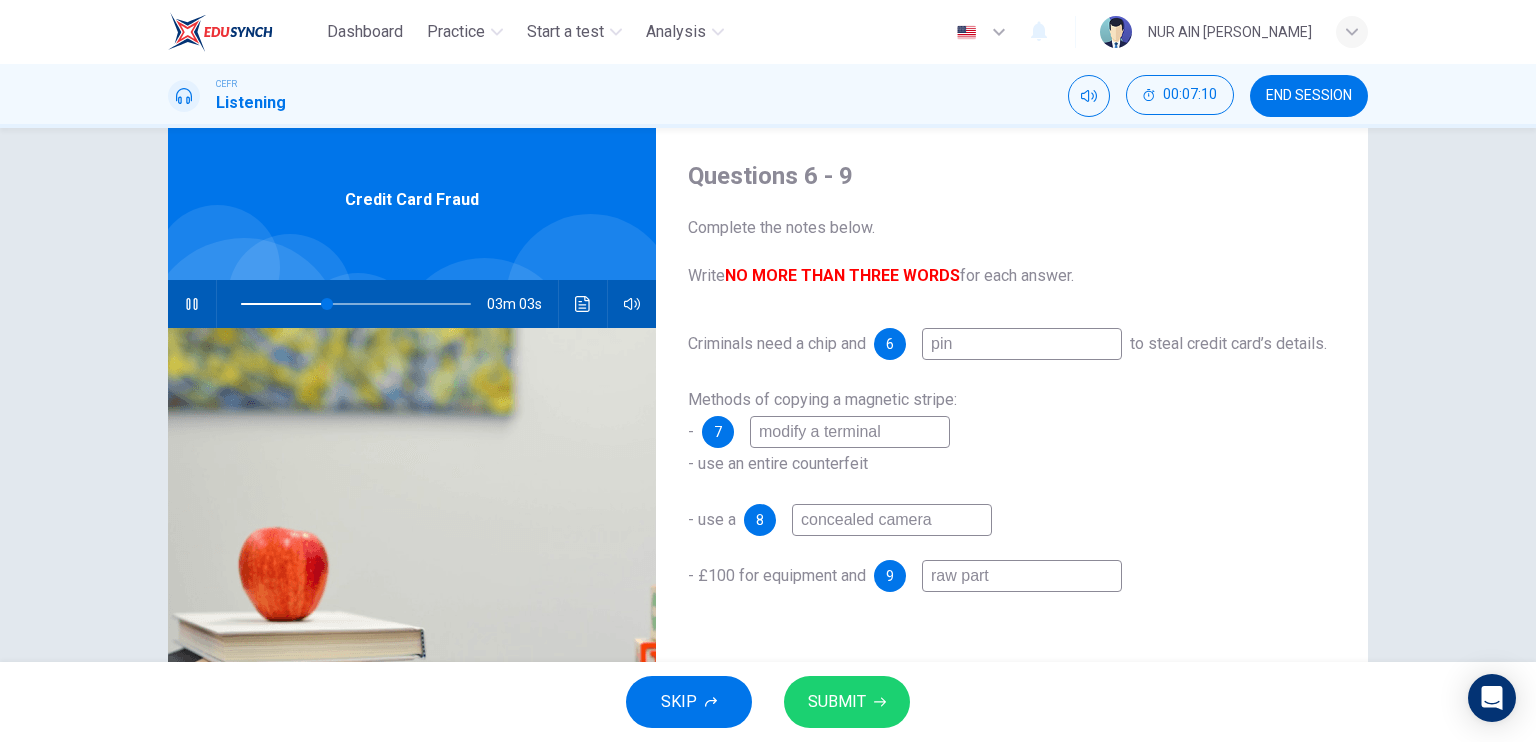 type on "37" 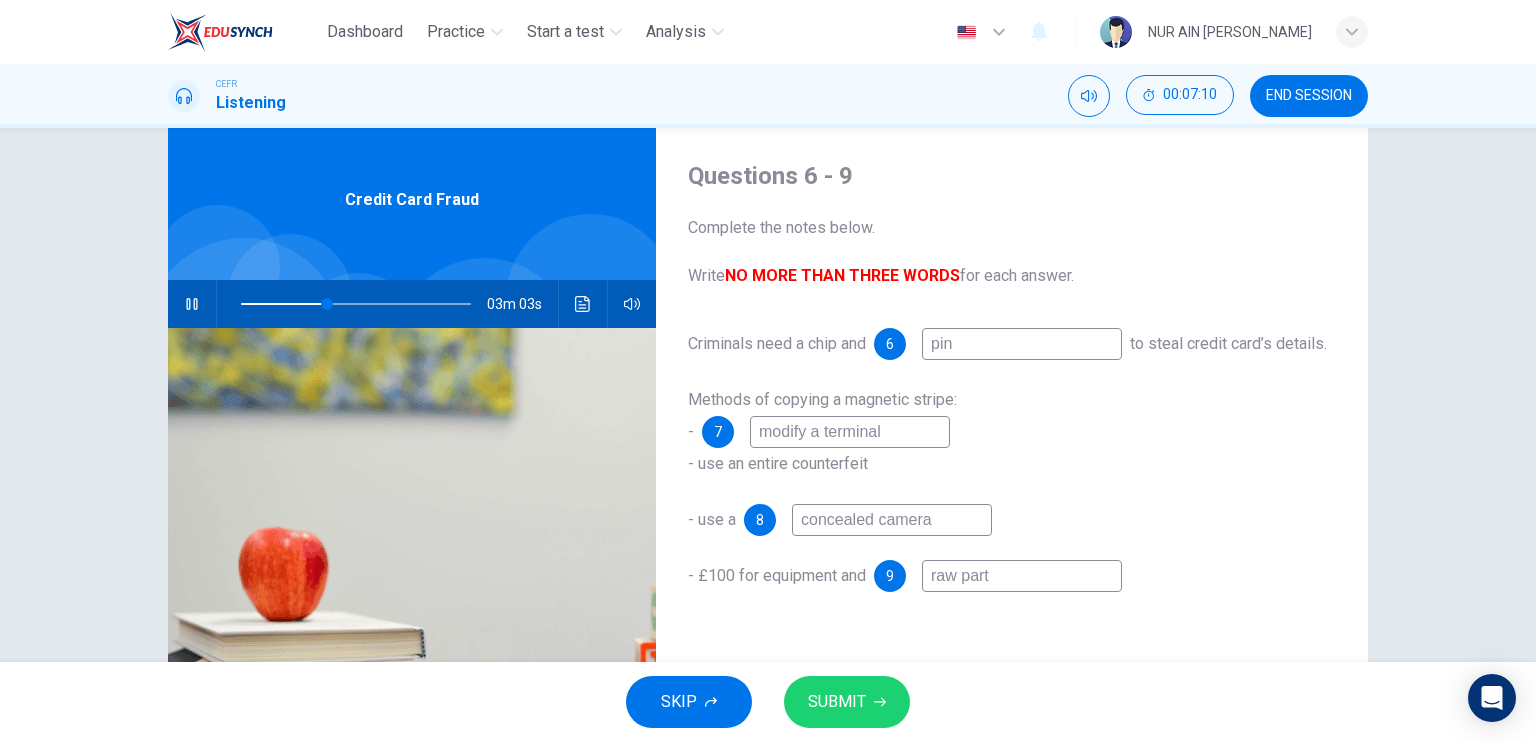 type on "raw parts" 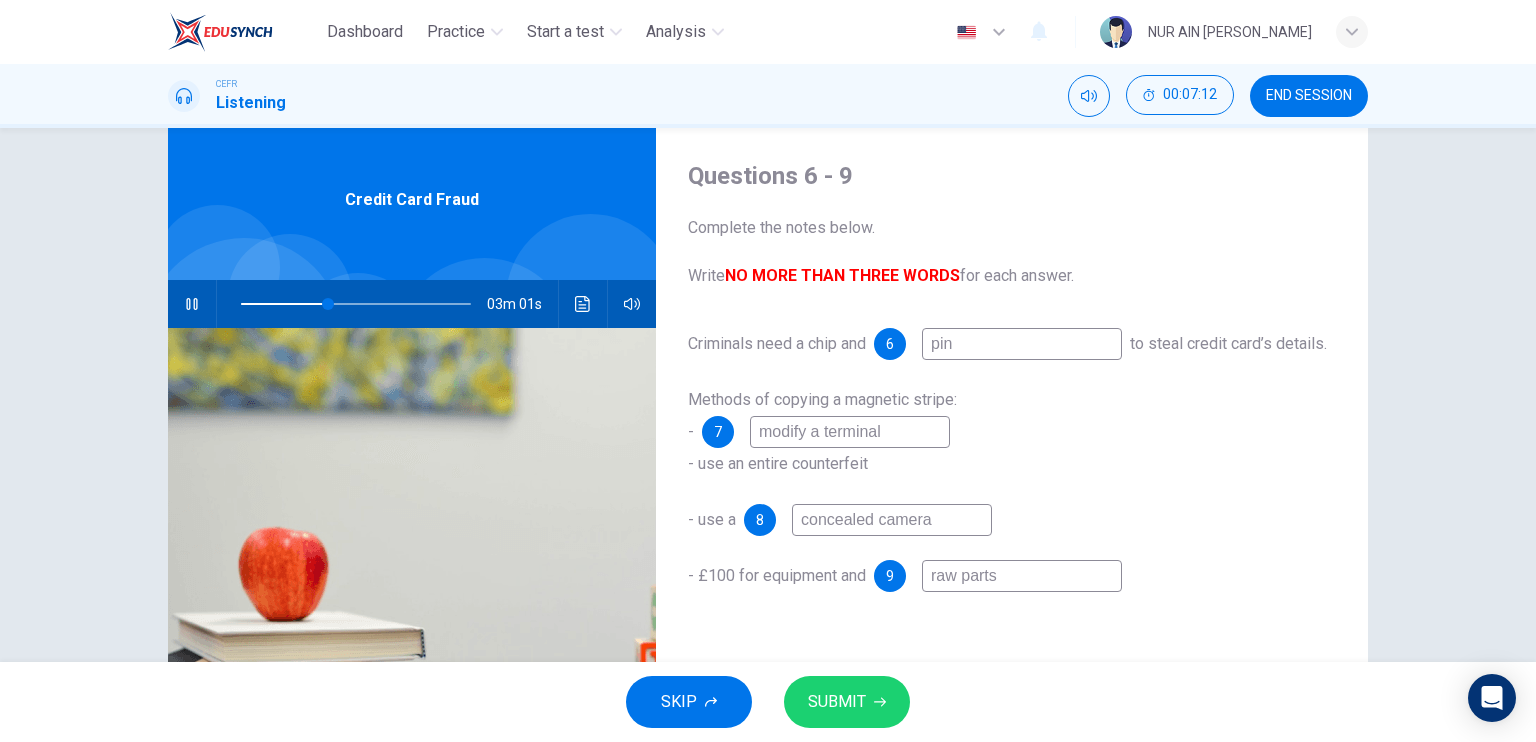 type on "38" 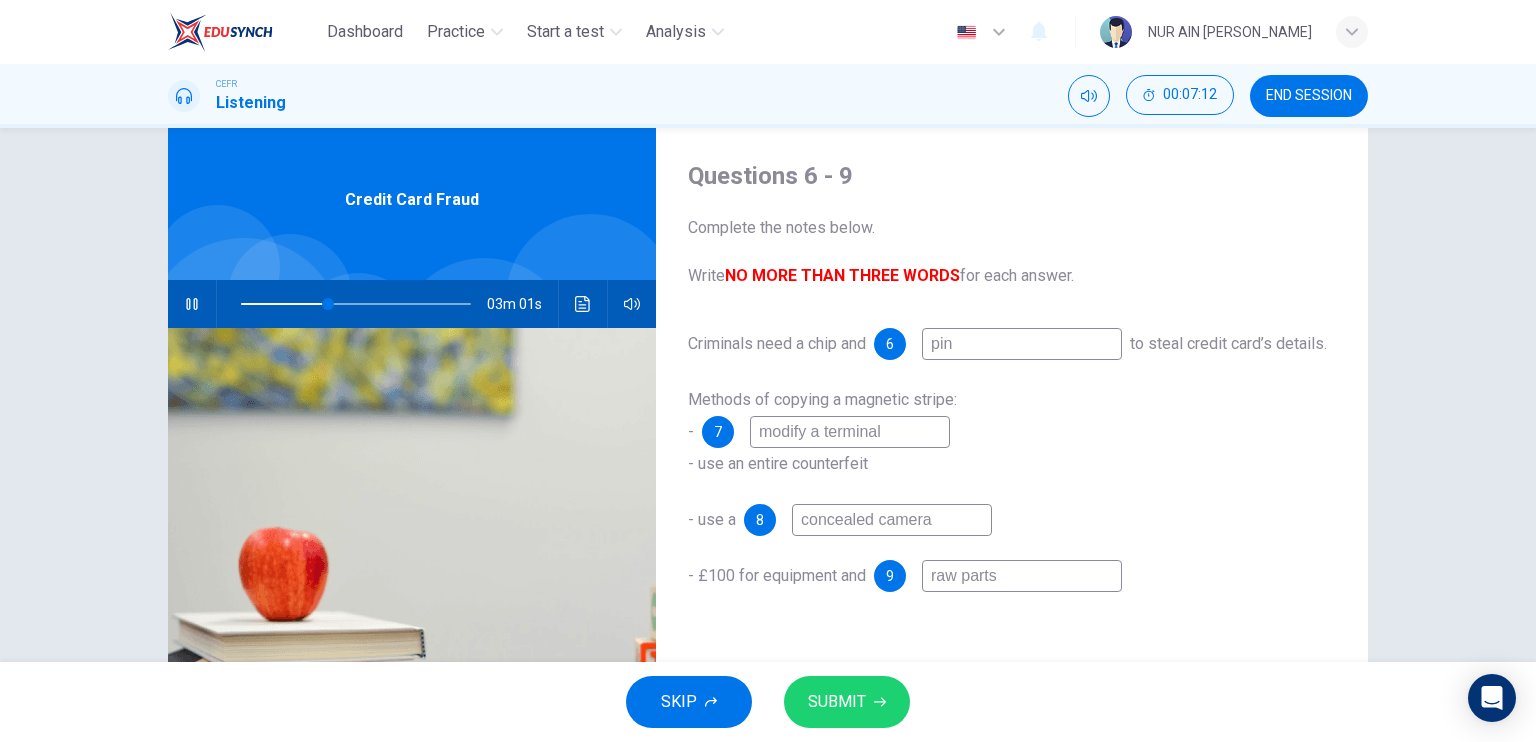 type on "raw parts" 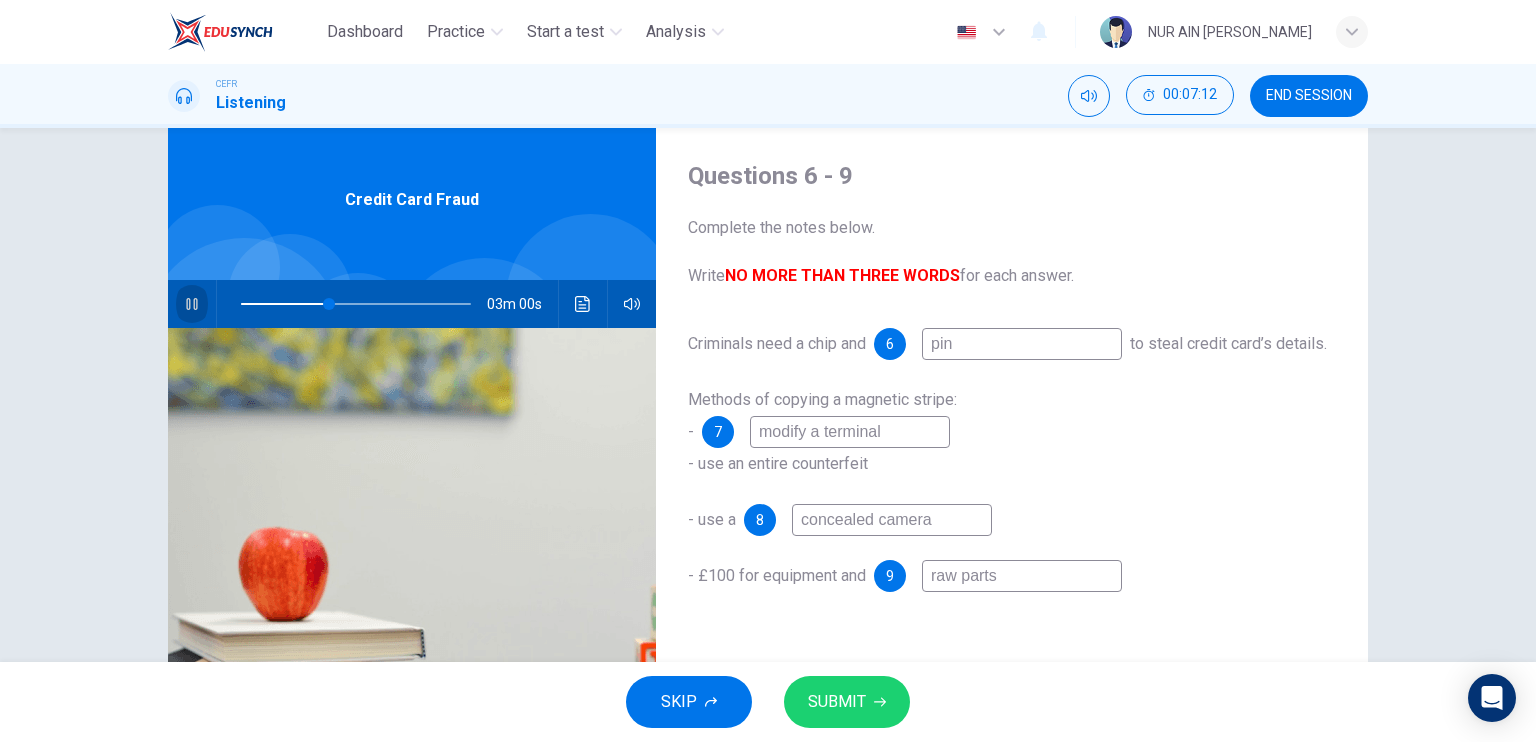 click 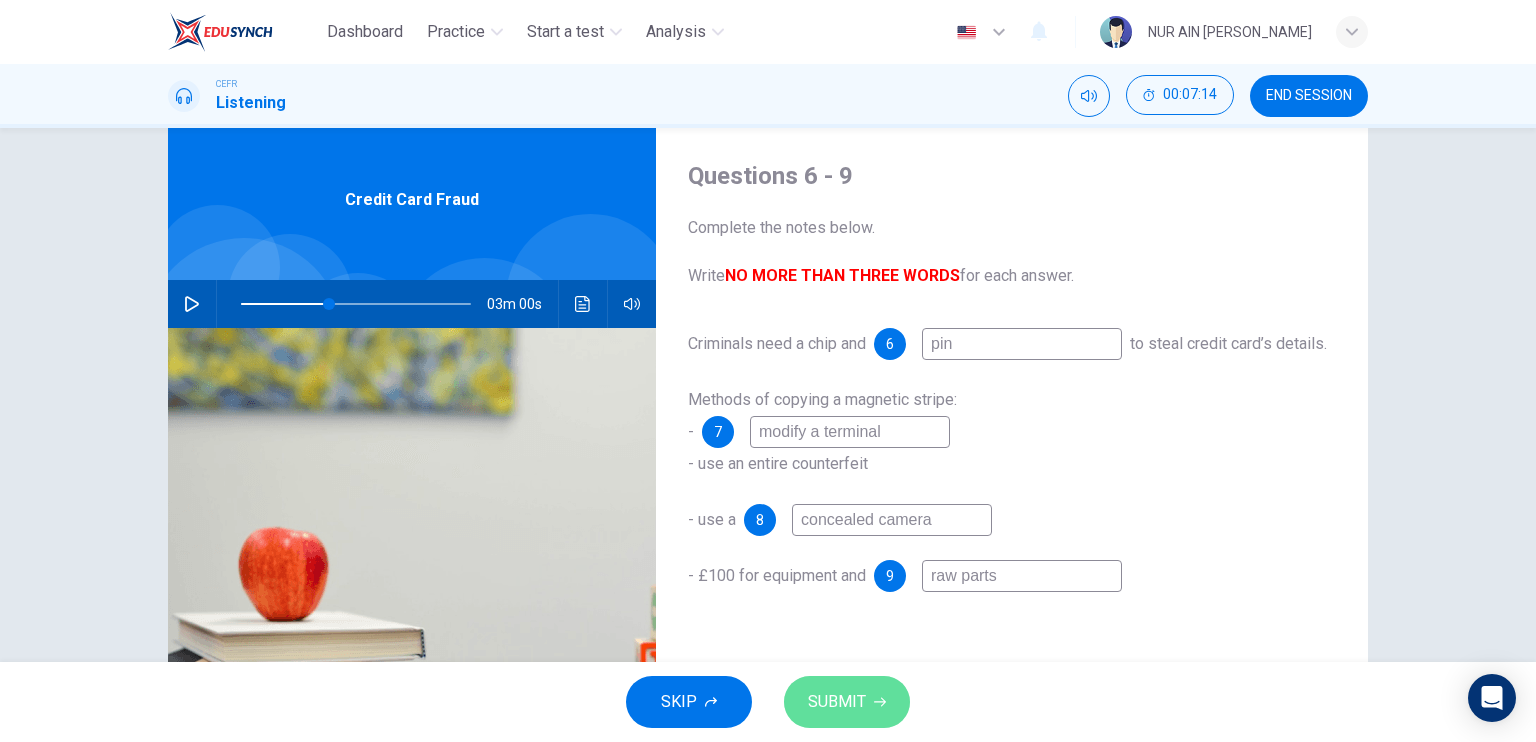 click on "SUBMIT" at bounding box center [837, 702] 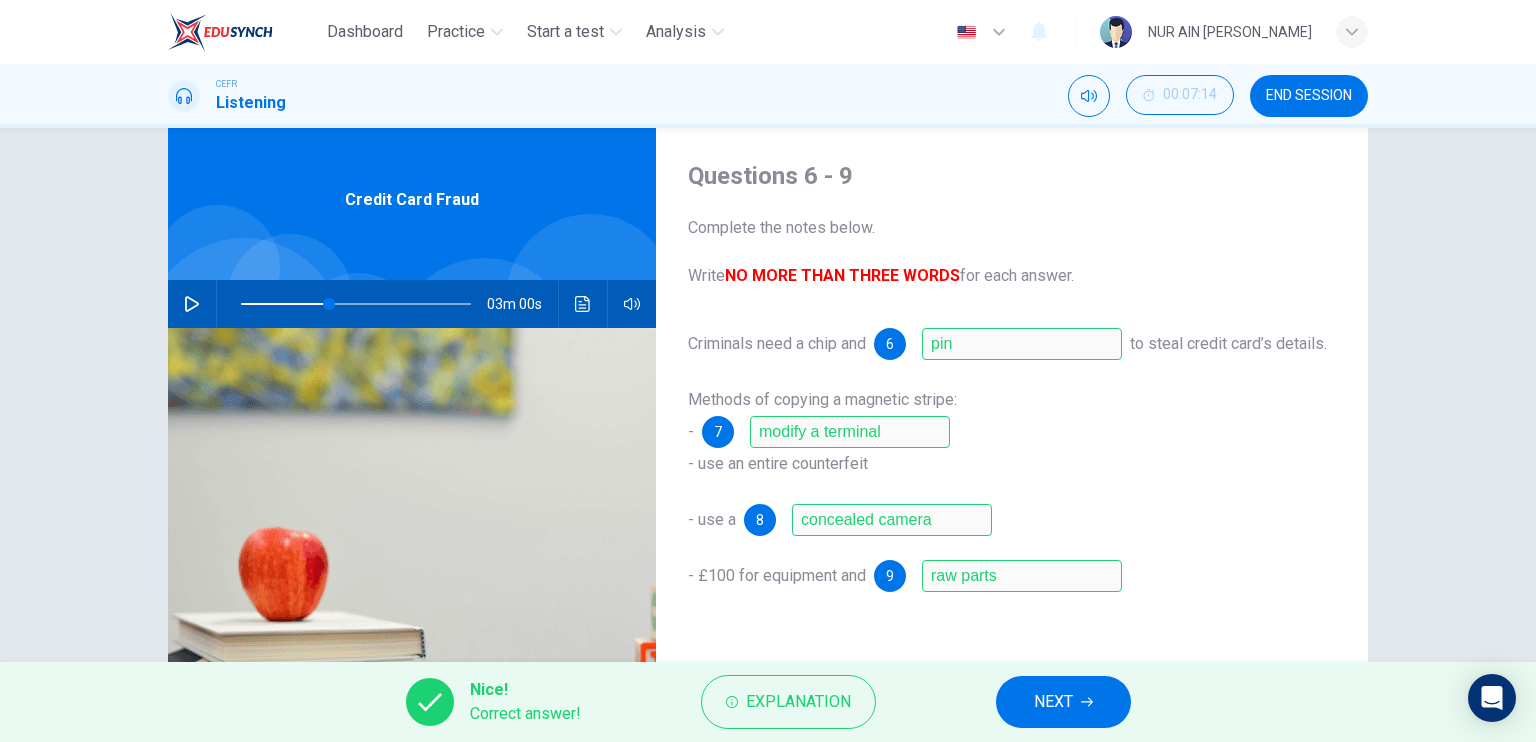 click on "NEXT" at bounding box center (1063, 702) 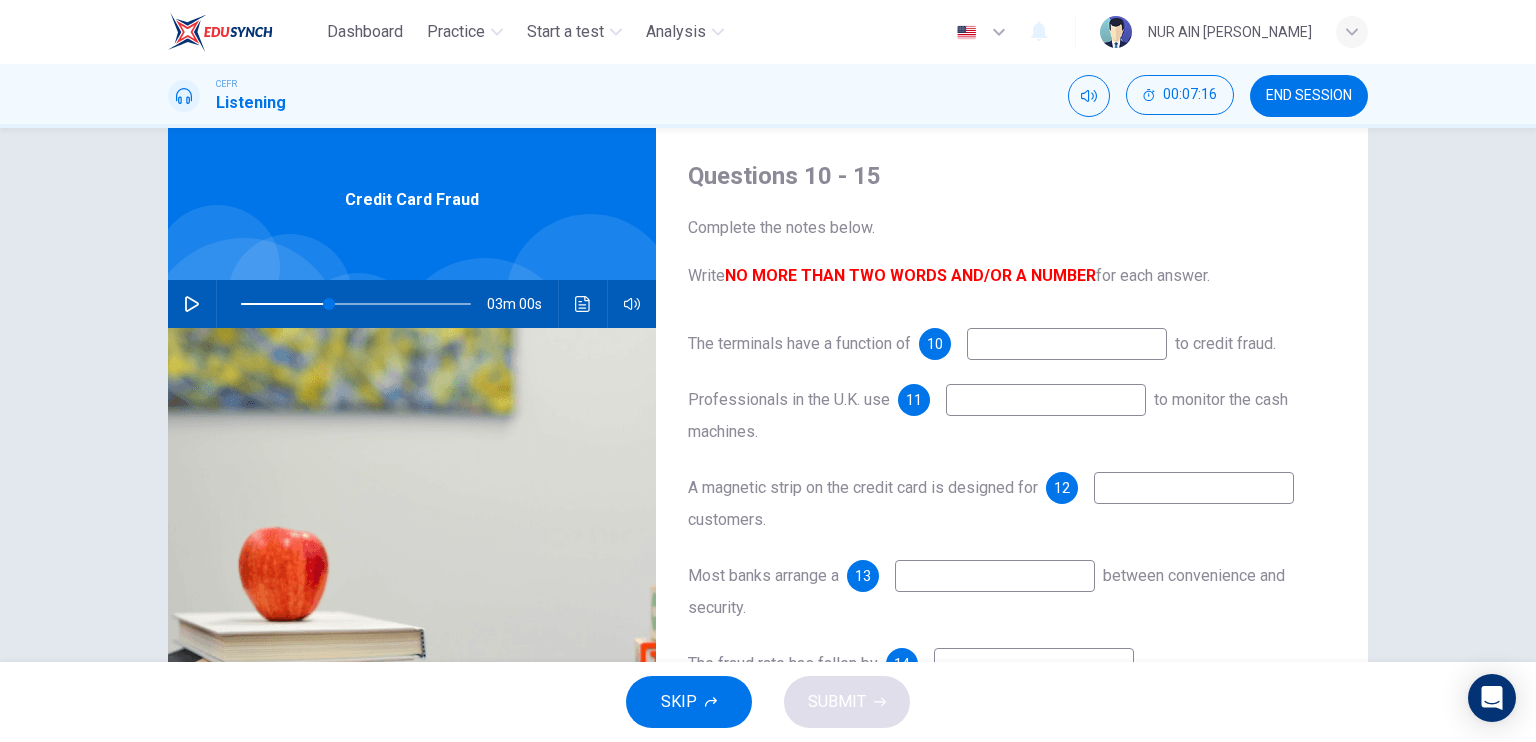 click at bounding box center [192, 304] 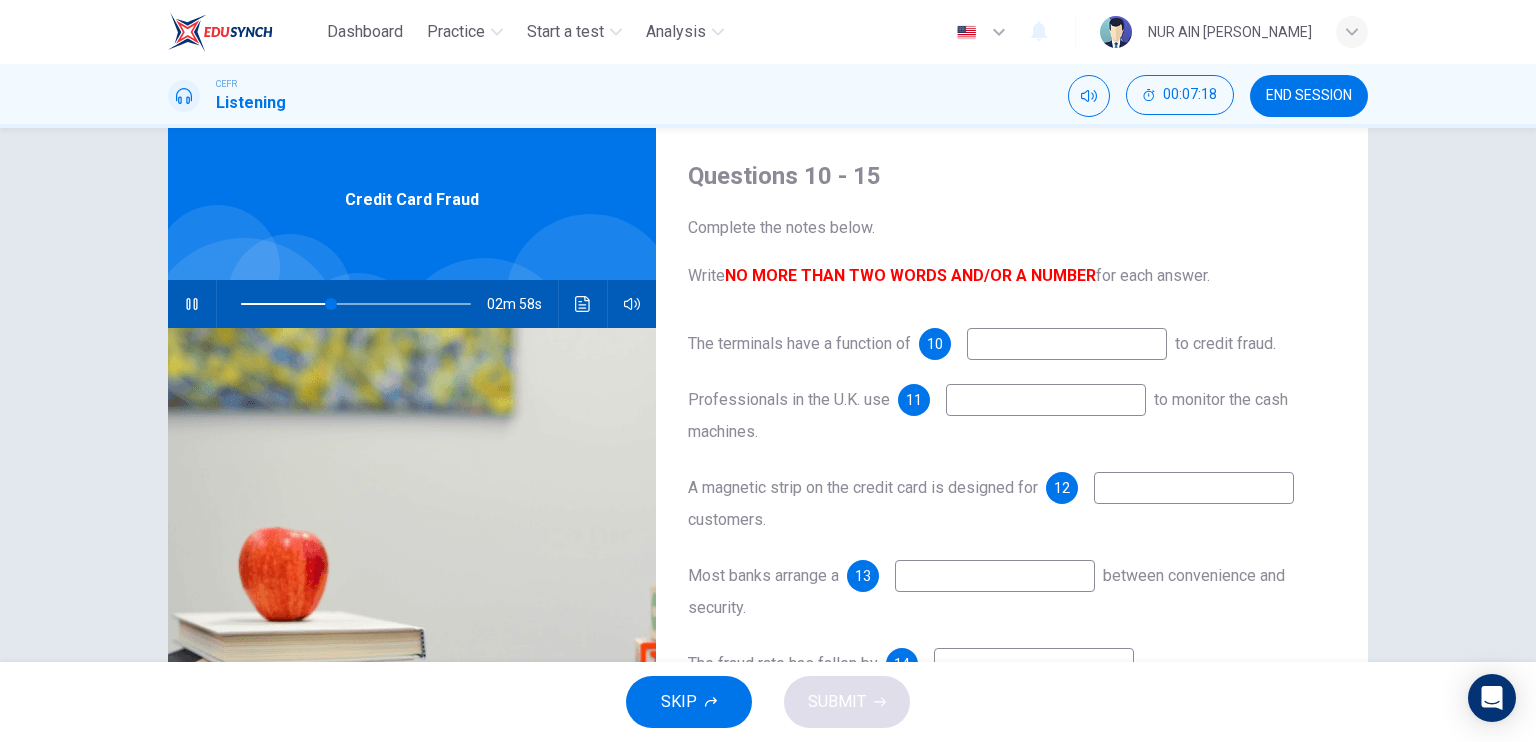click at bounding box center [192, 304] 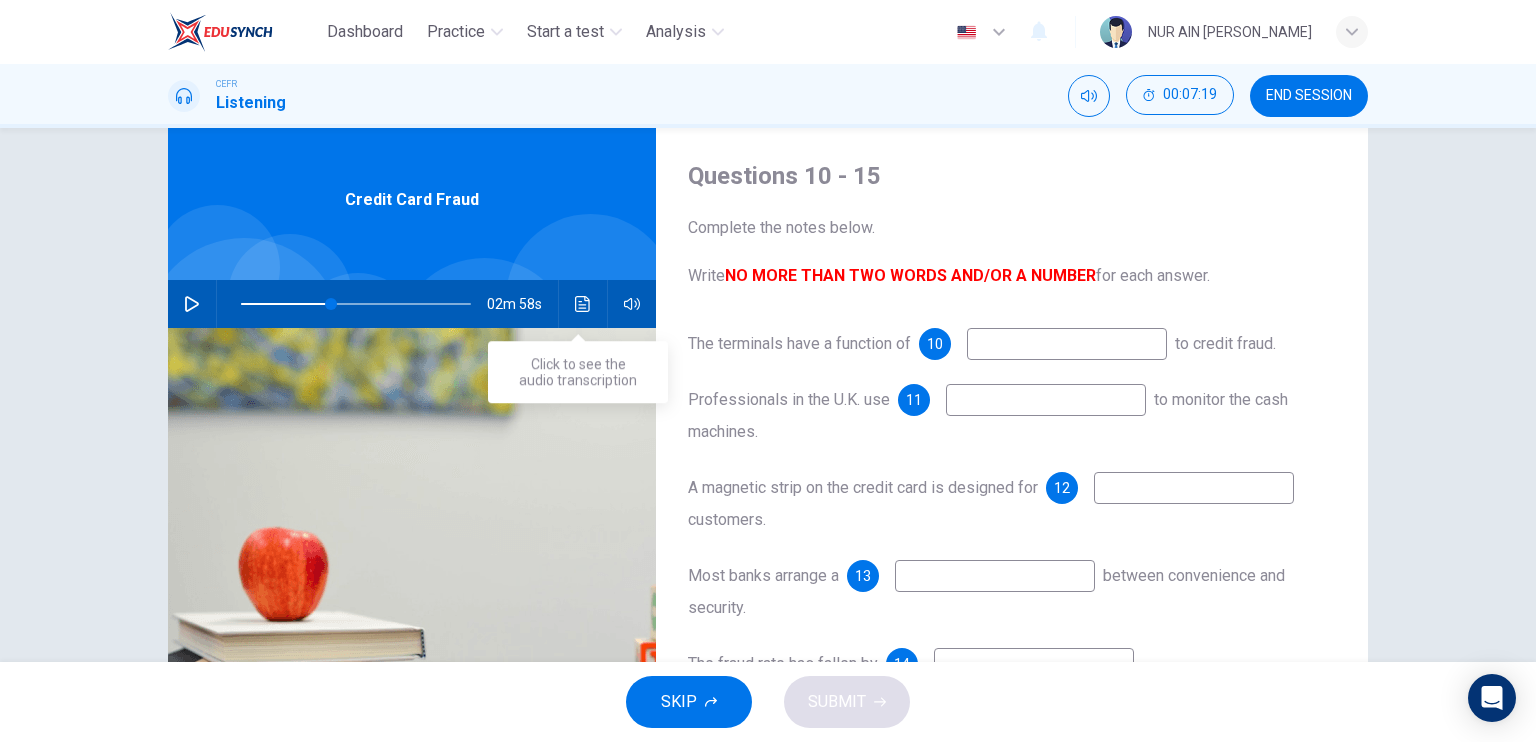 click at bounding box center (583, 304) 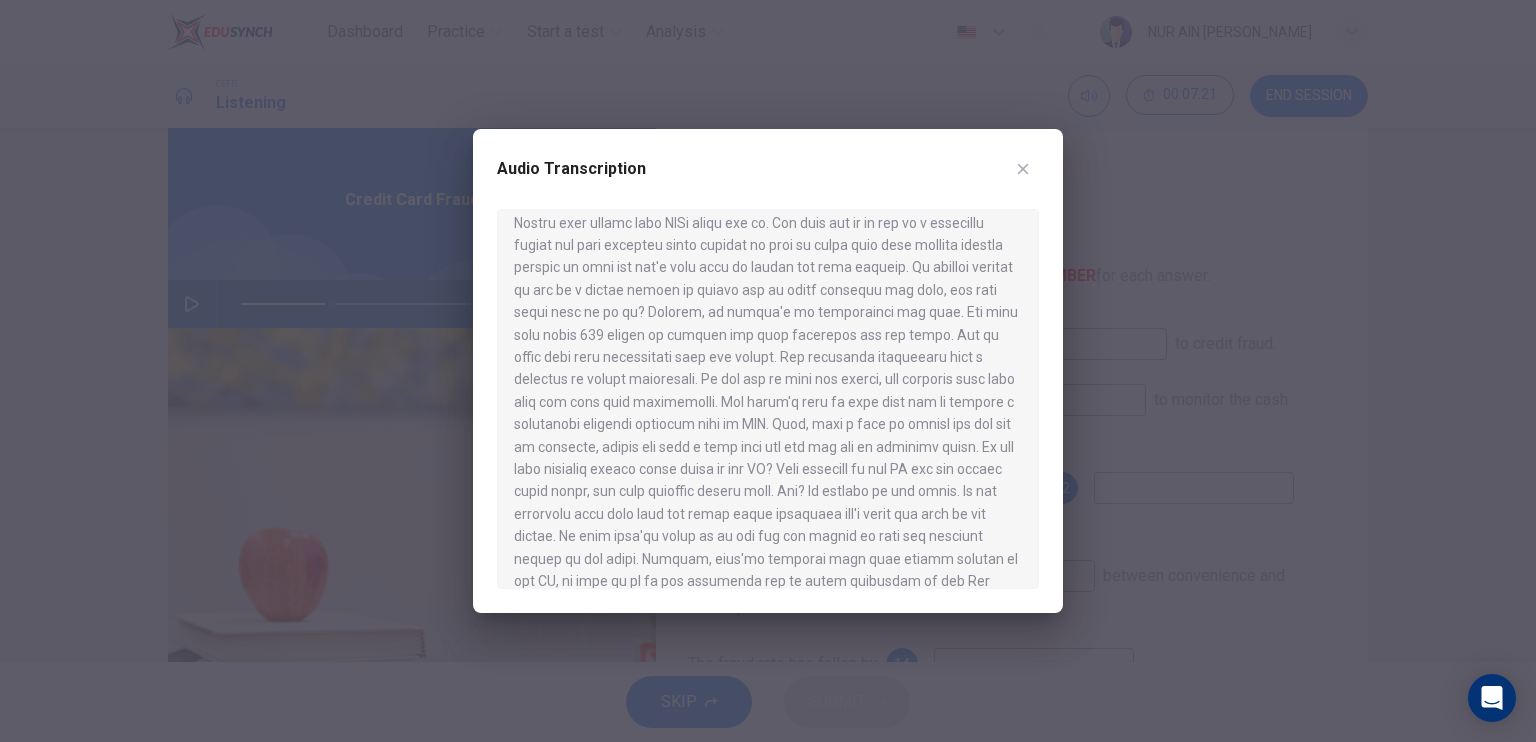 scroll, scrollTop: 284, scrollLeft: 0, axis: vertical 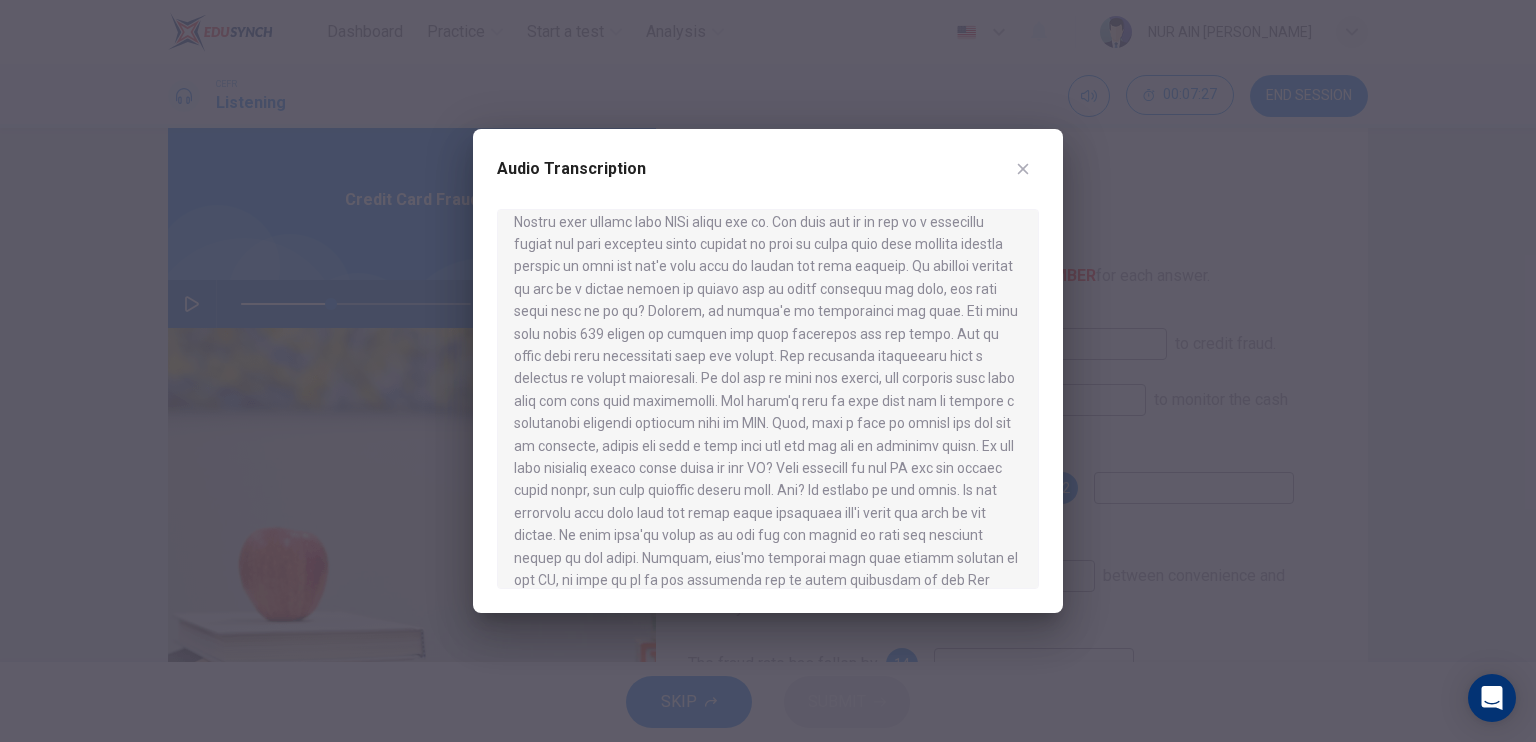 click 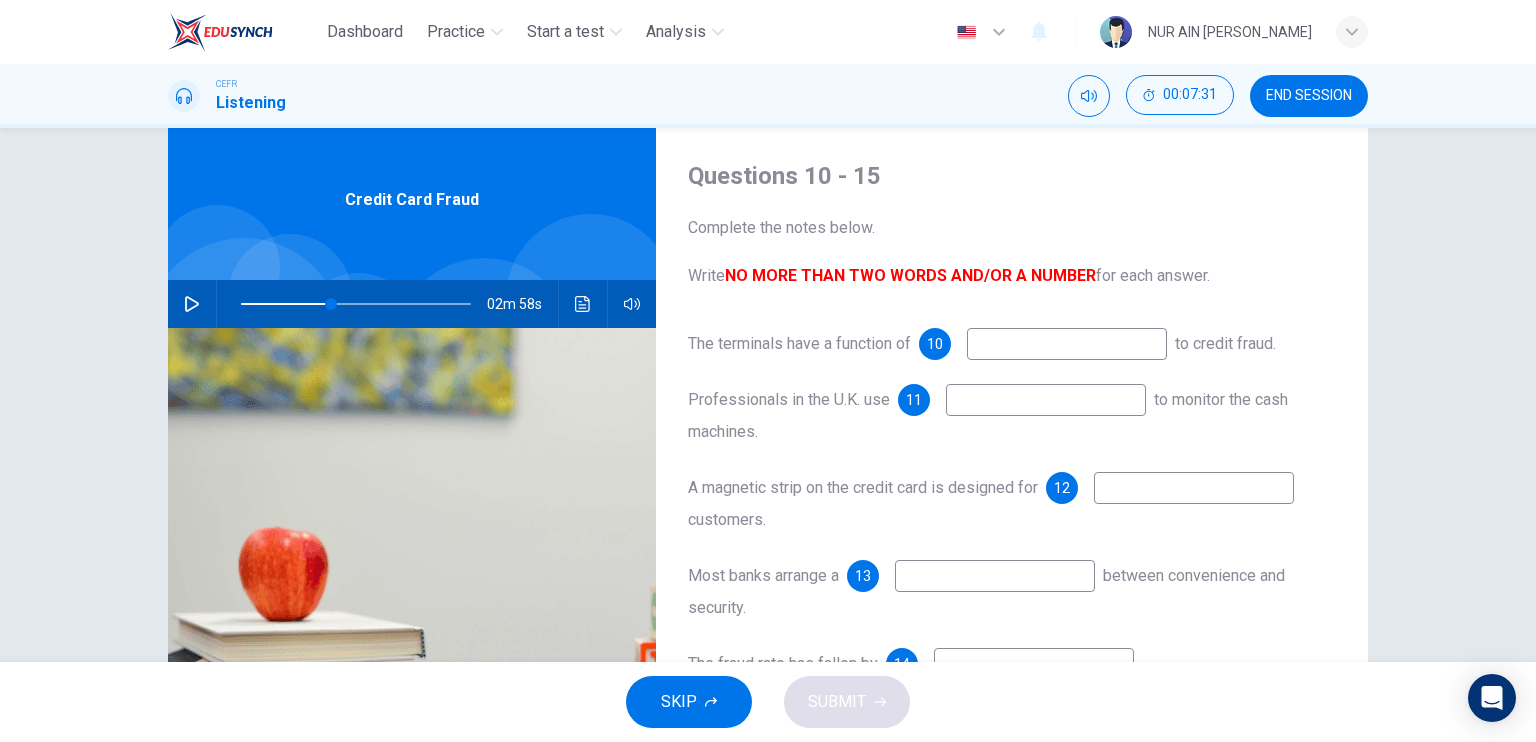 click at bounding box center (1067, 344) 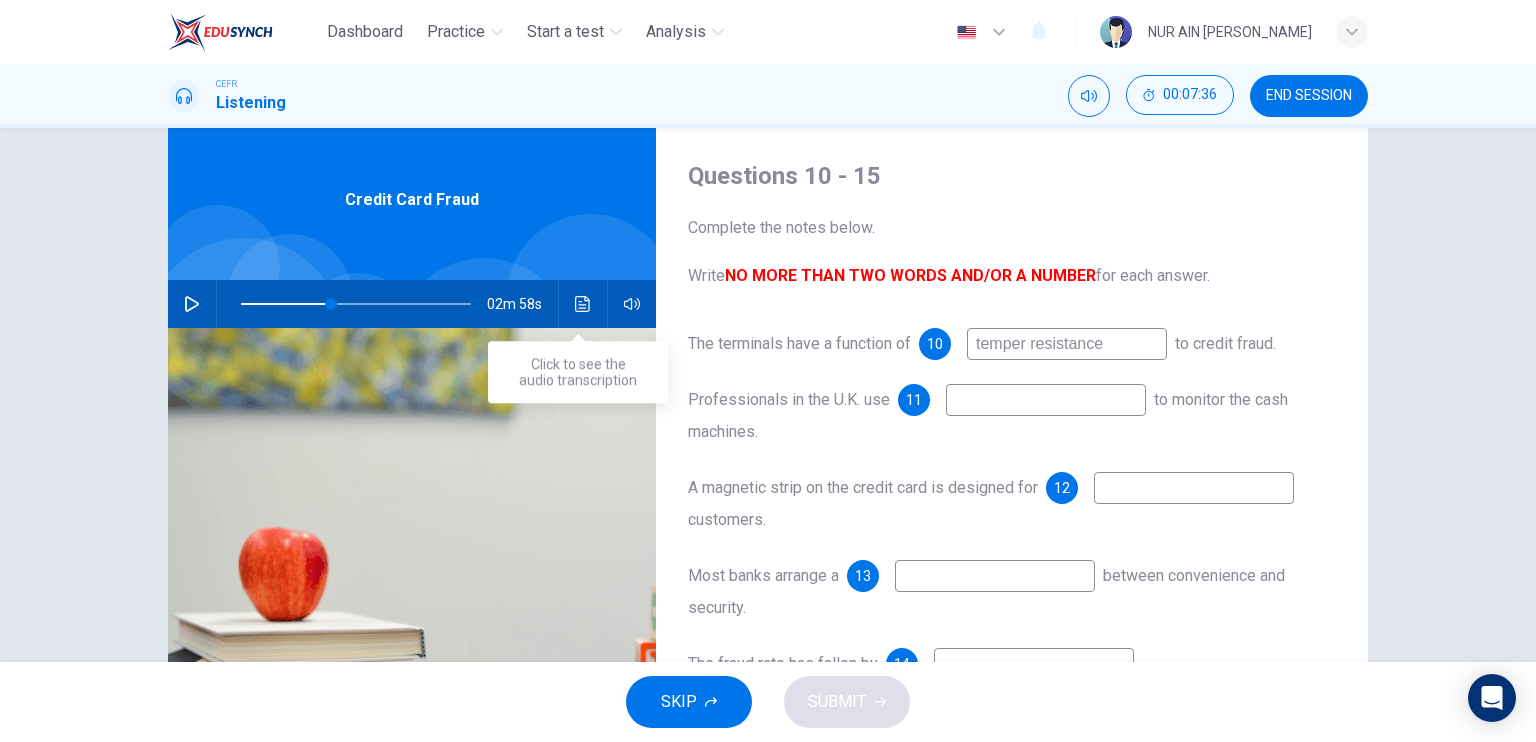 type on "temper resistance" 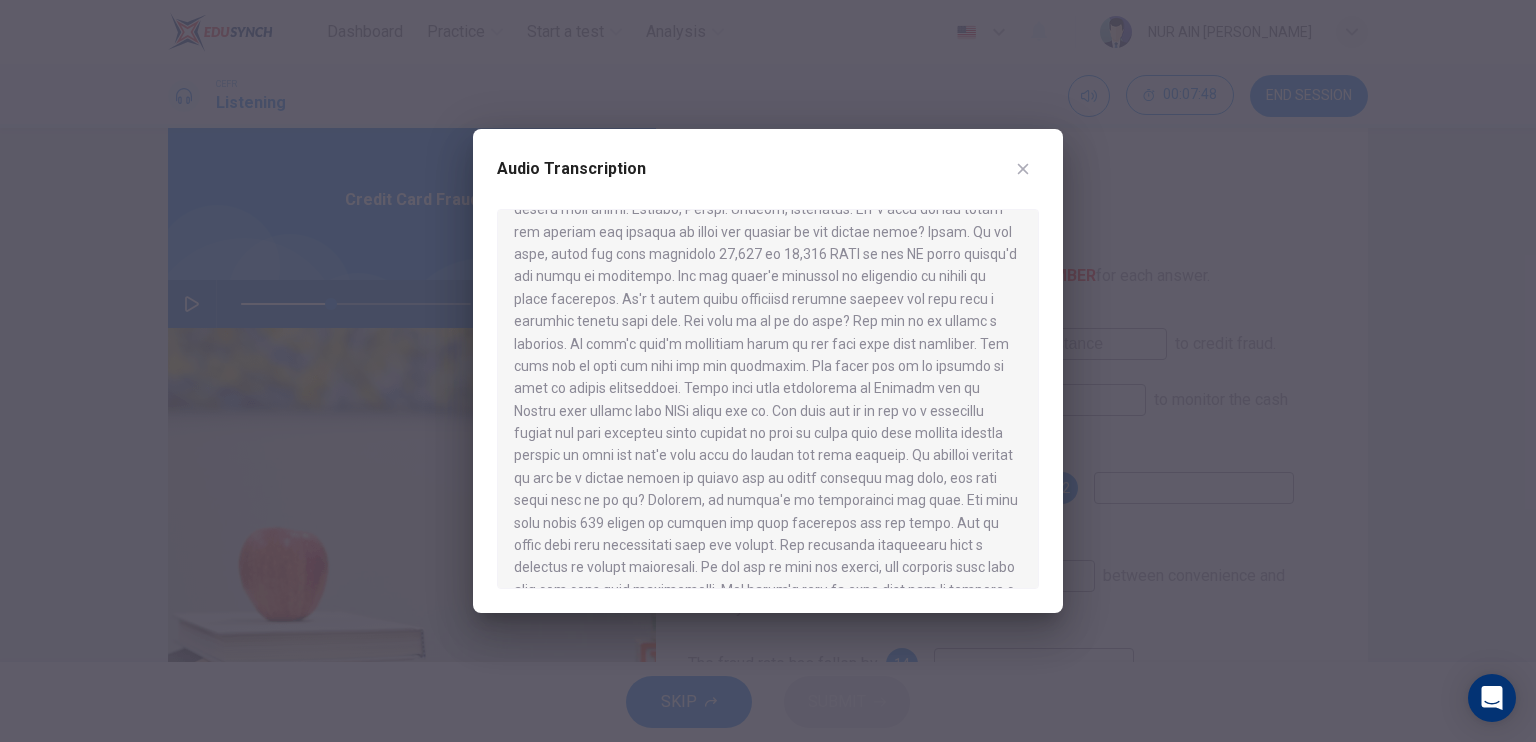 scroll, scrollTop: 100, scrollLeft: 0, axis: vertical 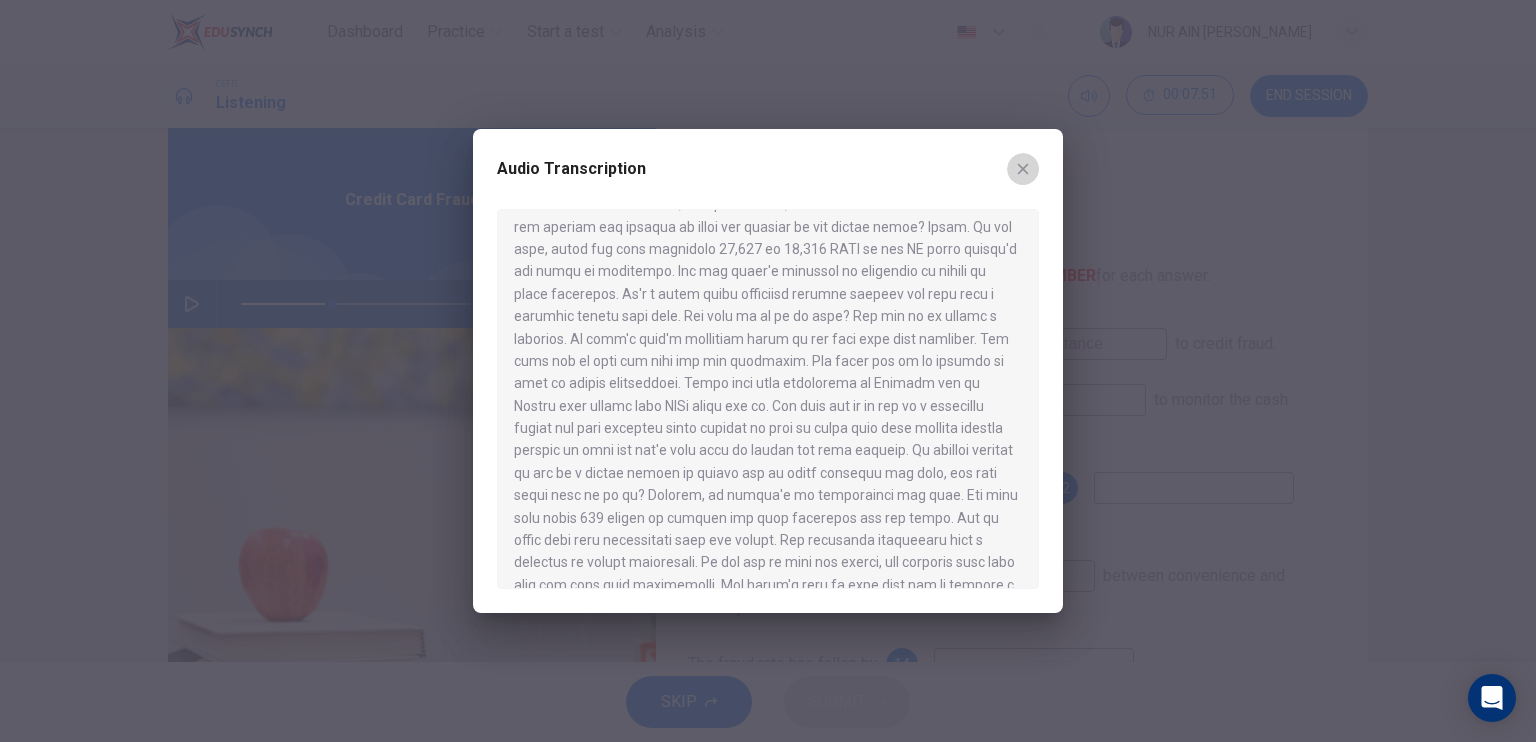 click at bounding box center (1023, 169) 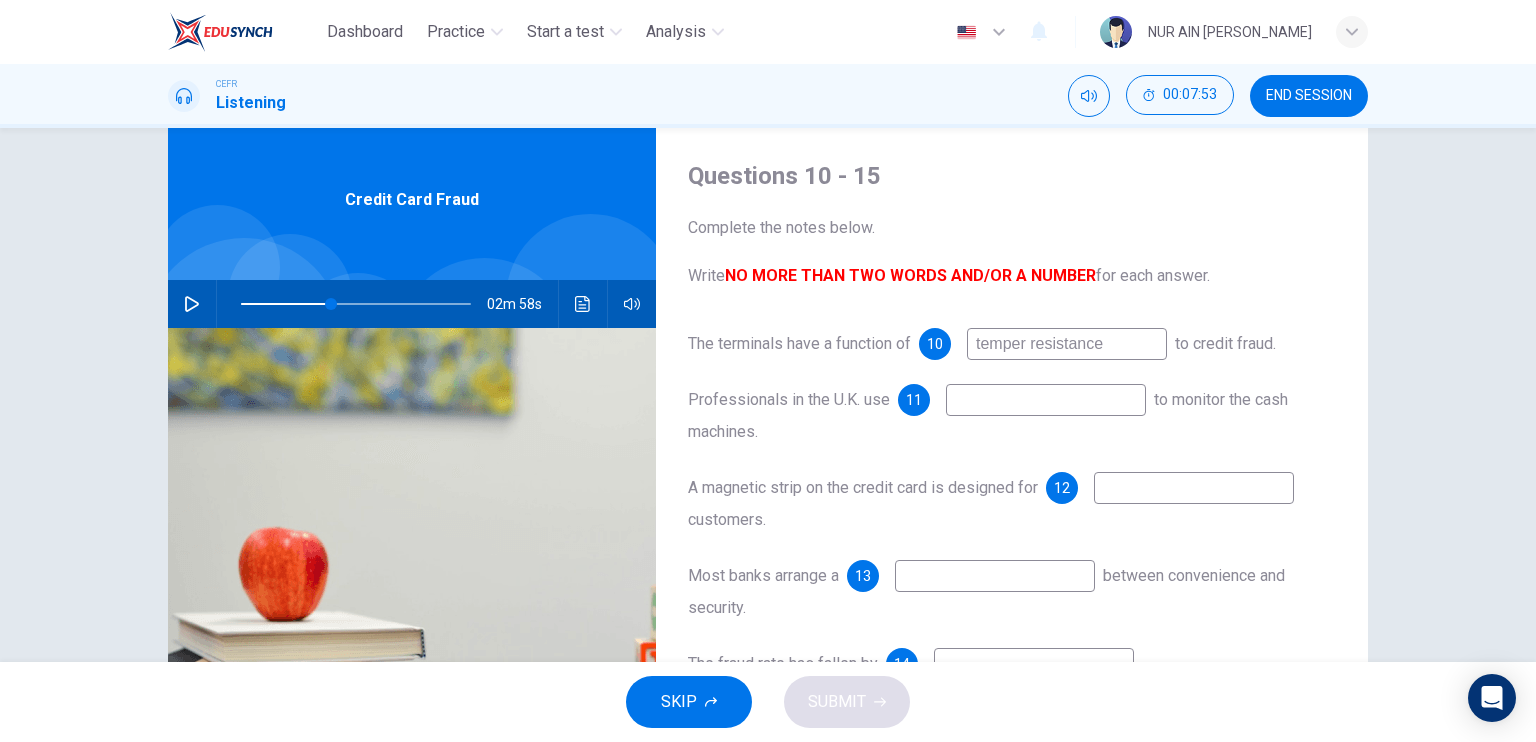 click on "temper resistance" at bounding box center [1067, 344] 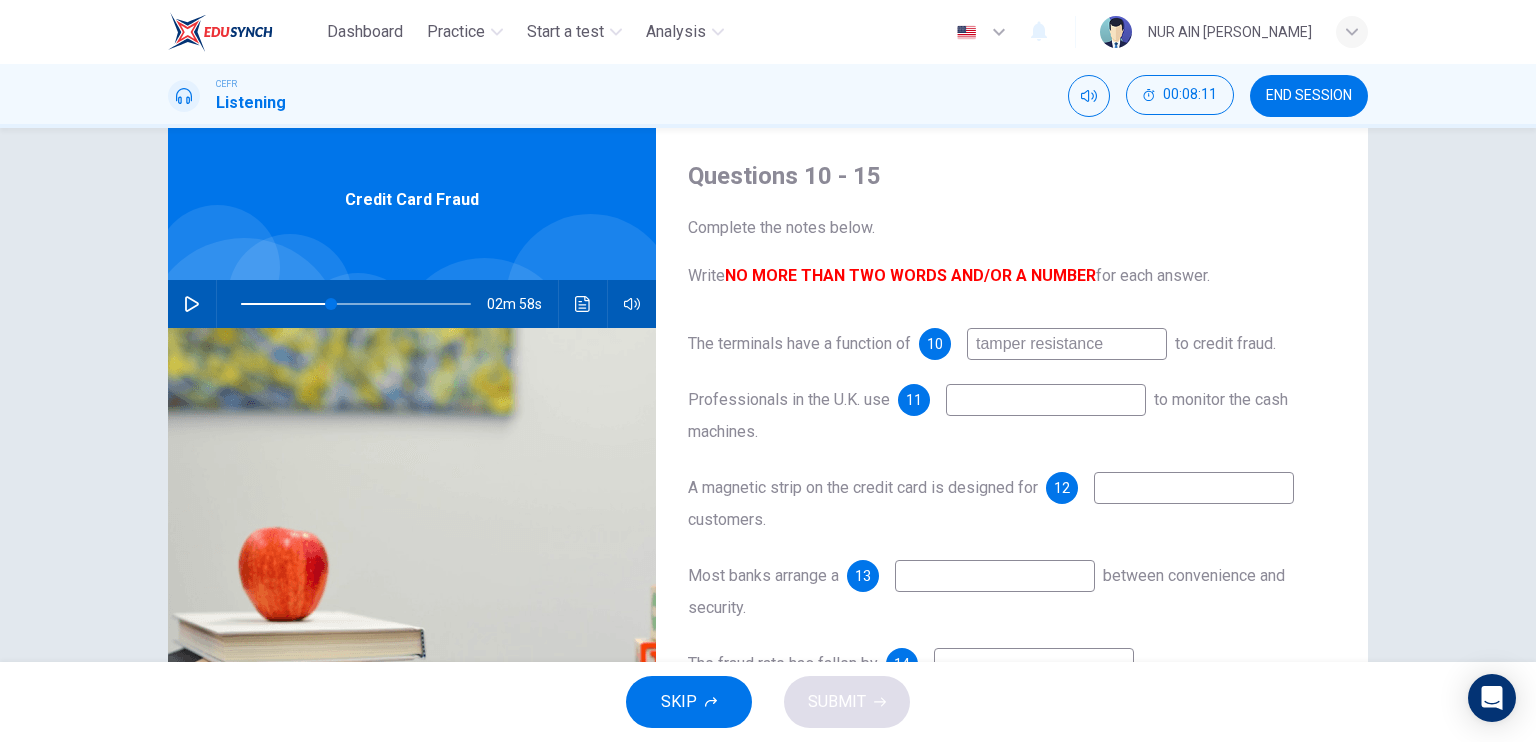 type on "tamper resistance" 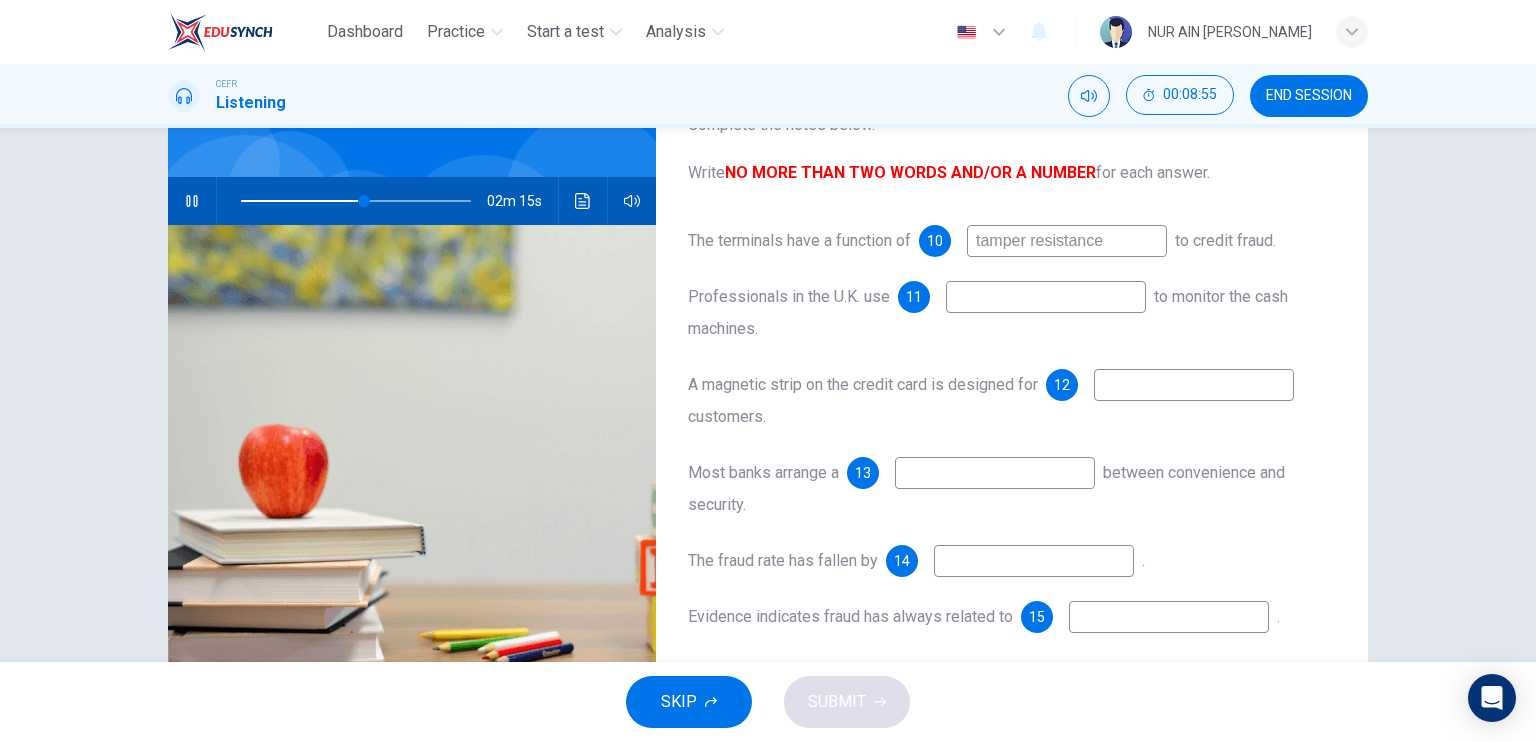 scroll, scrollTop: 152, scrollLeft: 0, axis: vertical 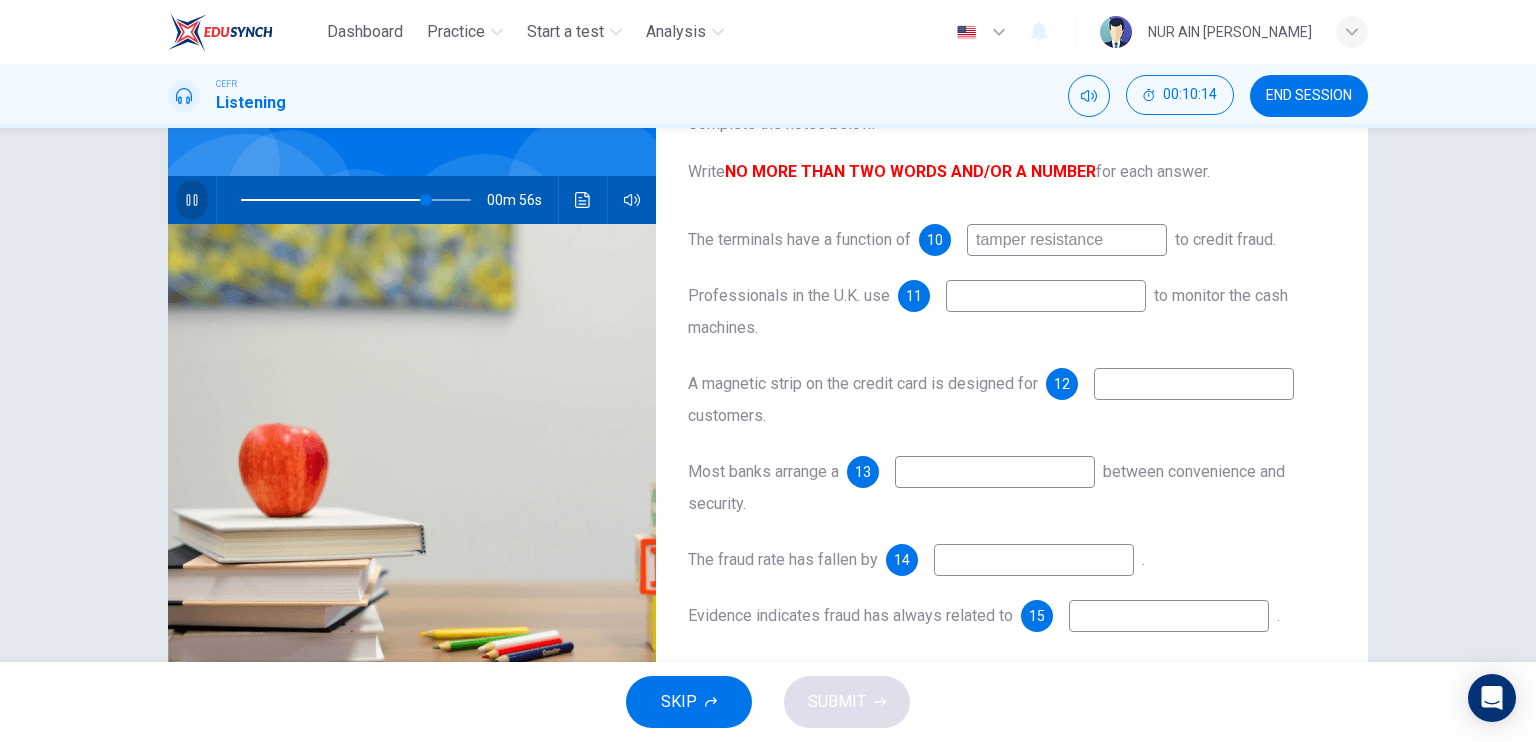 click at bounding box center [192, 200] 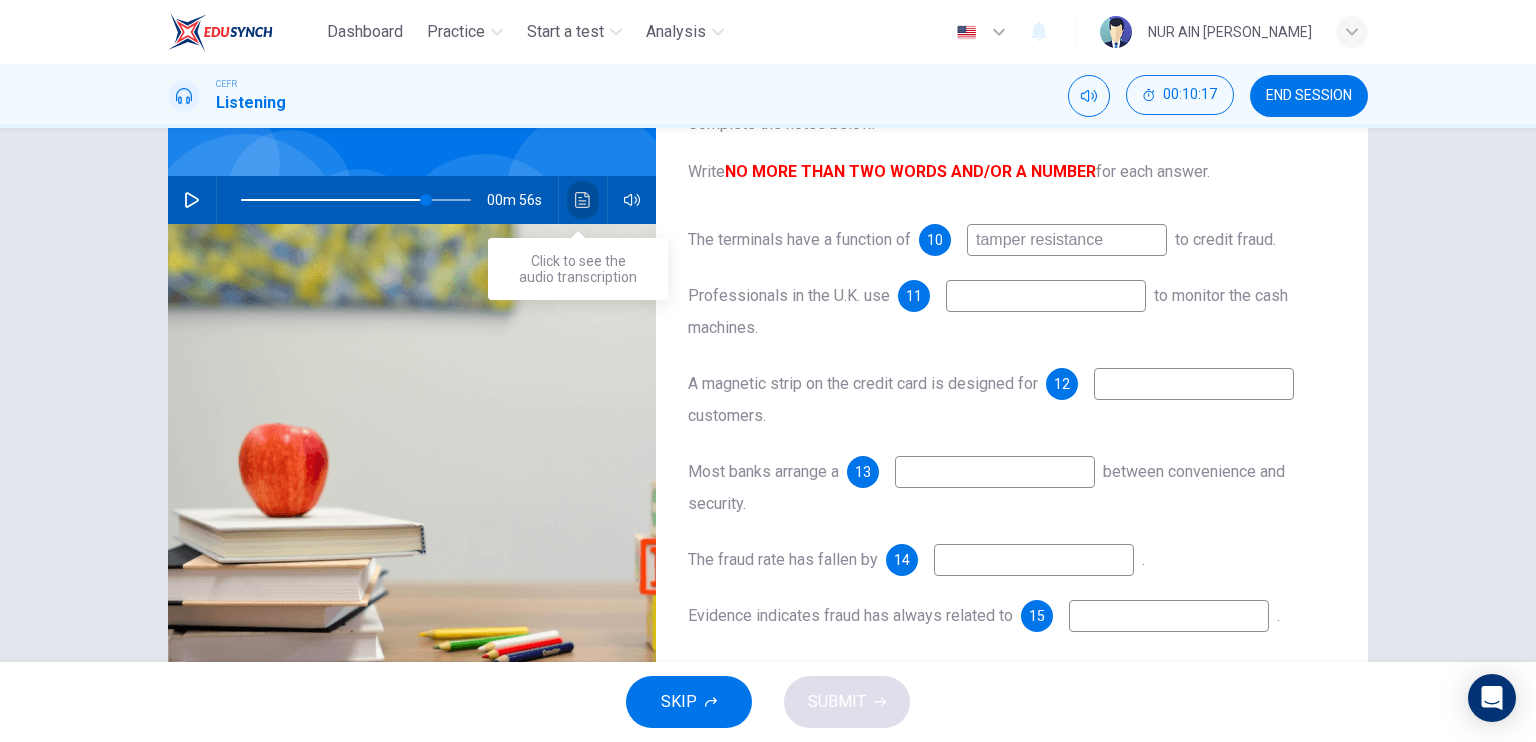 click at bounding box center [583, 200] 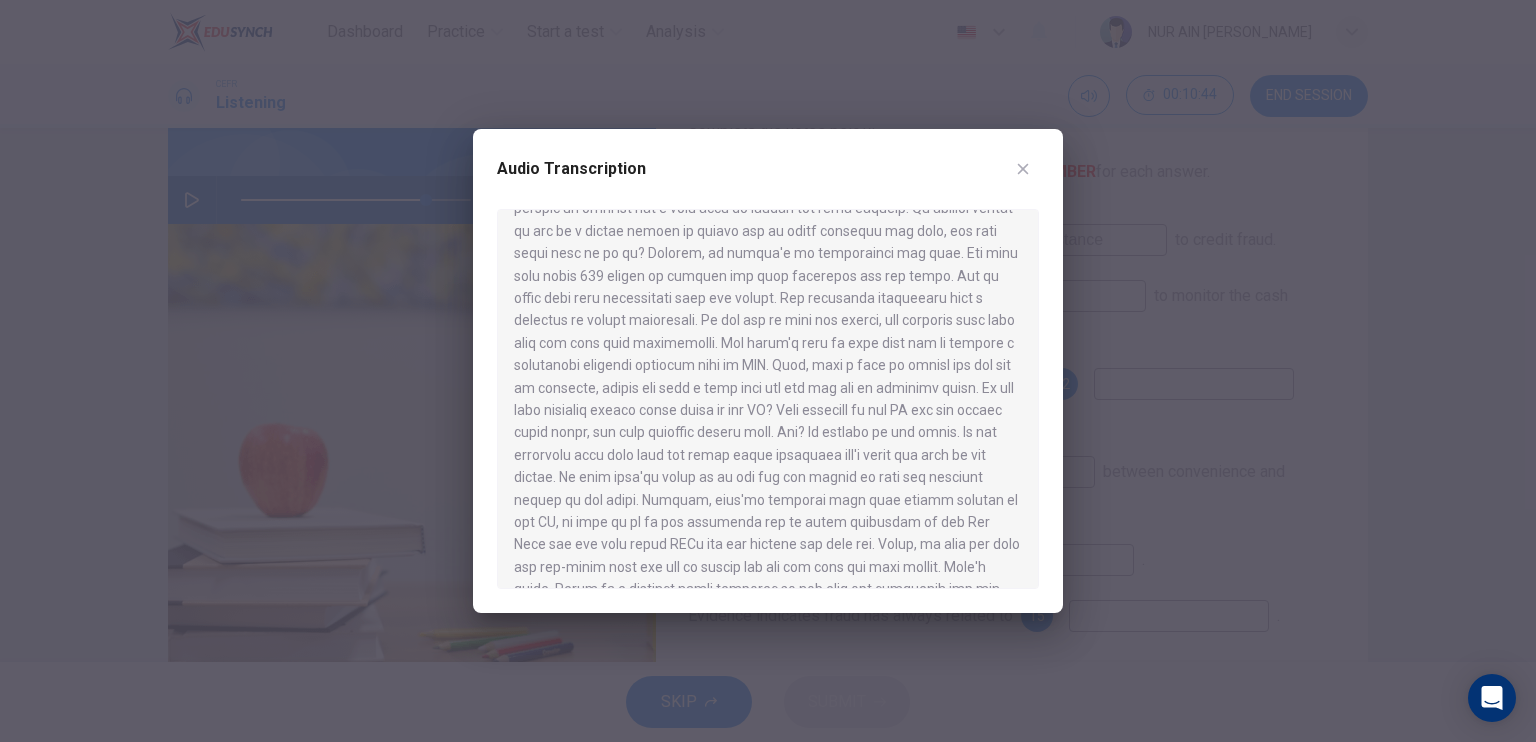 scroll, scrollTop: 340, scrollLeft: 0, axis: vertical 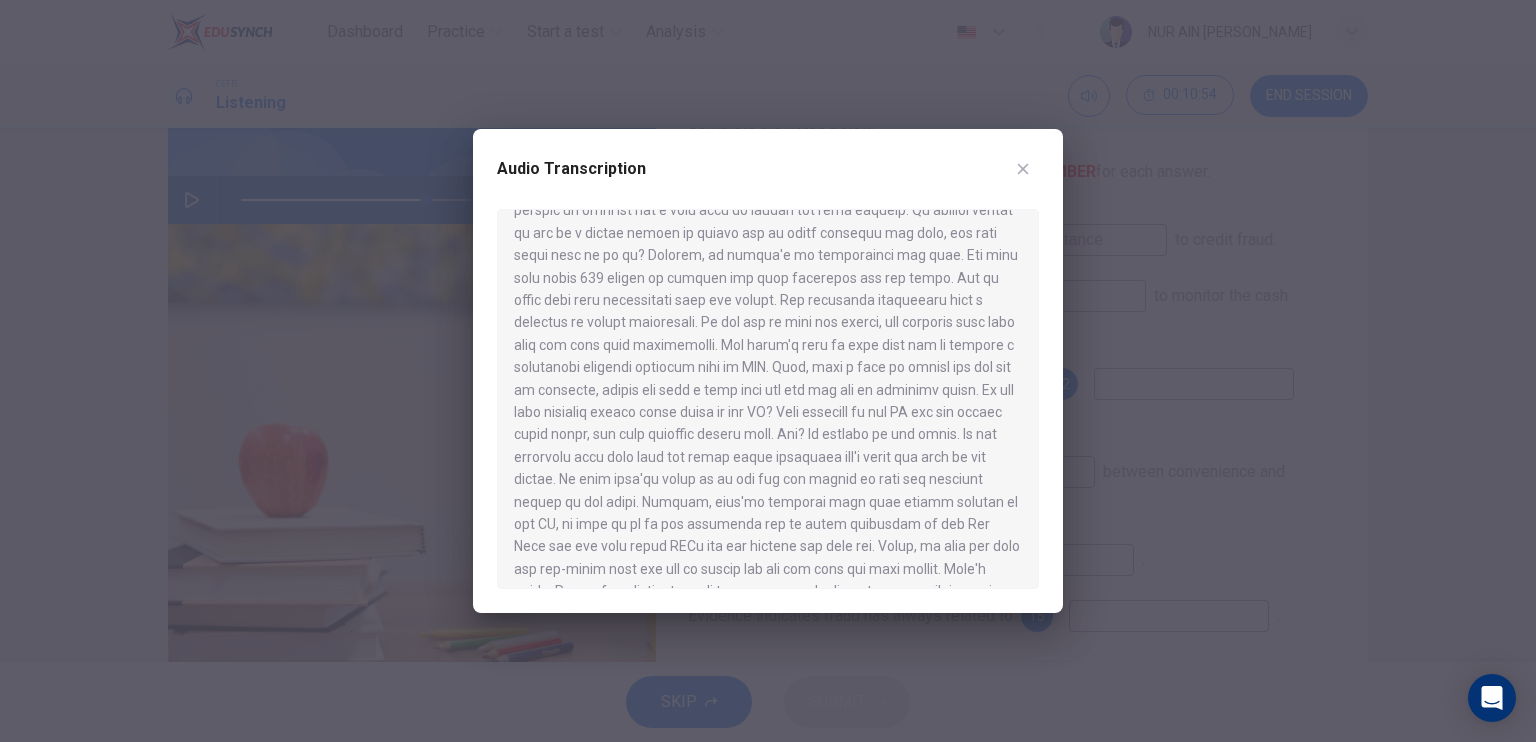 click at bounding box center (768, 371) 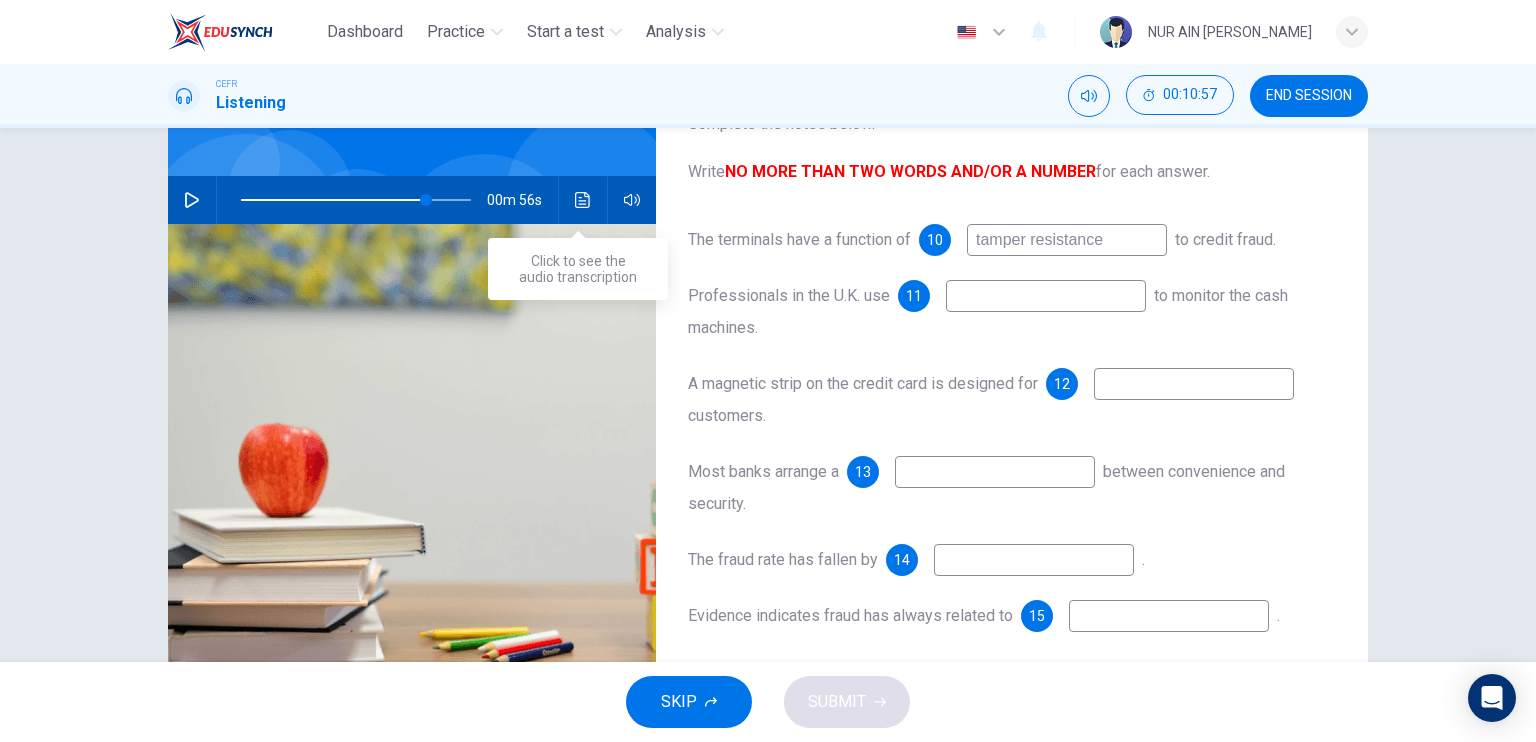 click 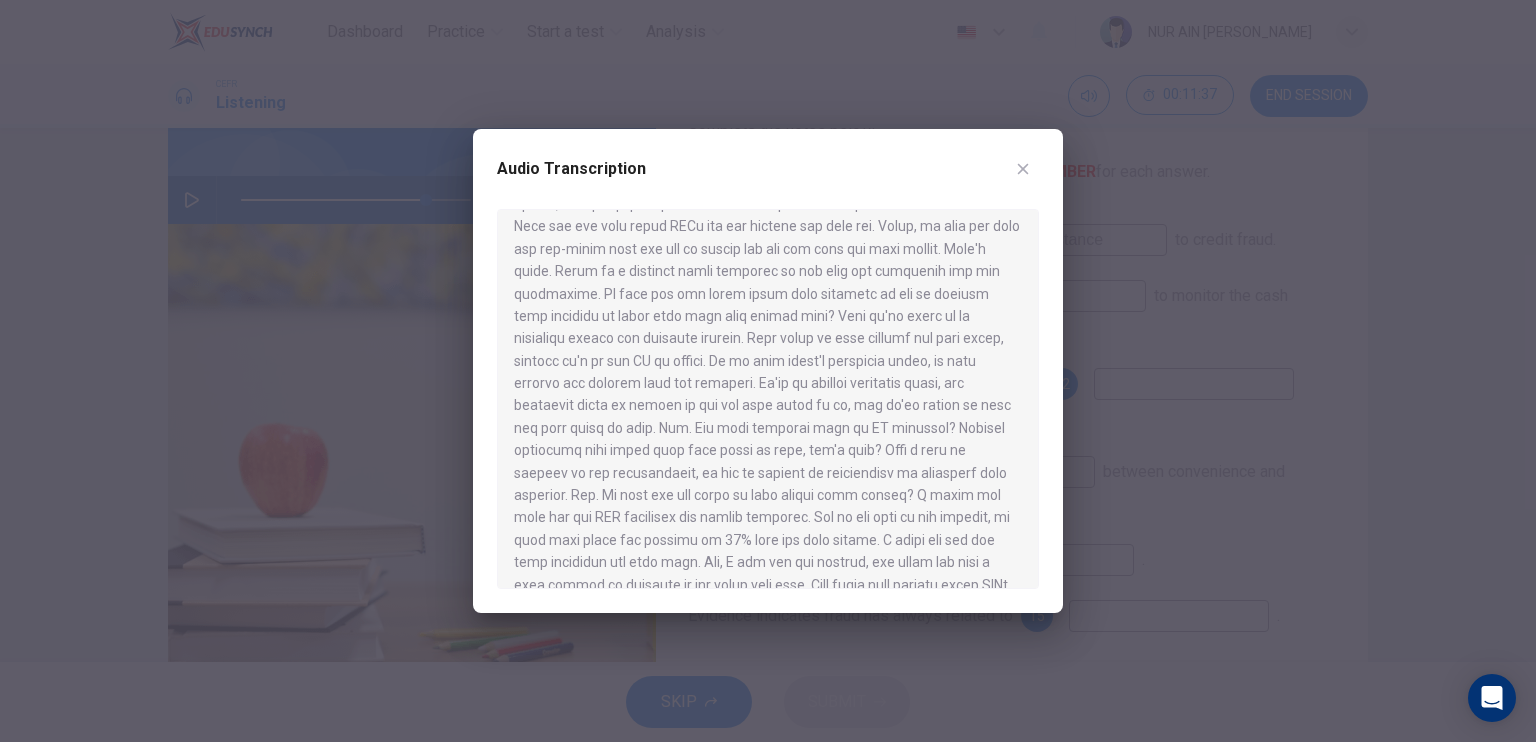 scroll, scrollTop: 660, scrollLeft: 0, axis: vertical 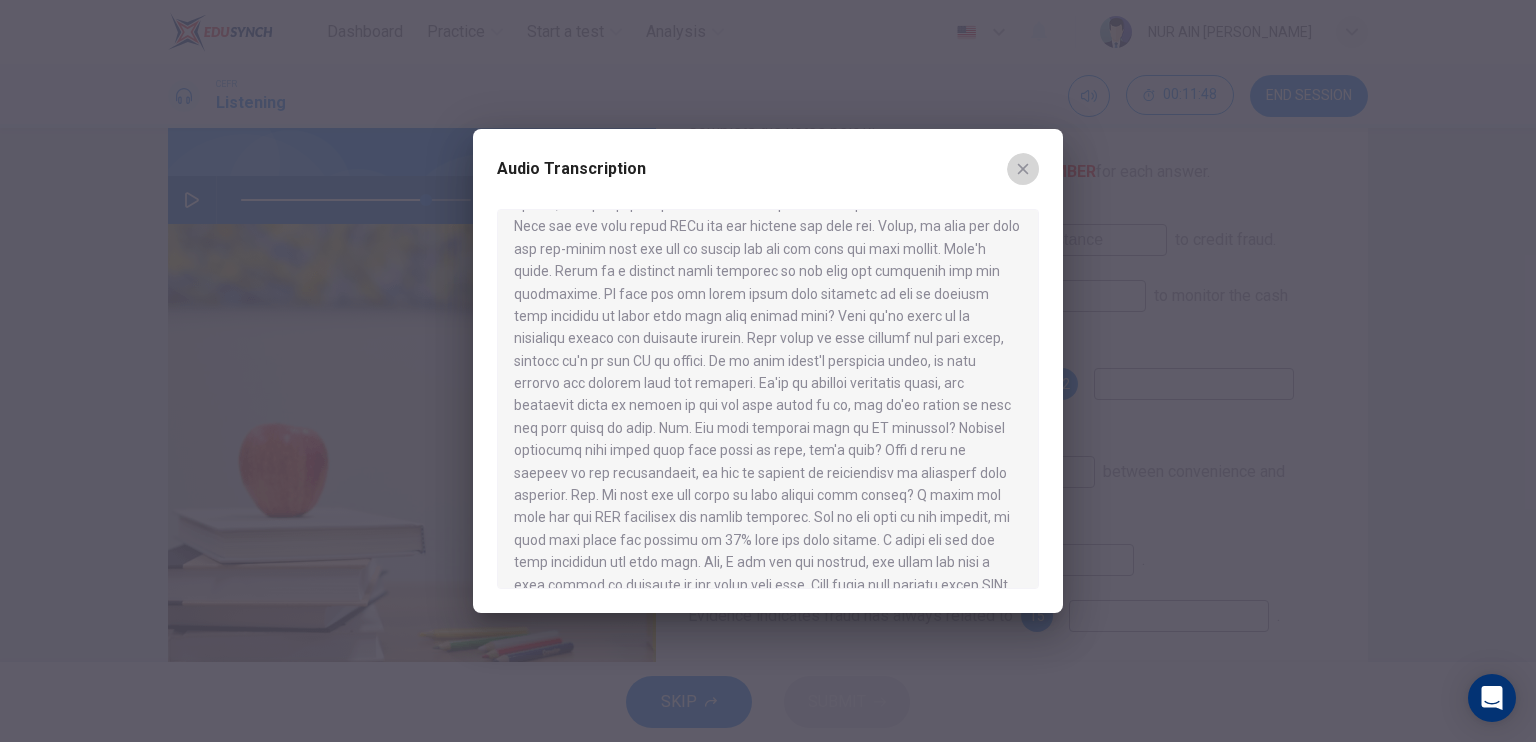 click at bounding box center [1023, 169] 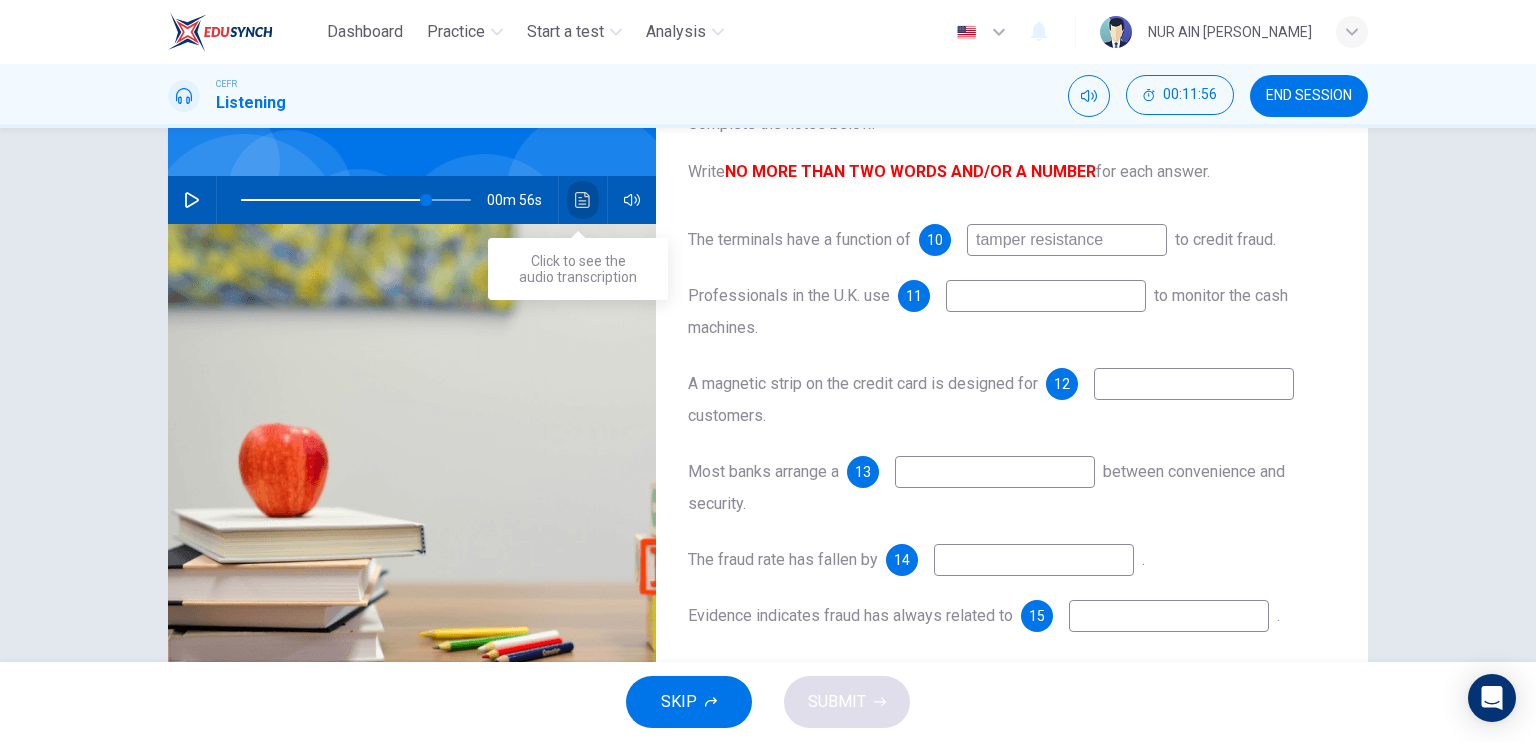 click 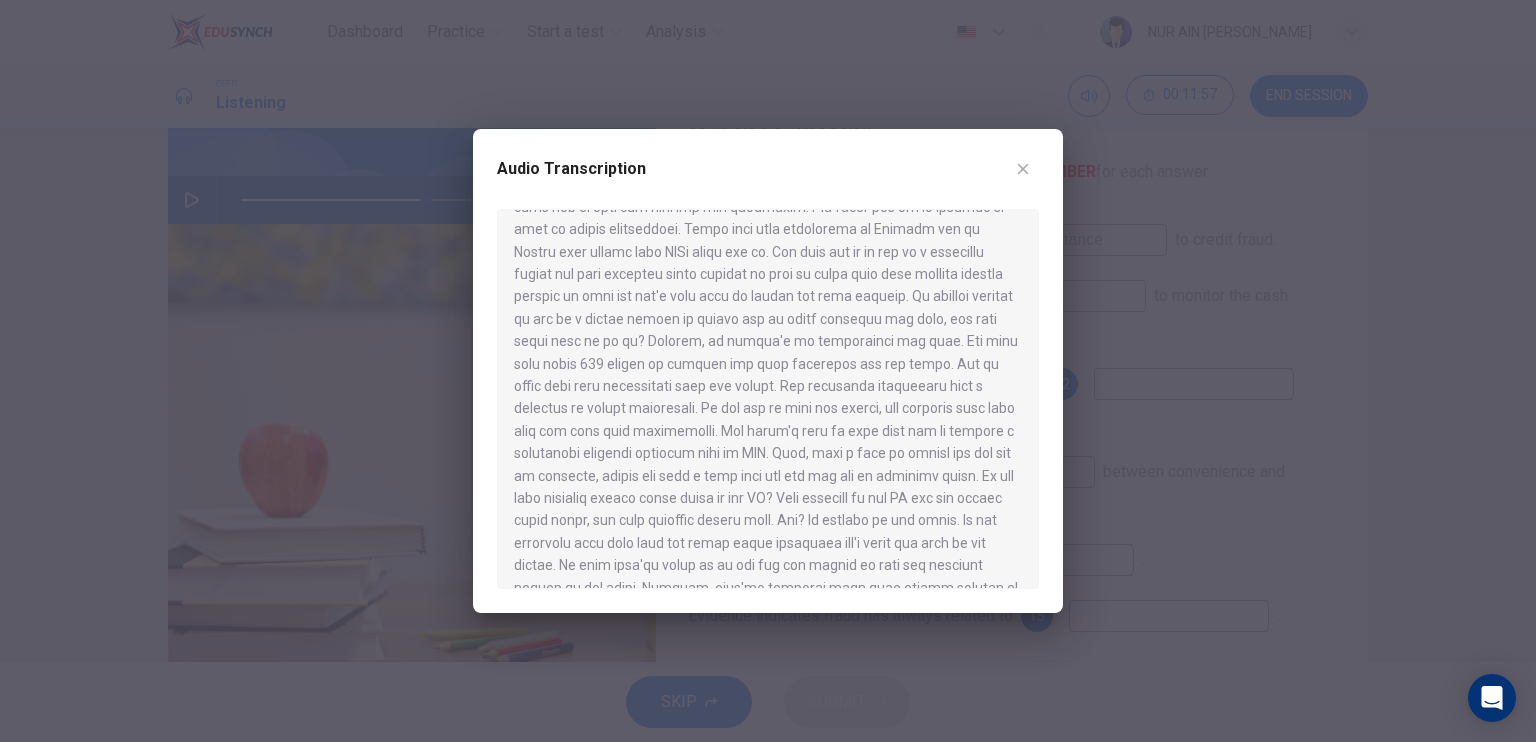 scroll, scrollTop: 255, scrollLeft: 0, axis: vertical 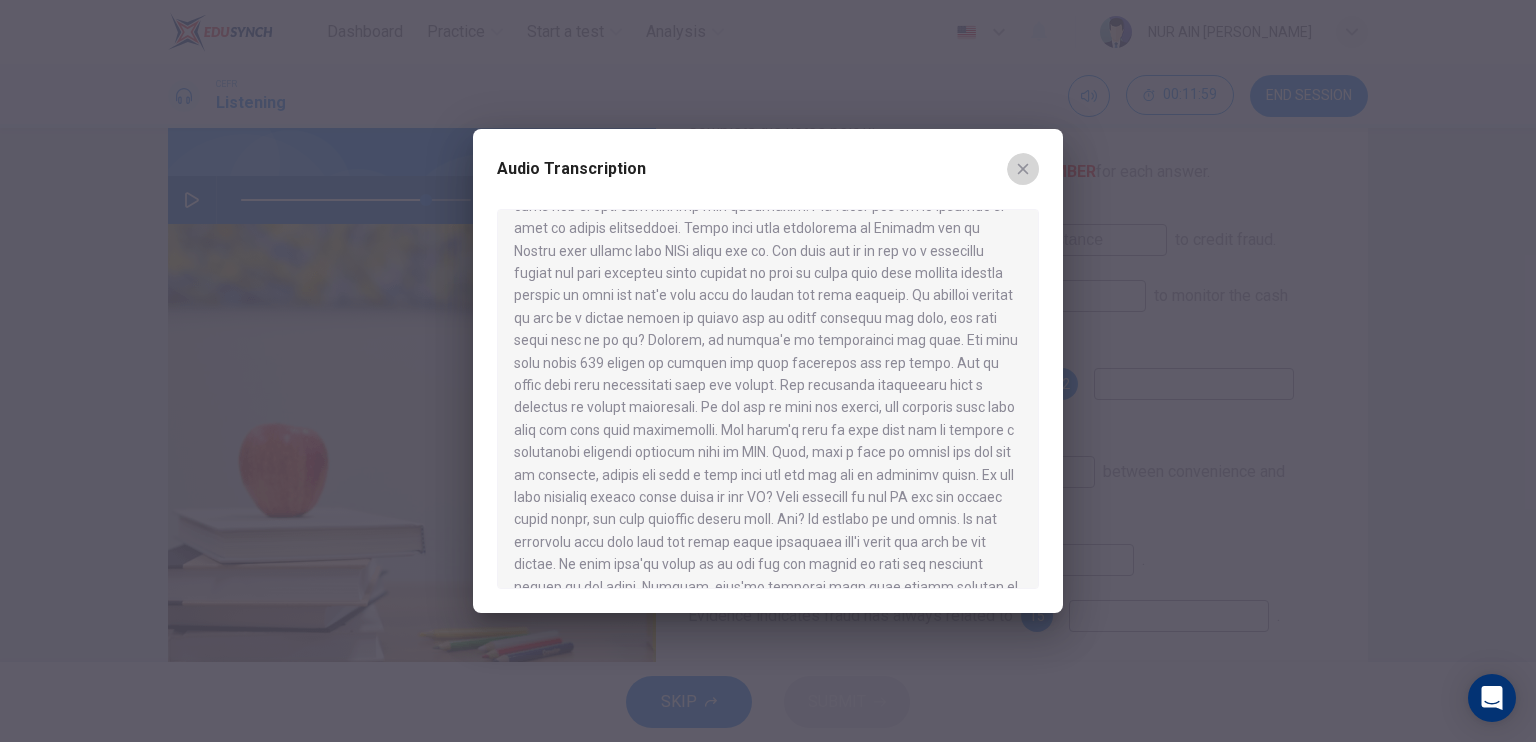 click 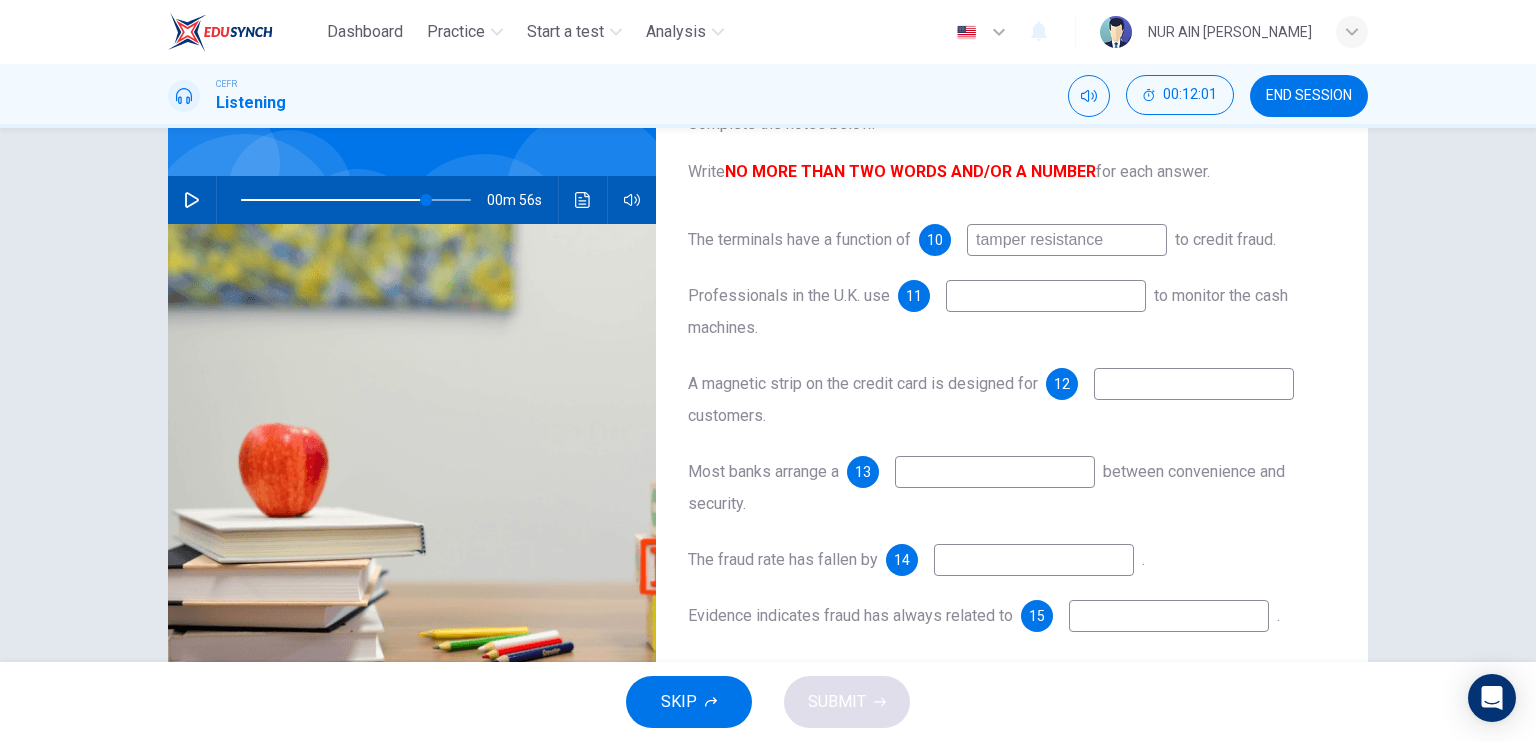 click at bounding box center [1046, 296] 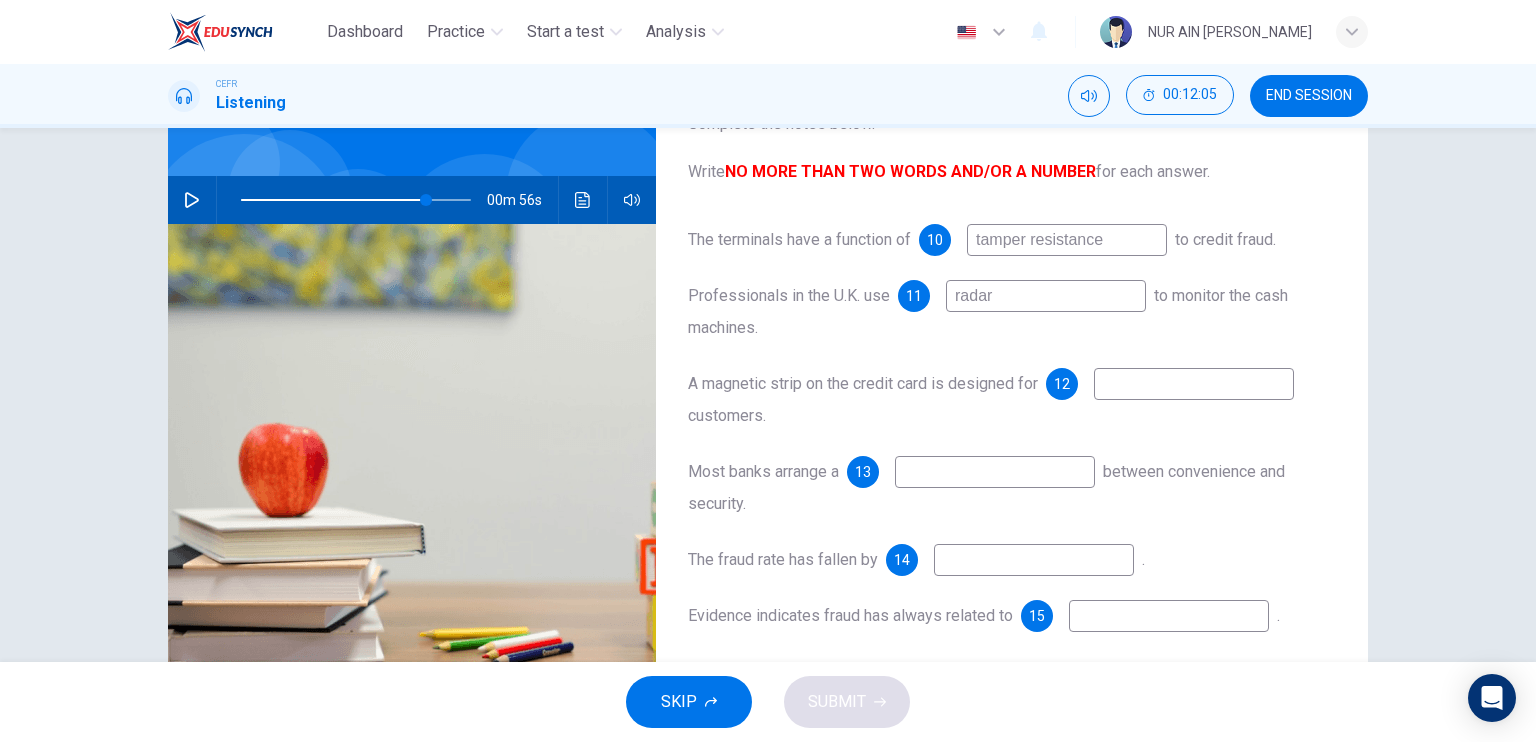 type on "radar" 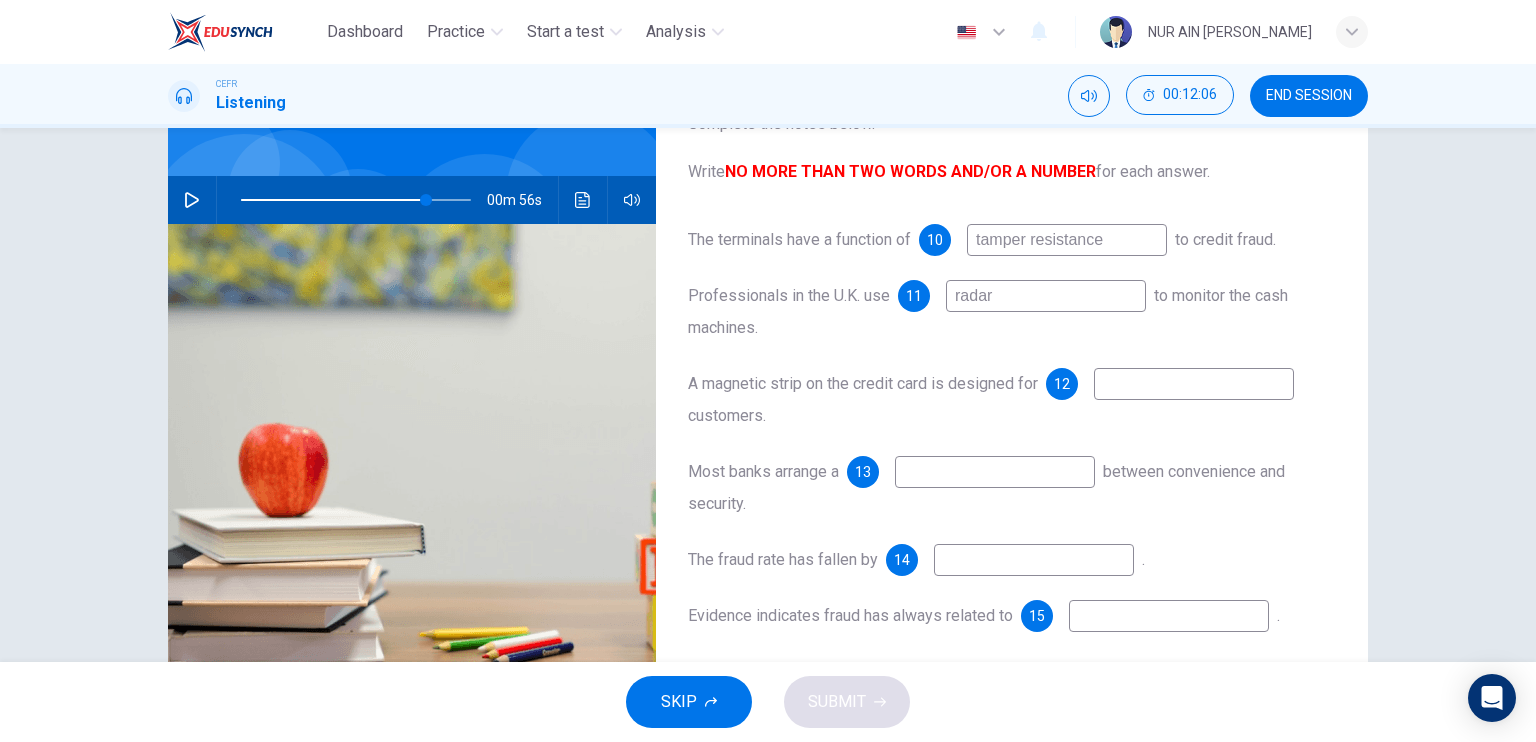 click at bounding box center [1194, 384] 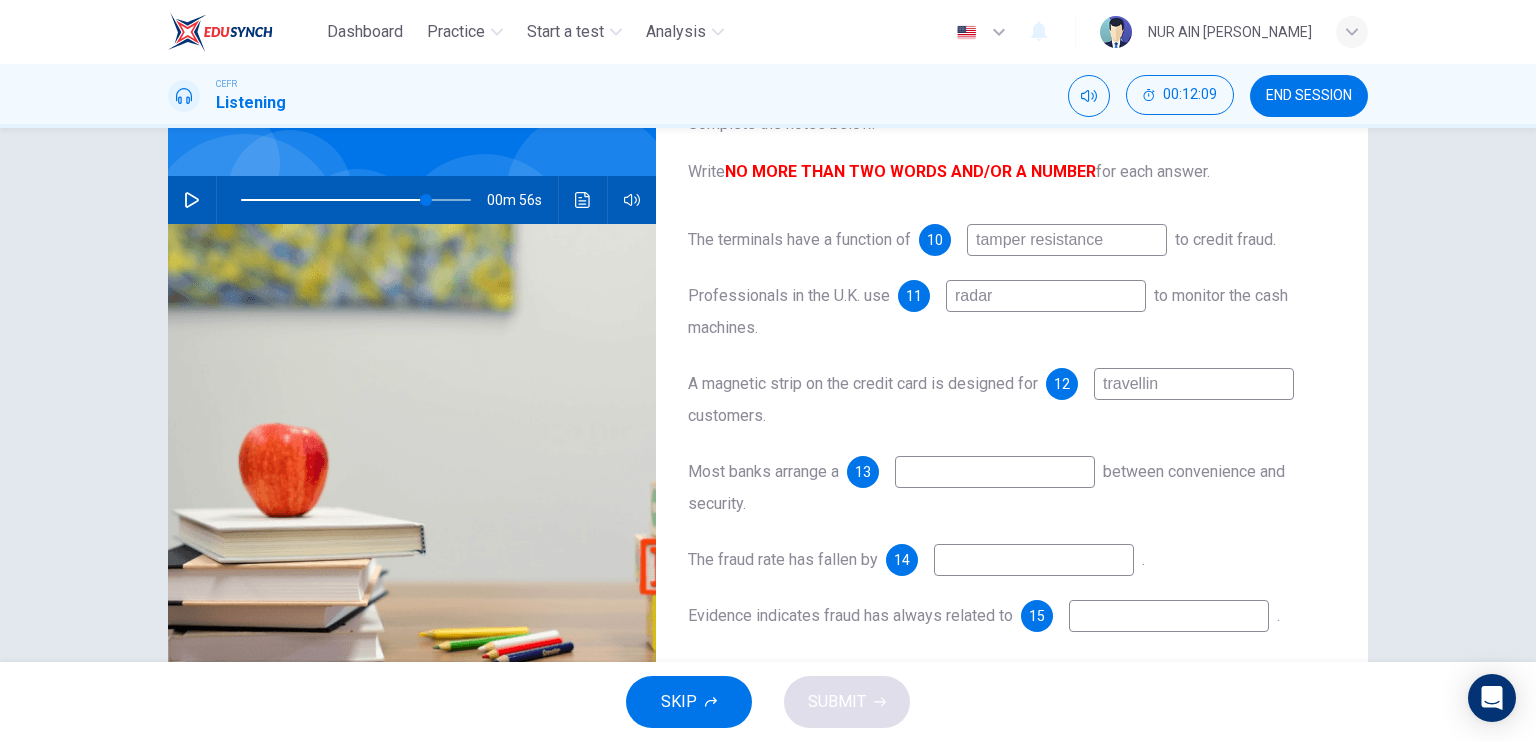 type on "travelling" 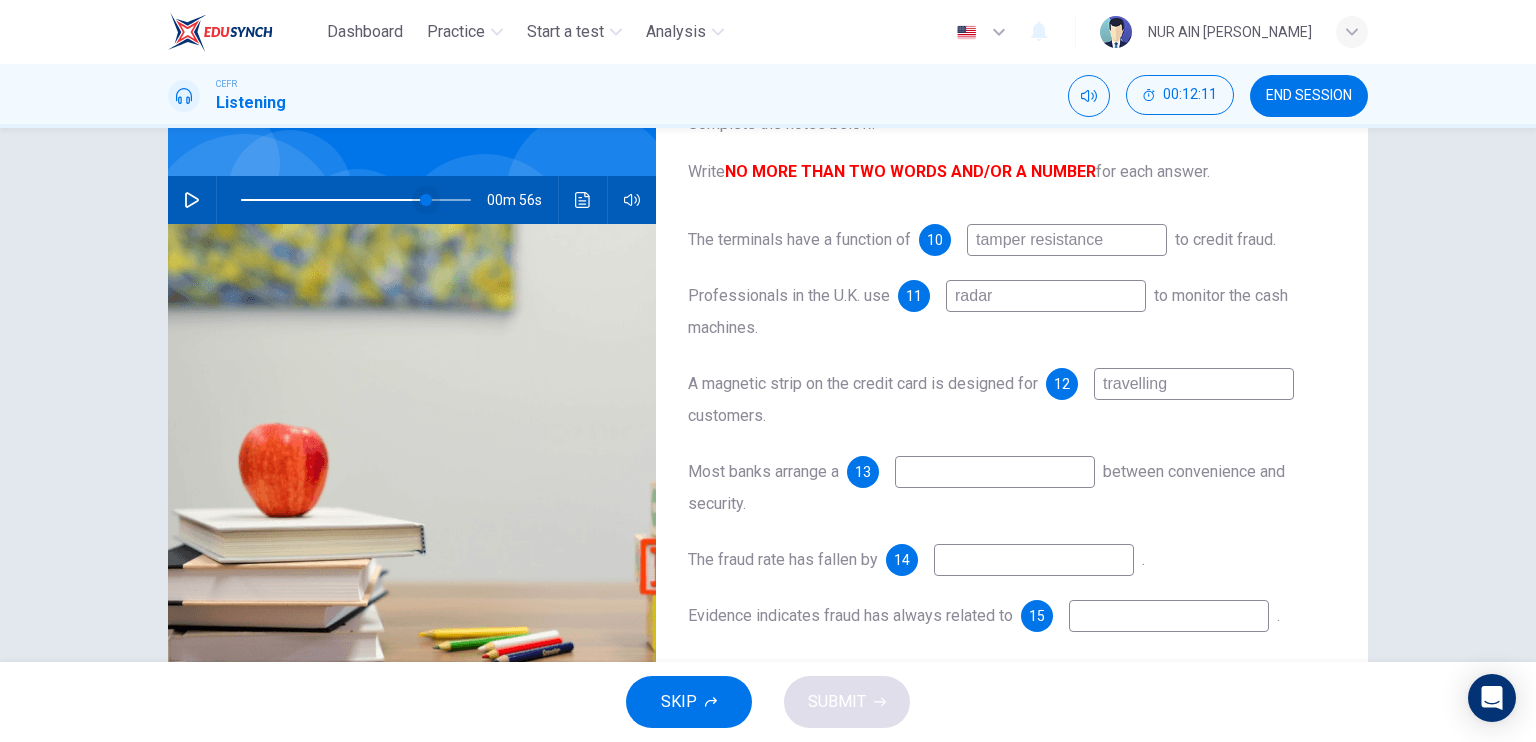 type on "81" 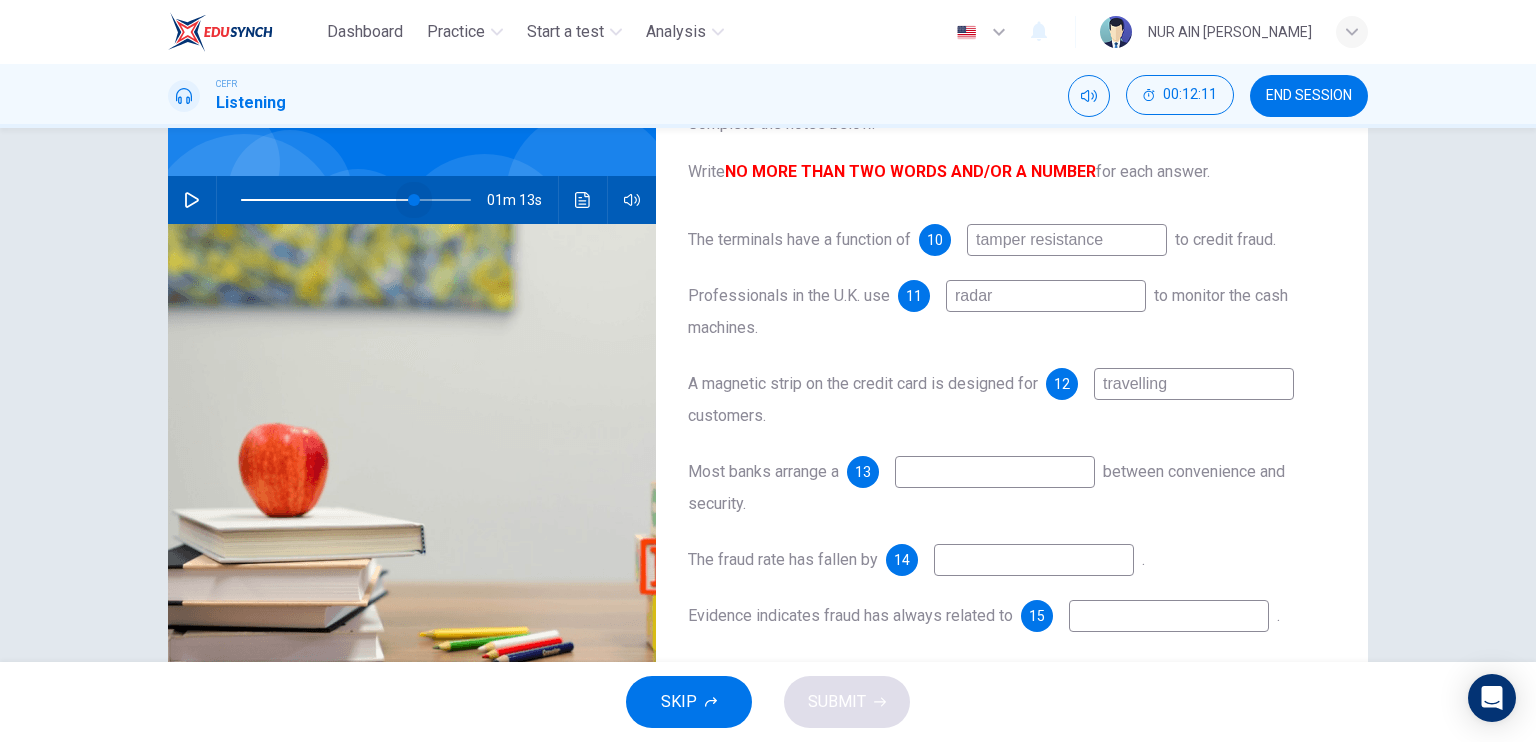 click at bounding box center [414, 200] 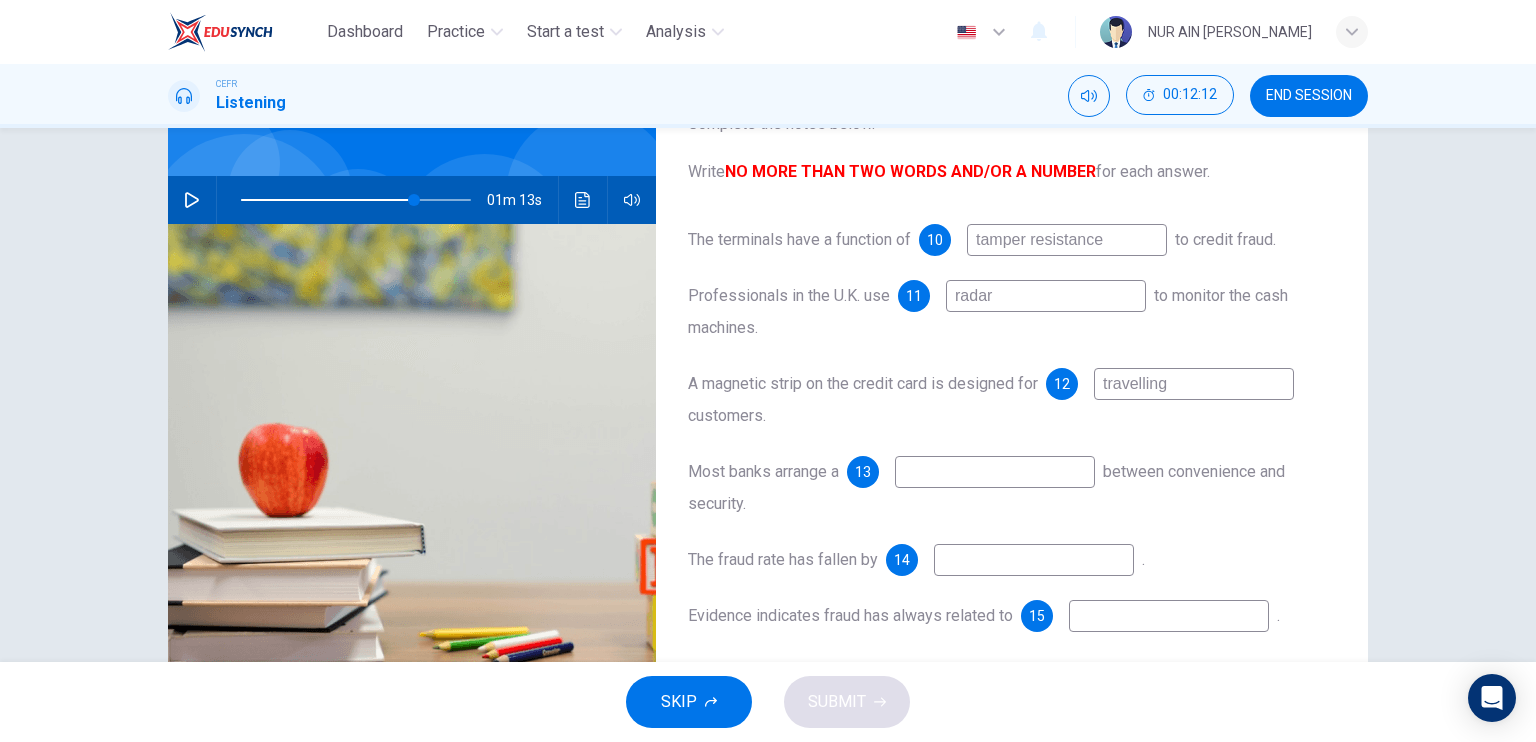 click 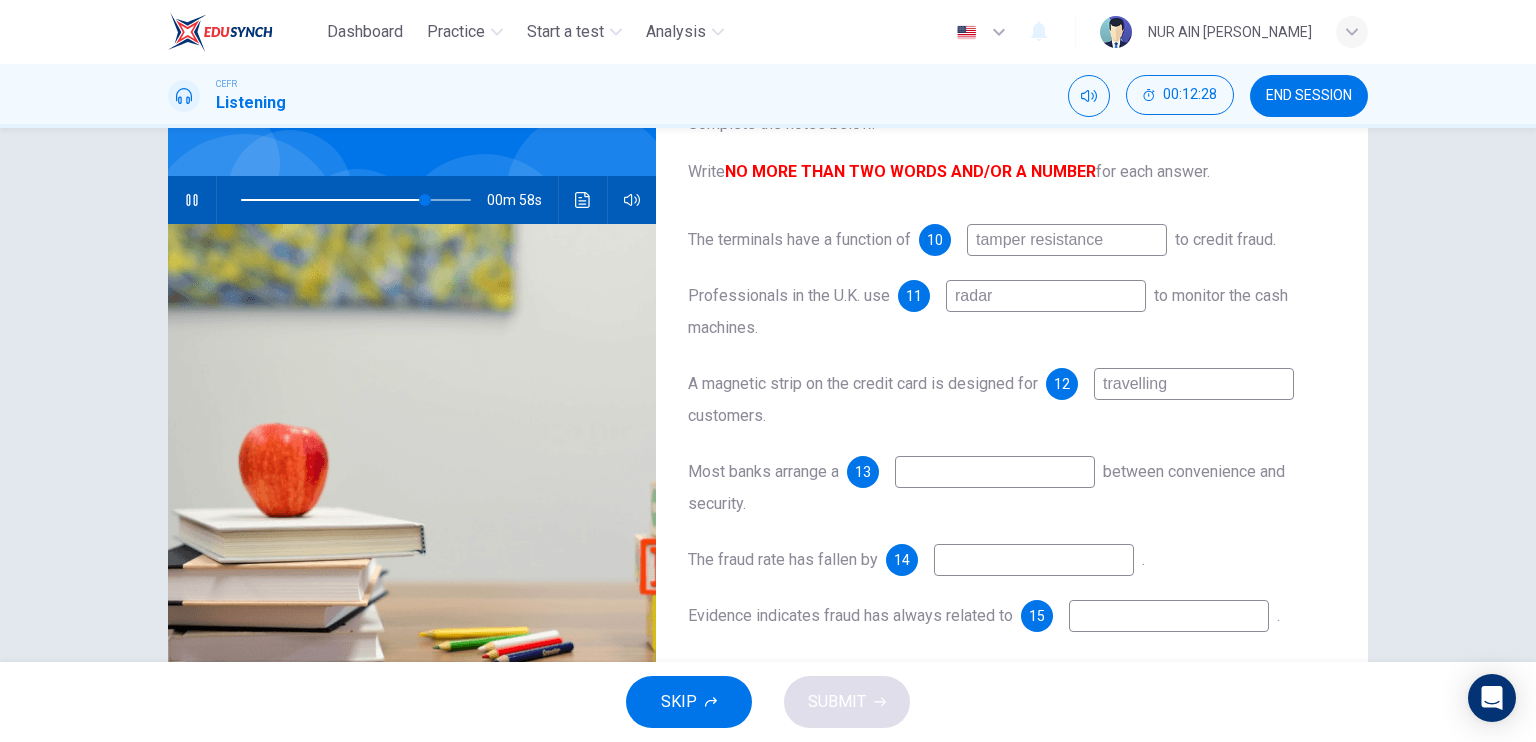 click at bounding box center [995, 472] 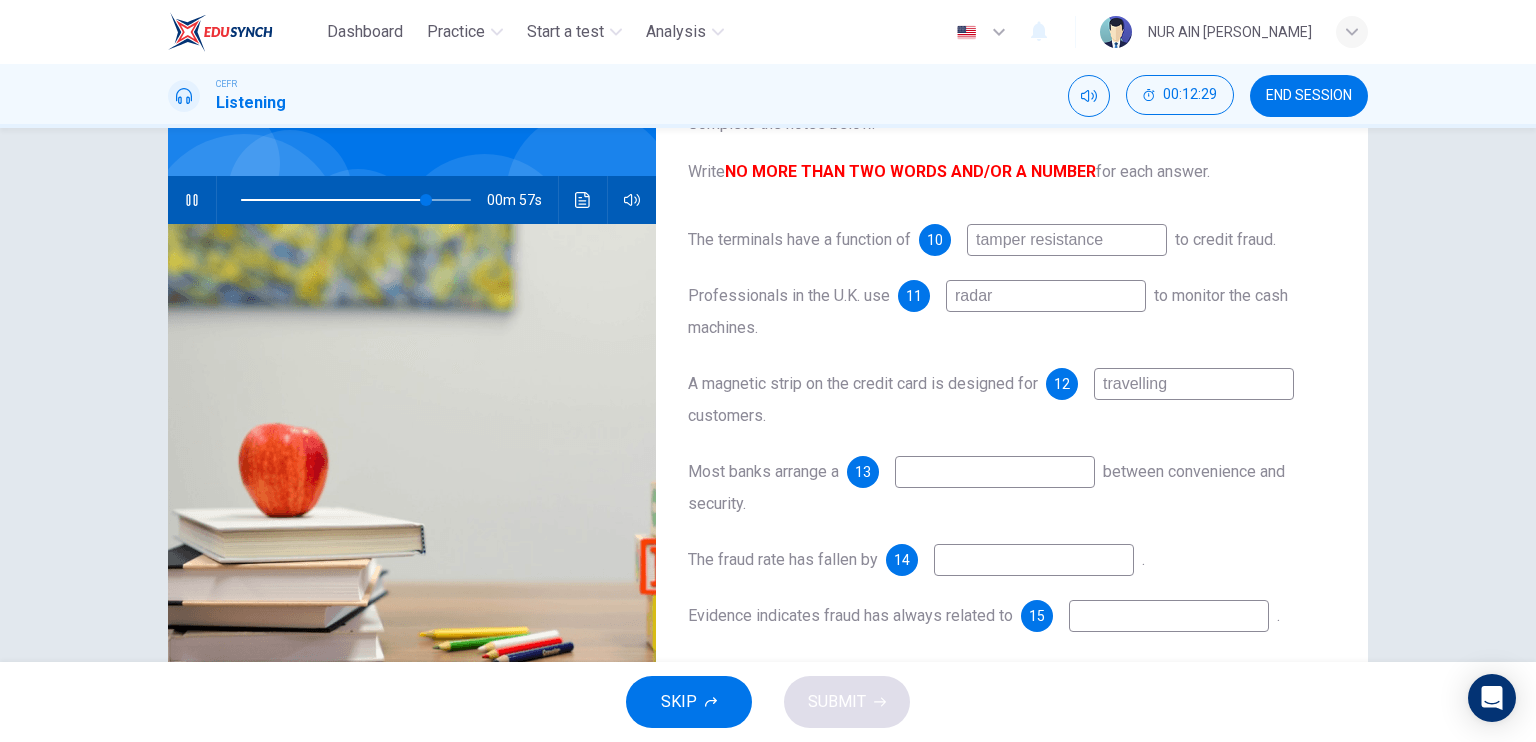 type on "b" 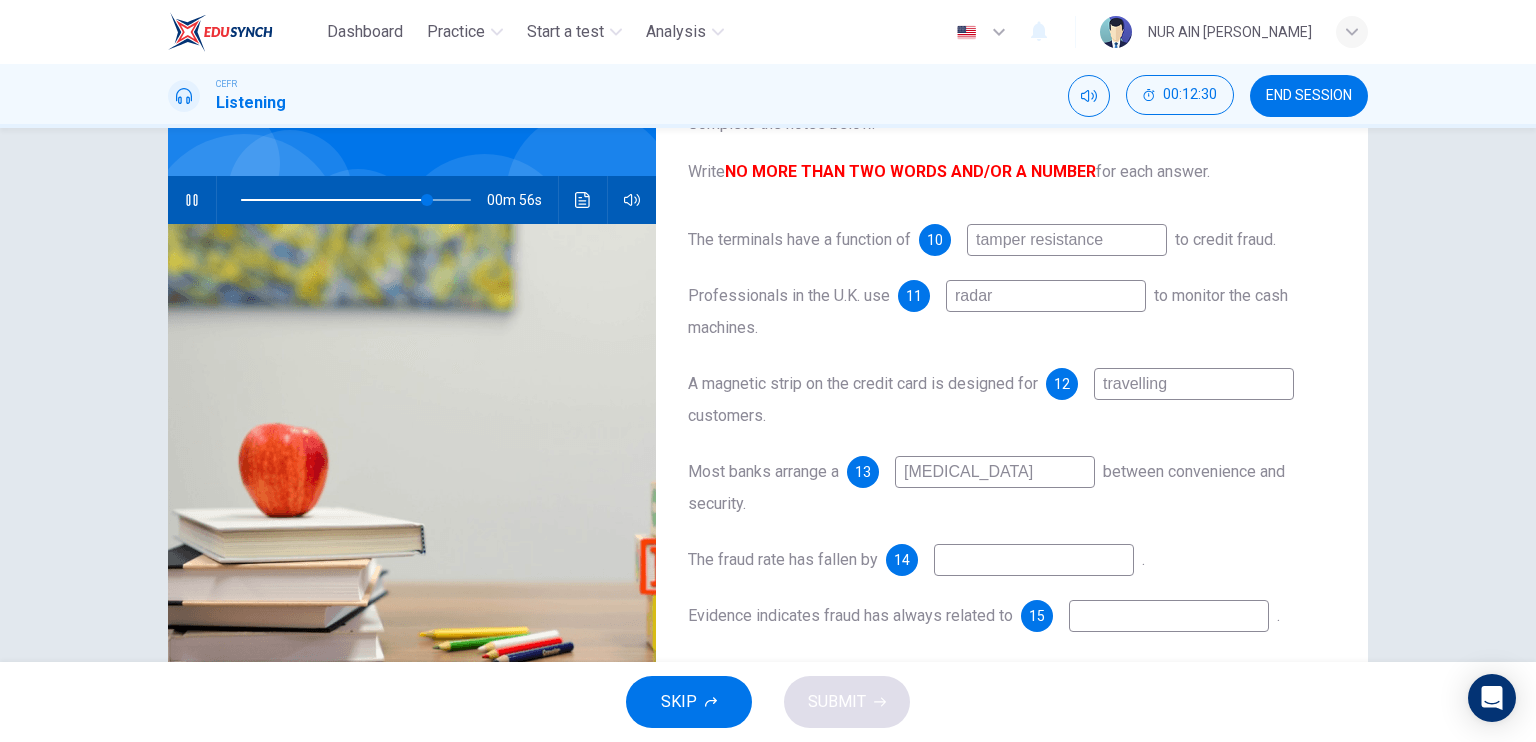 type on "bala" 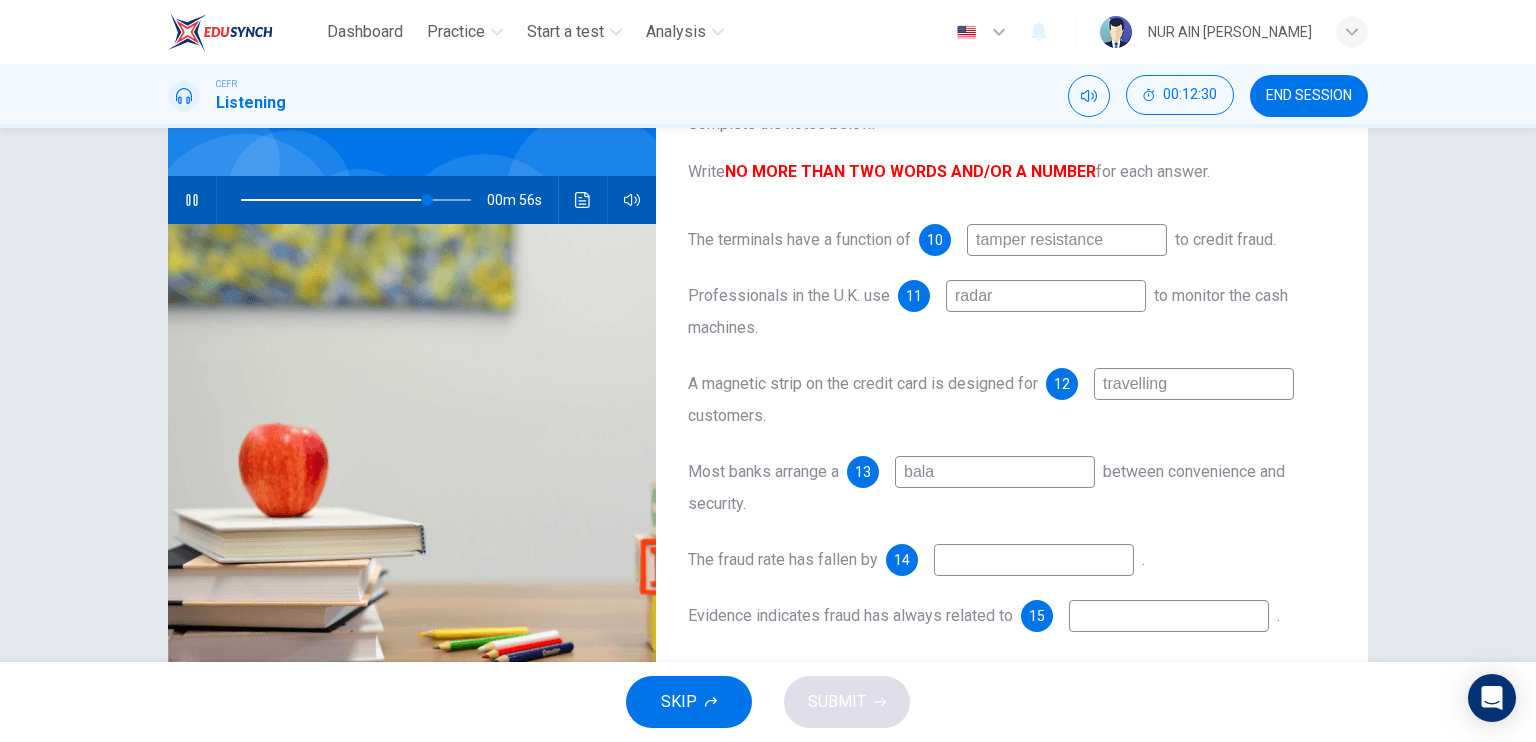 type on "81" 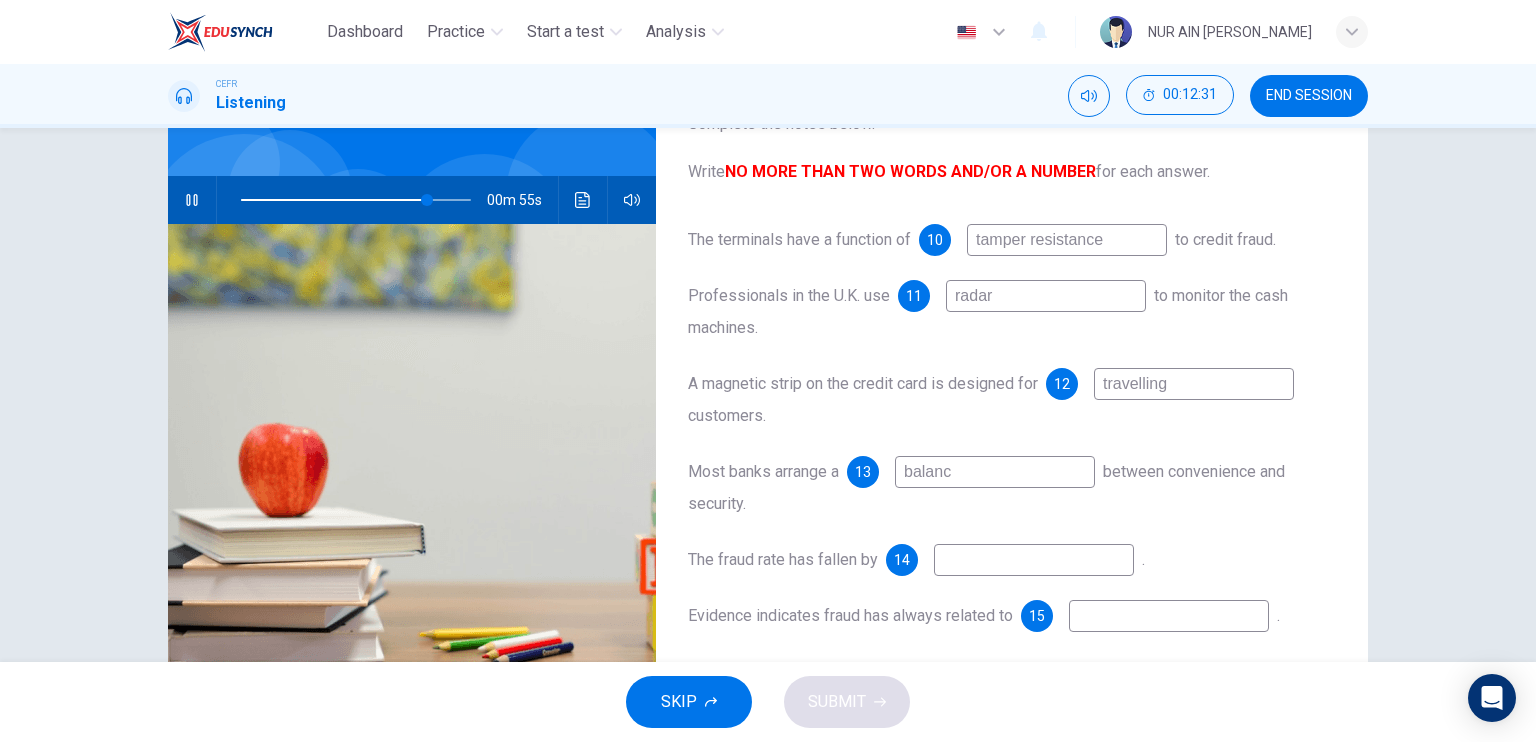 type on "balance" 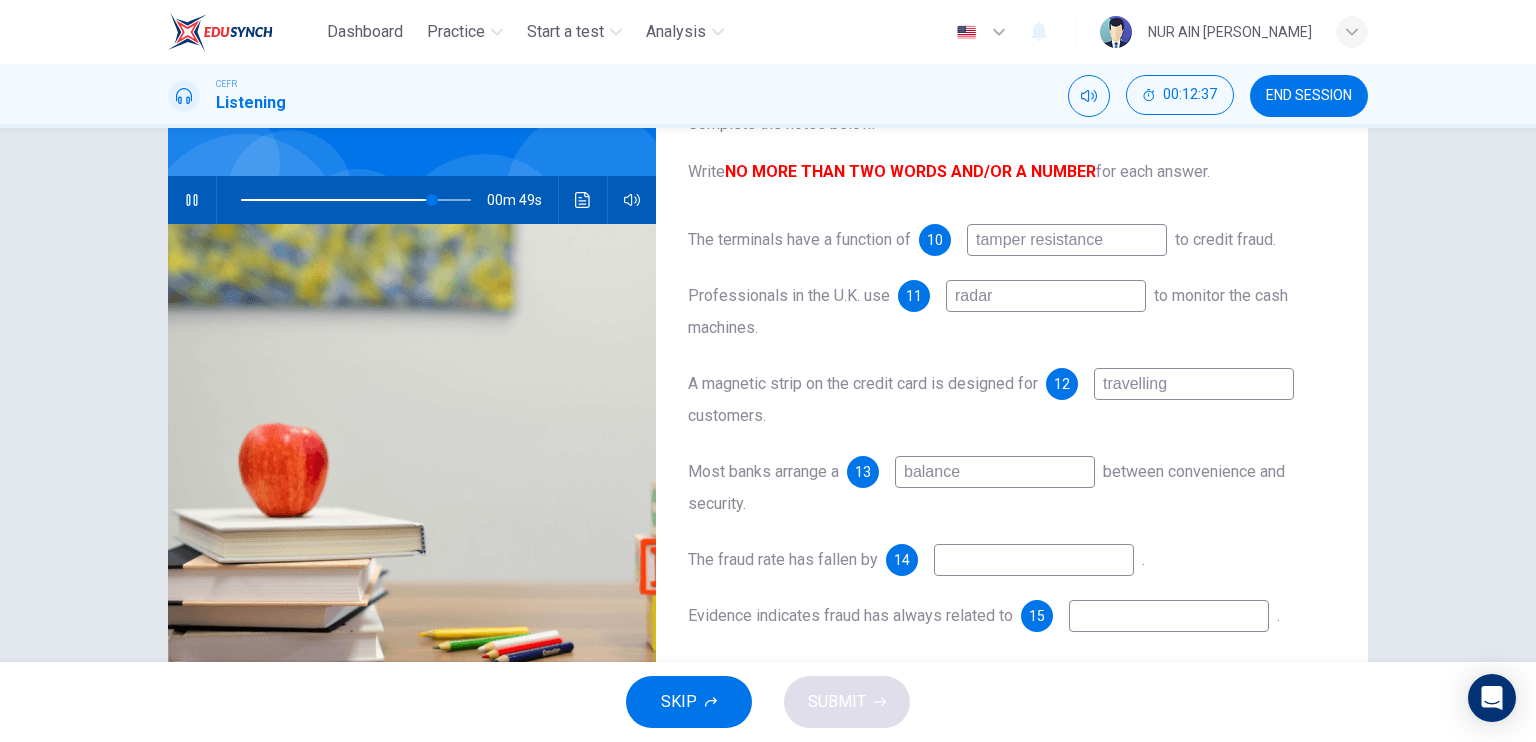 type on "83" 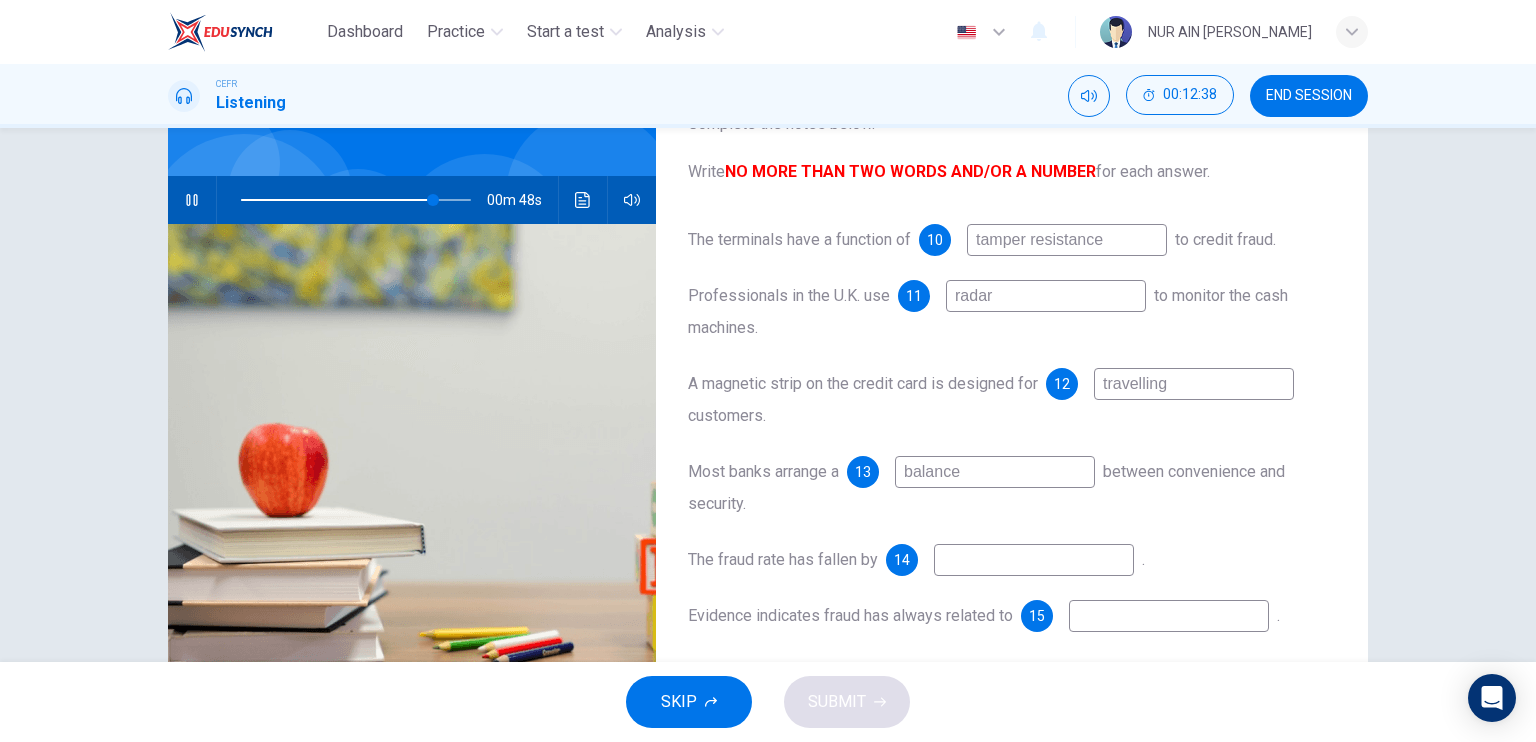 type on "balance" 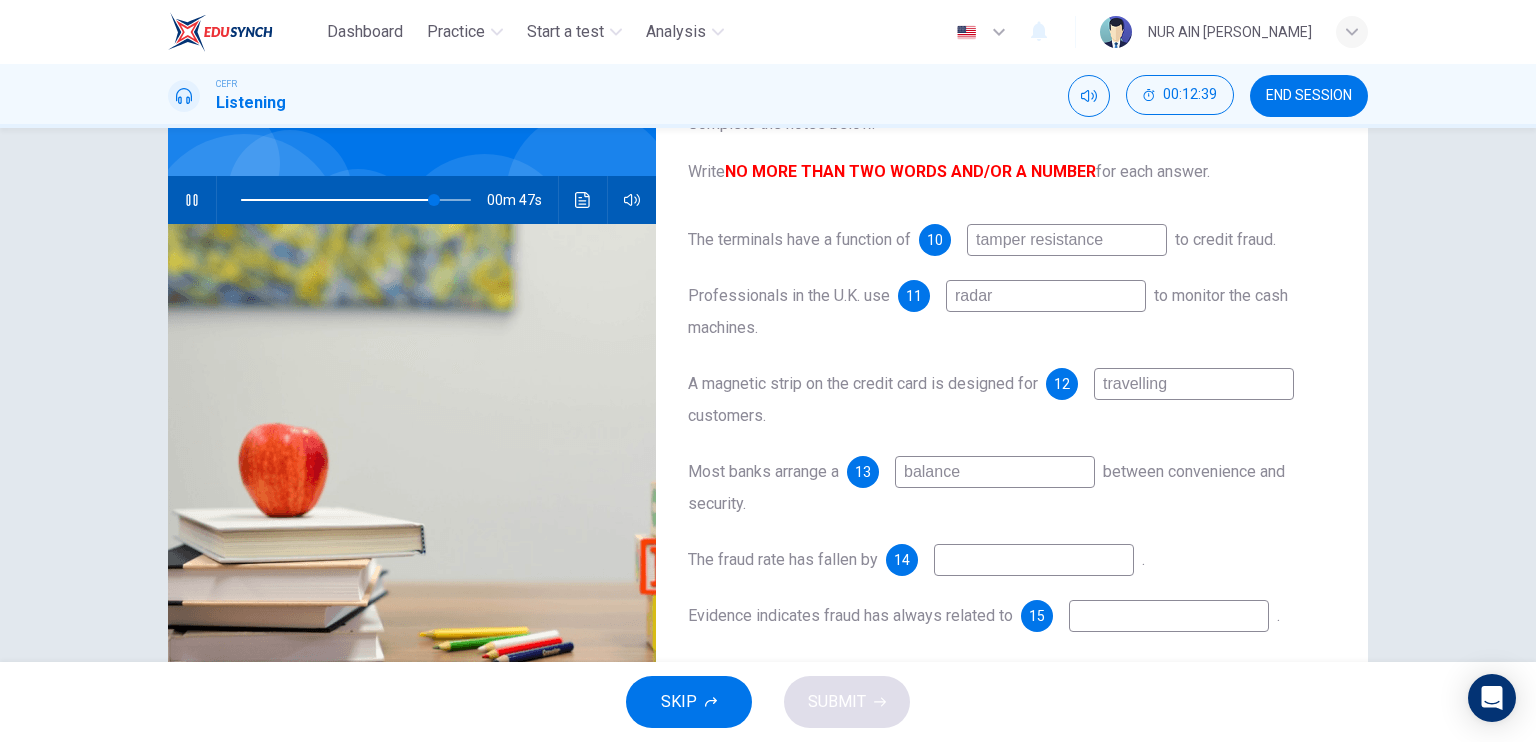 type on "84" 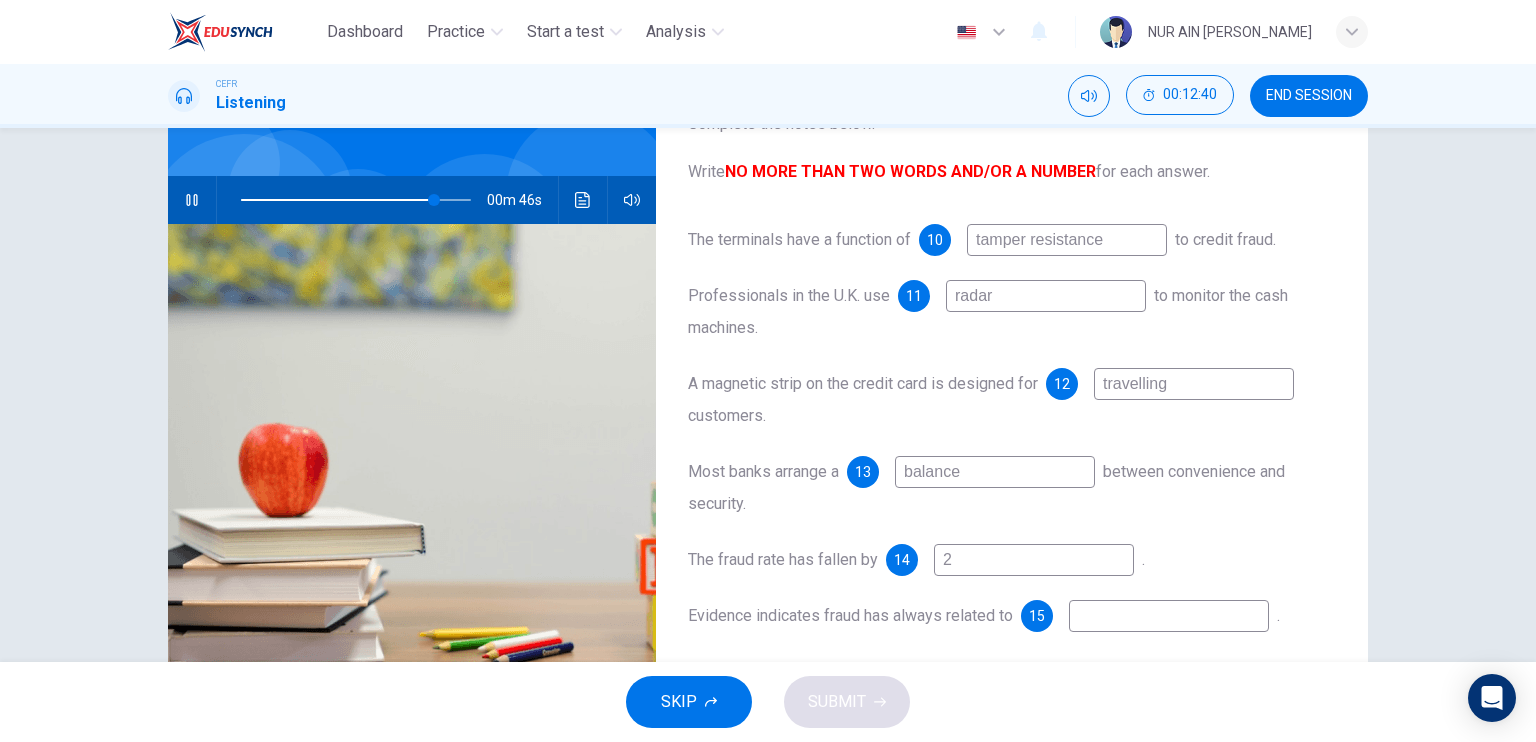 type on "24" 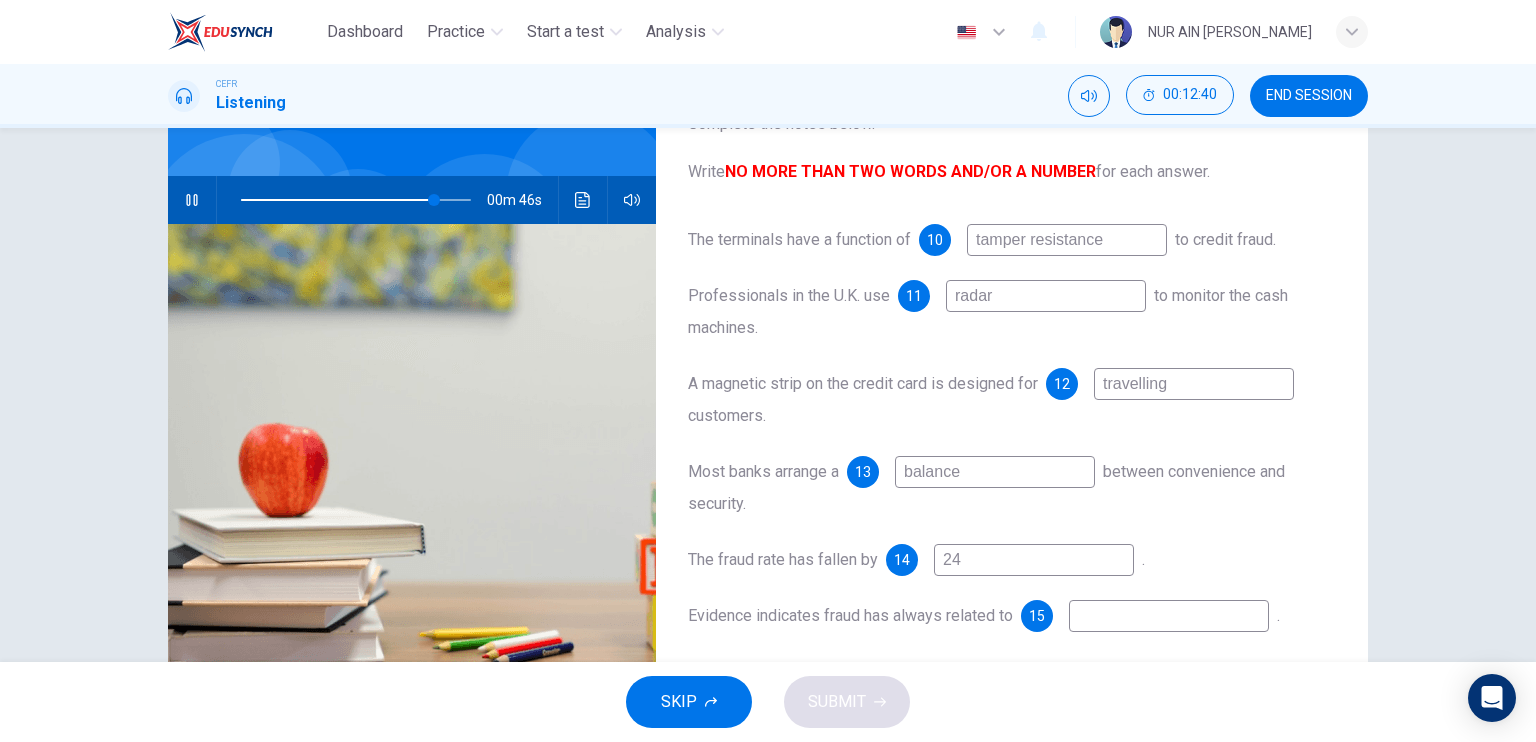 type on "84" 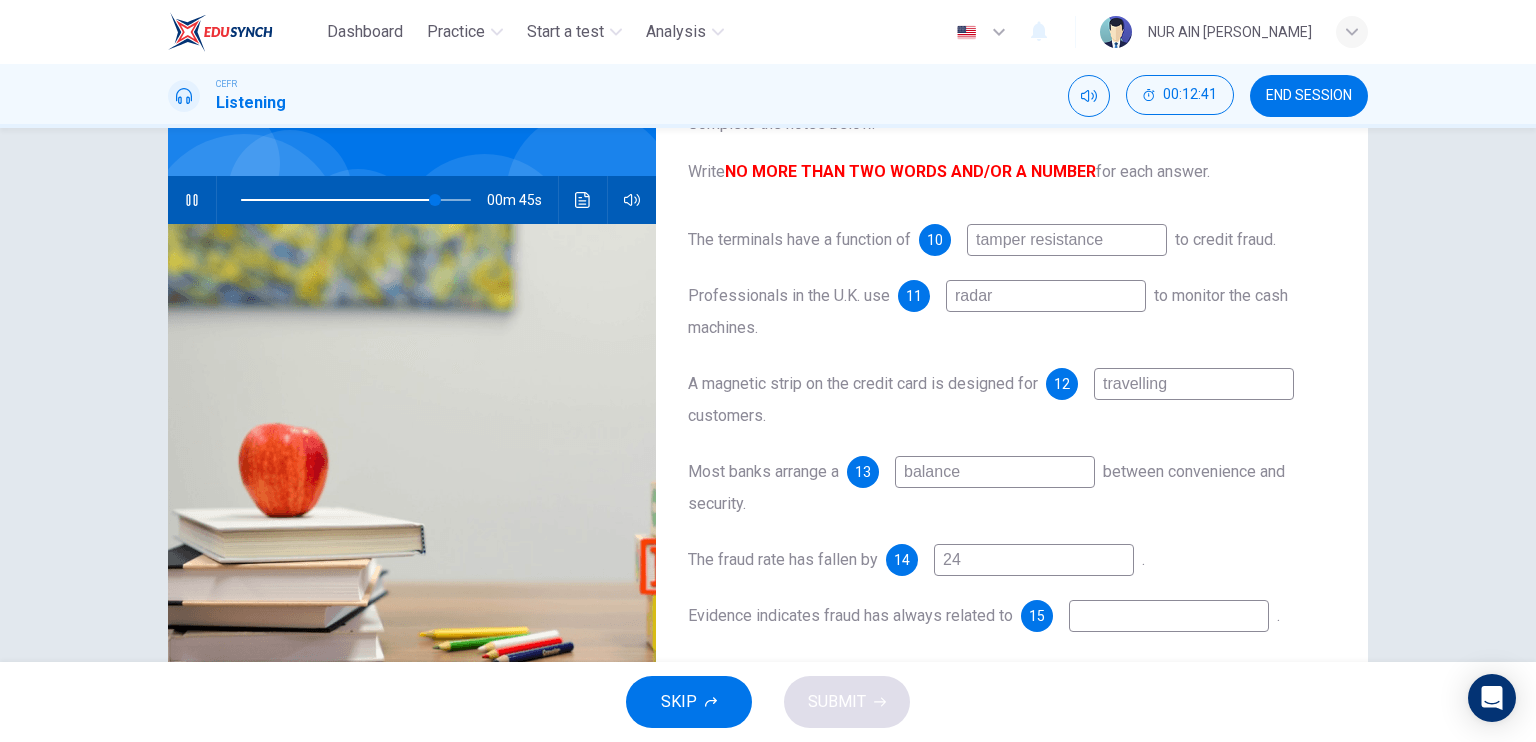 type on "24%" 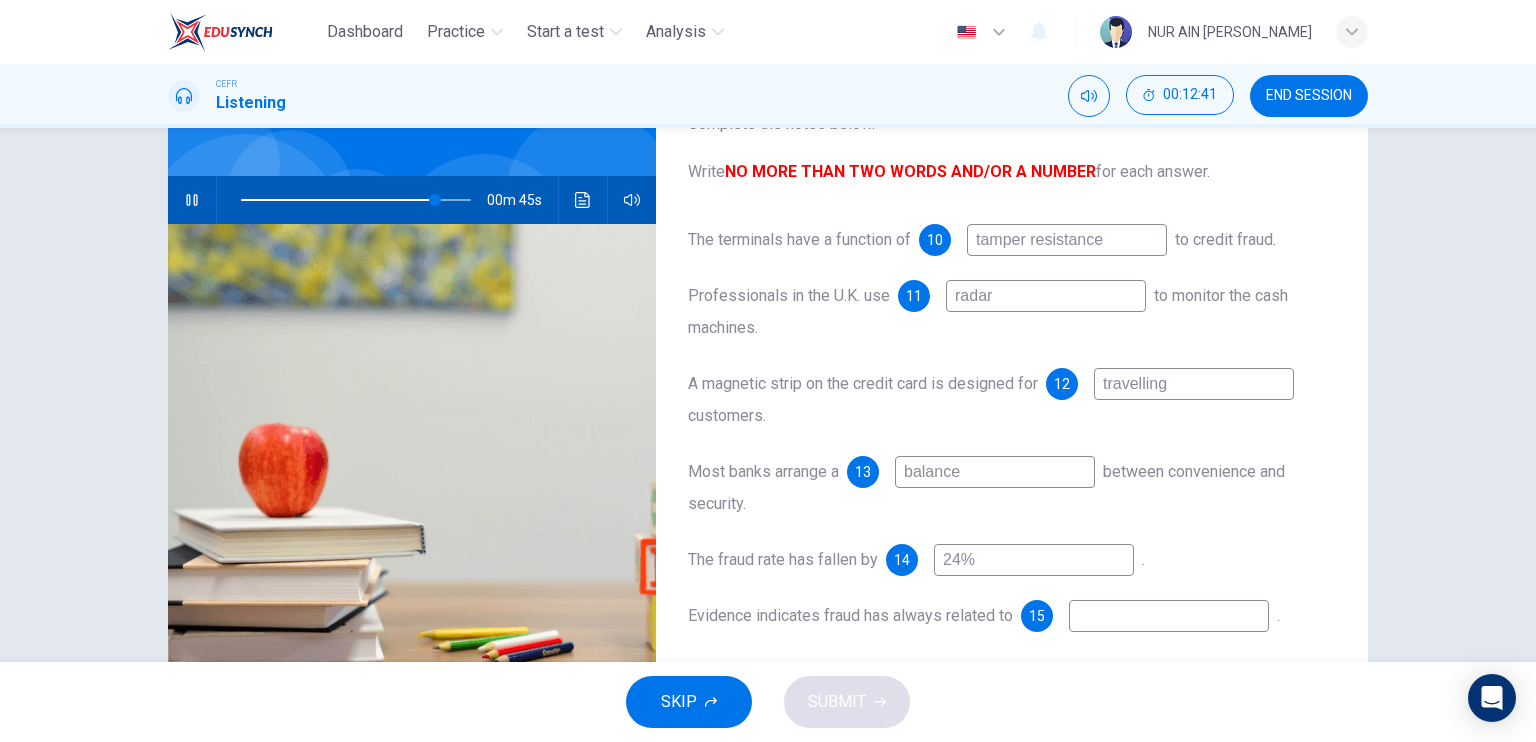 type on "85" 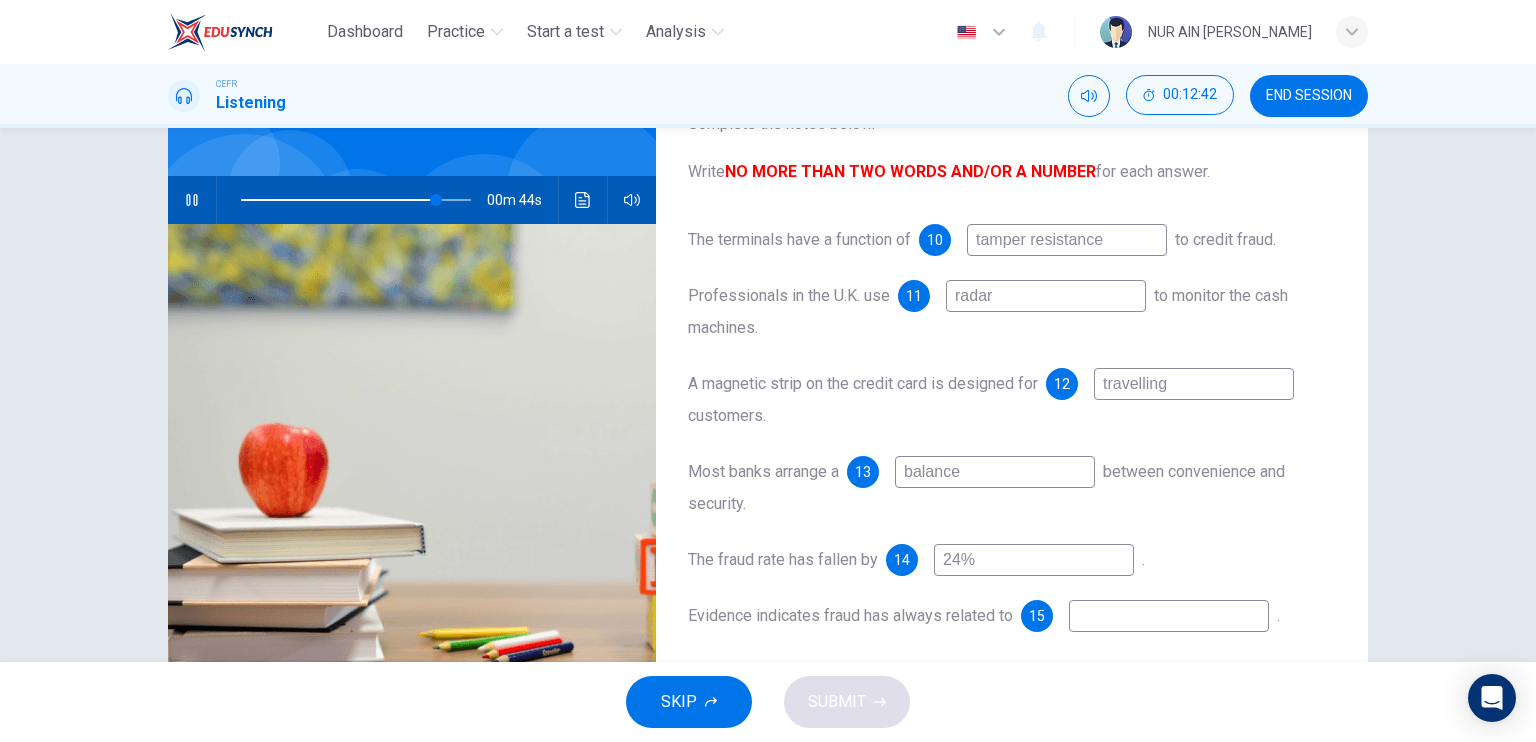 type on "24%" 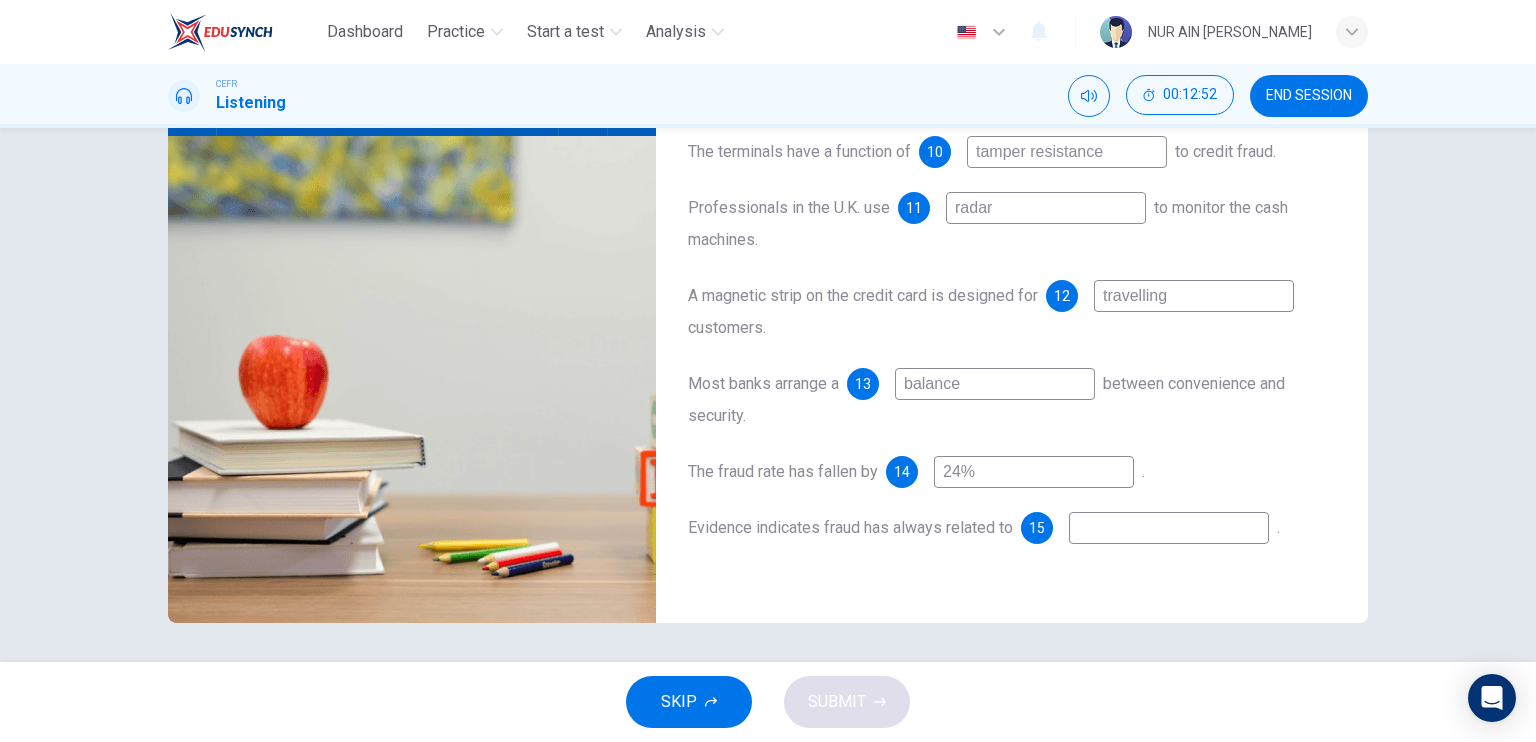 scroll, scrollTop: 240, scrollLeft: 0, axis: vertical 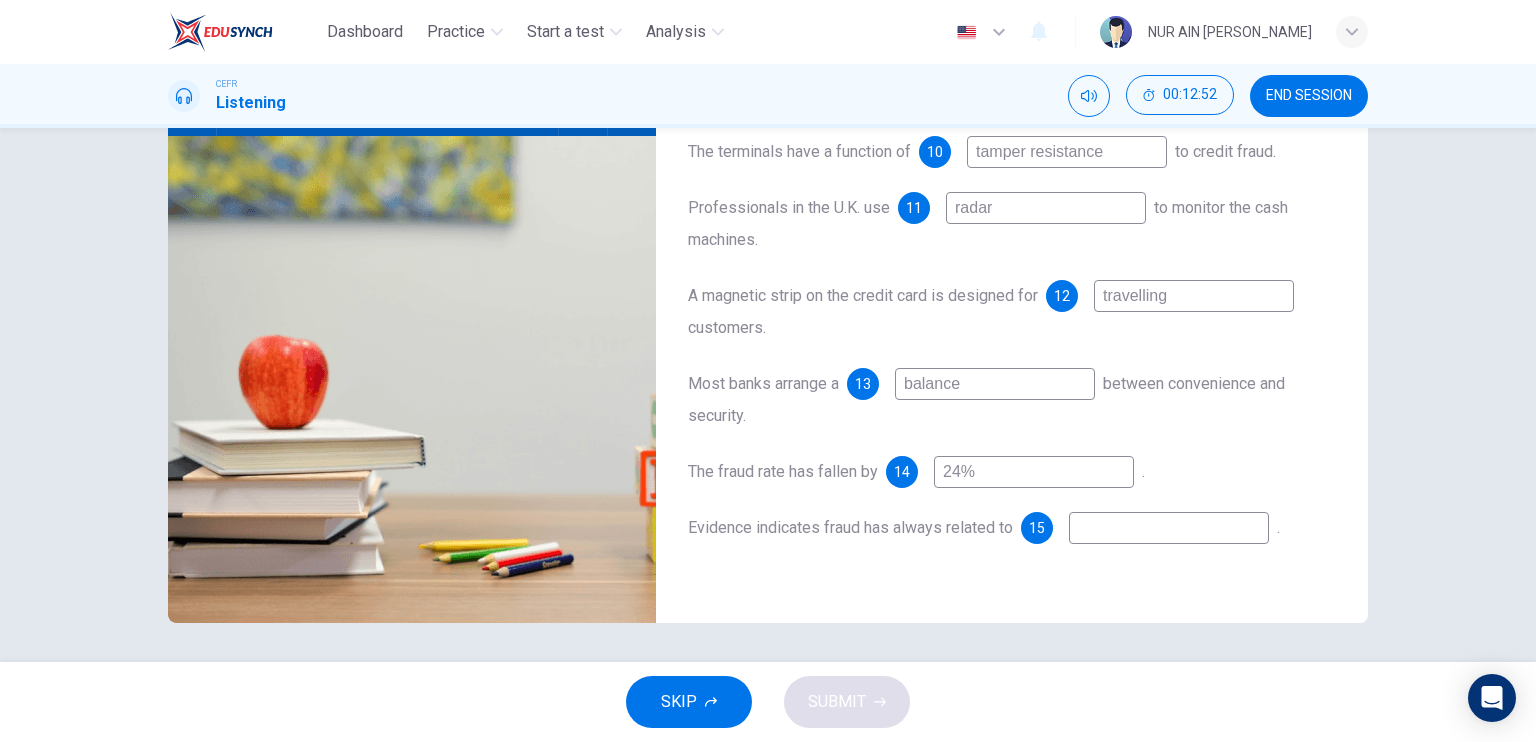 type on "89" 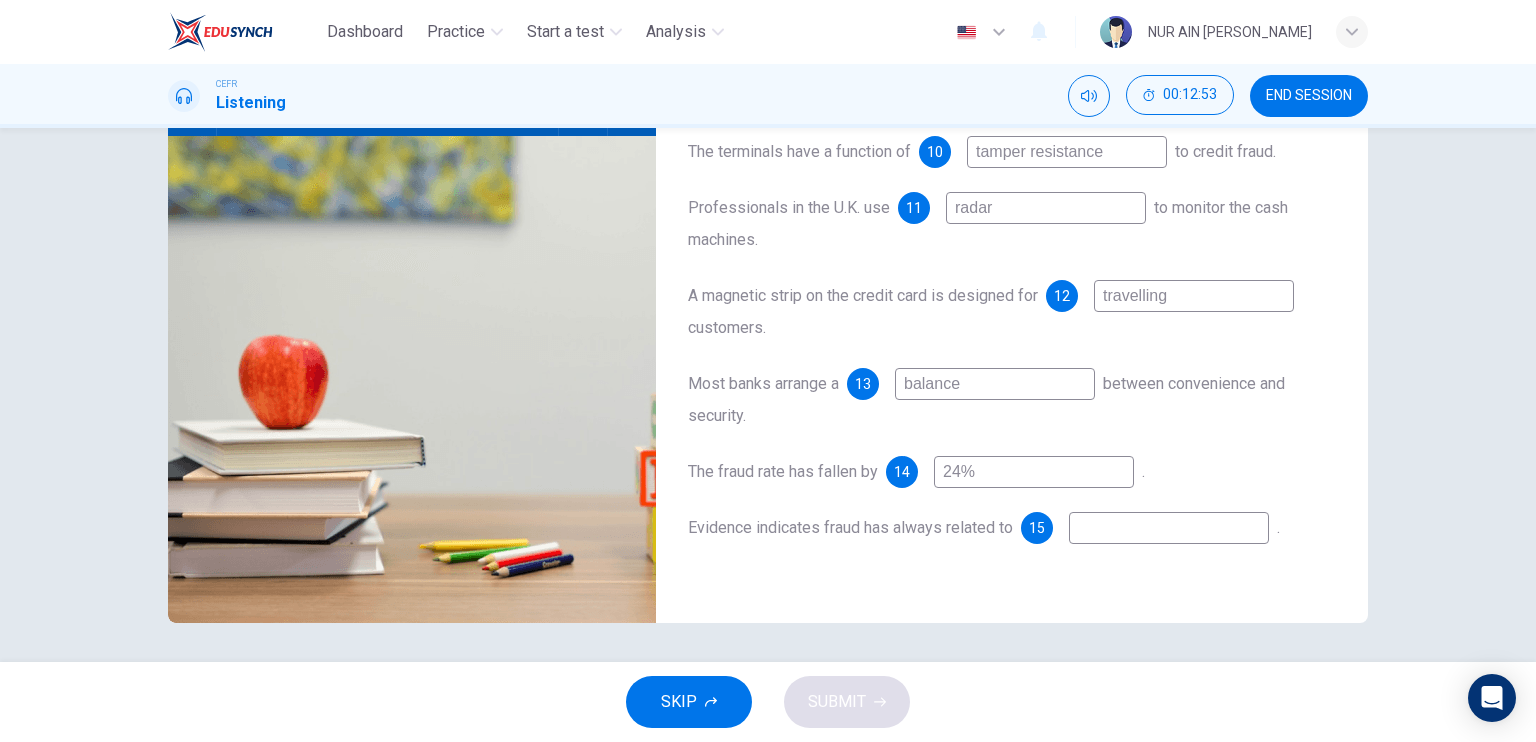 click at bounding box center (1169, 528) 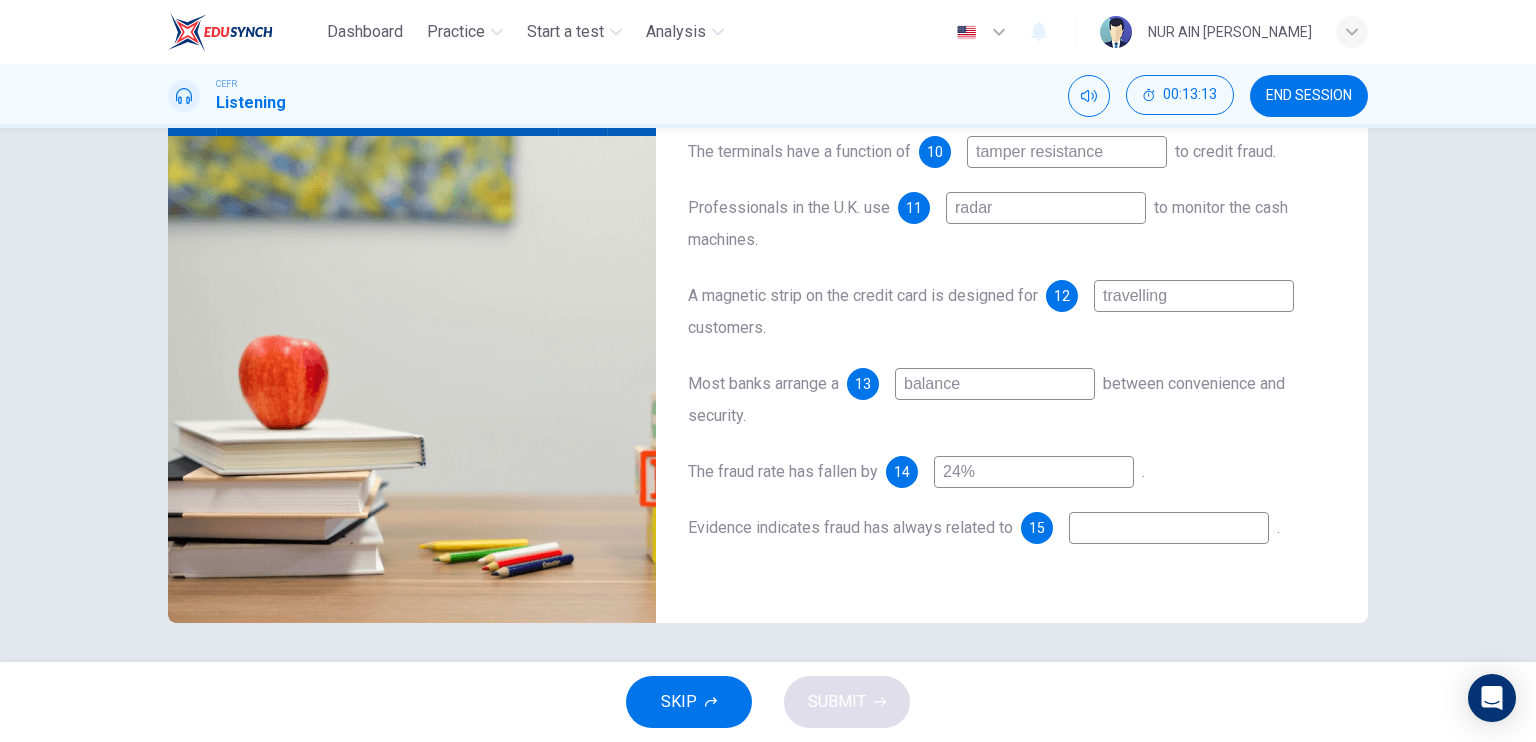 type on "96" 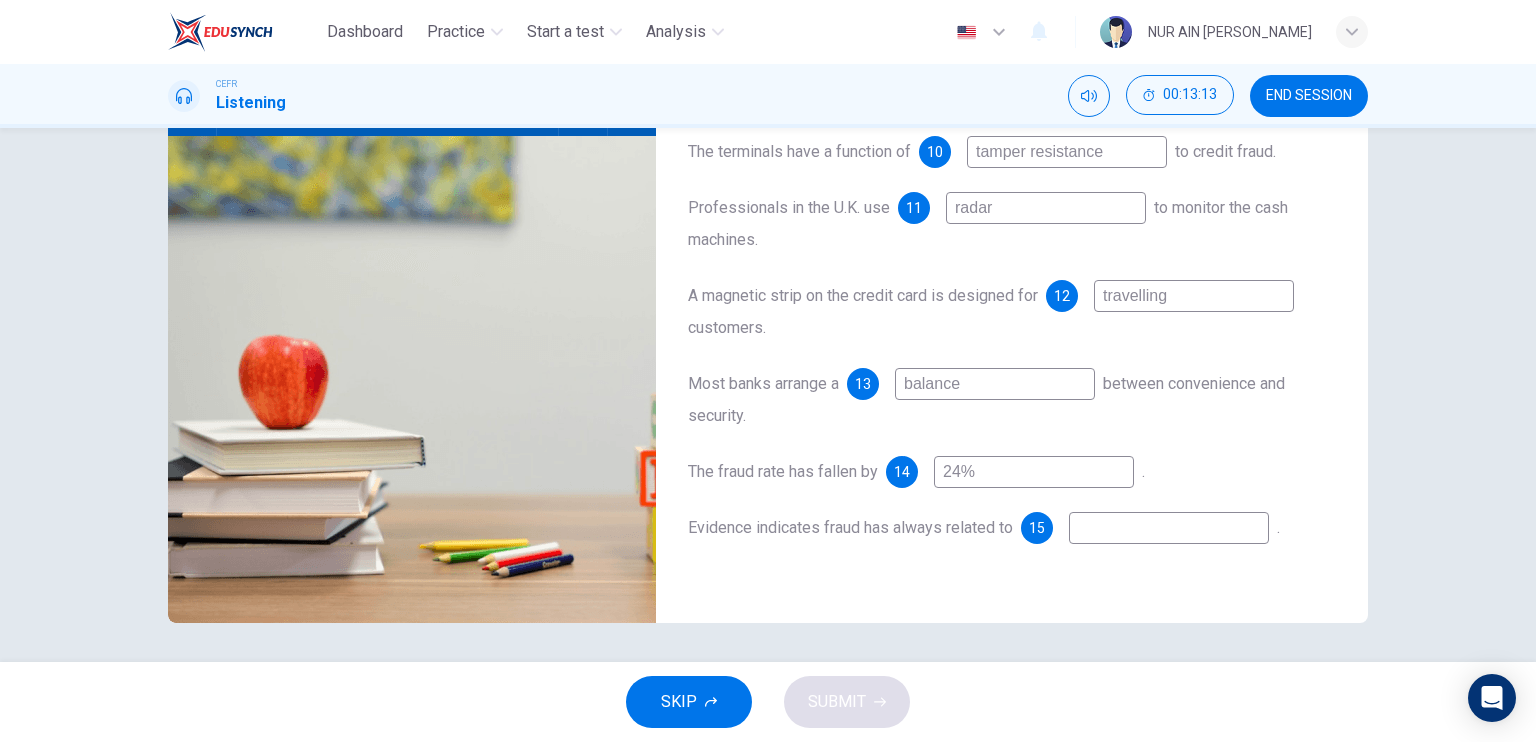 type on "o" 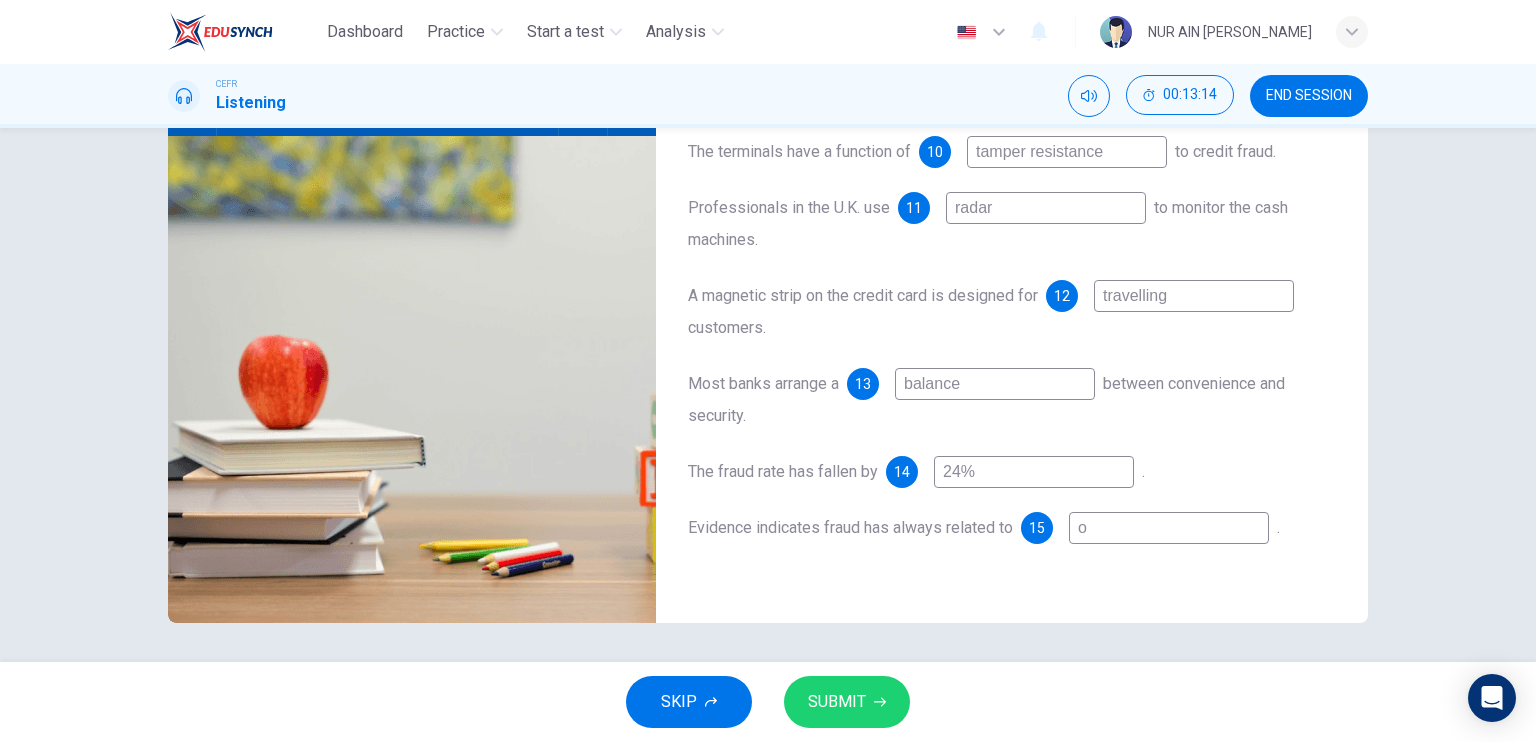 type on "96" 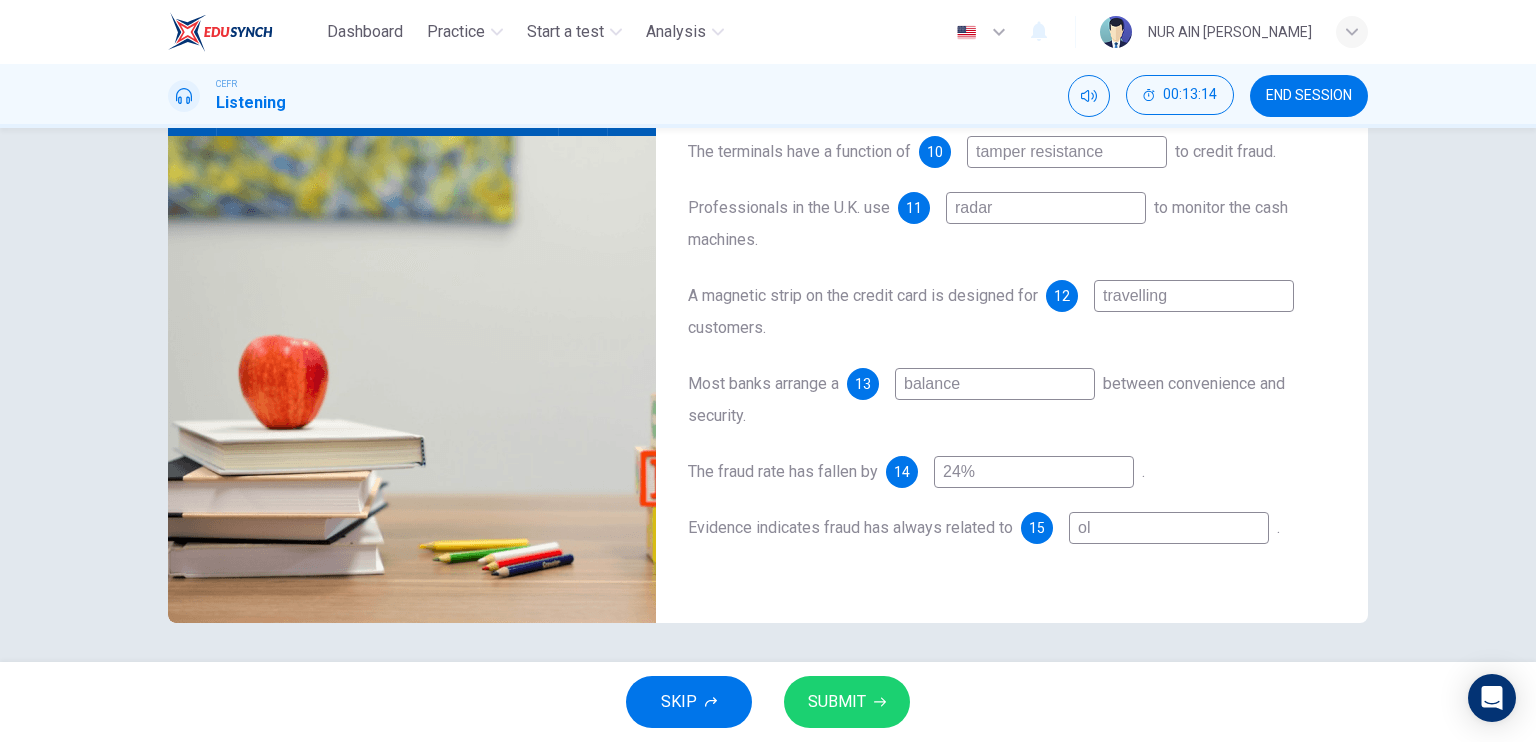 type on "old" 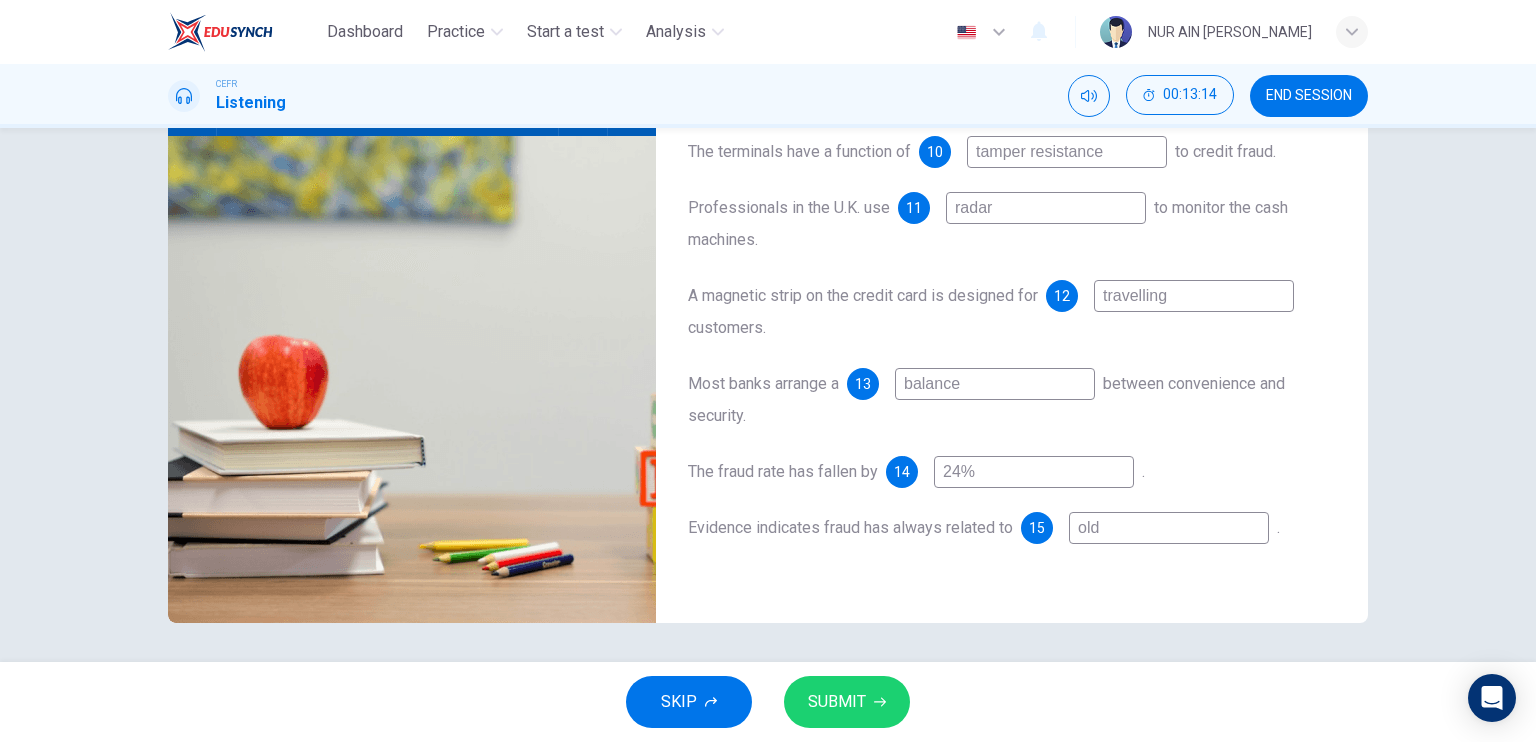 type on "96" 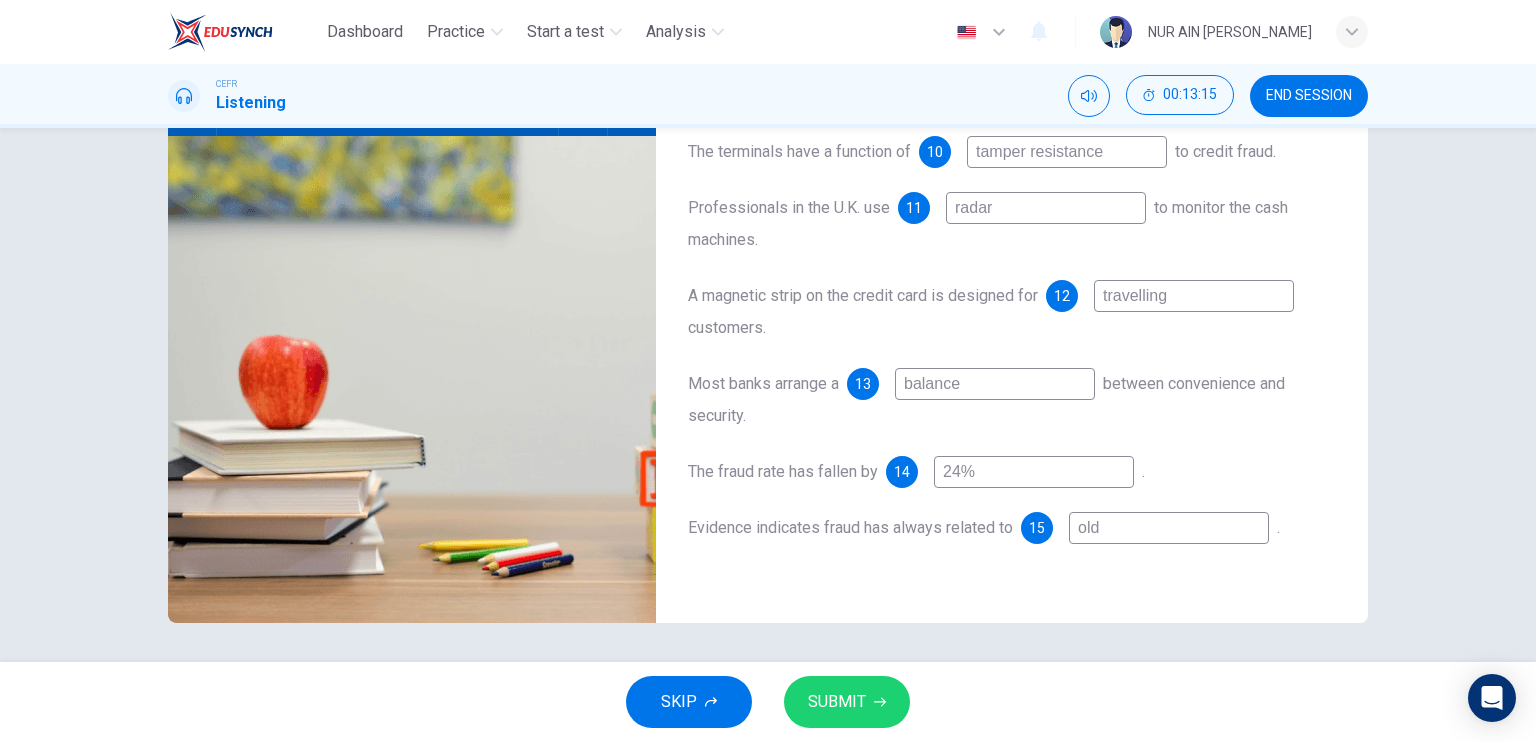 type on "96" 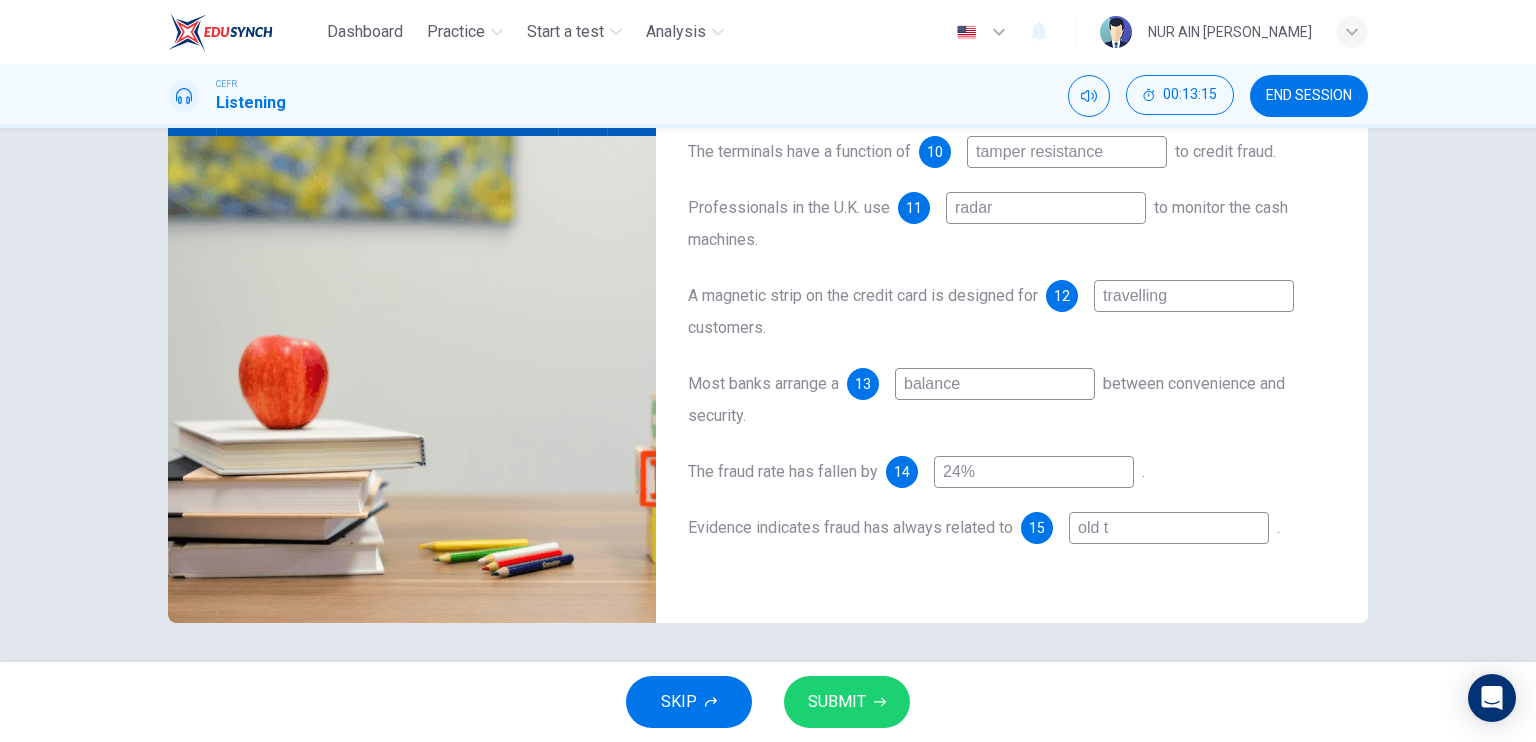 type on "old te" 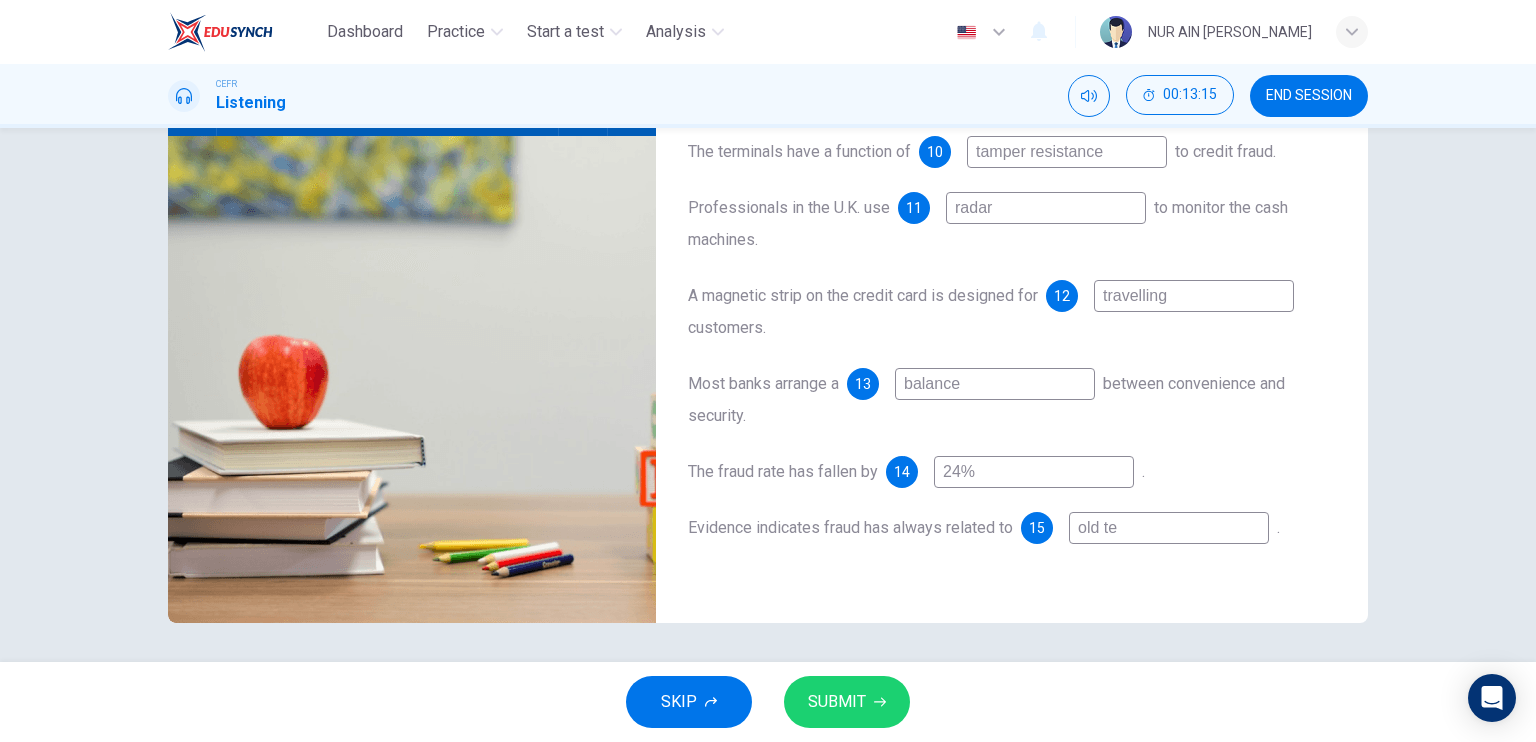 type on "96" 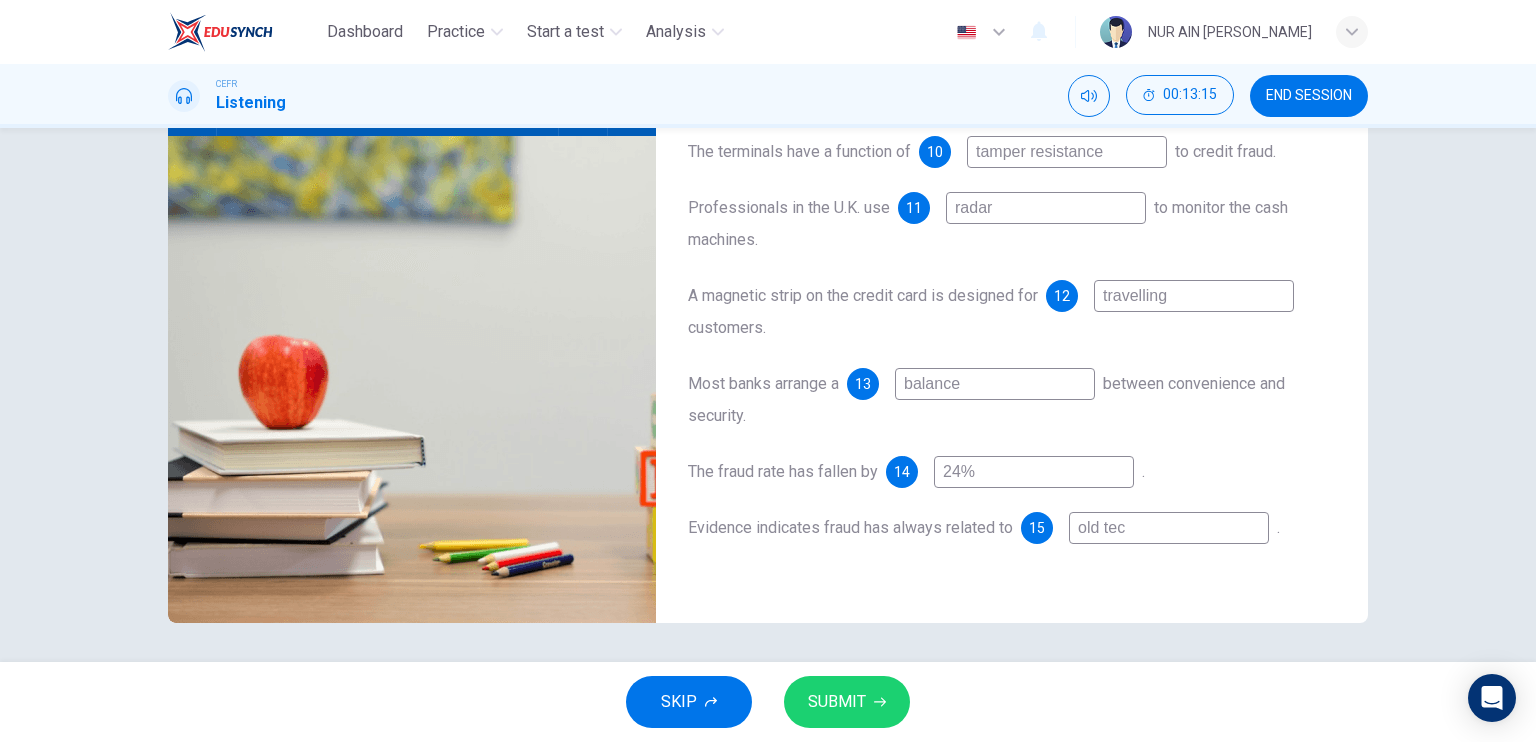 type on "96" 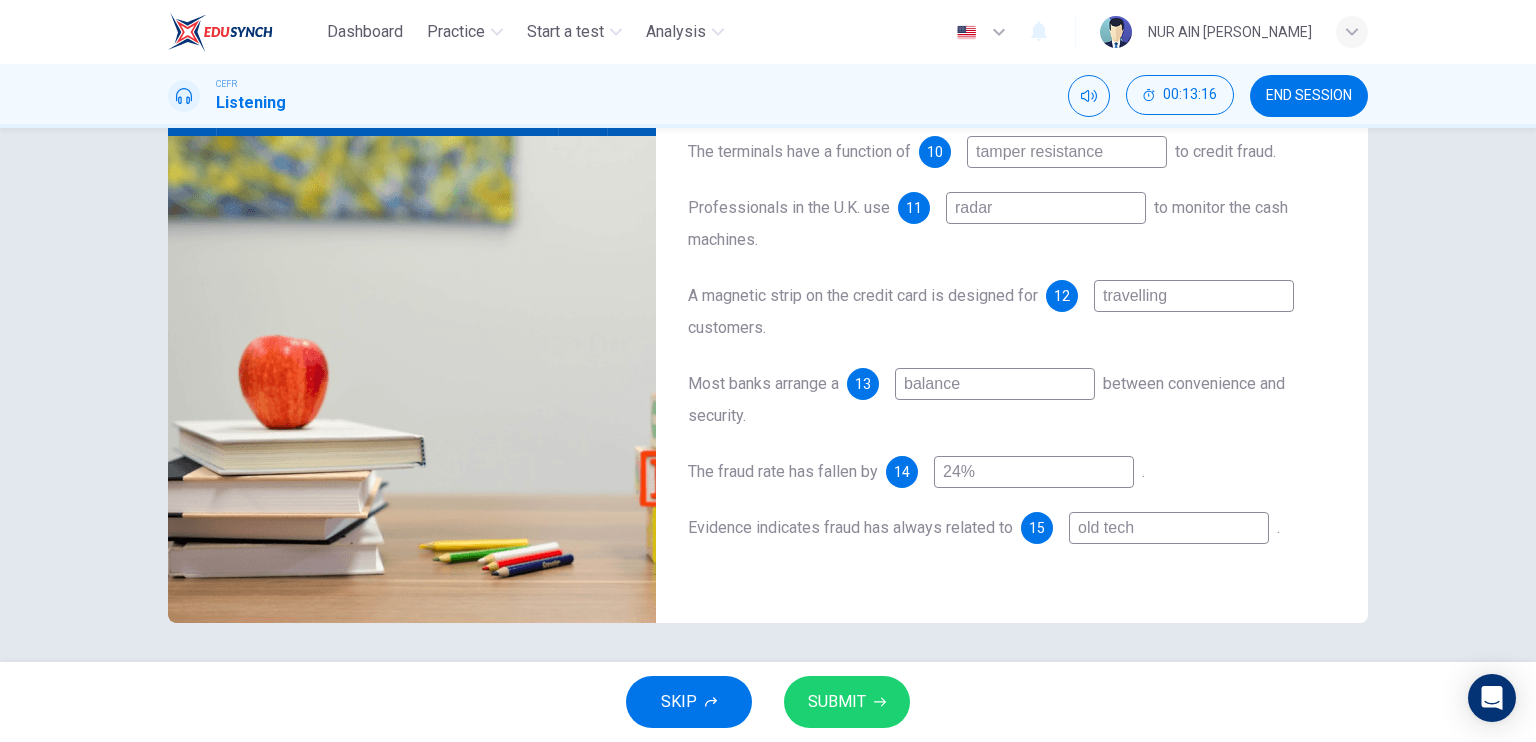 type on "96" 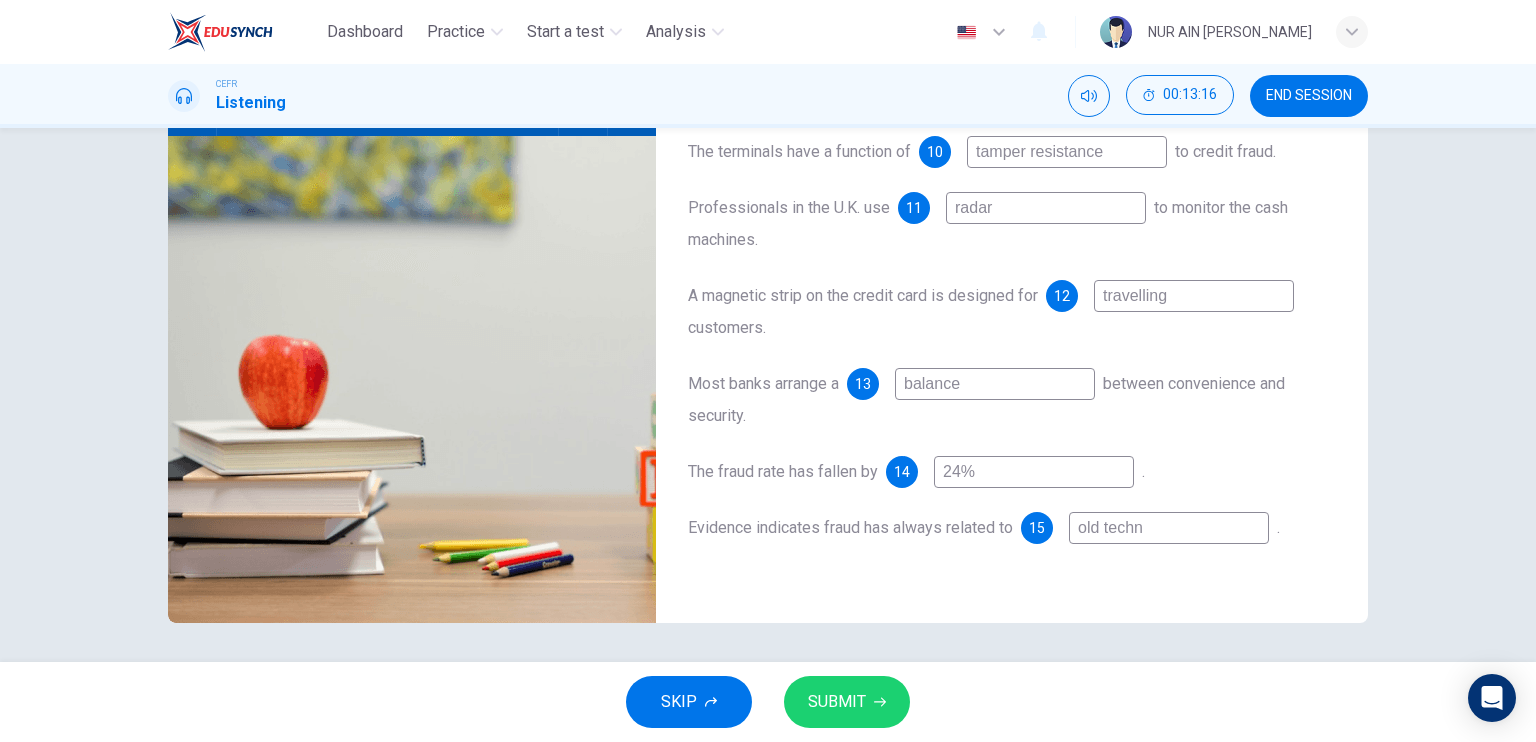 type on "old techno" 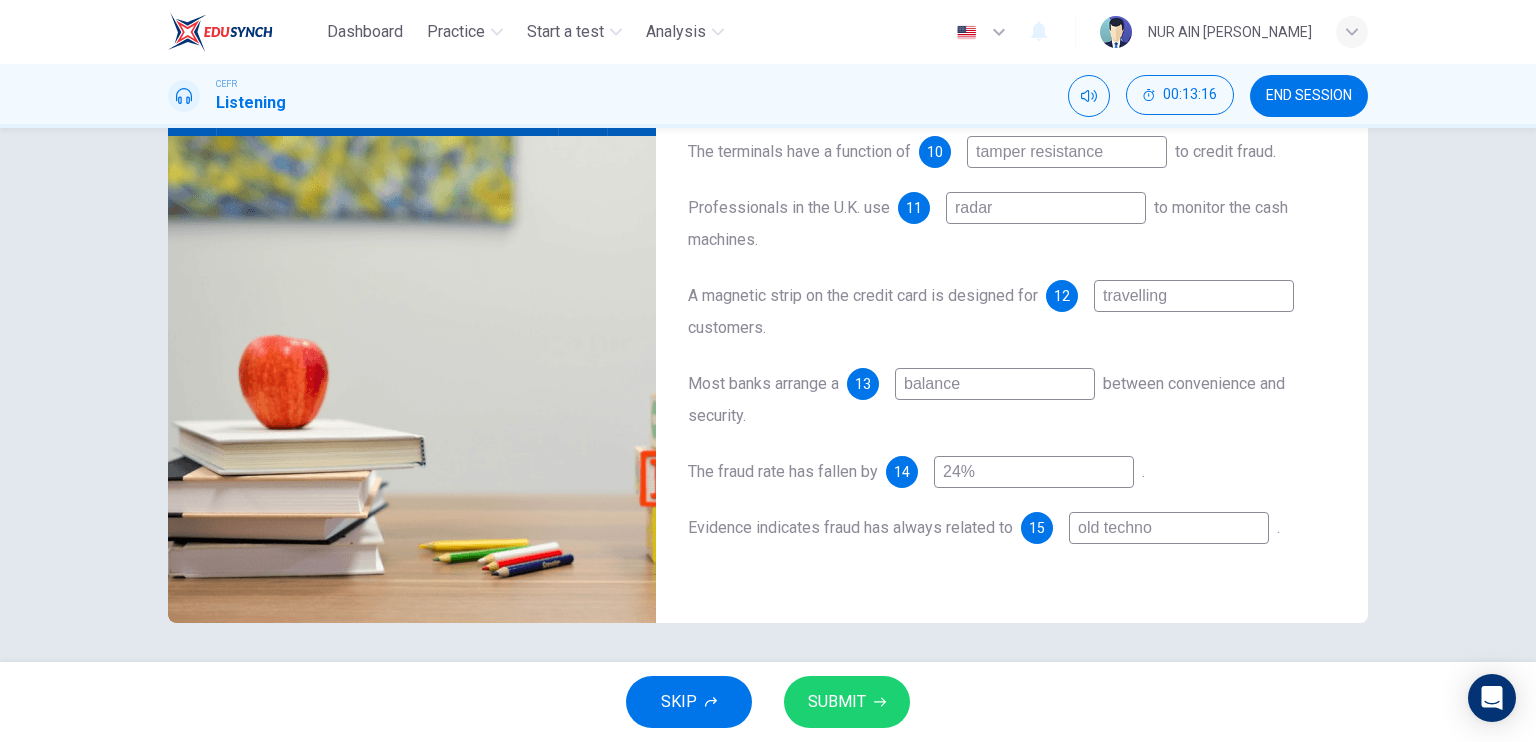 type on "96" 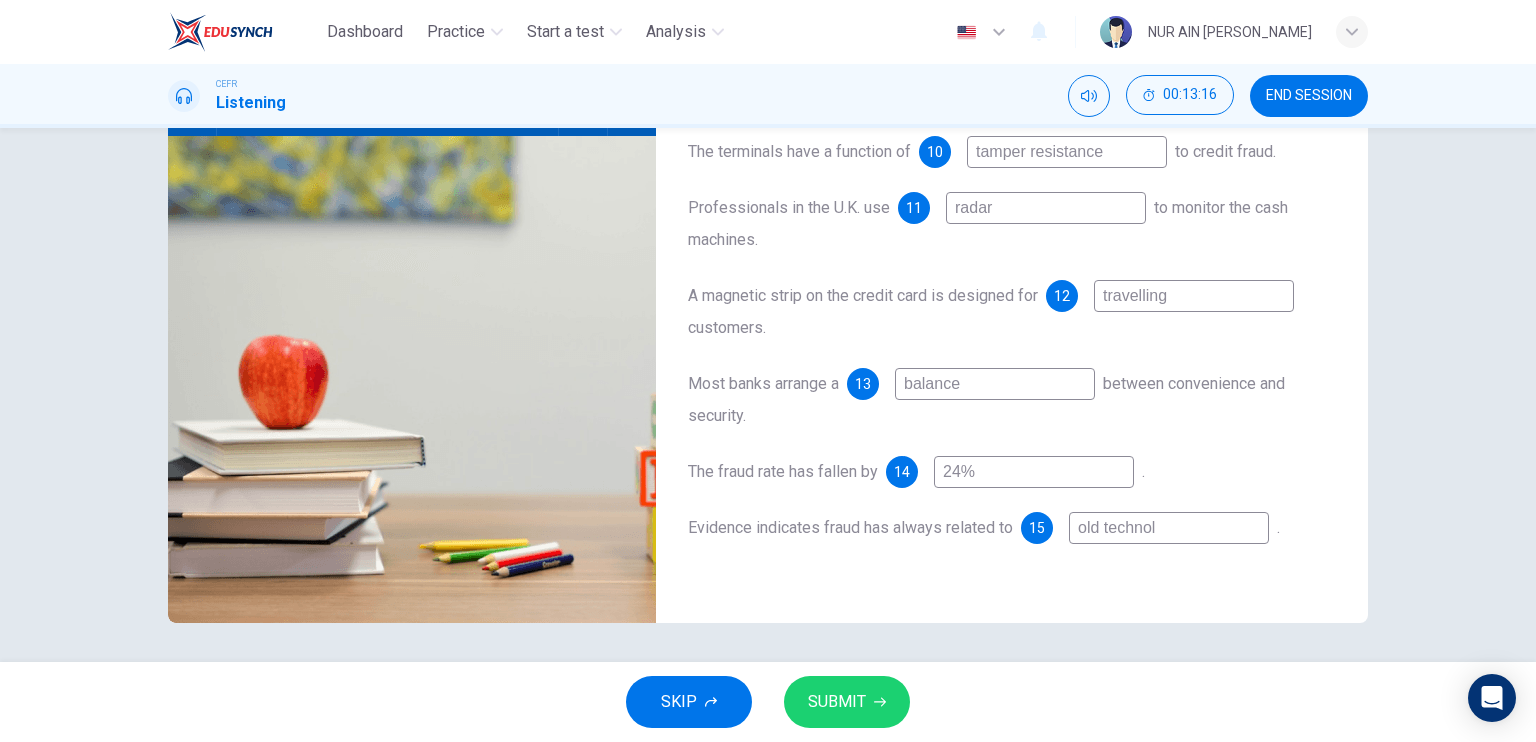 type on "96" 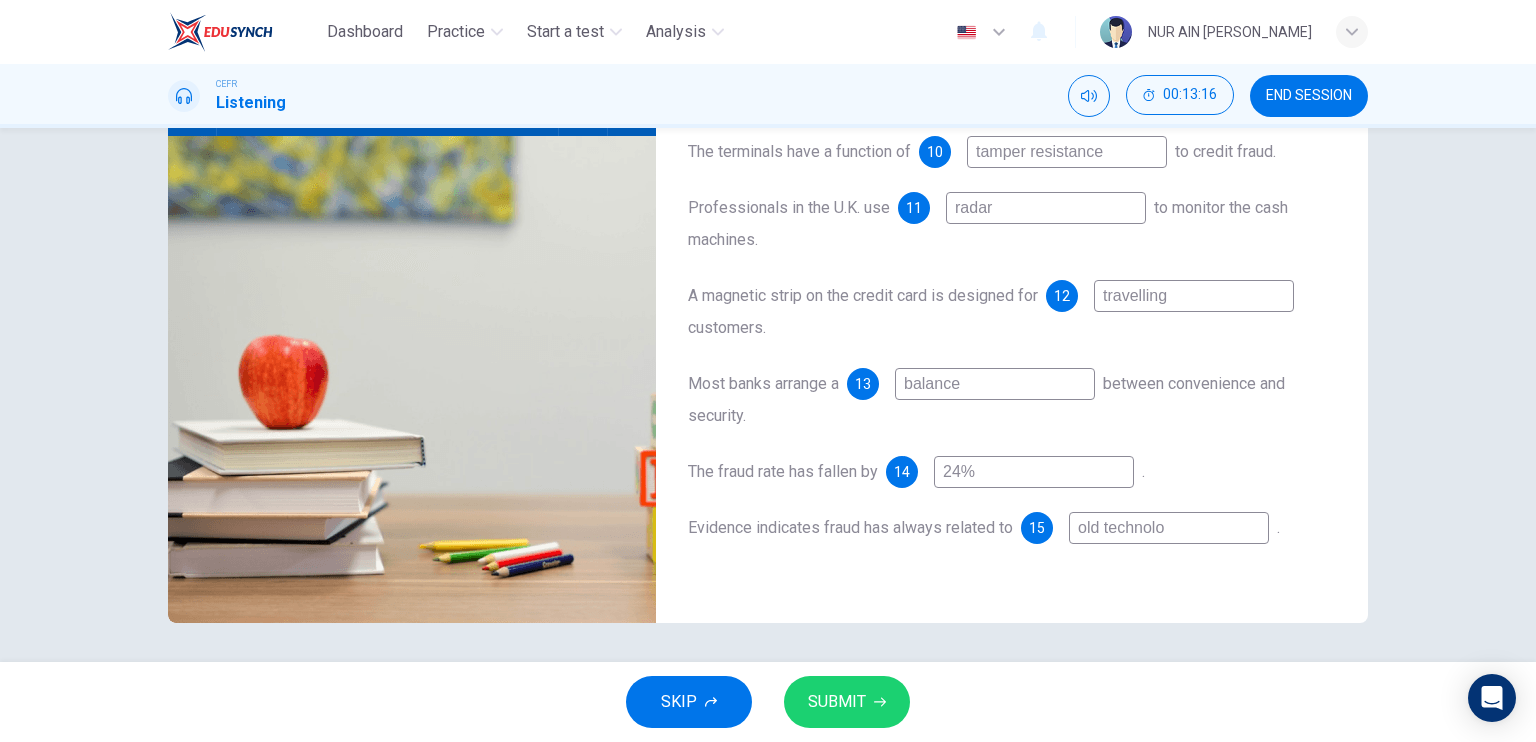 type on "97" 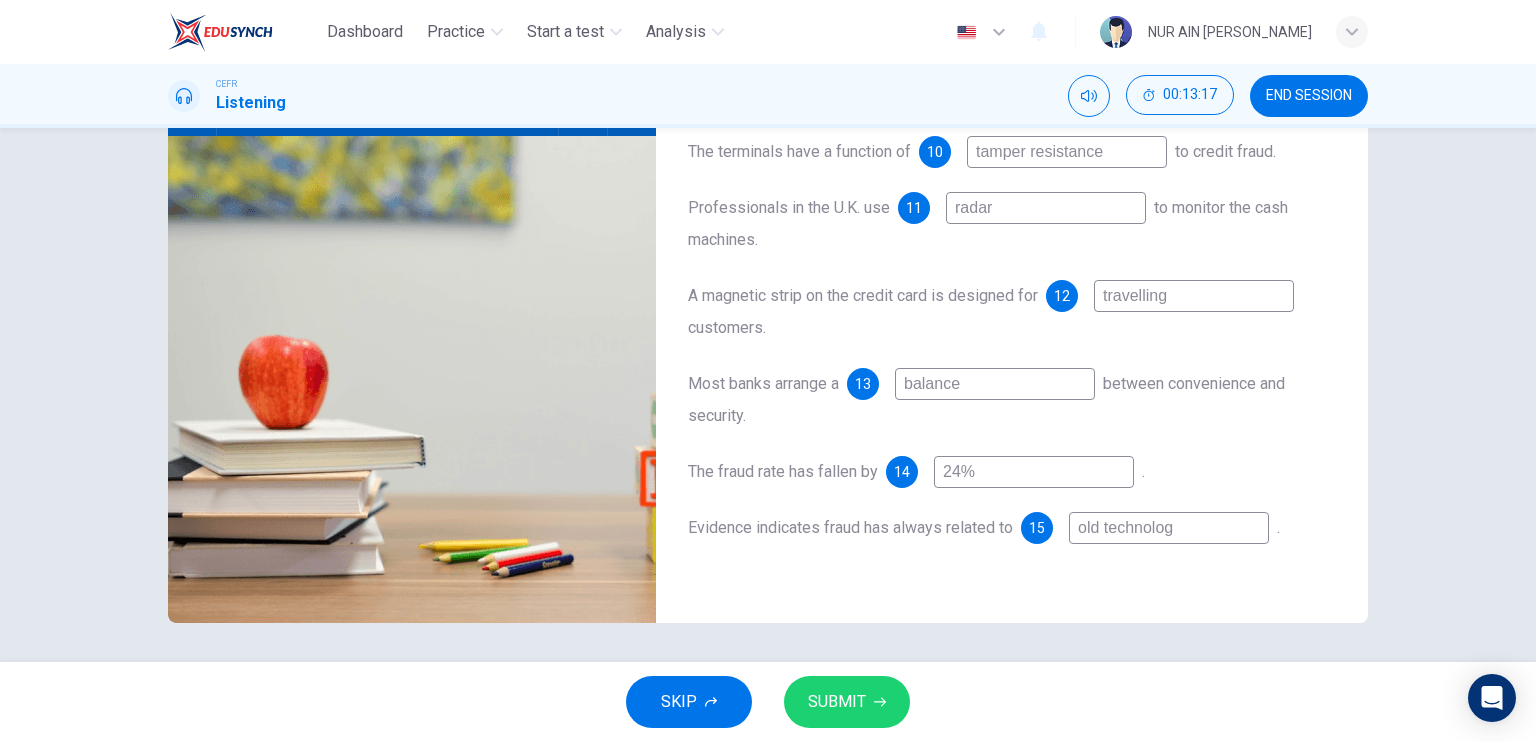 type on "97" 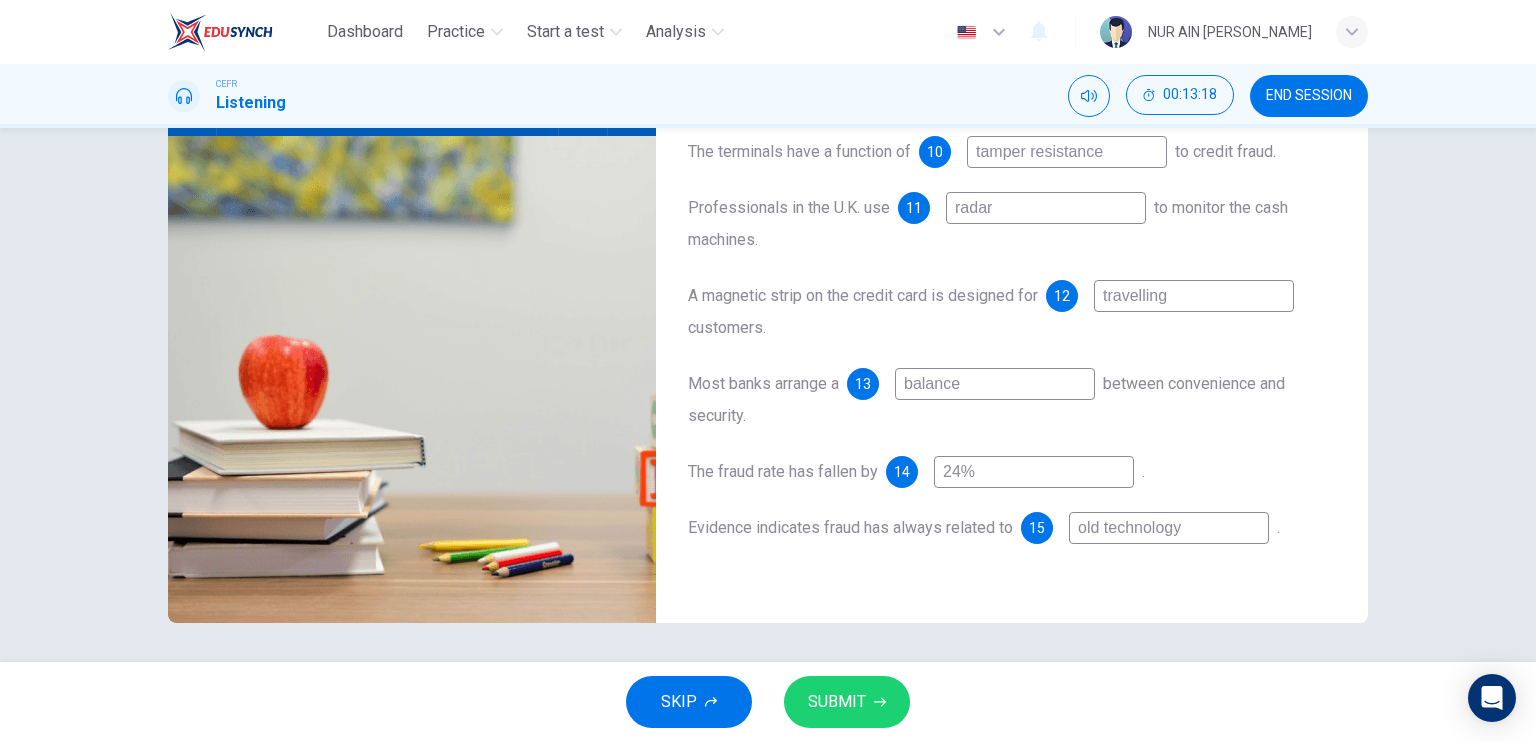 type on "97" 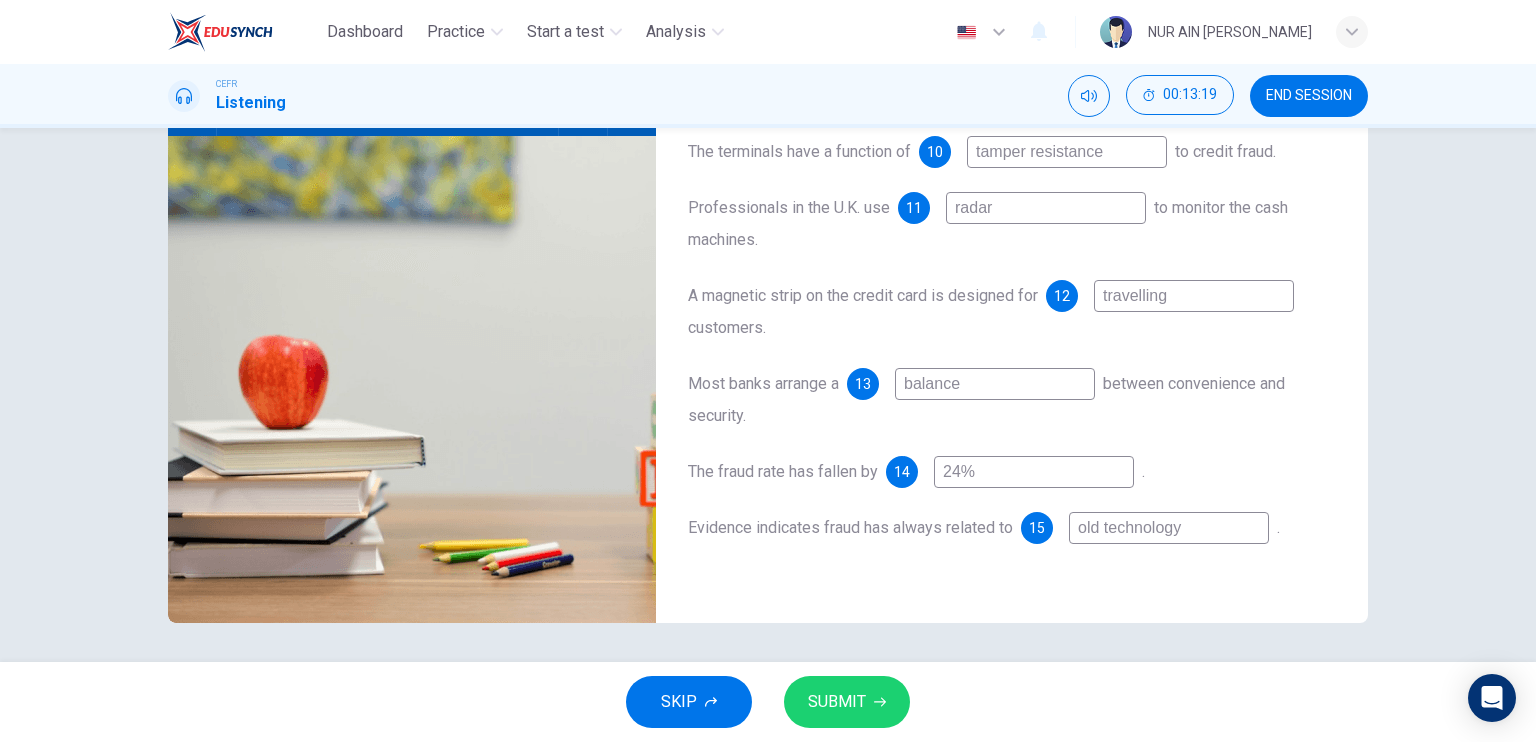 type on "old technology" 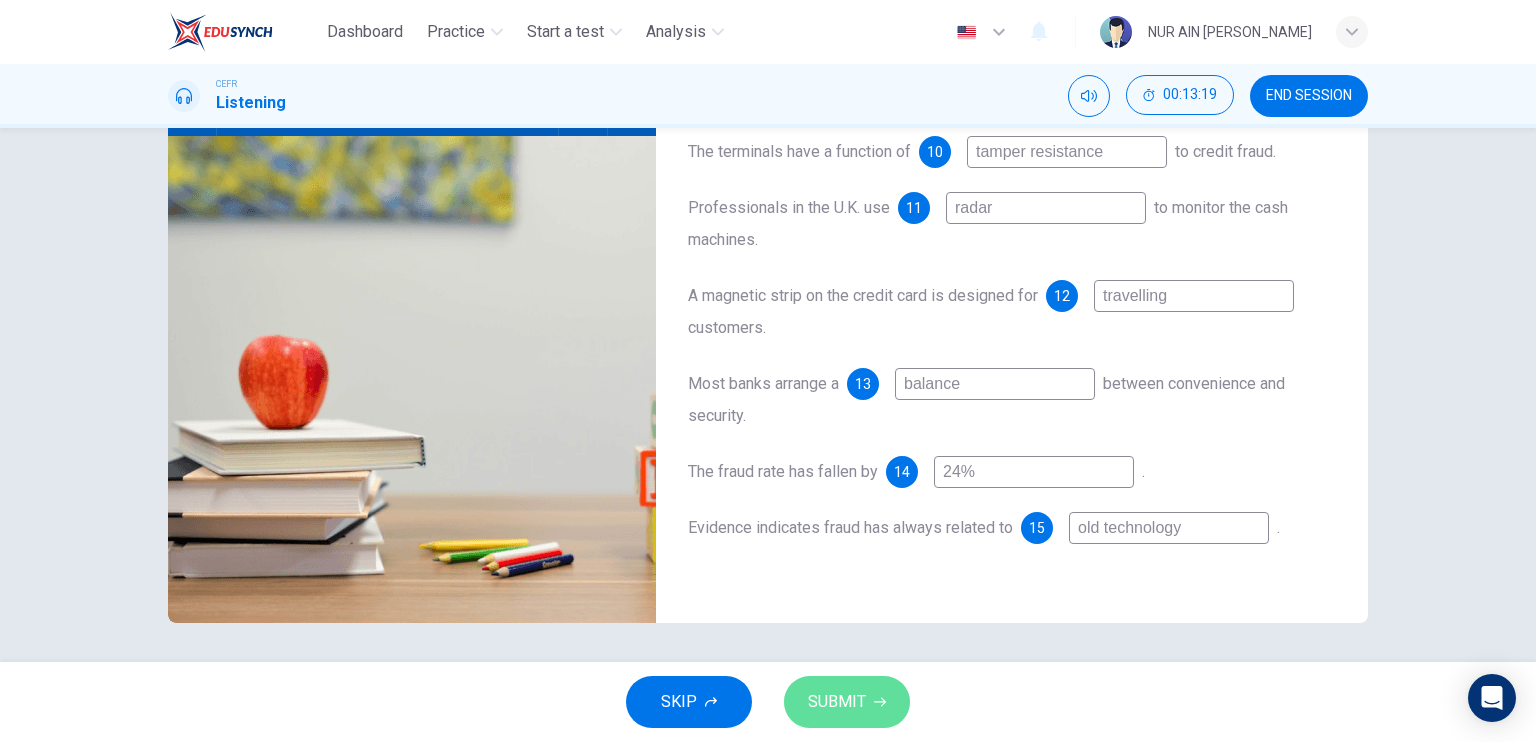 click on "SUBMIT" at bounding box center [837, 702] 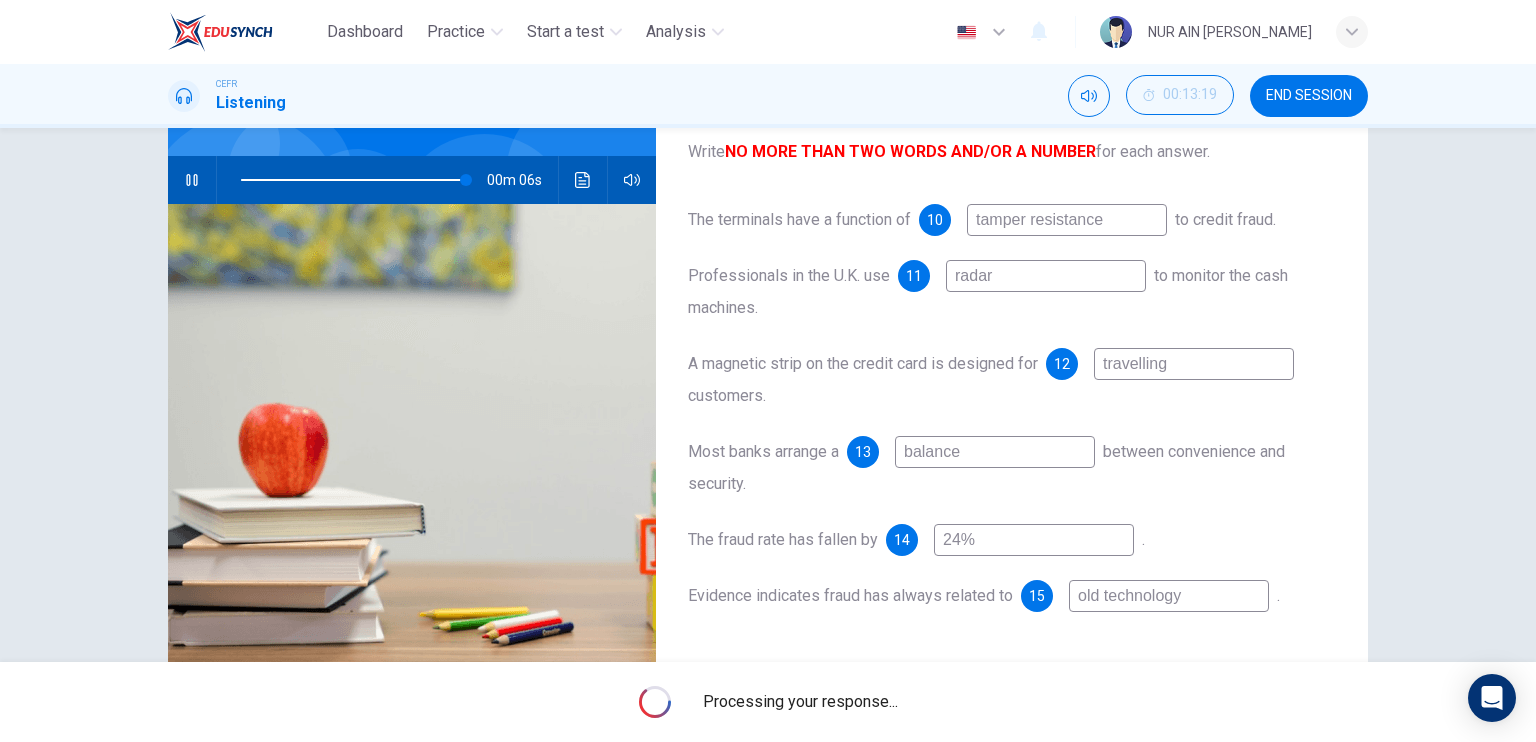scroll, scrollTop: 172, scrollLeft: 0, axis: vertical 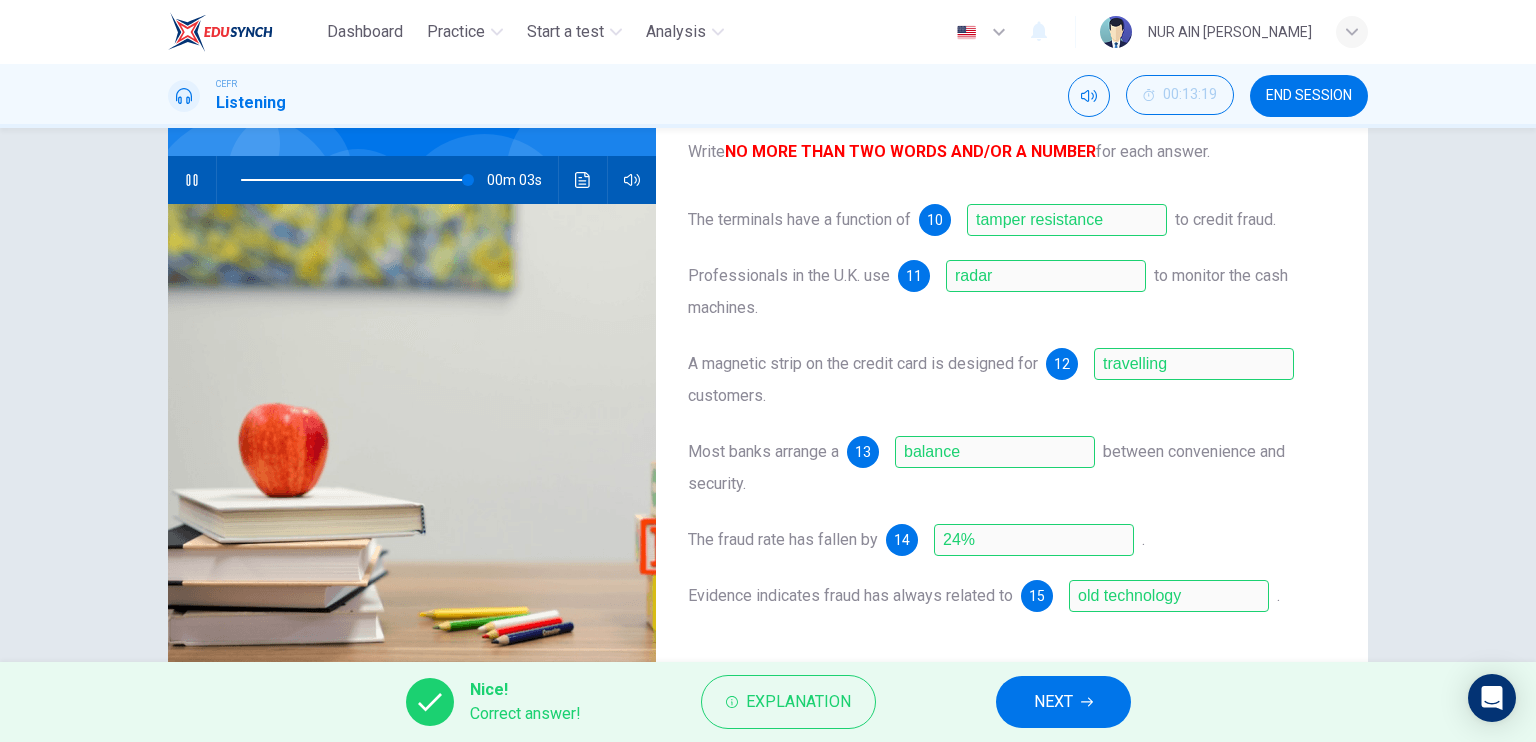 type on "99" 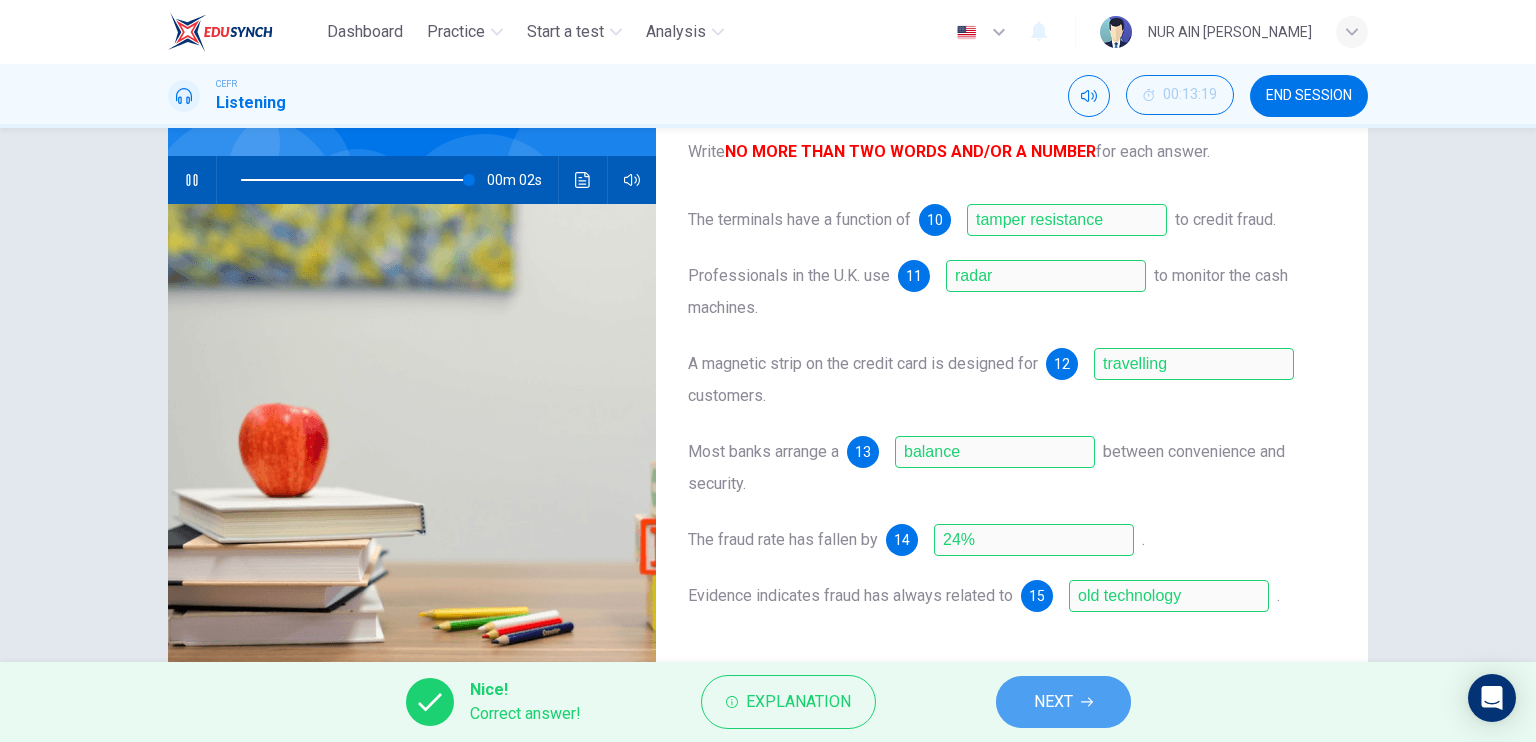 click on "NEXT" at bounding box center (1063, 702) 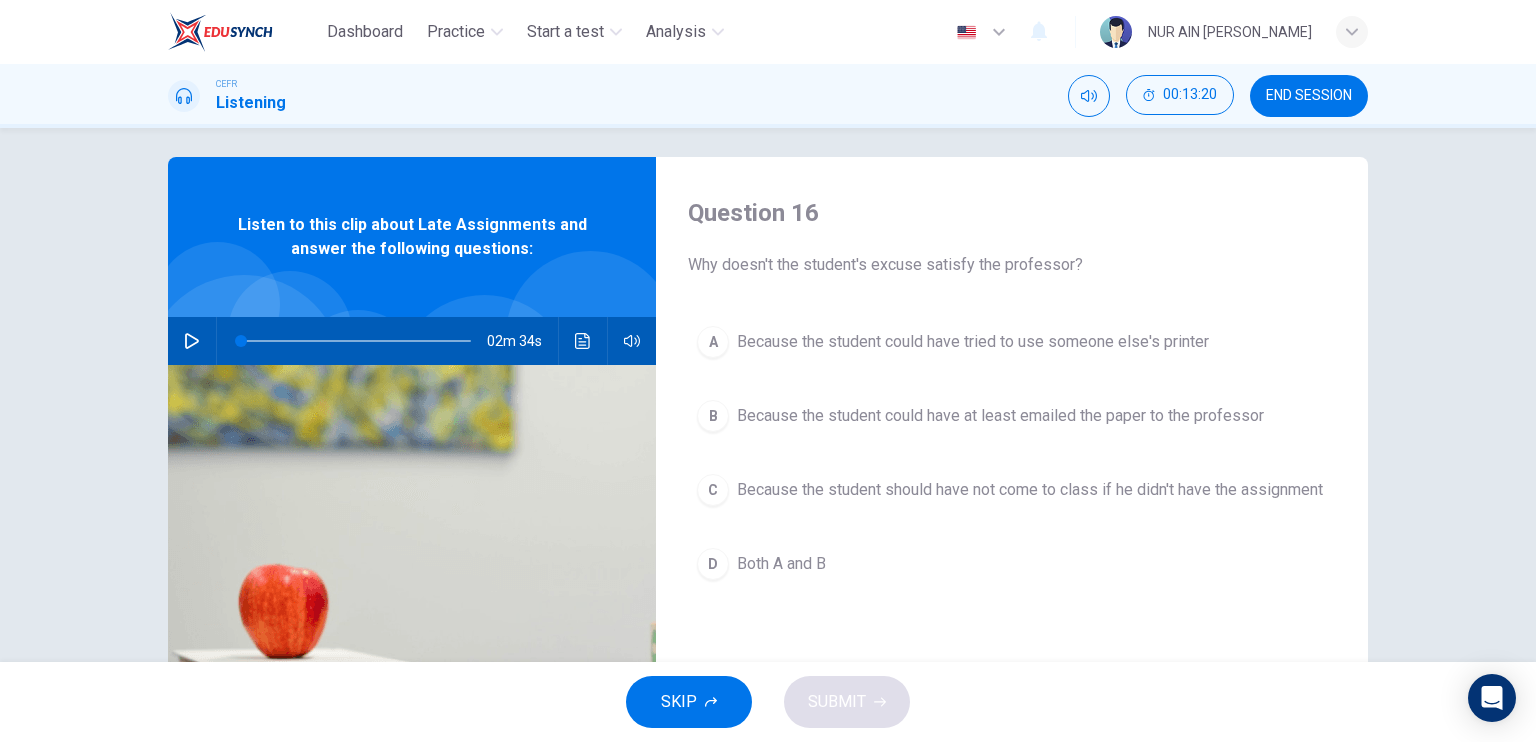 scroll, scrollTop: 16, scrollLeft: 0, axis: vertical 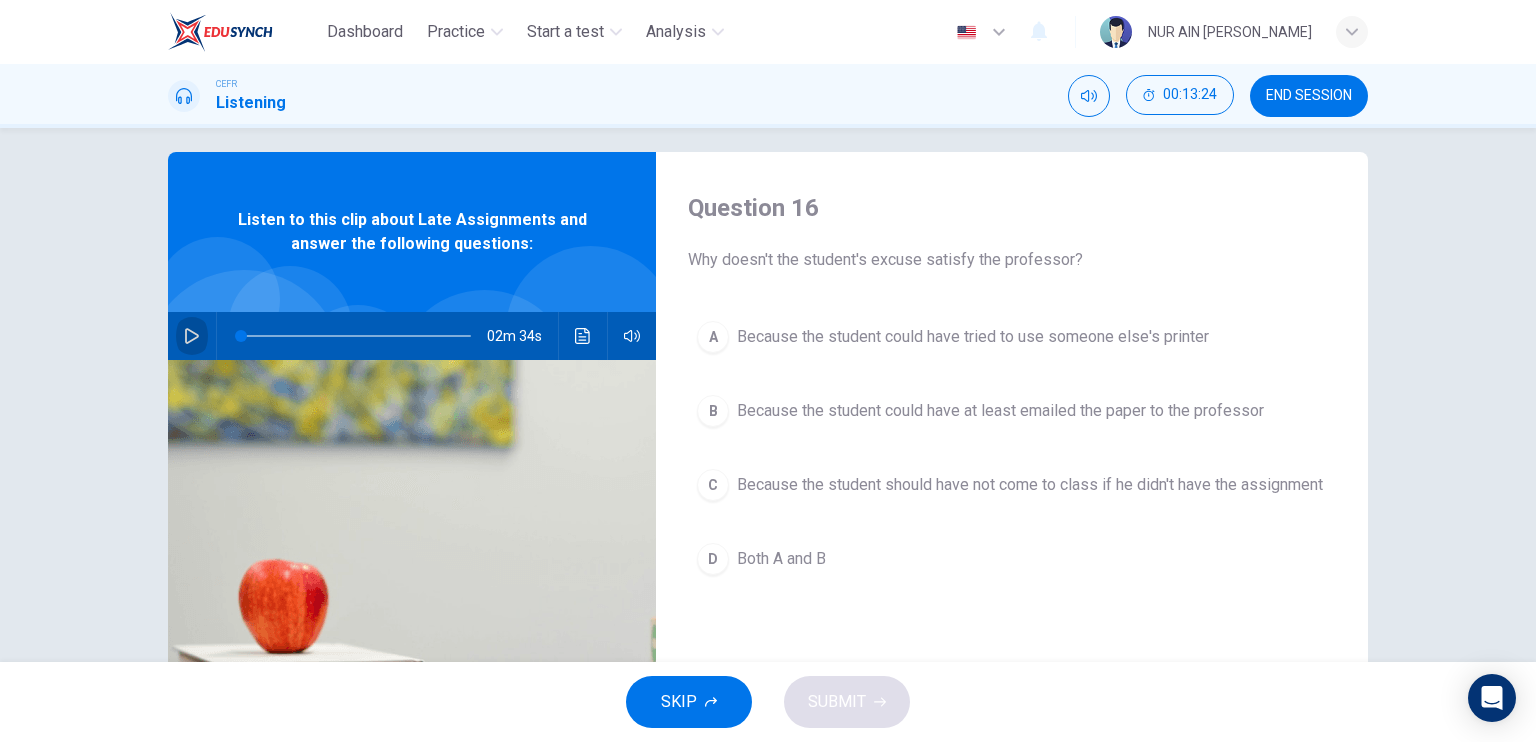 click 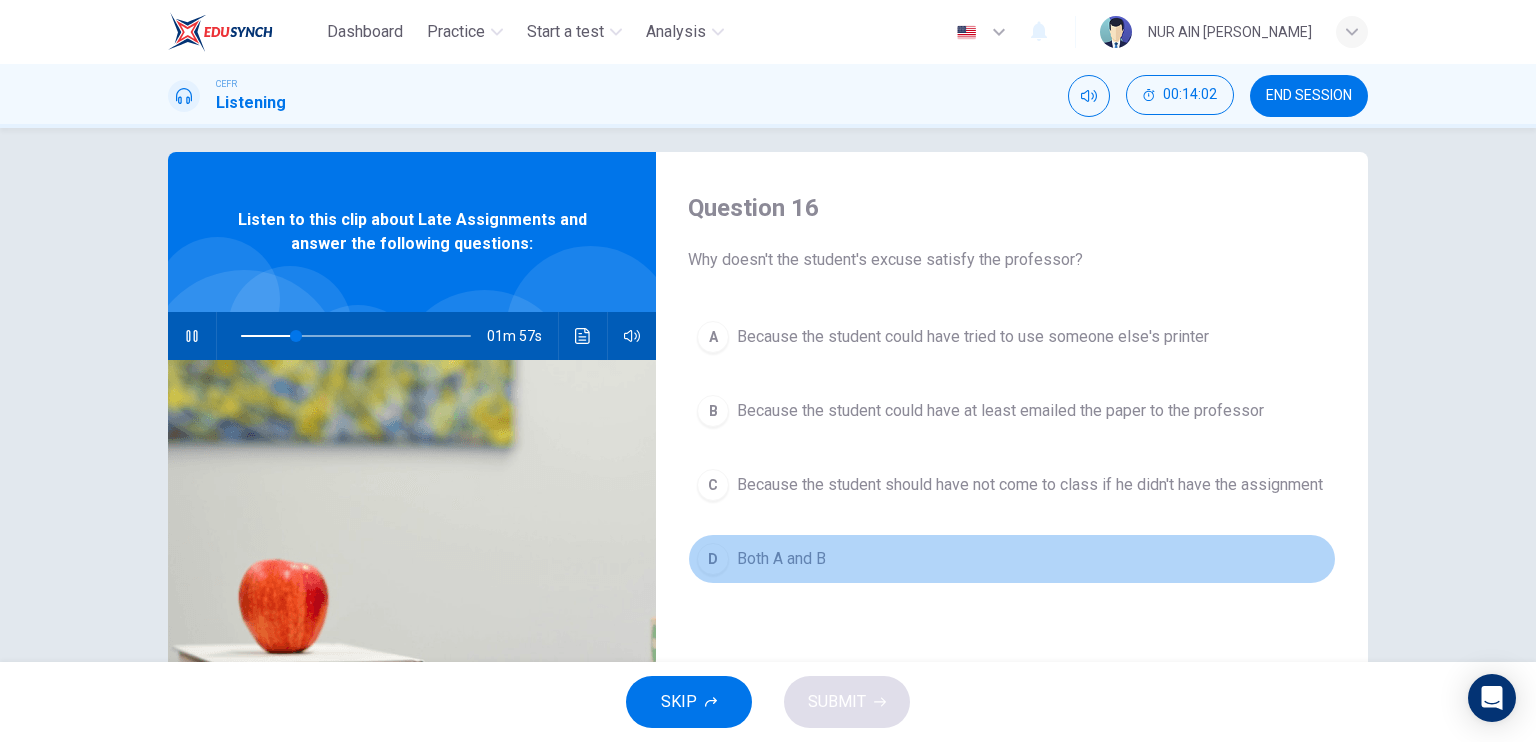 click on "D" at bounding box center [713, 559] 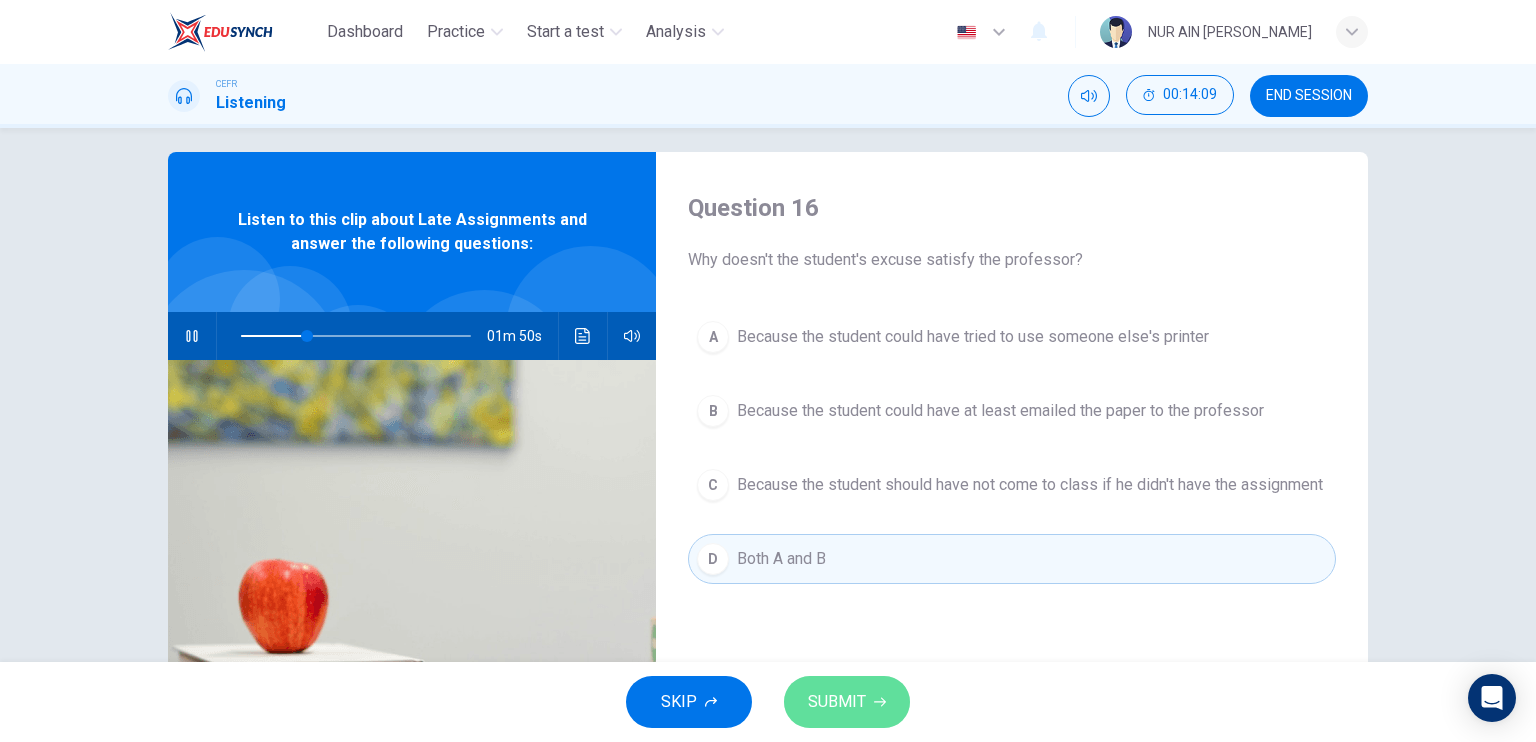 click on "SUBMIT" at bounding box center [847, 702] 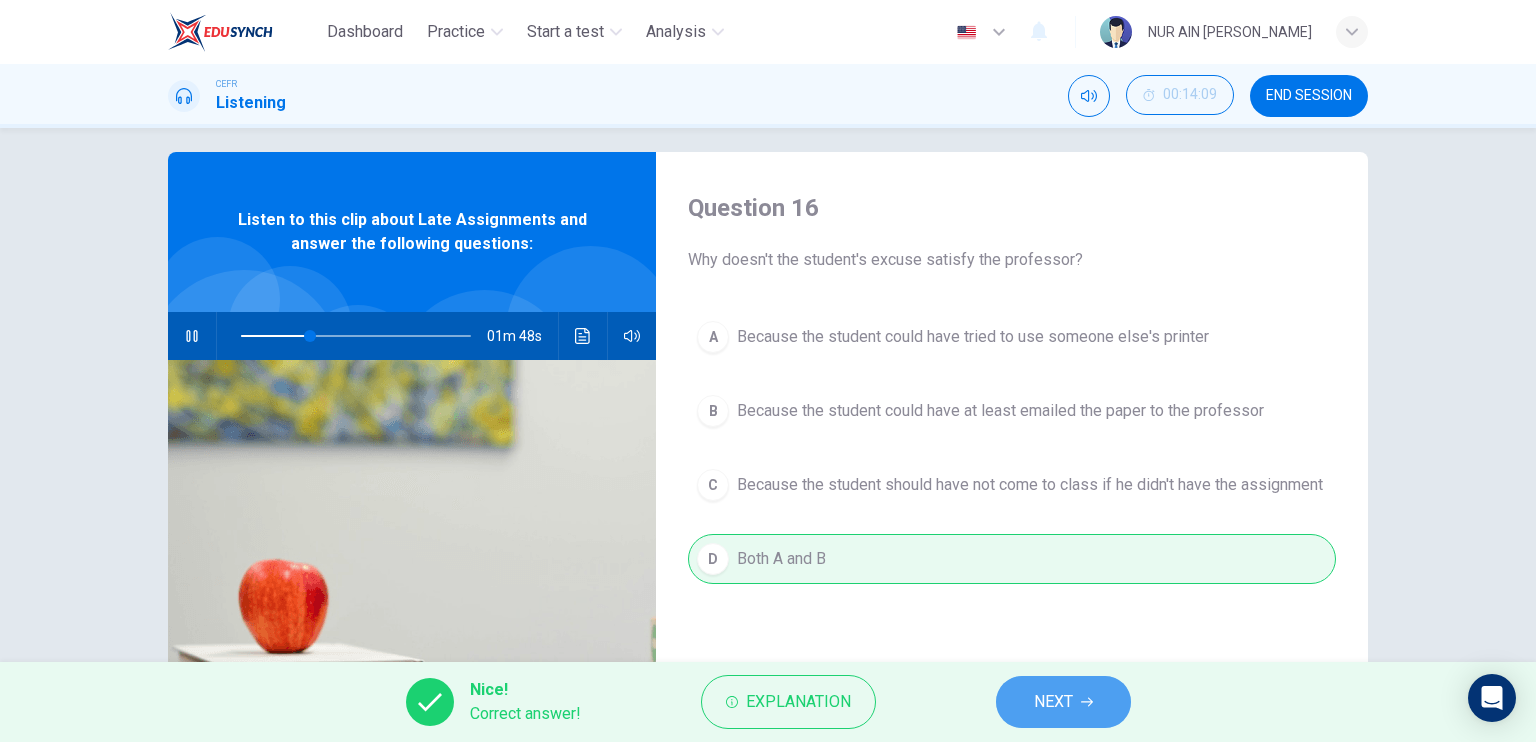 click on "NEXT" at bounding box center (1053, 702) 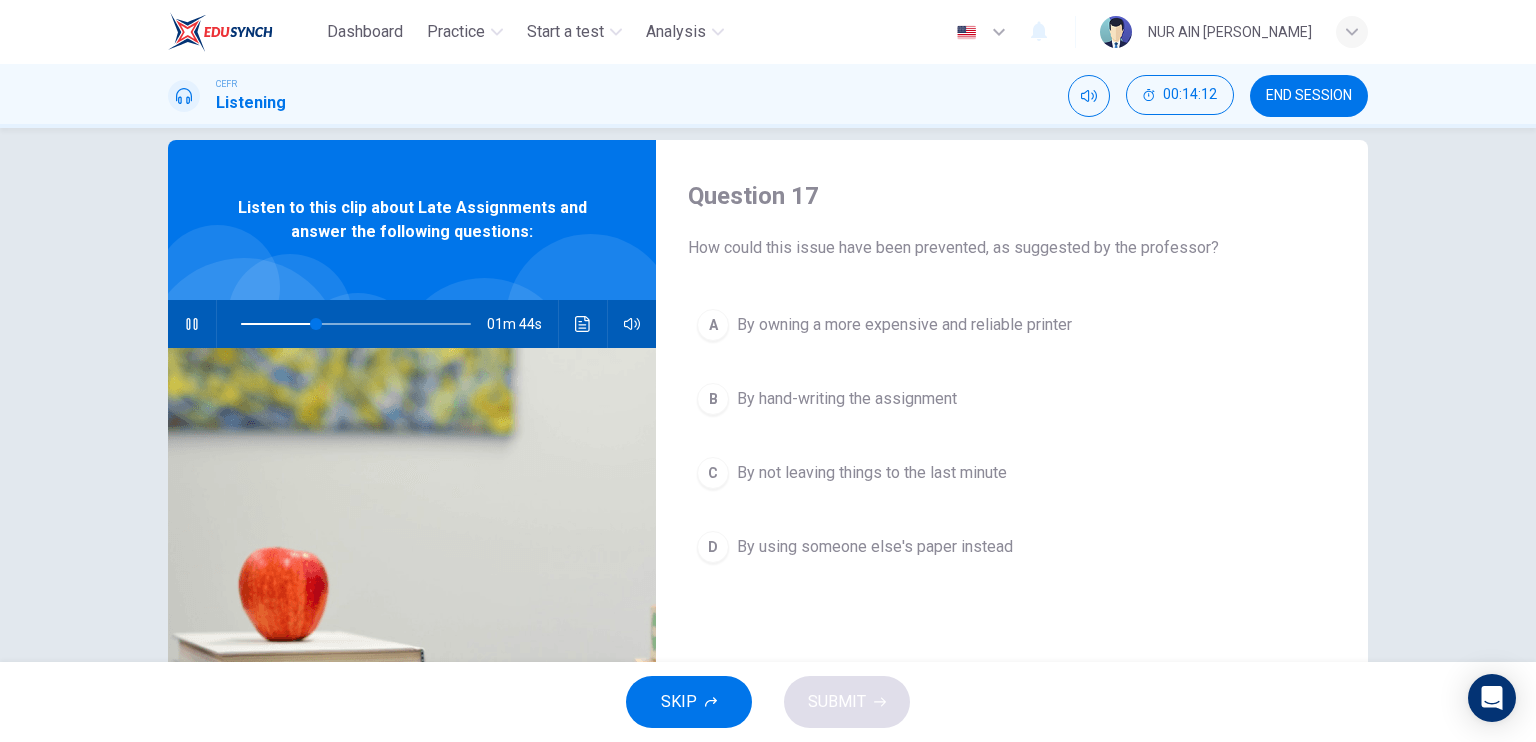 scroll, scrollTop: 28, scrollLeft: 0, axis: vertical 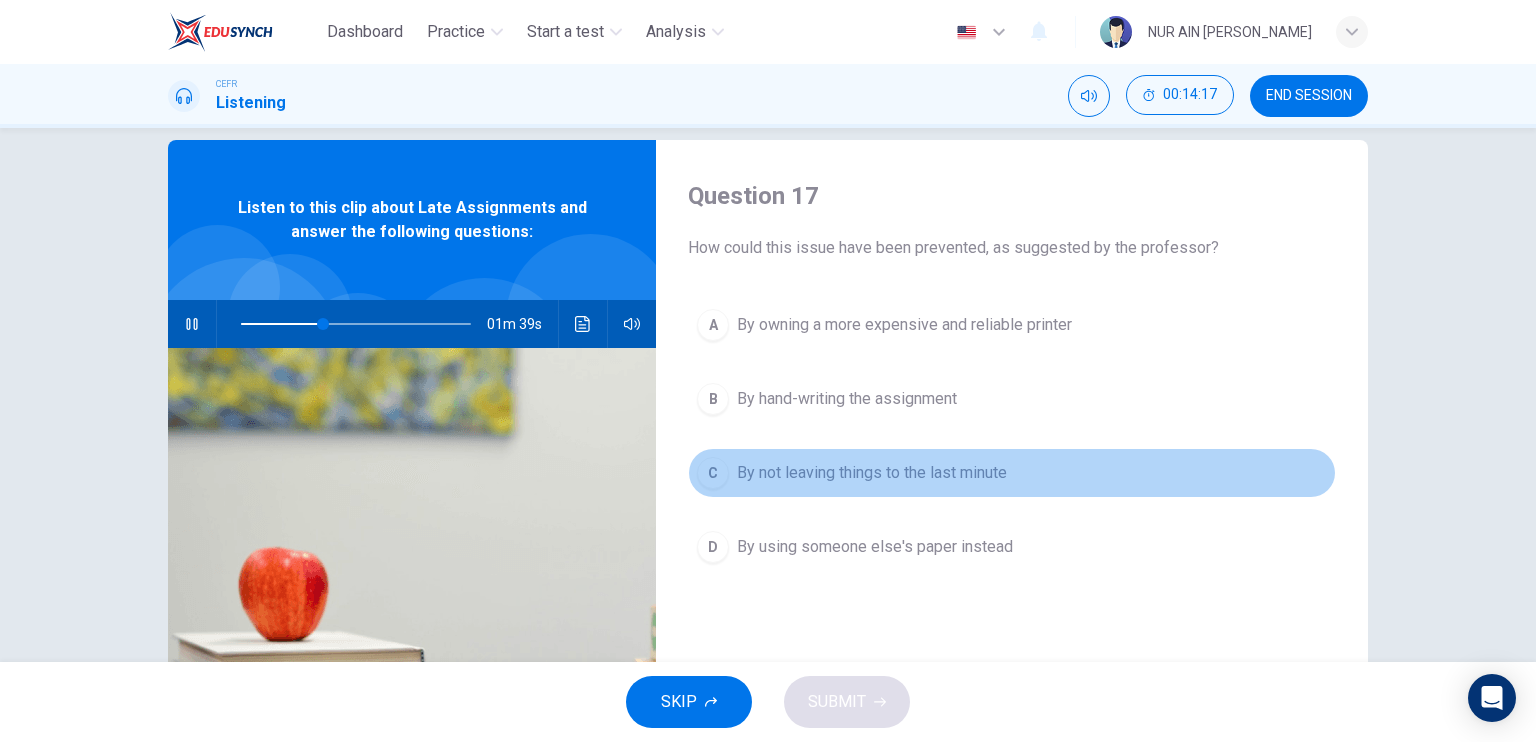 click on "By not leaving things to the last minute" at bounding box center [872, 473] 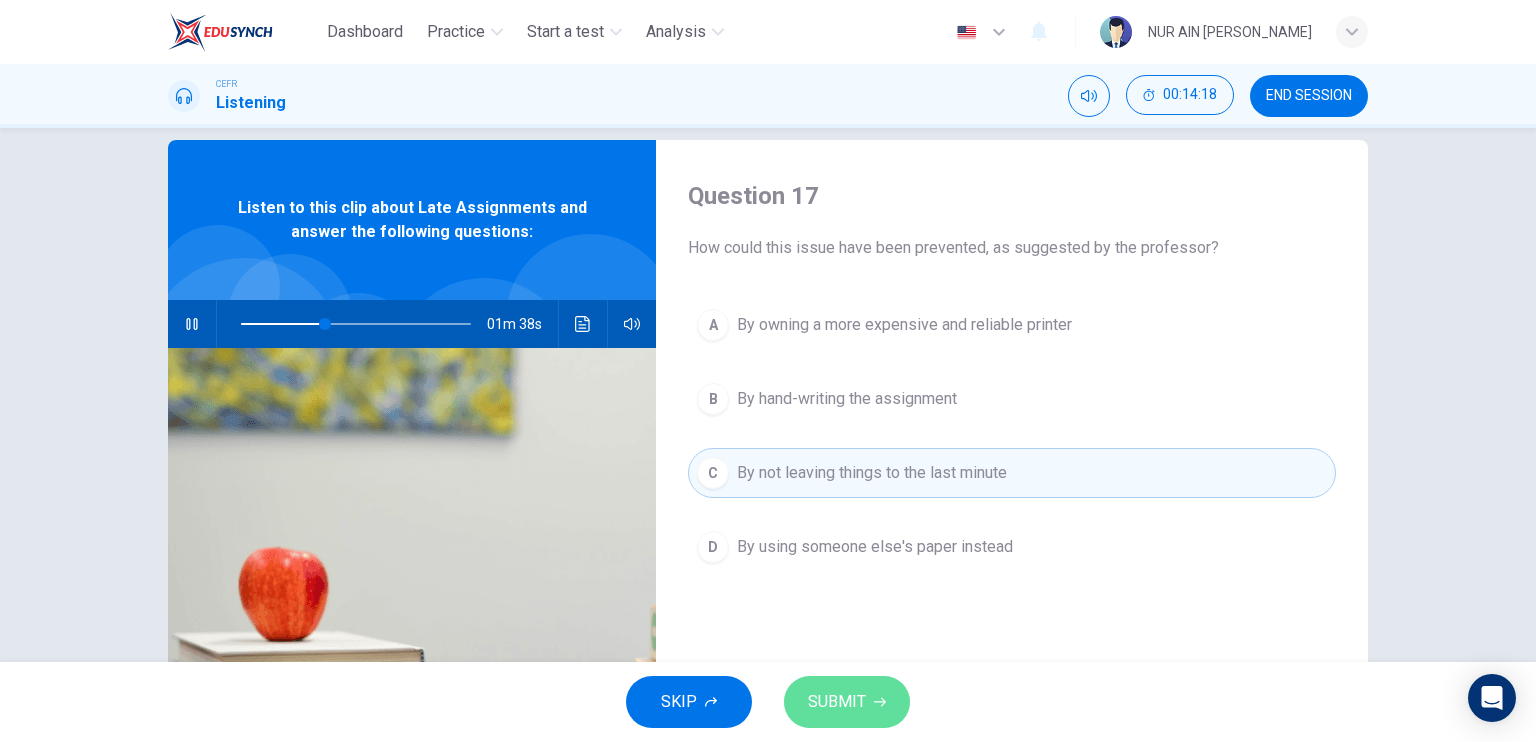 click on "SUBMIT" at bounding box center [847, 702] 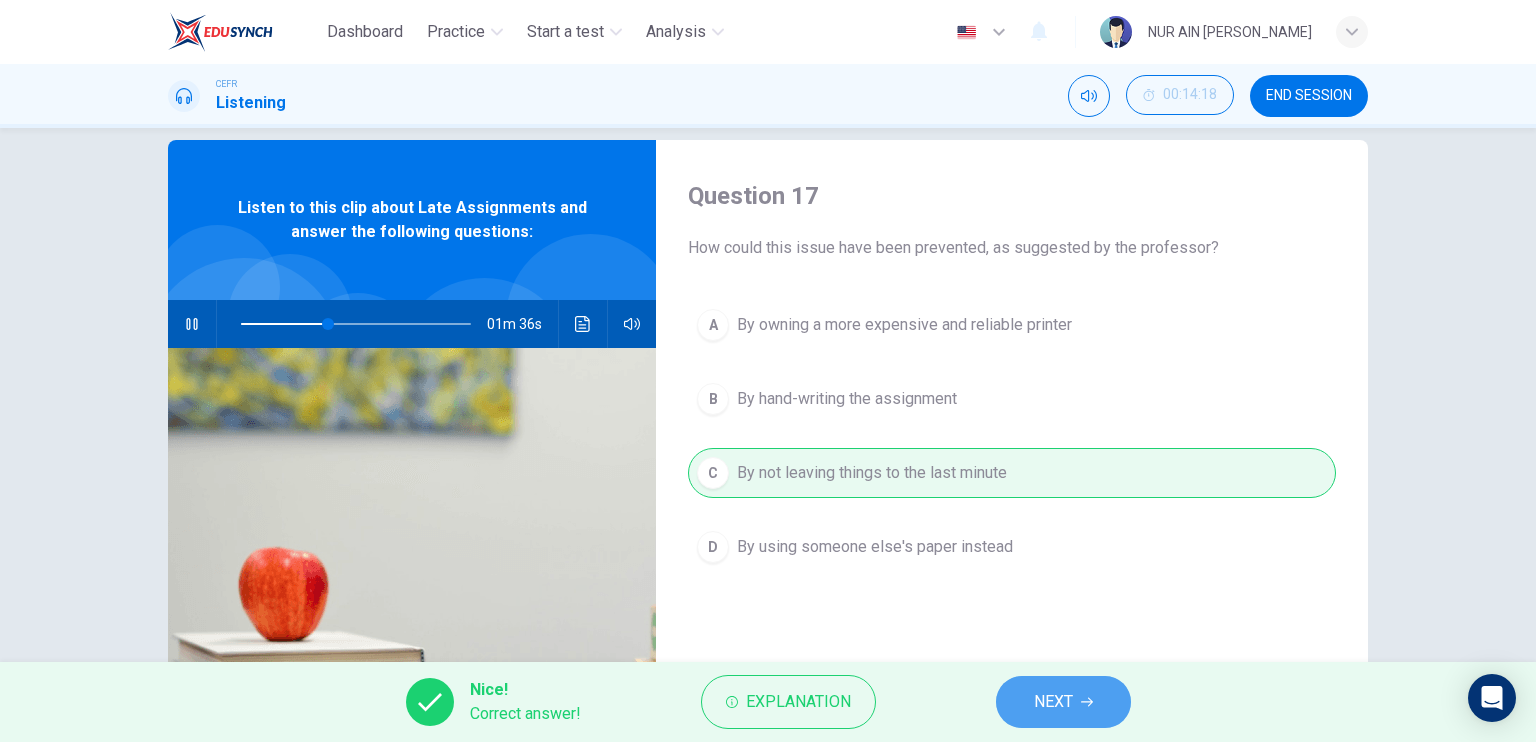 click on "NEXT" at bounding box center [1063, 702] 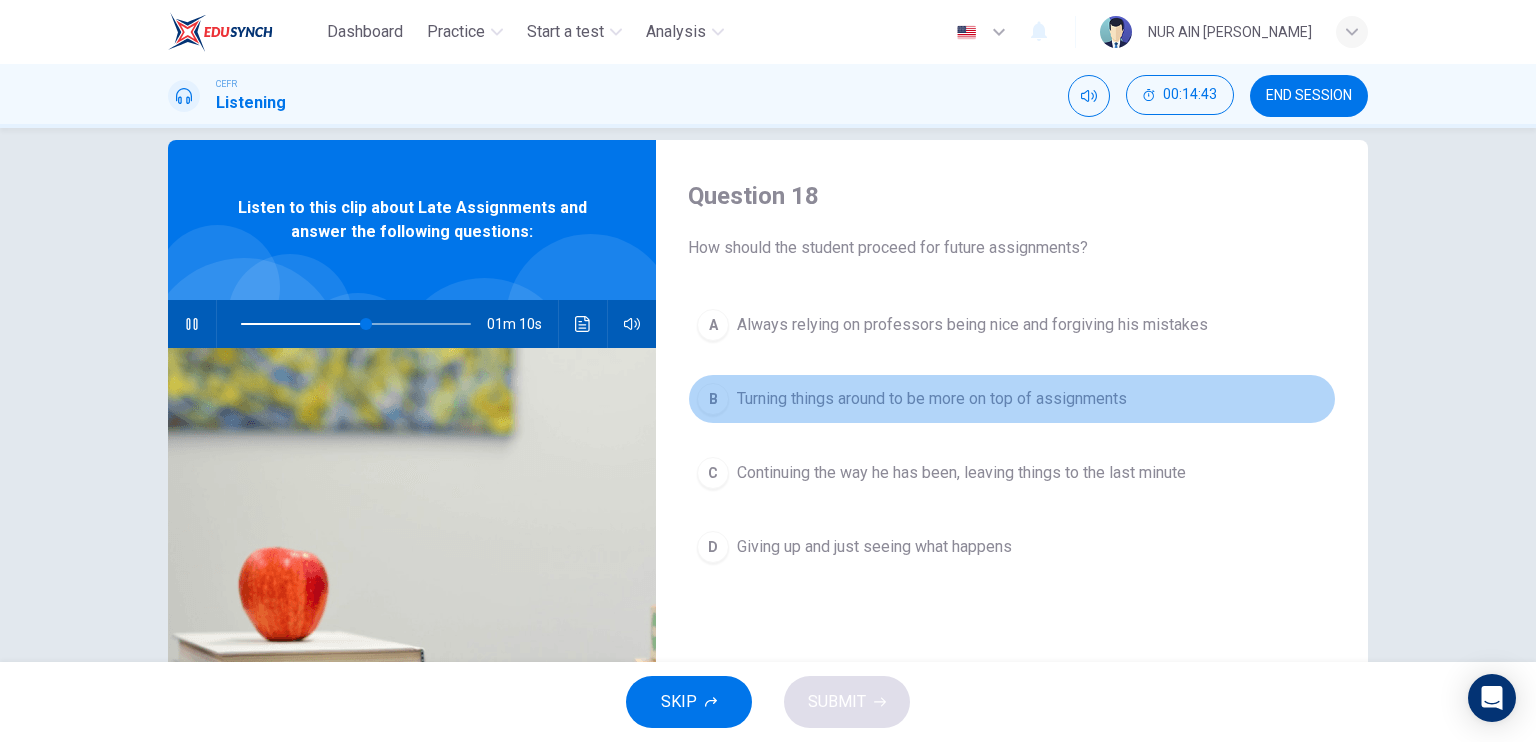 click on "Turning things around to be more on top of assignments" at bounding box center (932, 399) 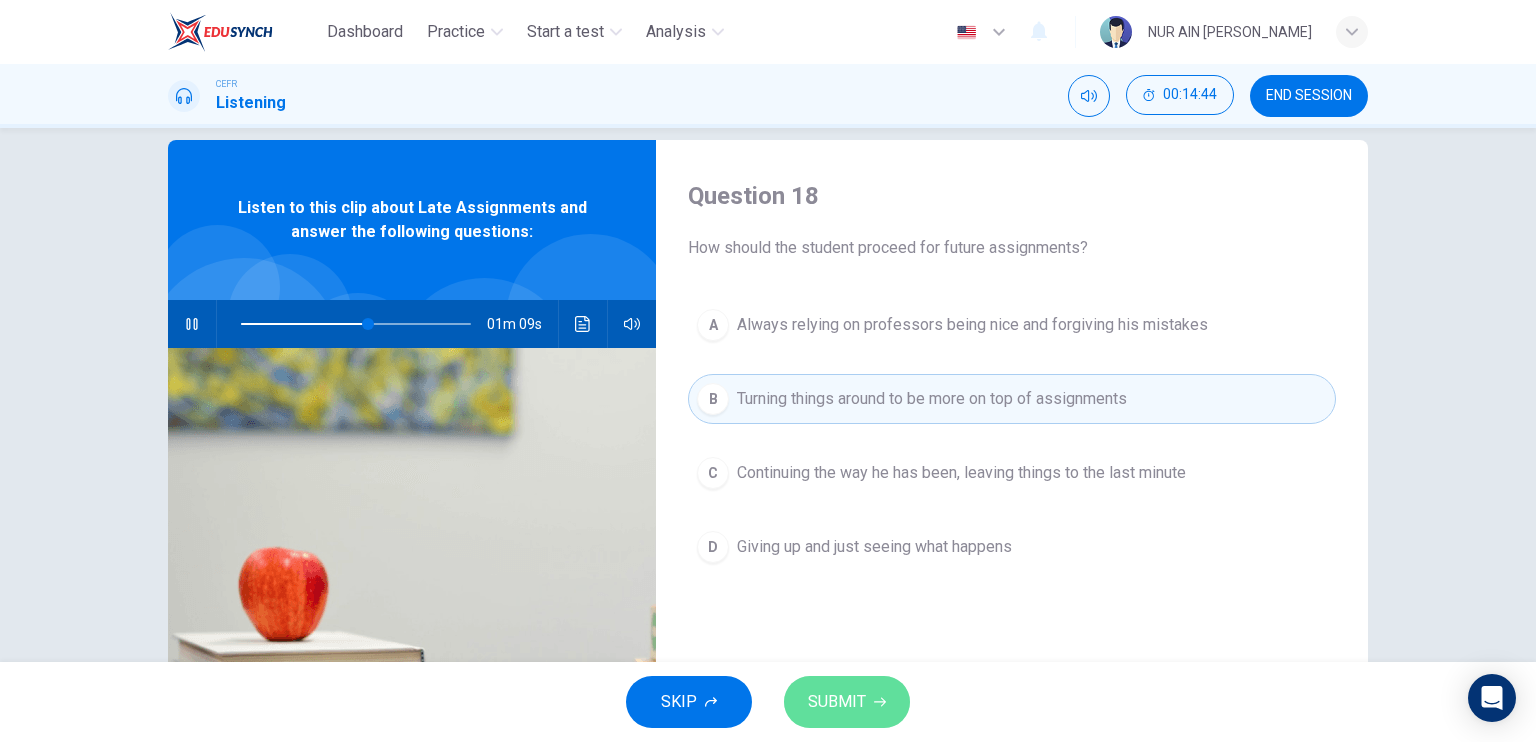 click on "SUBMIT" at bounding box center (837, 702) 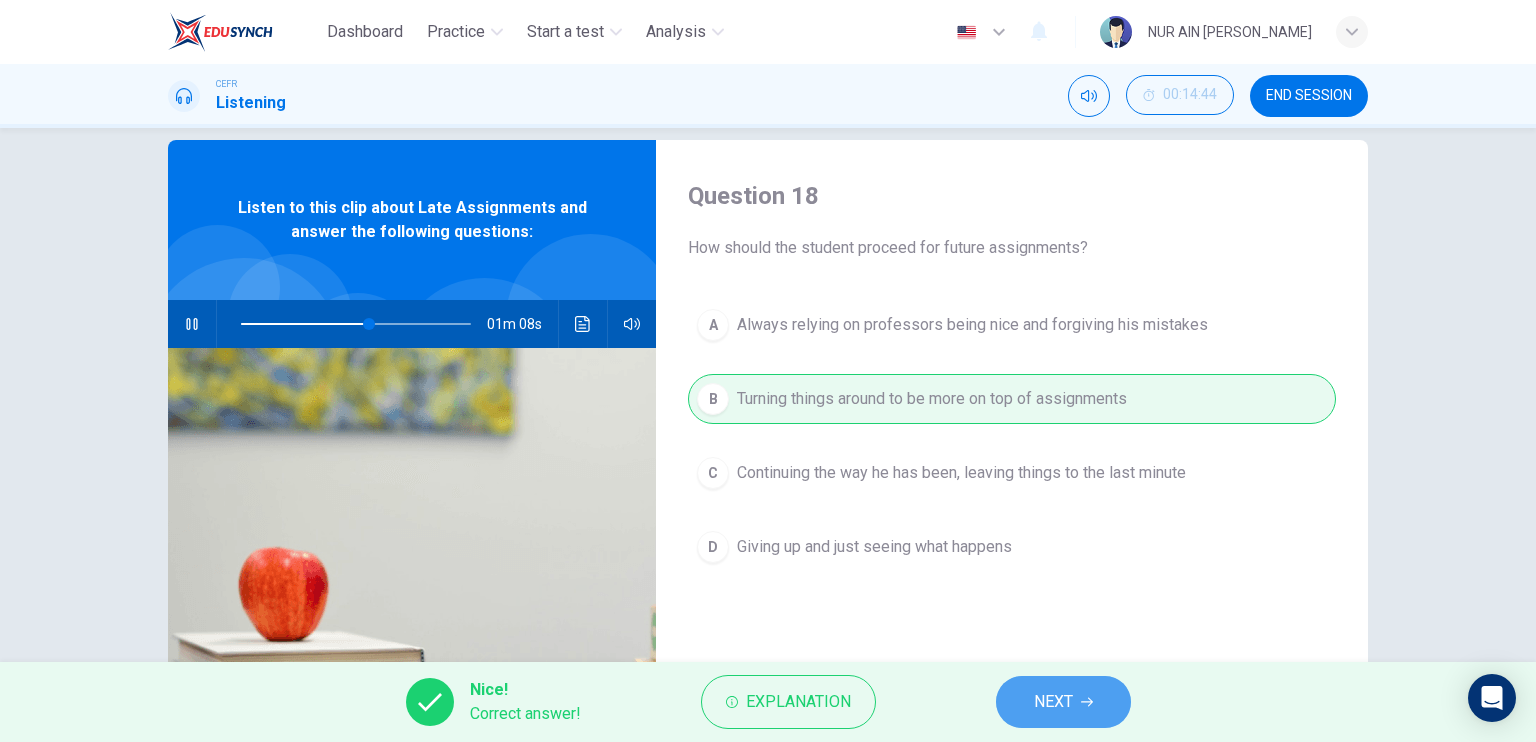 click on "NEXT" at bounding box center [1063, 702] 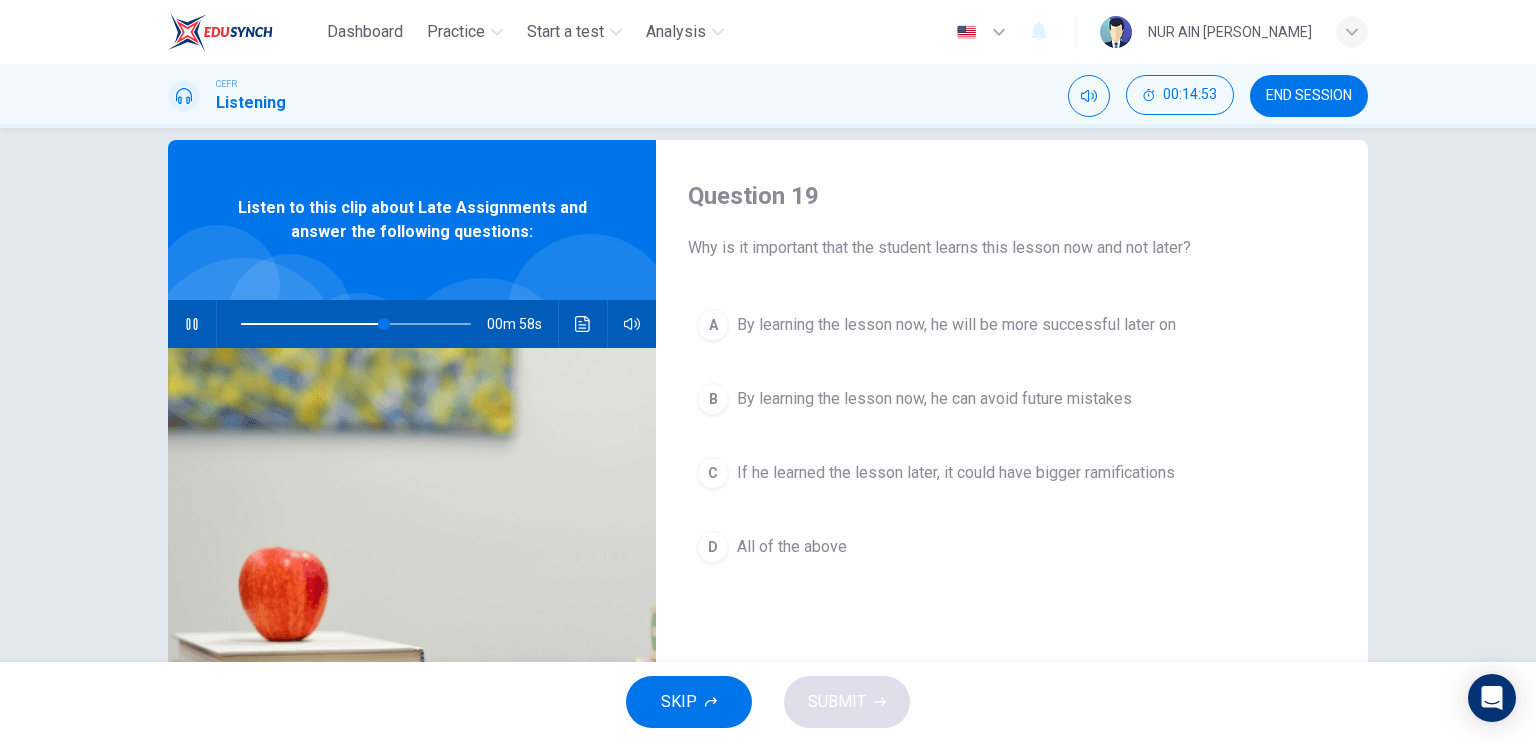 click on "A By learning the lesson now, he will be more successful later on B By learning the lesson now, he can avoid future mistakes C If he learned the lesson later, it could have bigger ramifications D All of the above" at bounding box center (1012, 456) 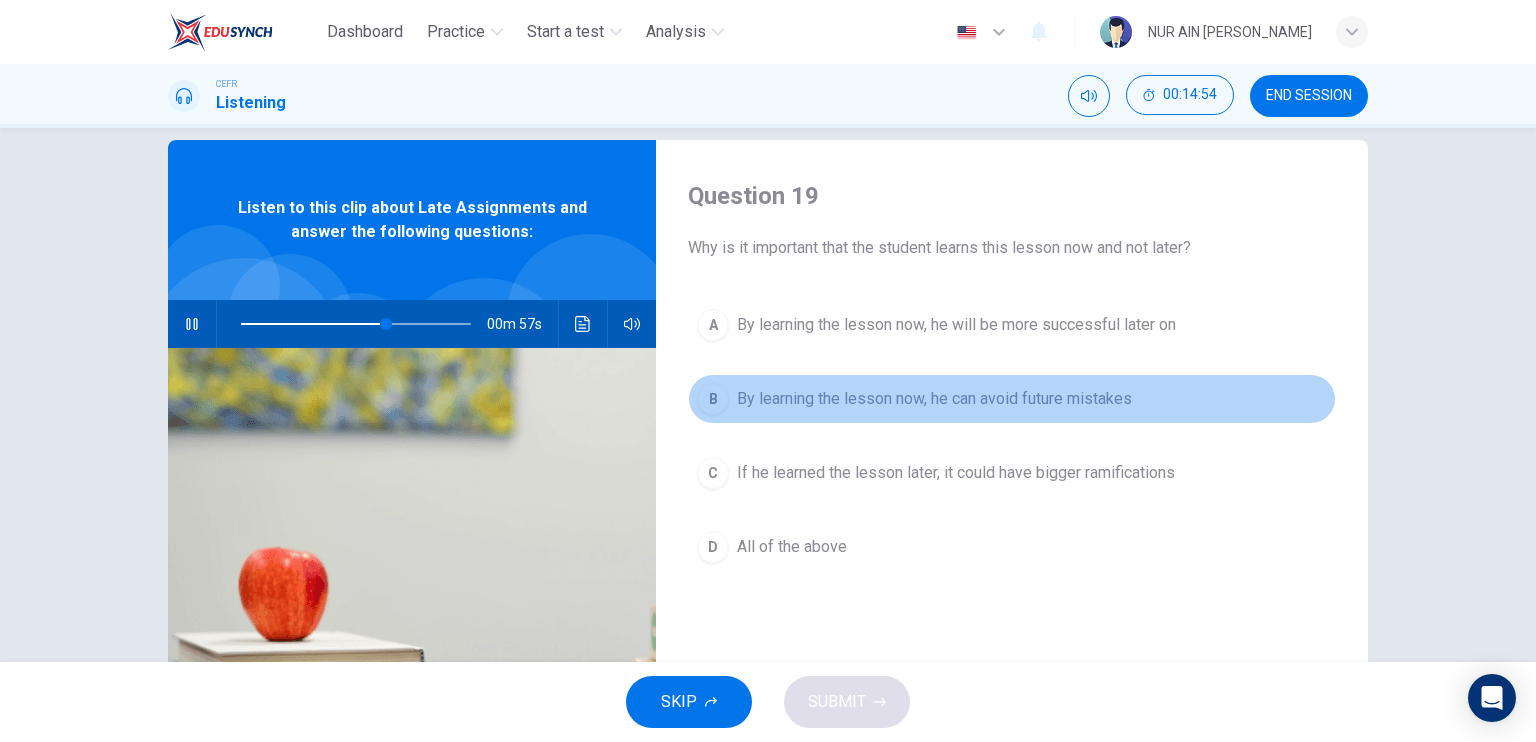 click on "By learning the lesson now, he can avoid future mistakes" at bounding box center (934, 399) 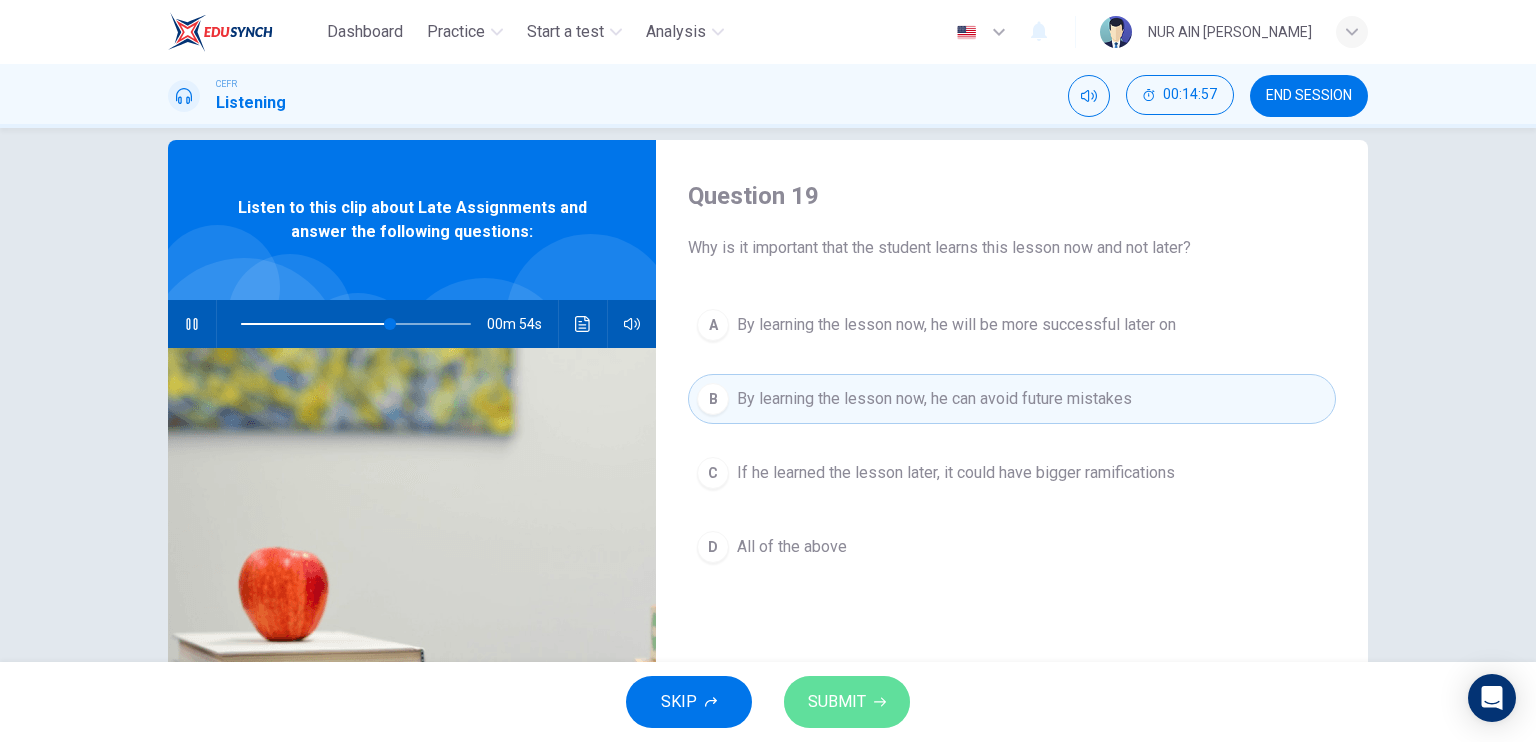 click on "SUBMIT" at bounding box center (837, 702) 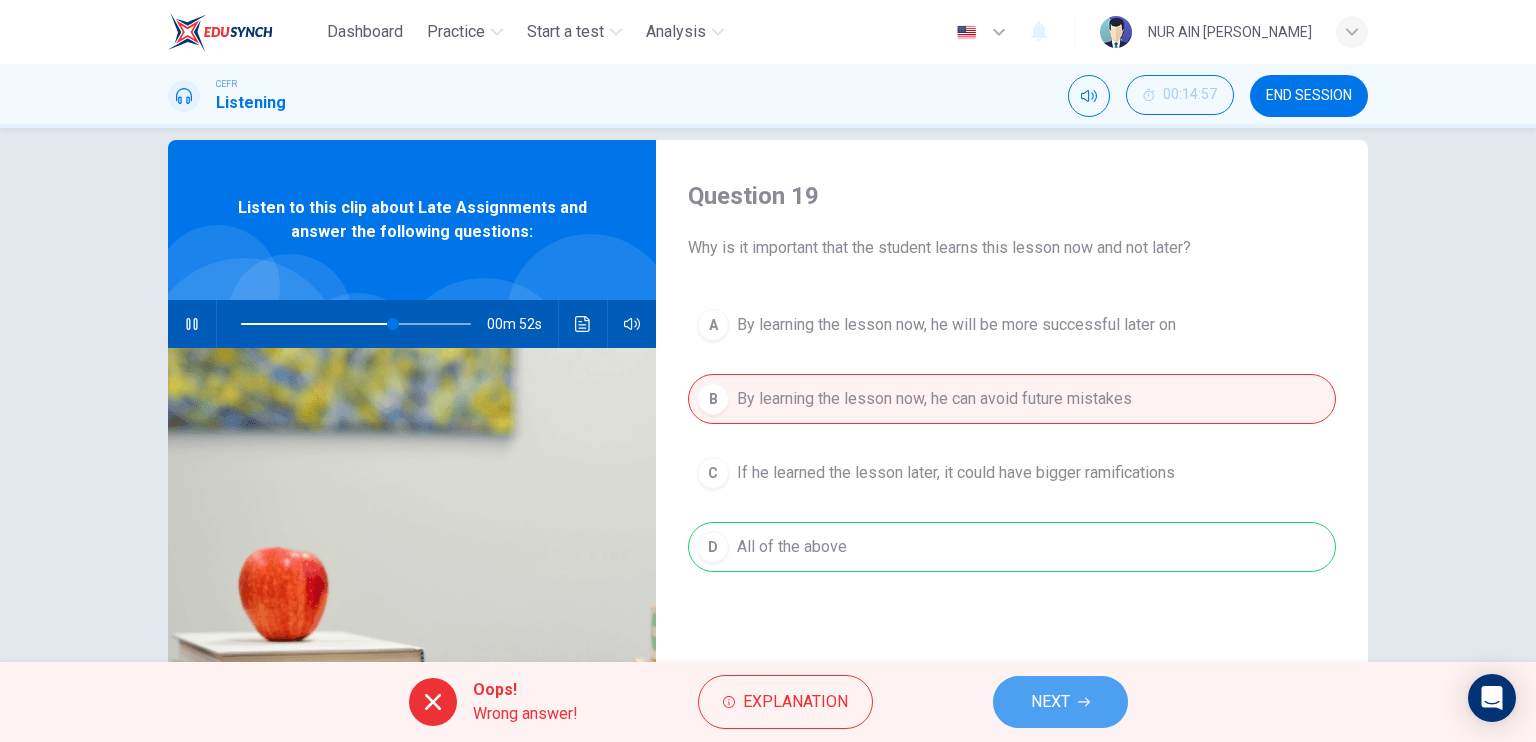 click on "NEXT" at bounding box center [1060, 702] 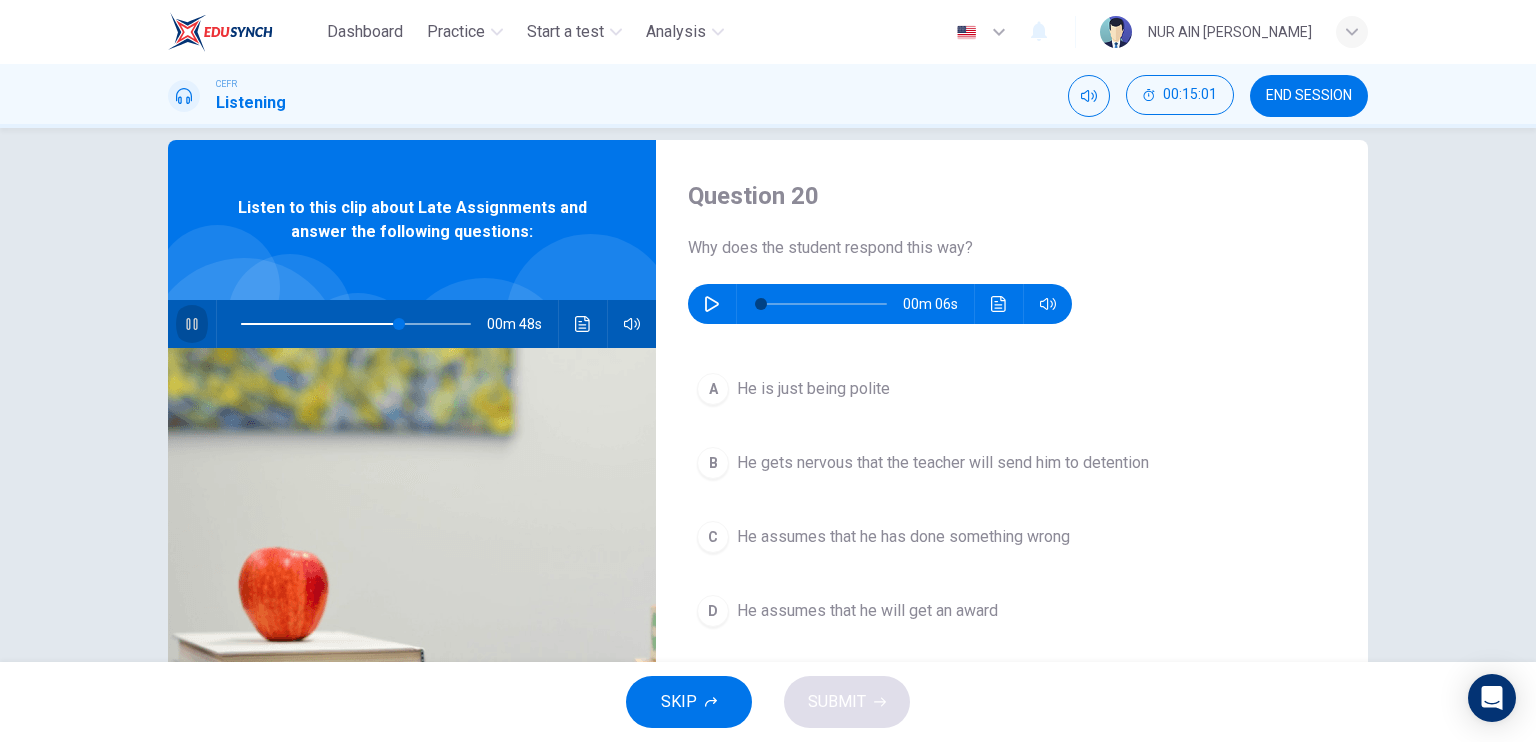 click 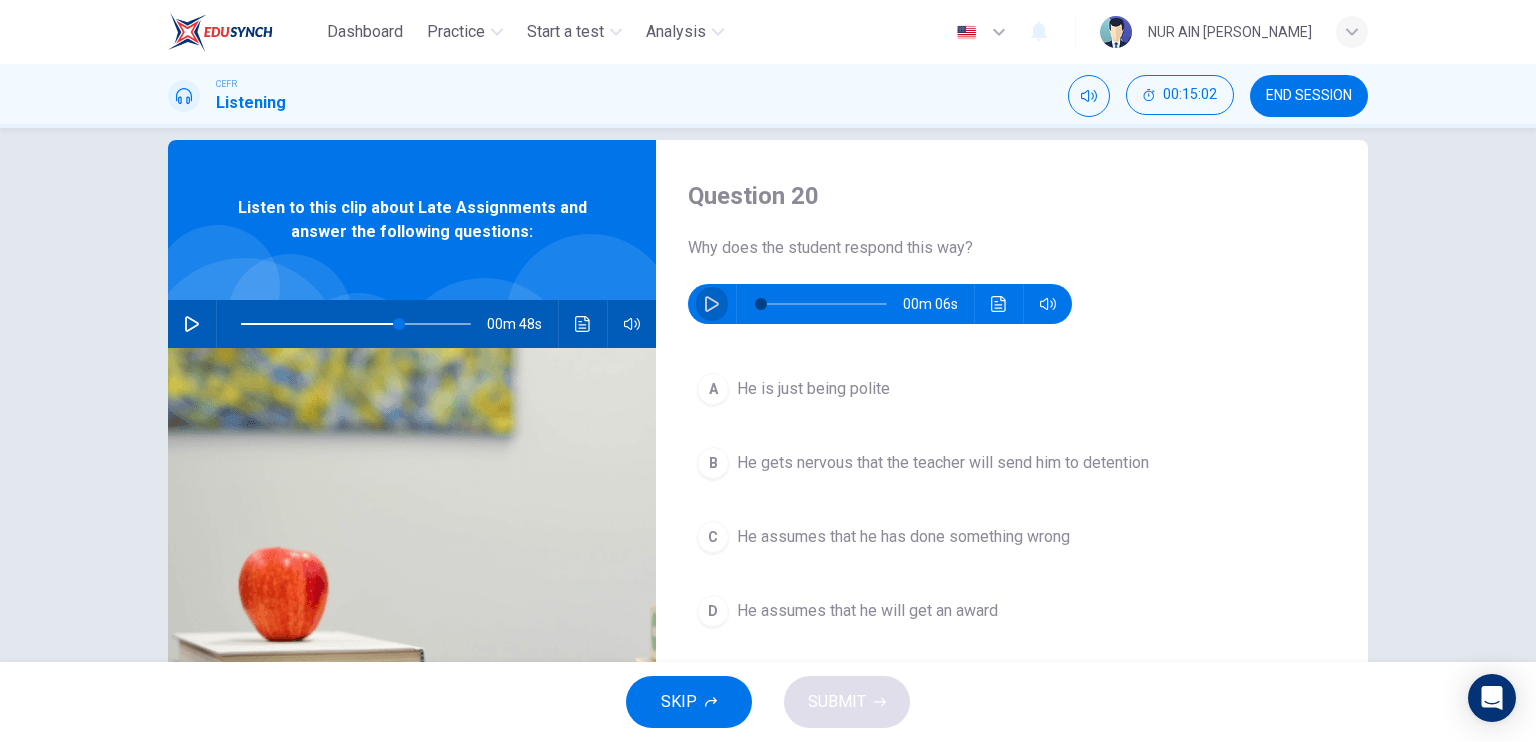 click 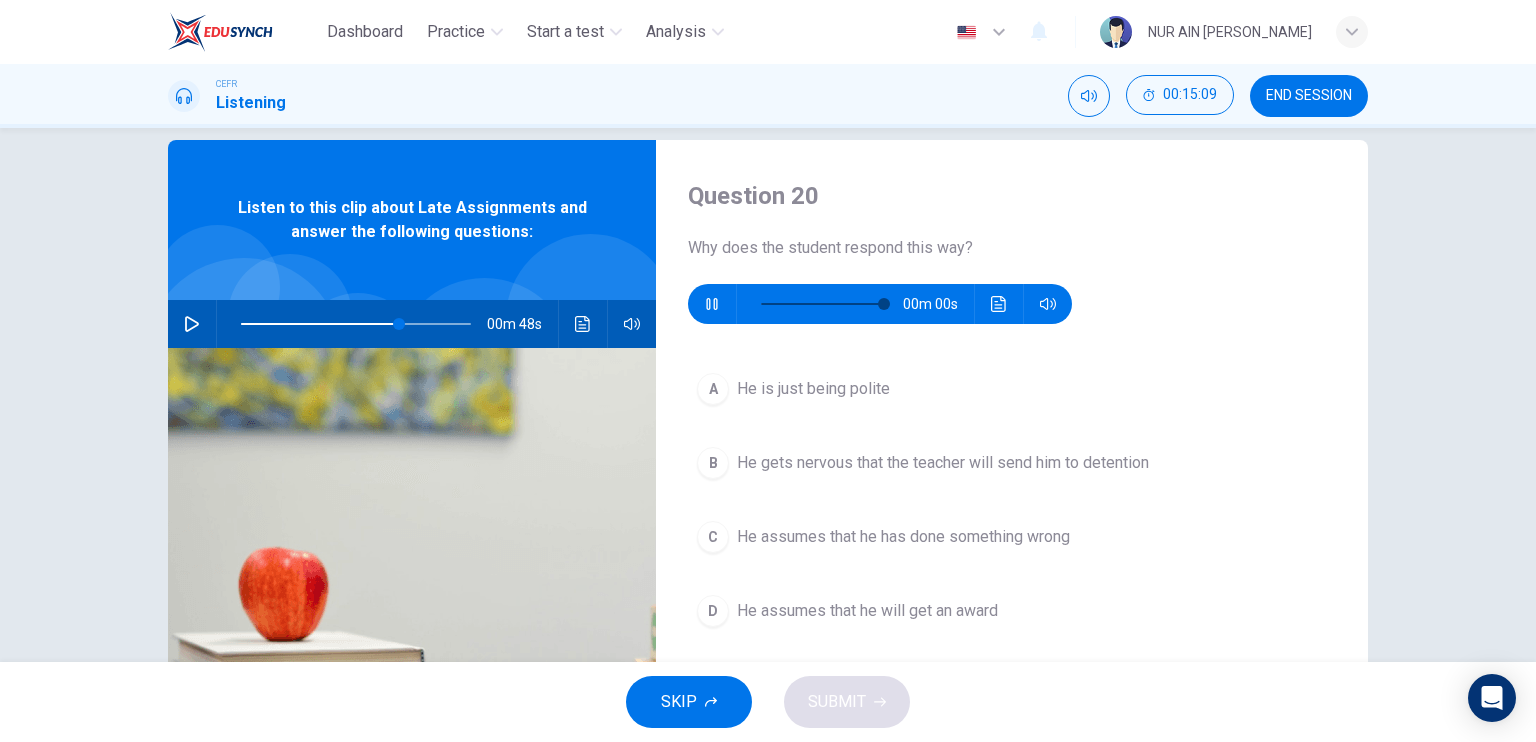 type on "0" 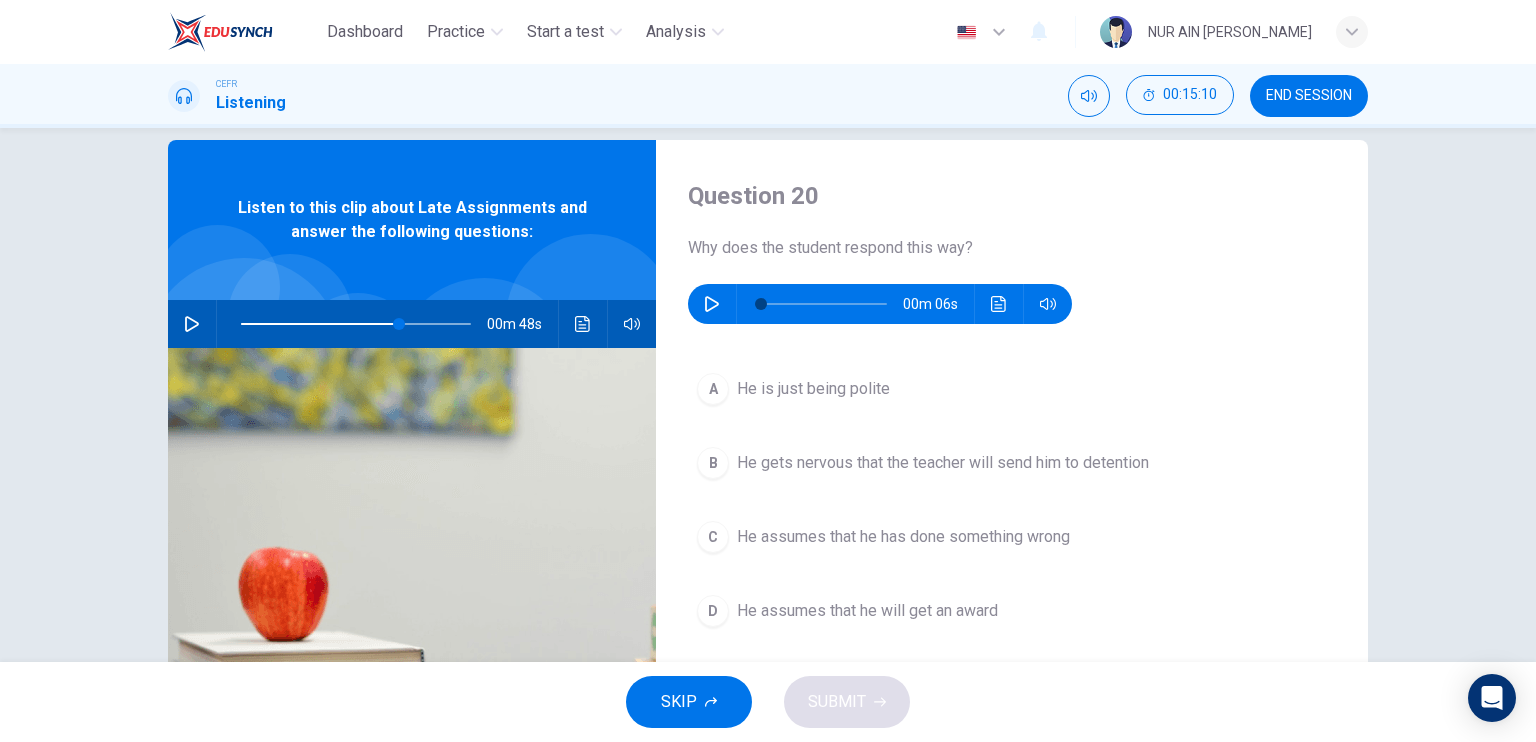click on "He assumes that he has done something wrong" at bounding box center (903, 537) 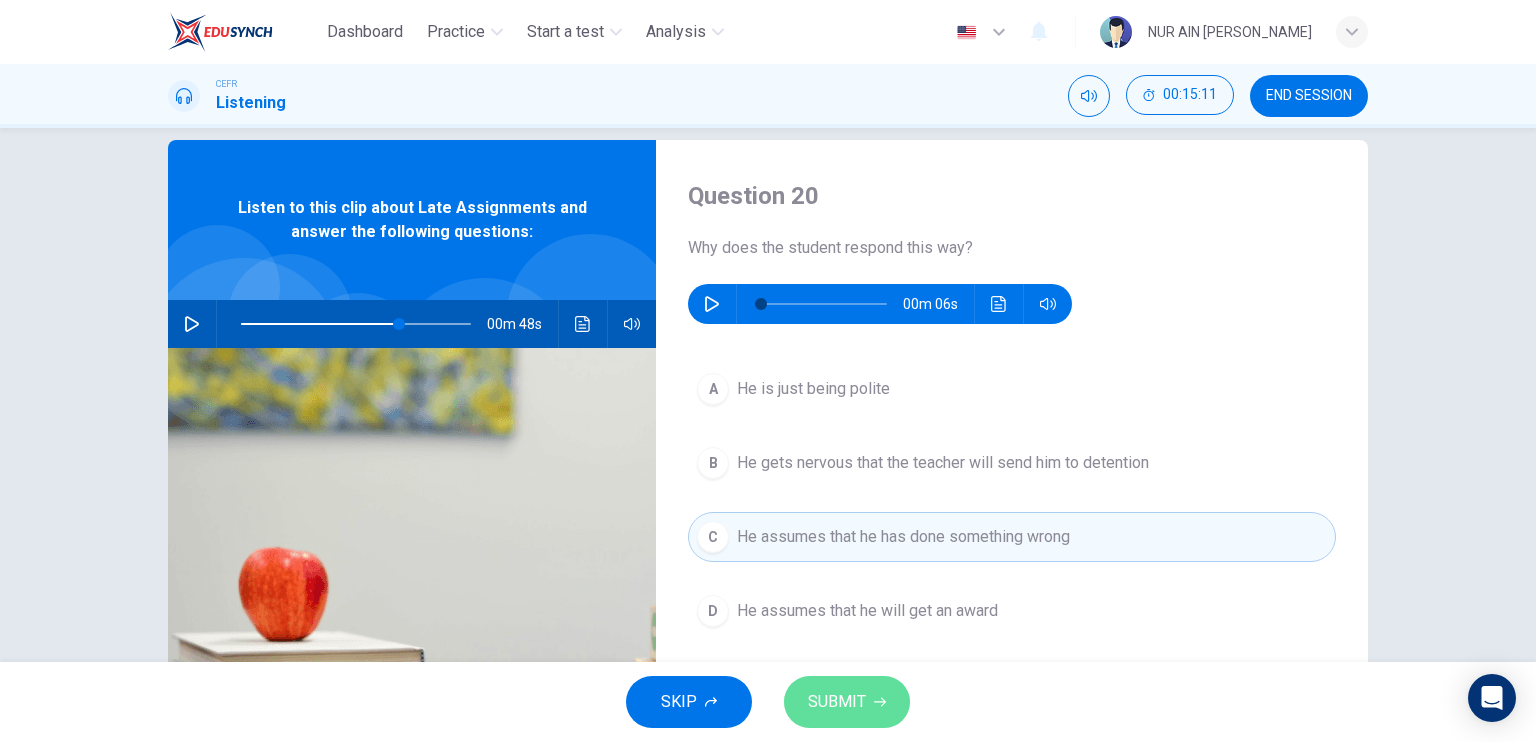 click 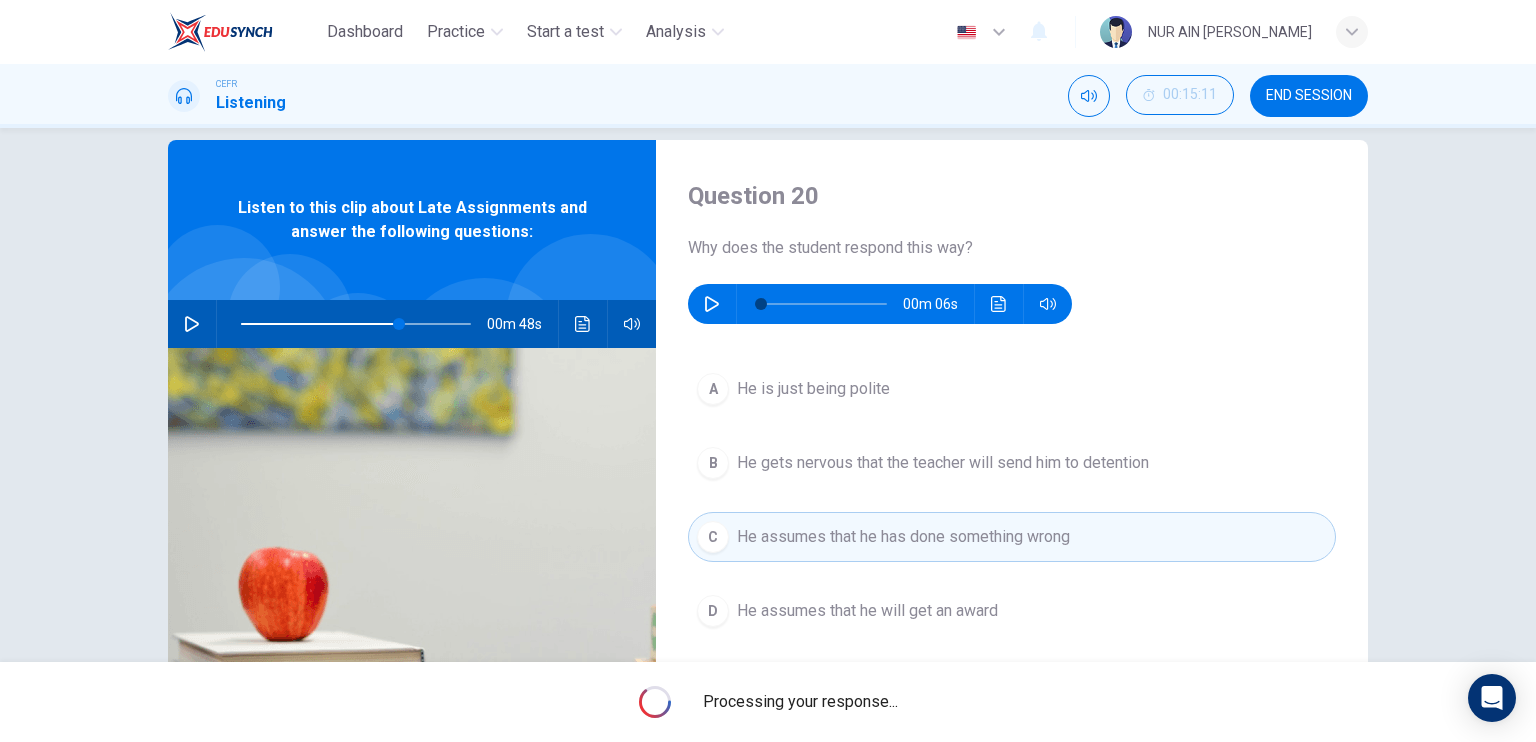 type on "69" 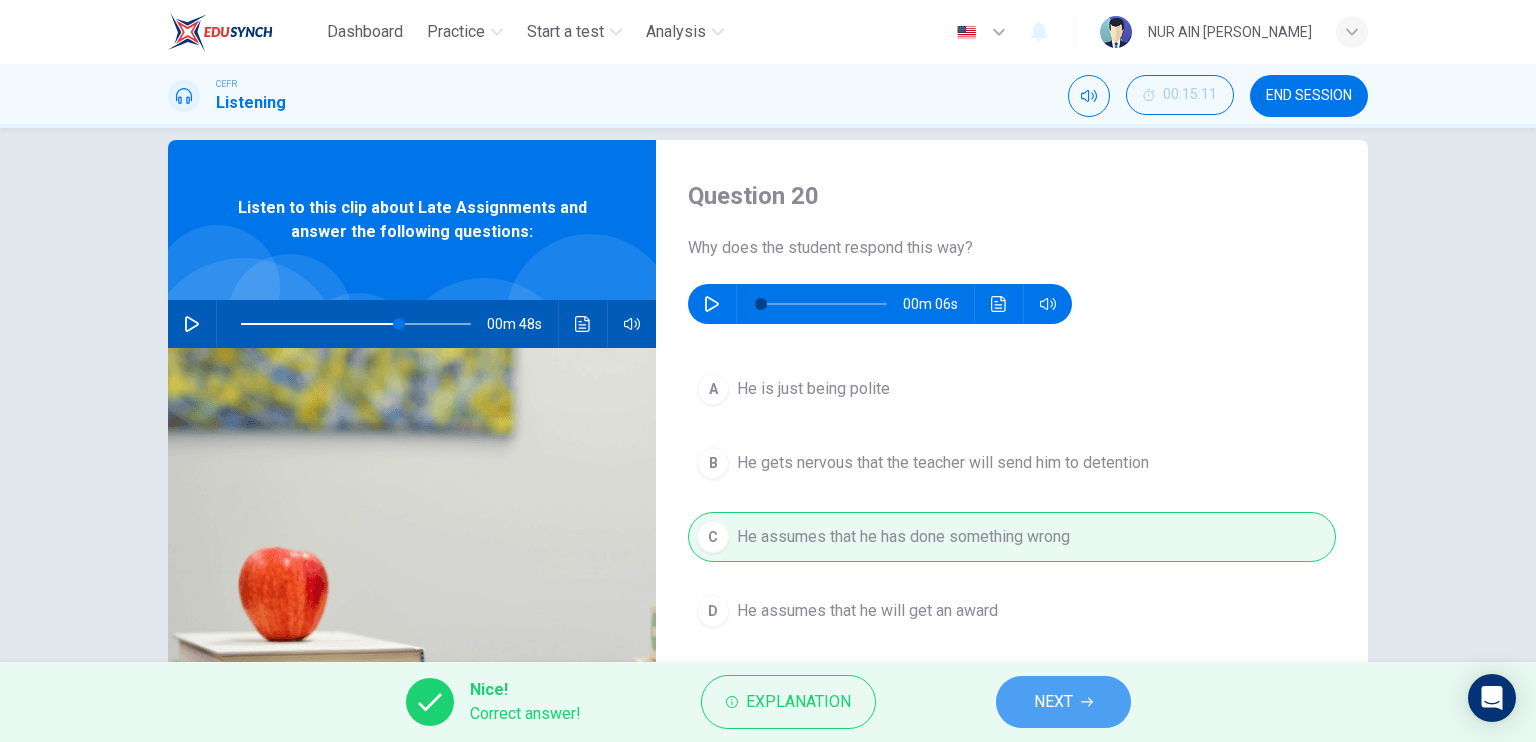 click on "NEXT" at bounding box center [1053, 702] 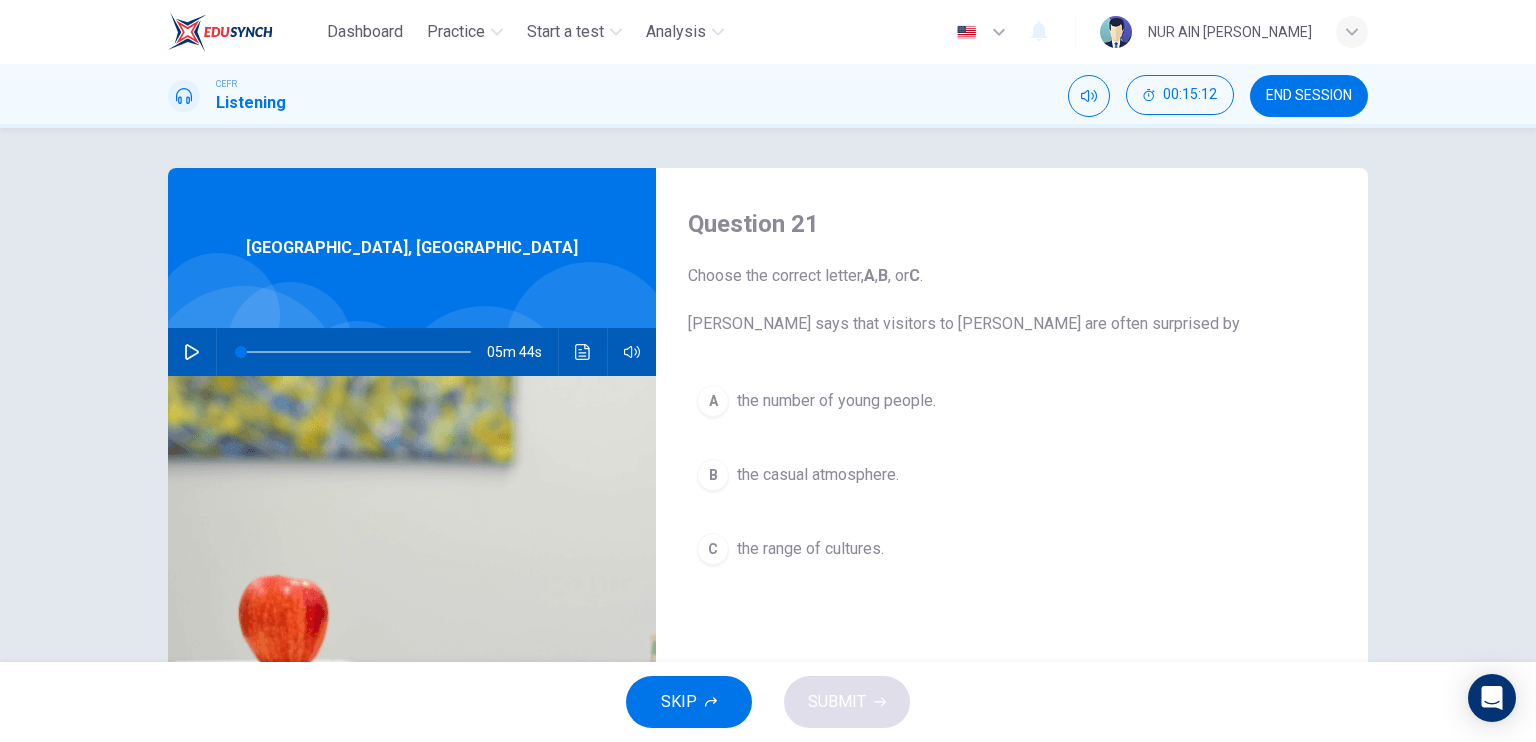 scroll, scrollTop: 28, scrollLeft: 0, axis: vertical 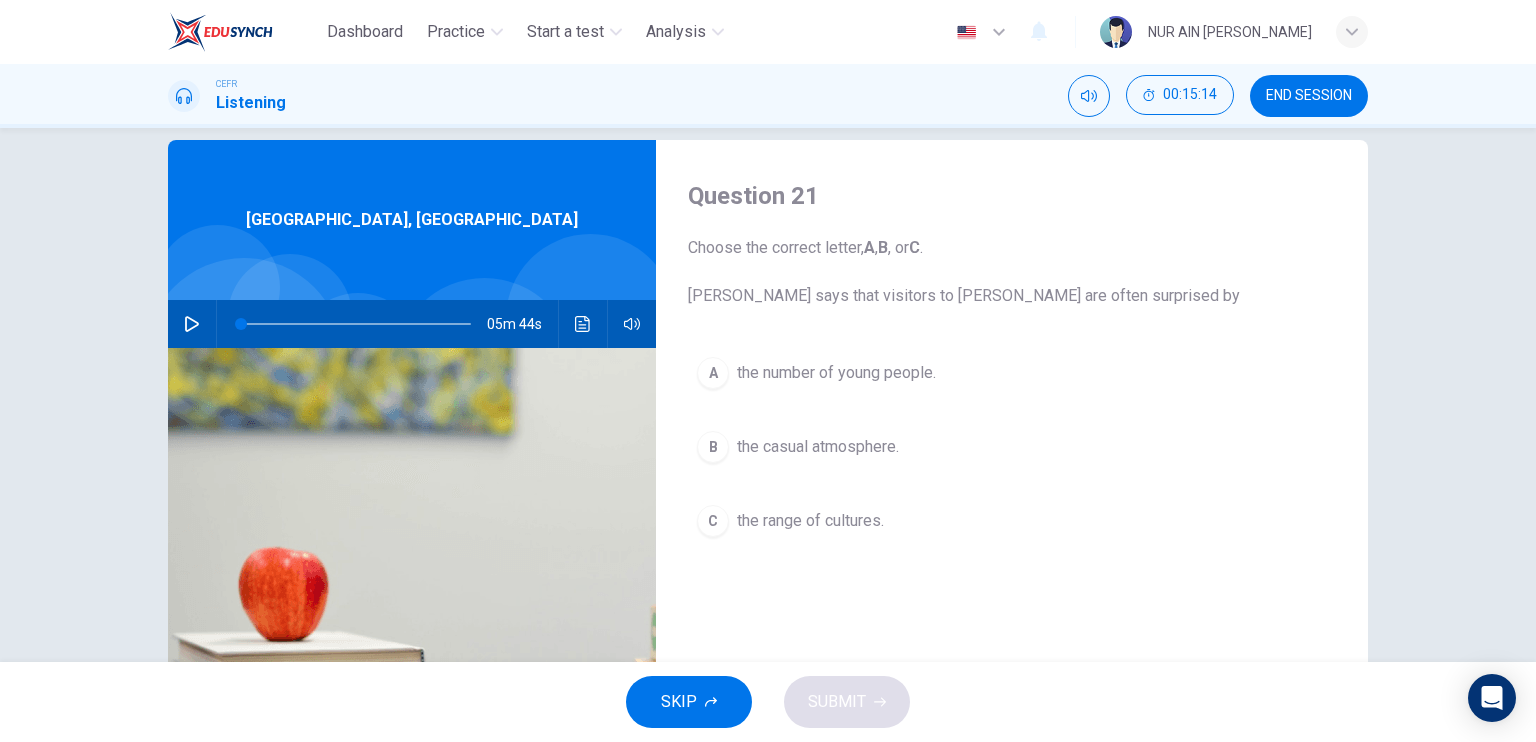 click on "05m 44s" at bounding box center (412, 324) 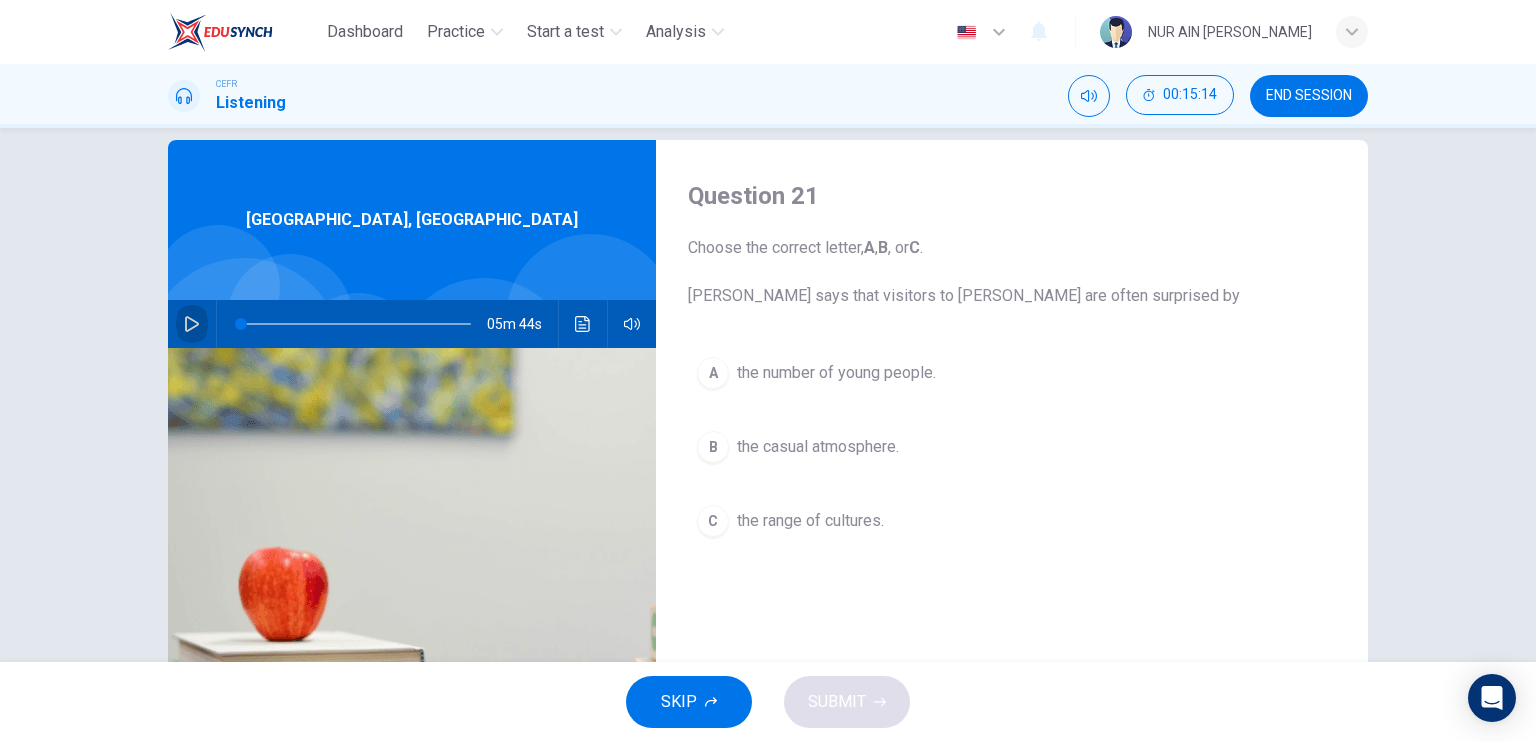 click 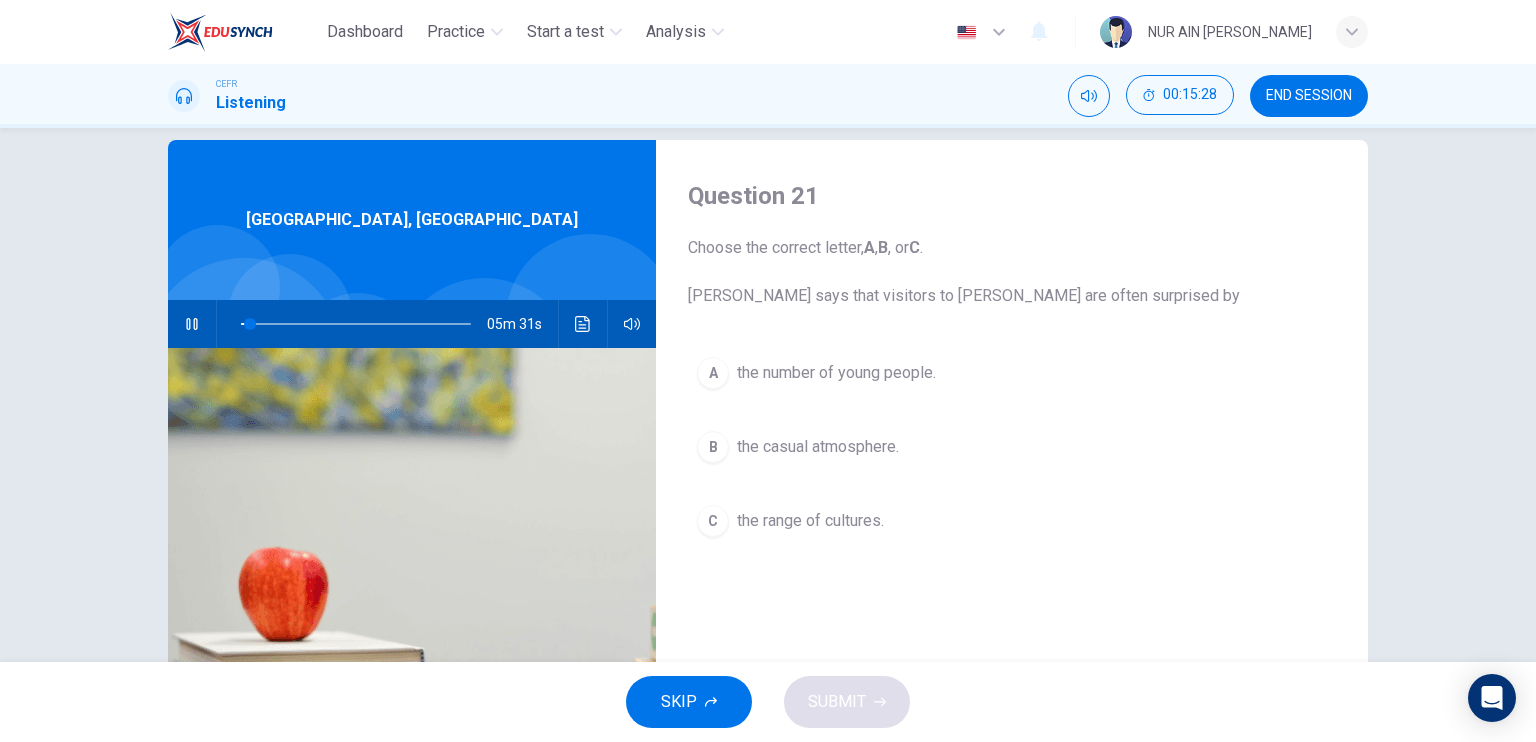 type on "4" 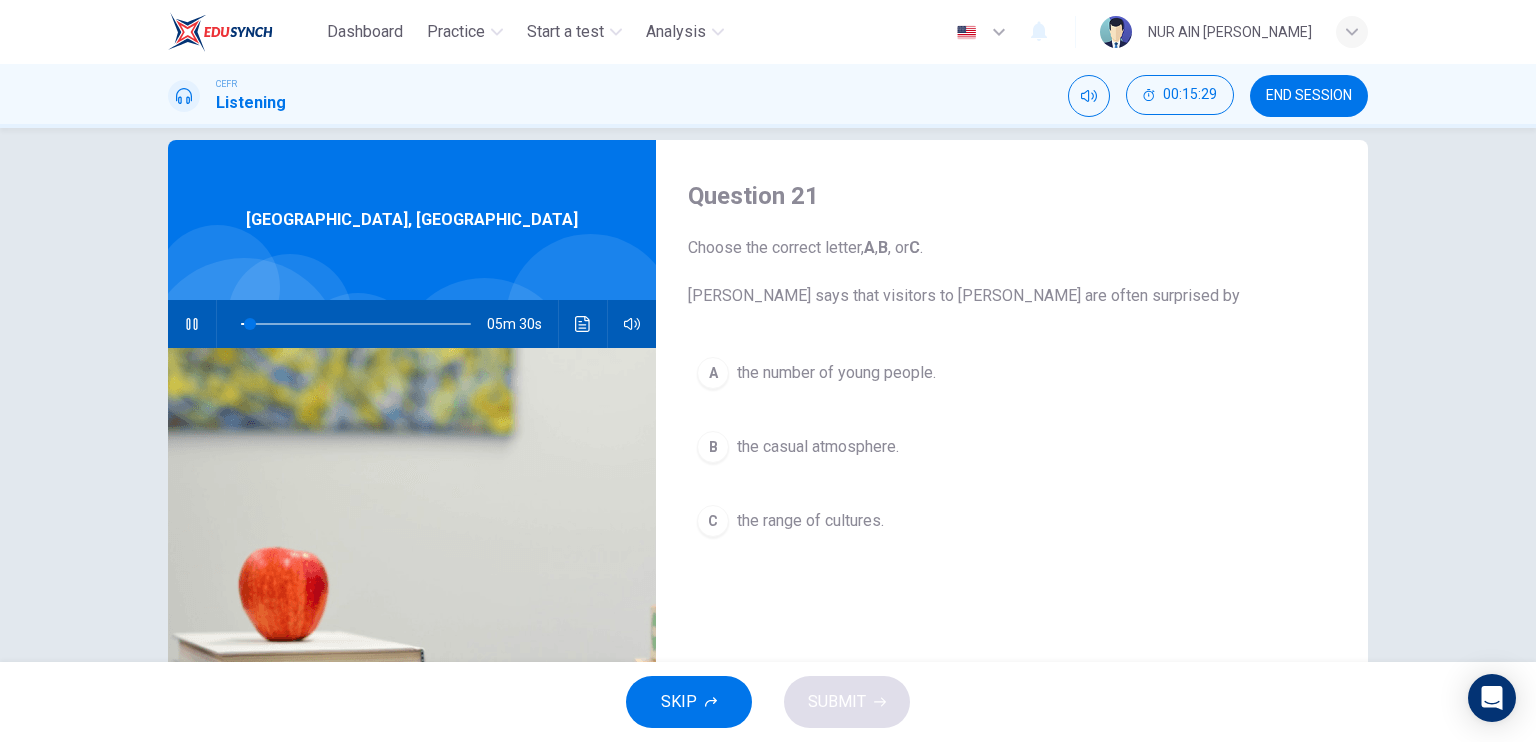 type 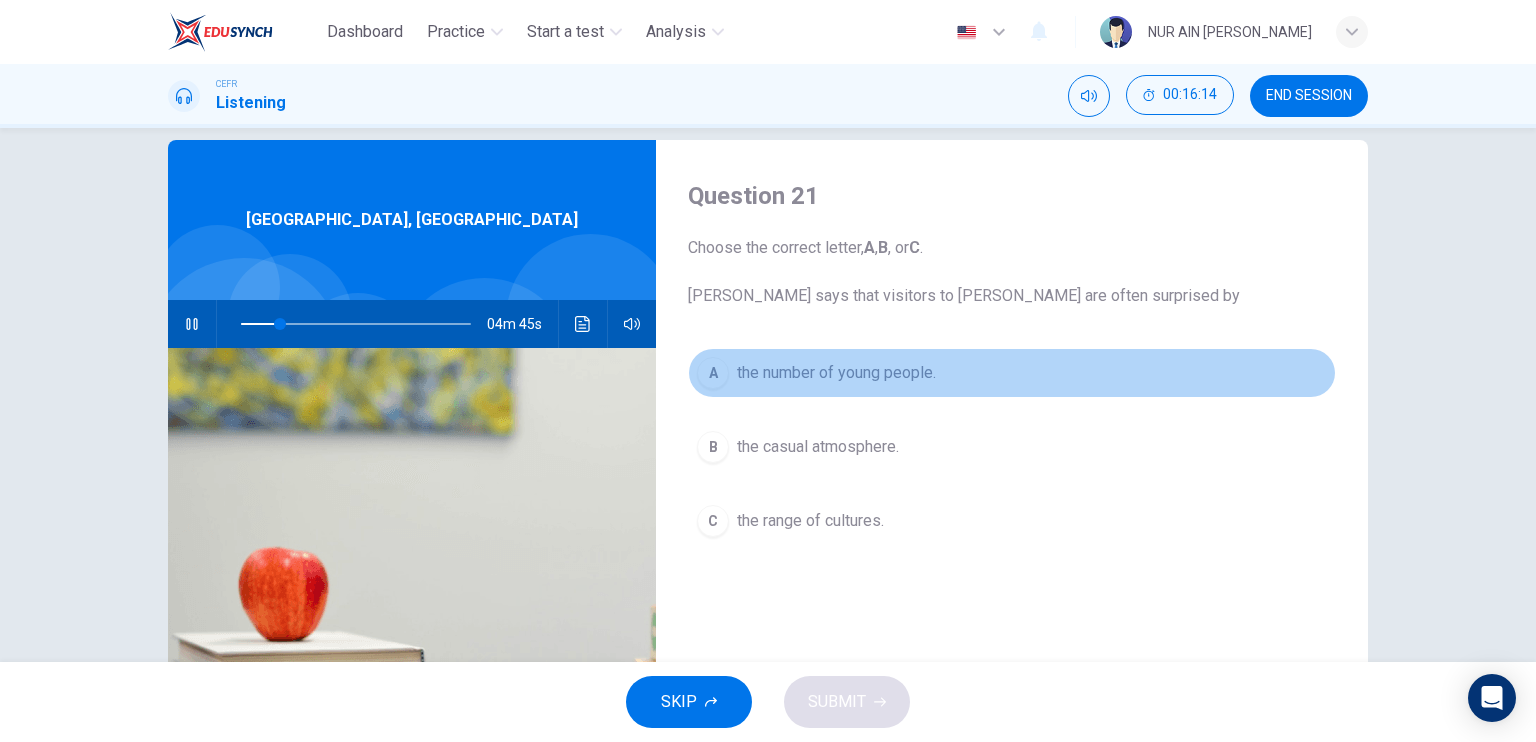 click on "the number of young people." at bounding box center (836, 373) 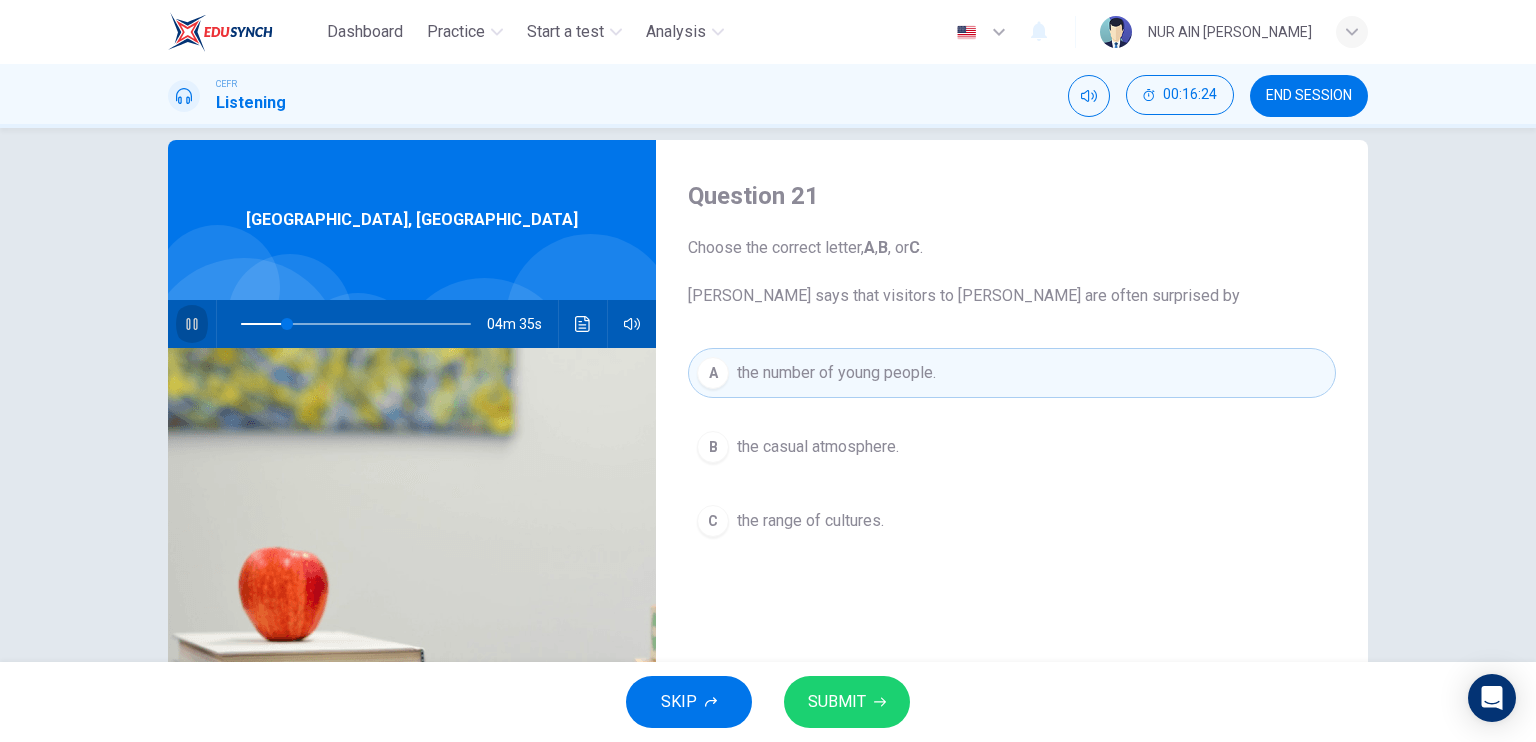 click 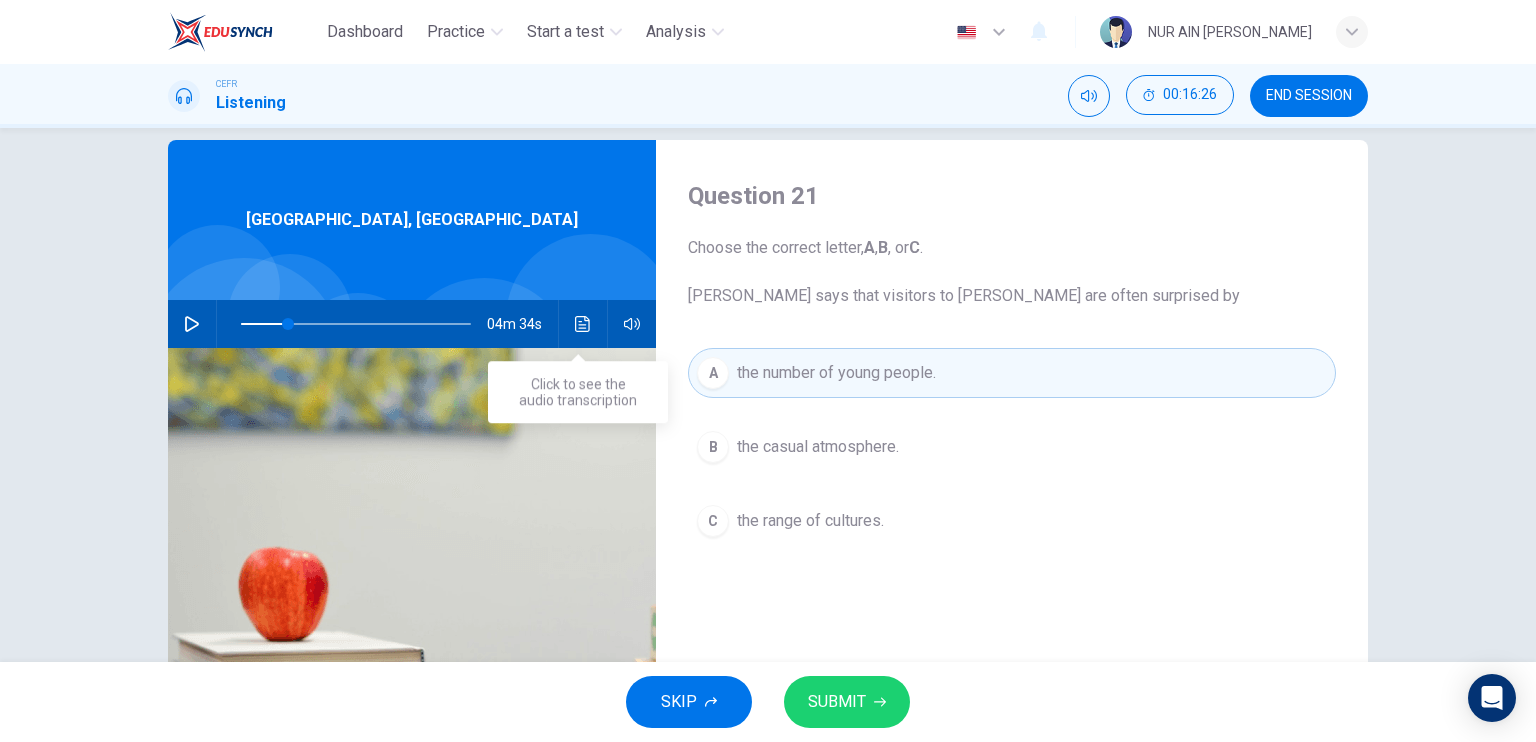 click at bounding box center [583, 324] 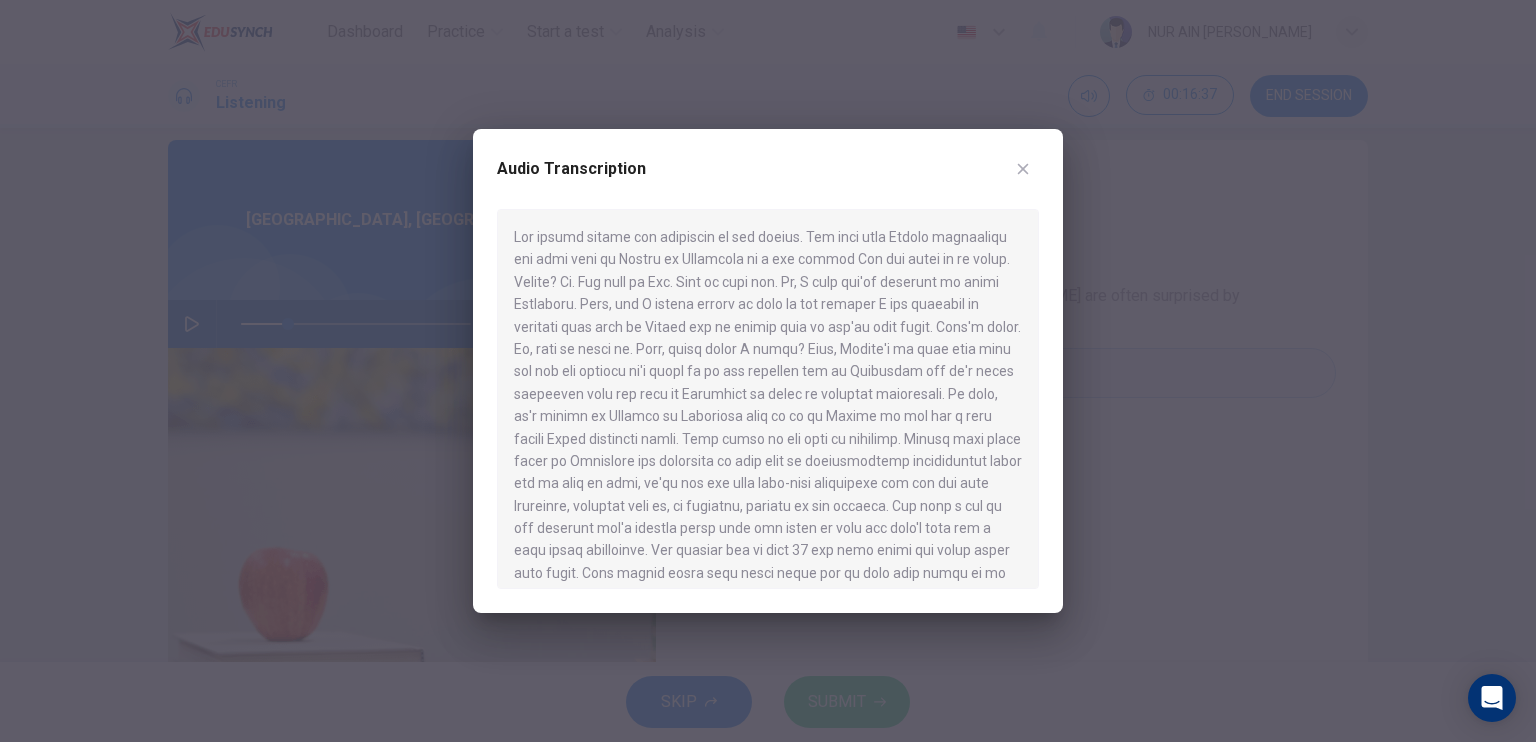 click on "Audio Transcription" at bounding box center (768, 181) 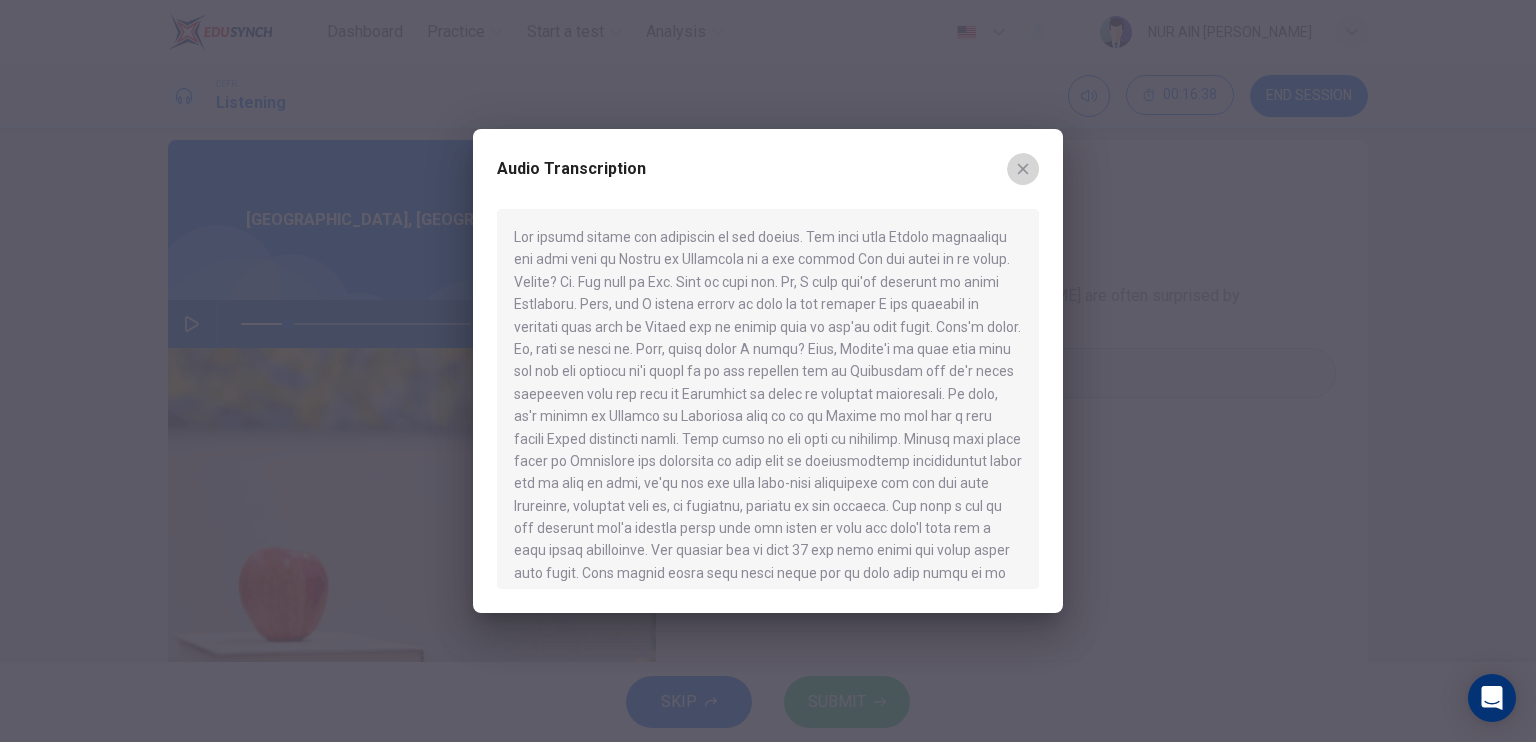 click at bounding box center (1023, 169) 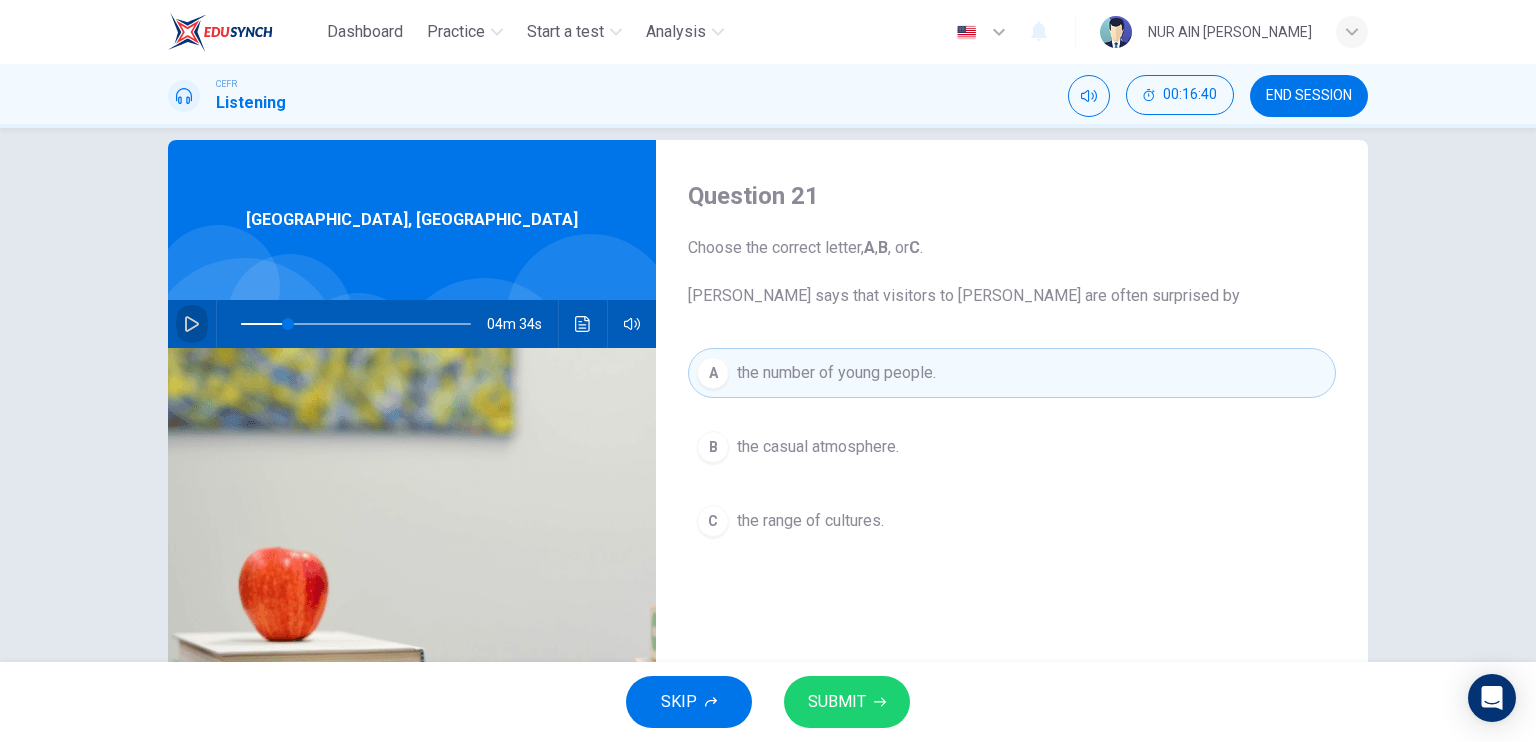 click at bounding box center (192, 324) 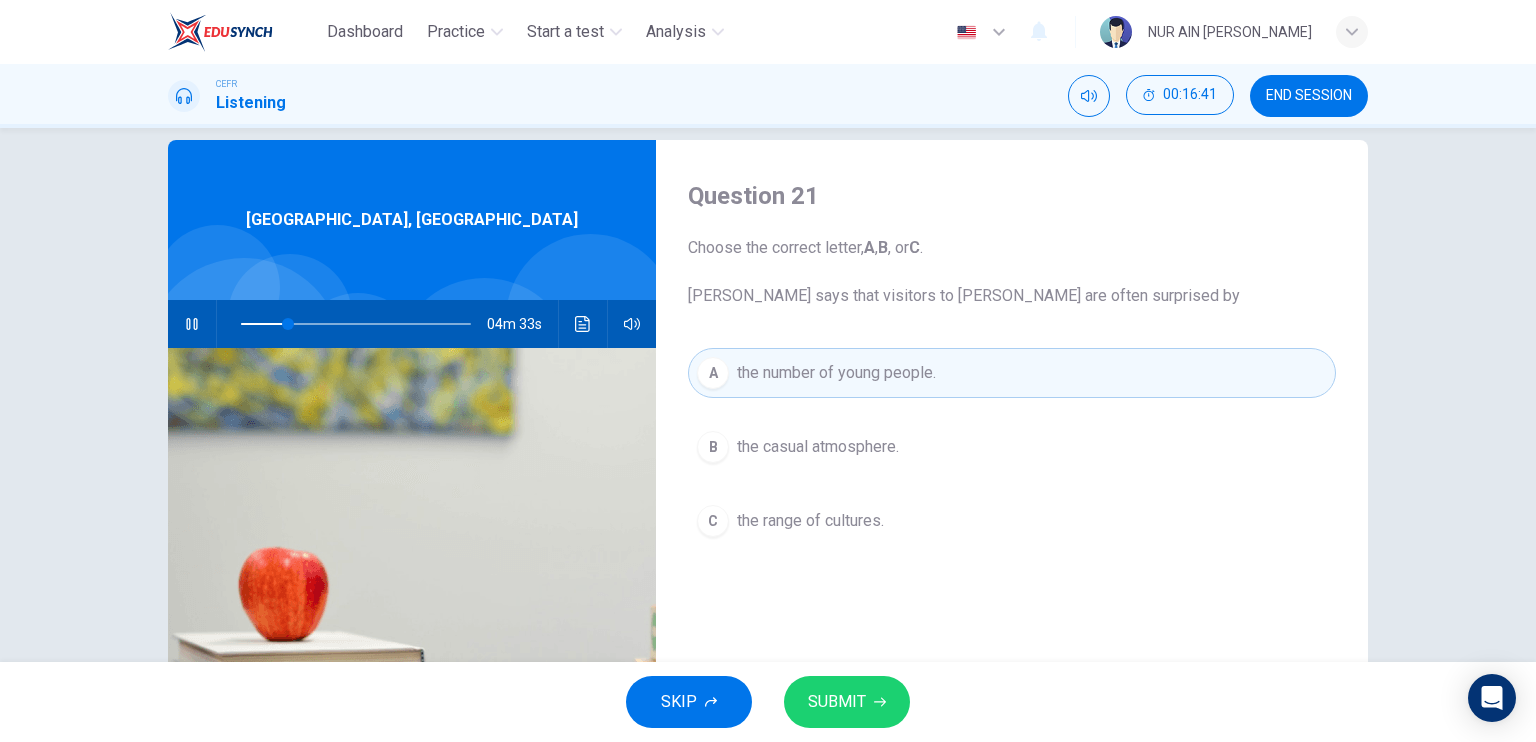 drag, startPoint x: 800, startPoint y: 555, endPoint x: 818, endPoint y: 519, distance: 40.24922 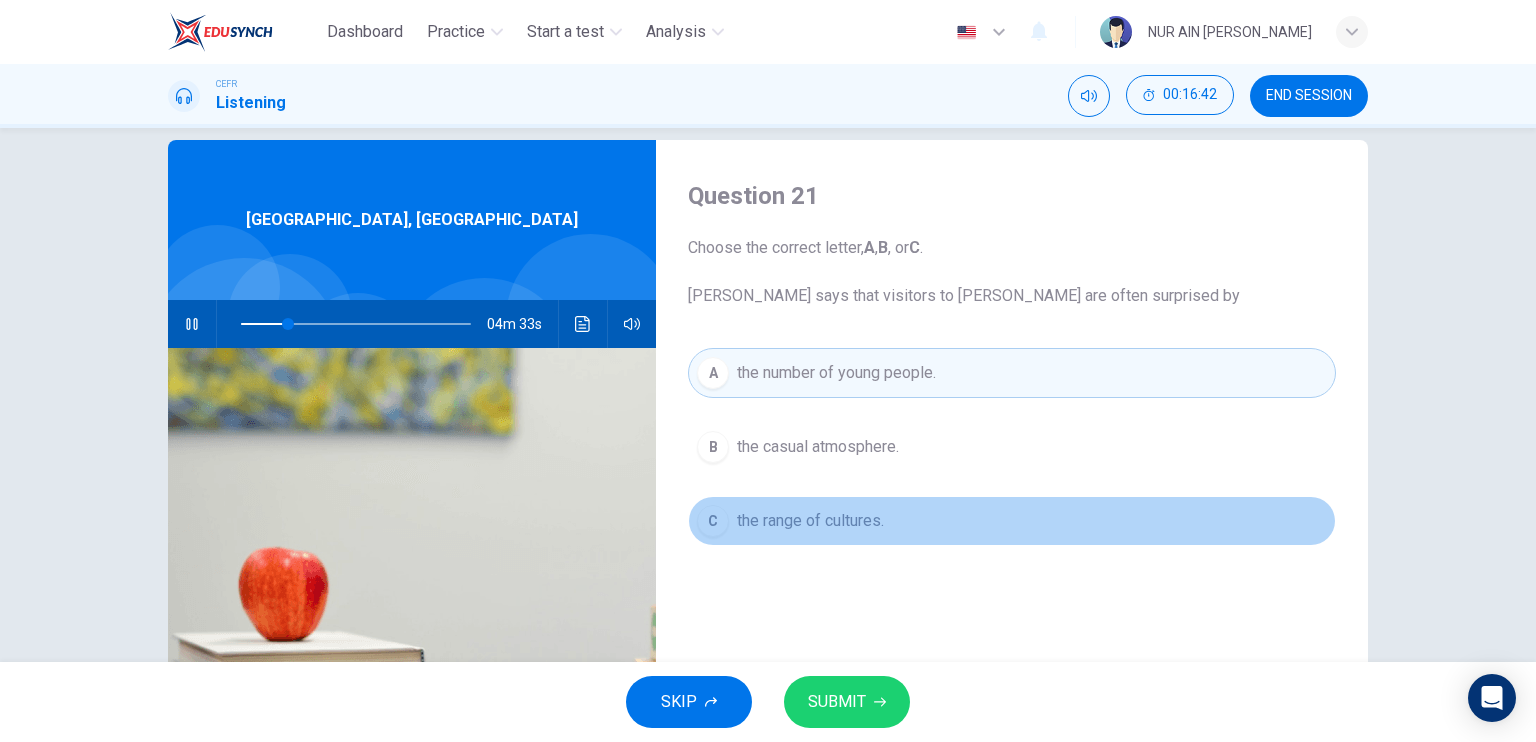 click on "the range of cultures." at bounding box center (810, 521) 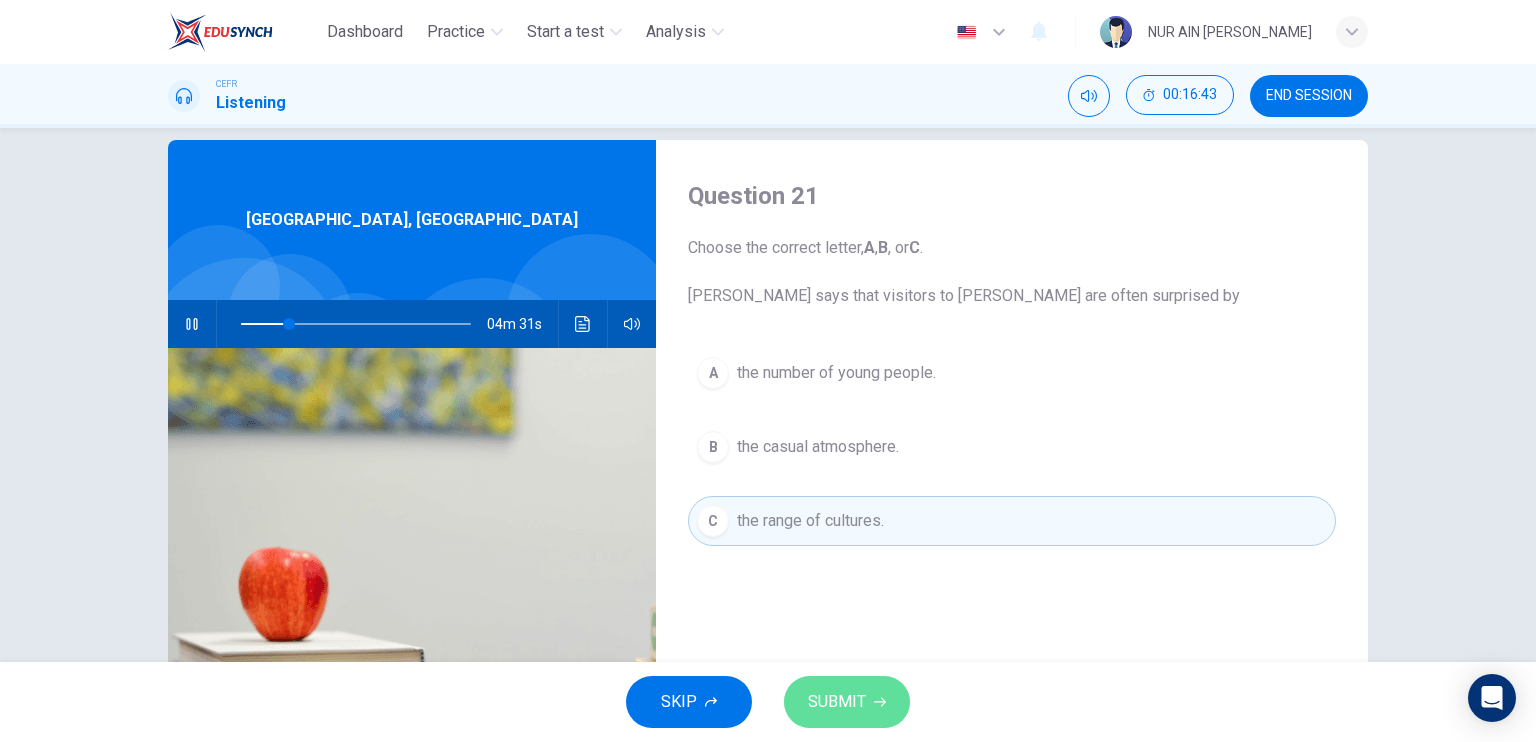 click 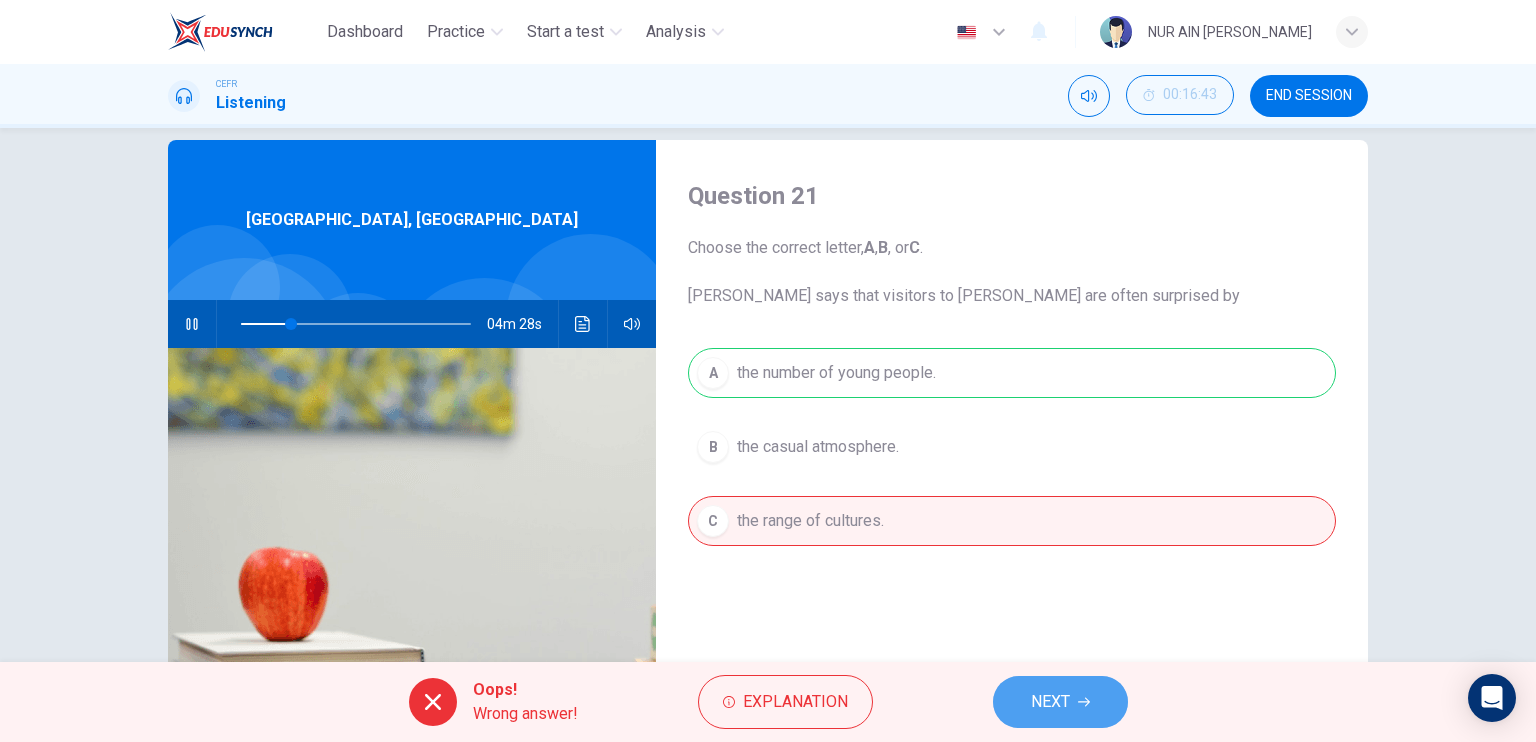 click on "NEXT" at bounding box center [1050, 702] 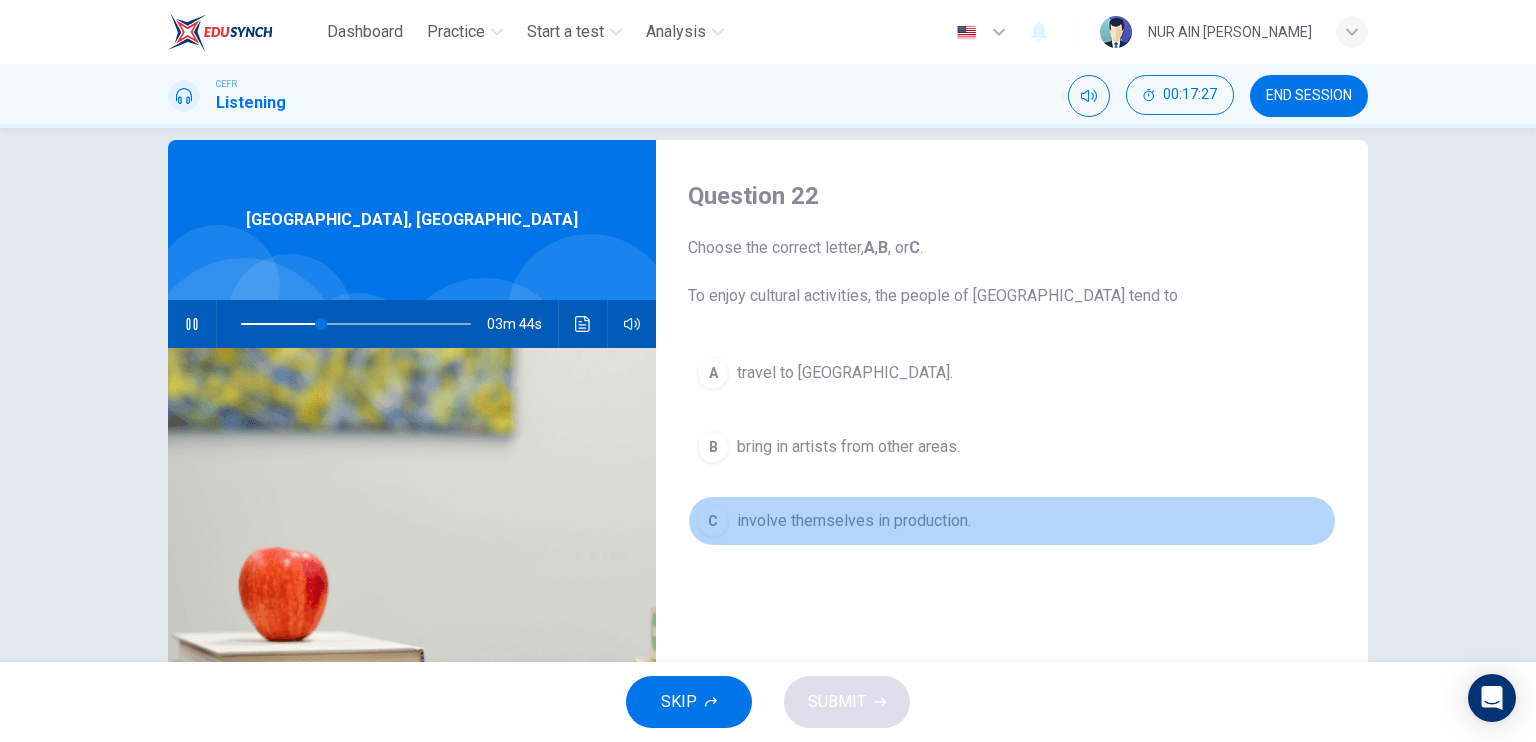 click on "involve themselves in production." at bounding box center (854, 521) 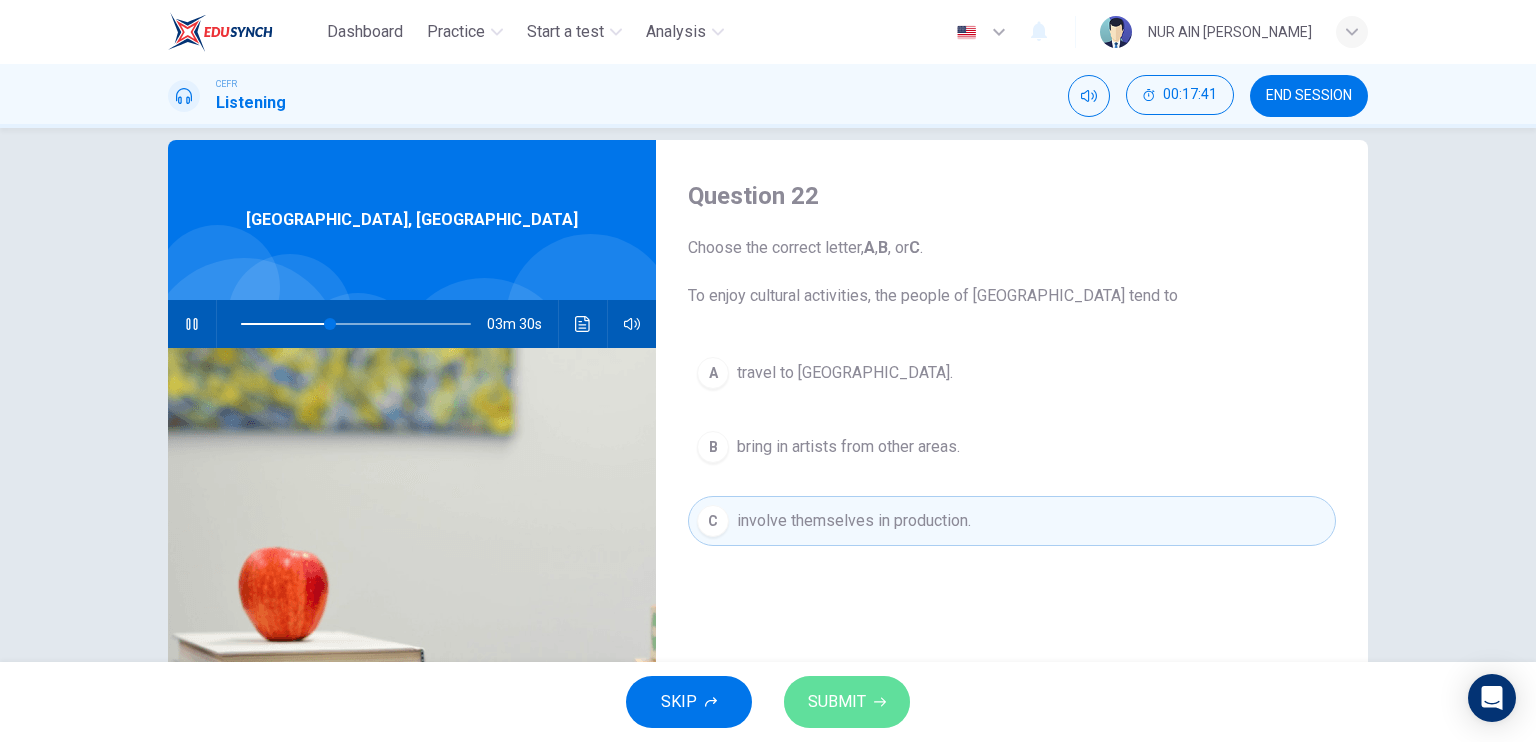 click 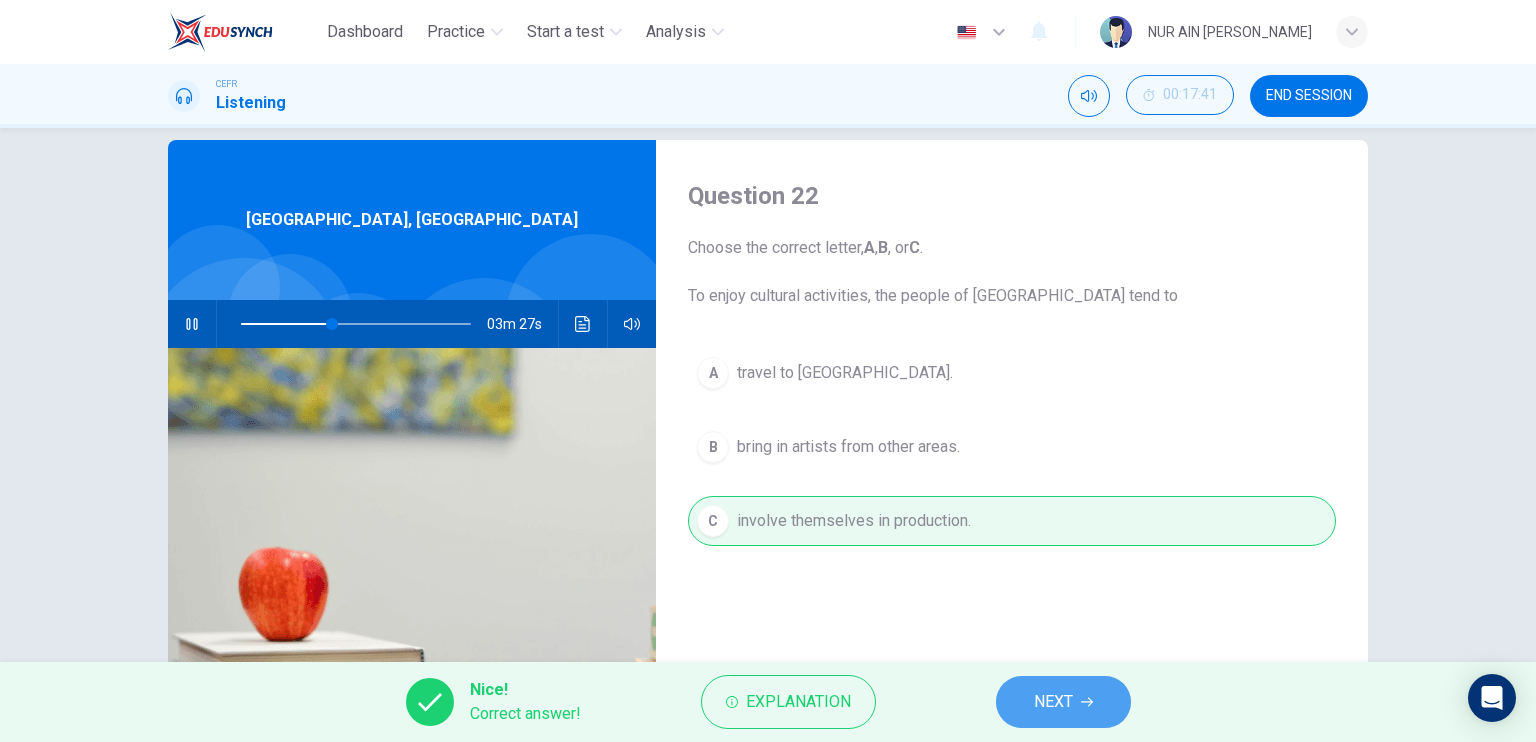 click on "NEXT" at bounding box center (1063, 702) 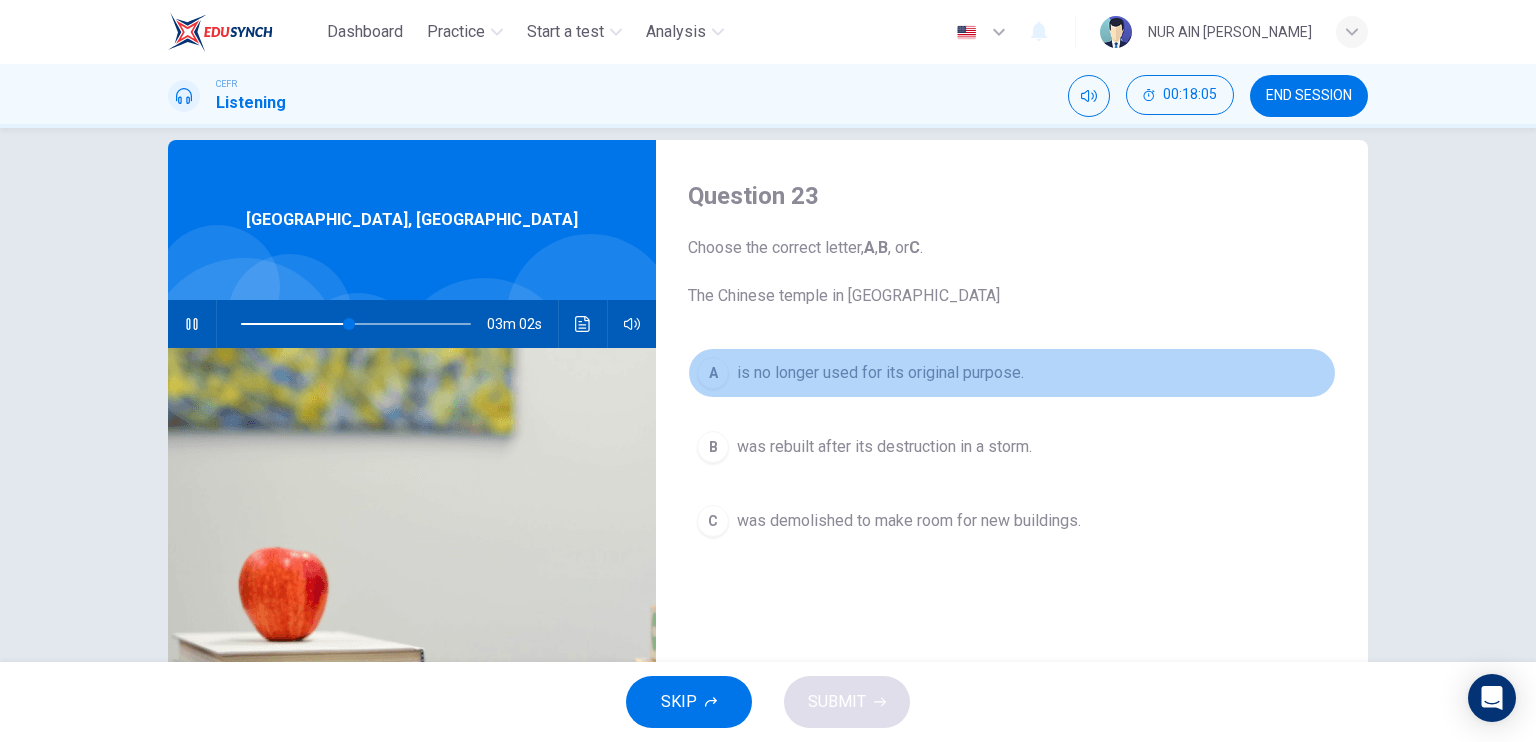 click on "is no longer used for its original purpose." at bounding box center (880, 373) 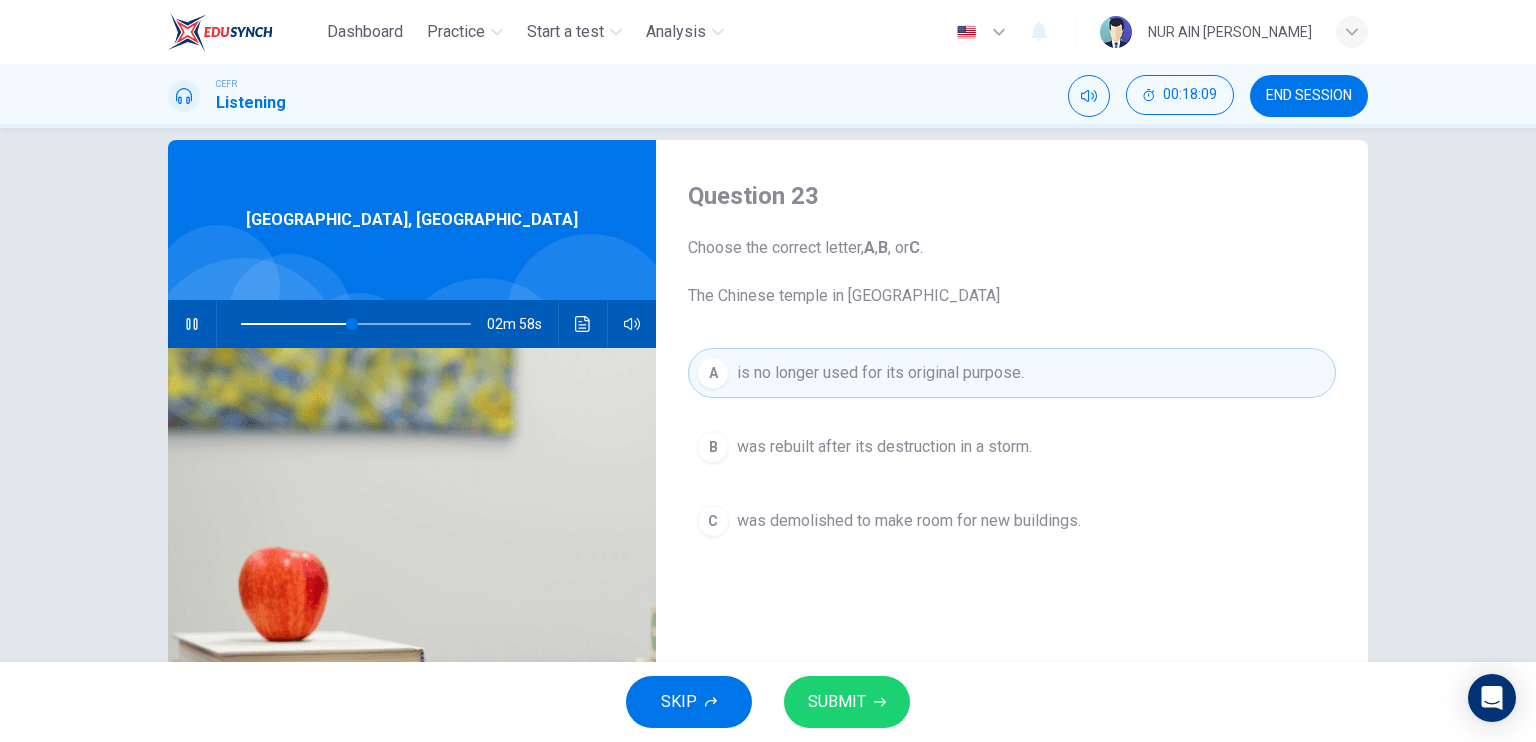 click 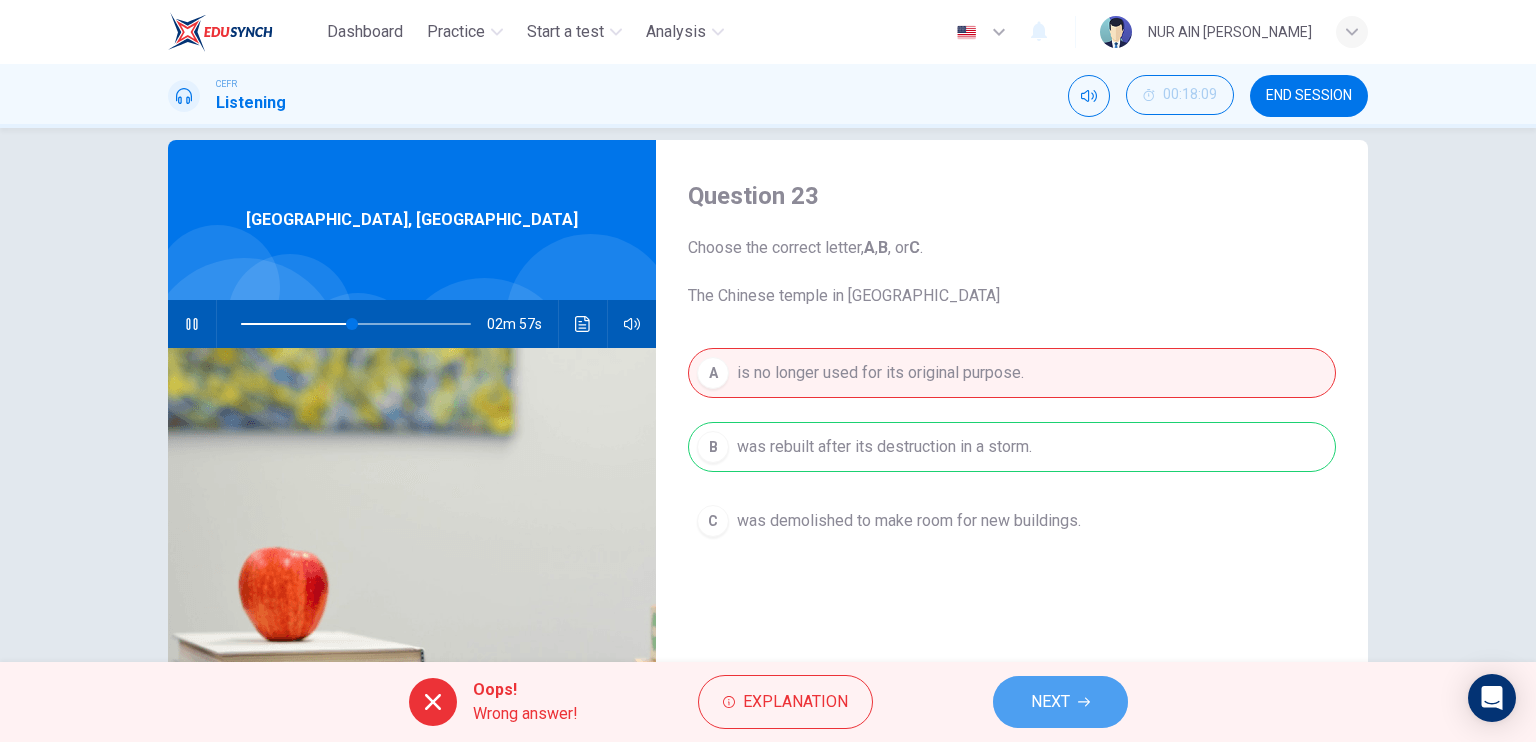 click on "NEXT" at bounding box center [1060, 702] 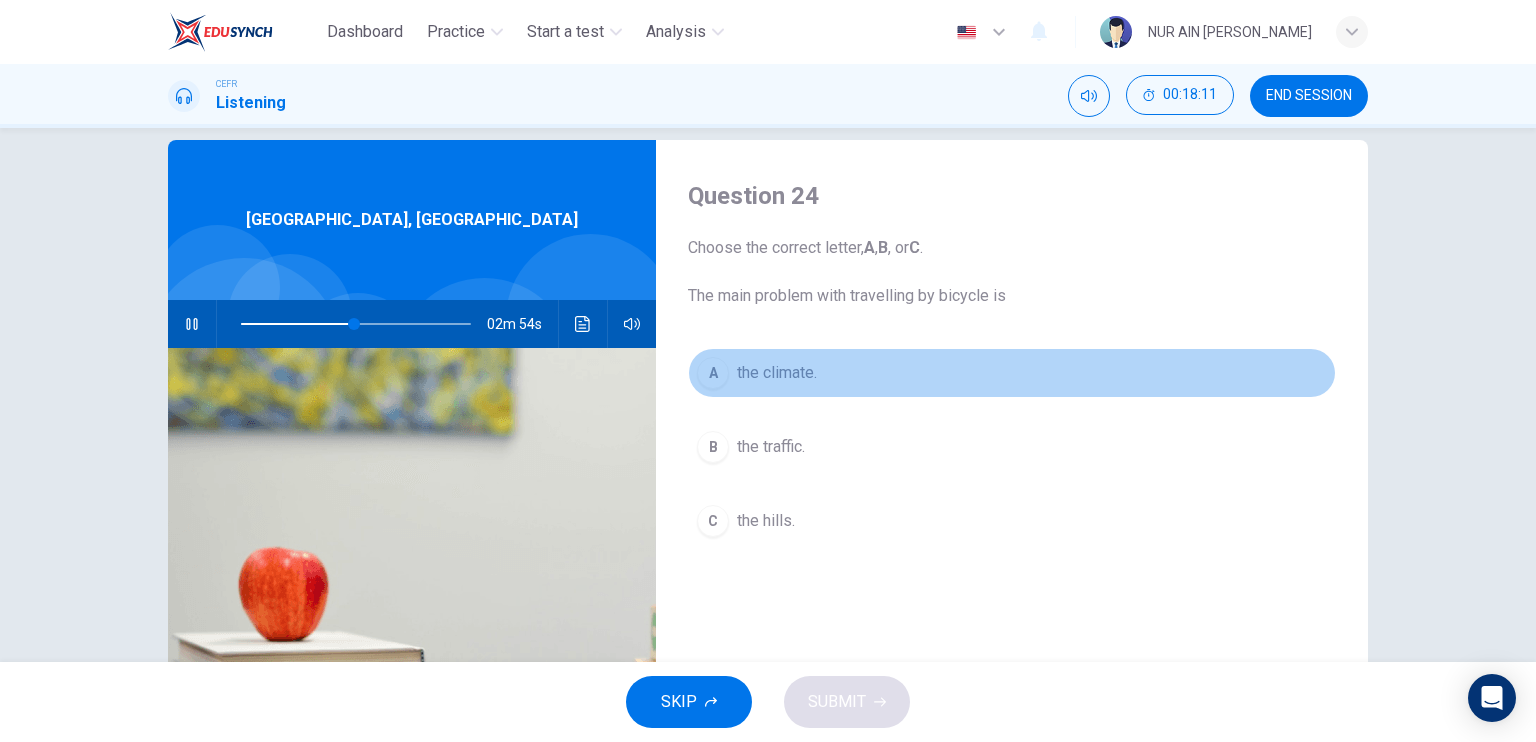 click on "the climate." at bounding box center (777, 373) 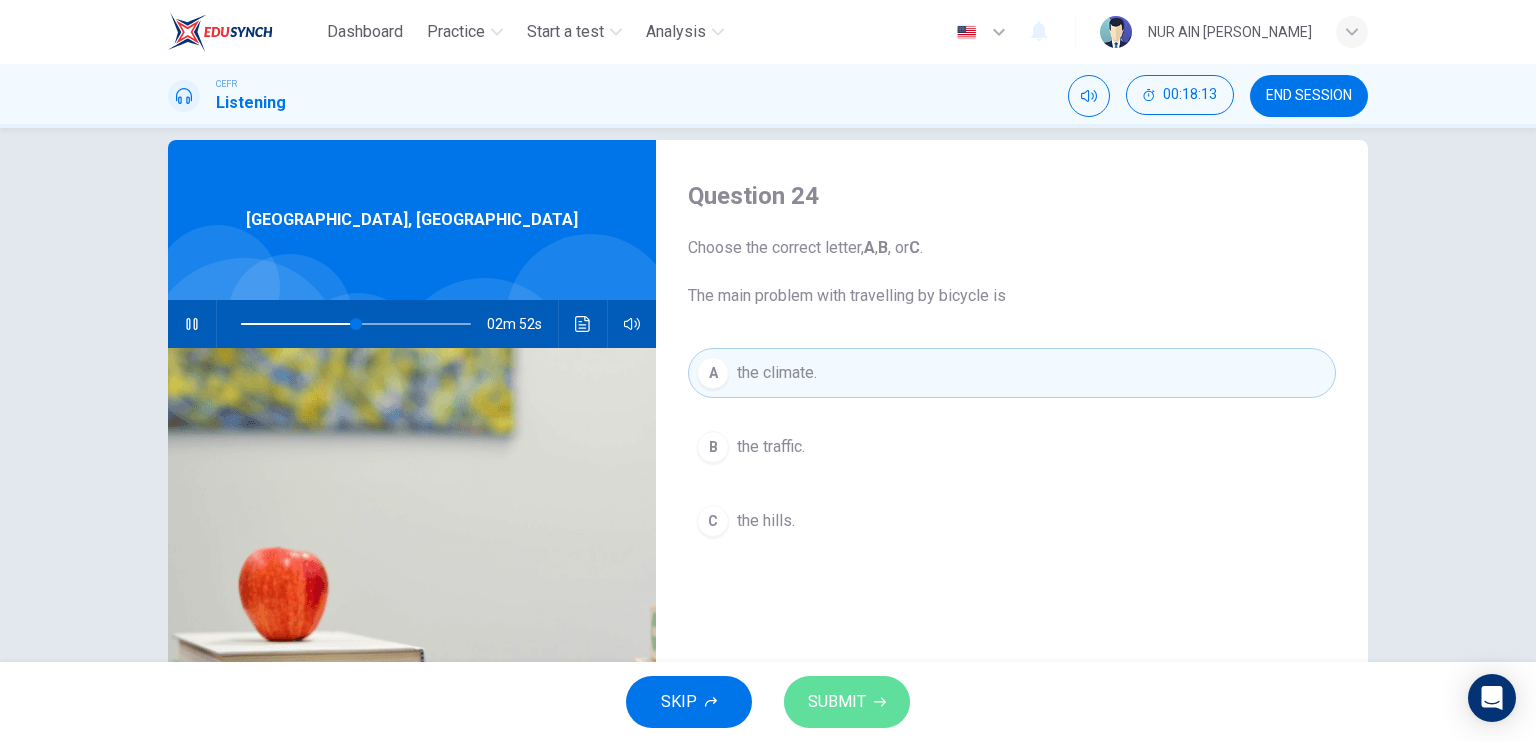 click on "SUBMIT" at bounding box center [847, 702] 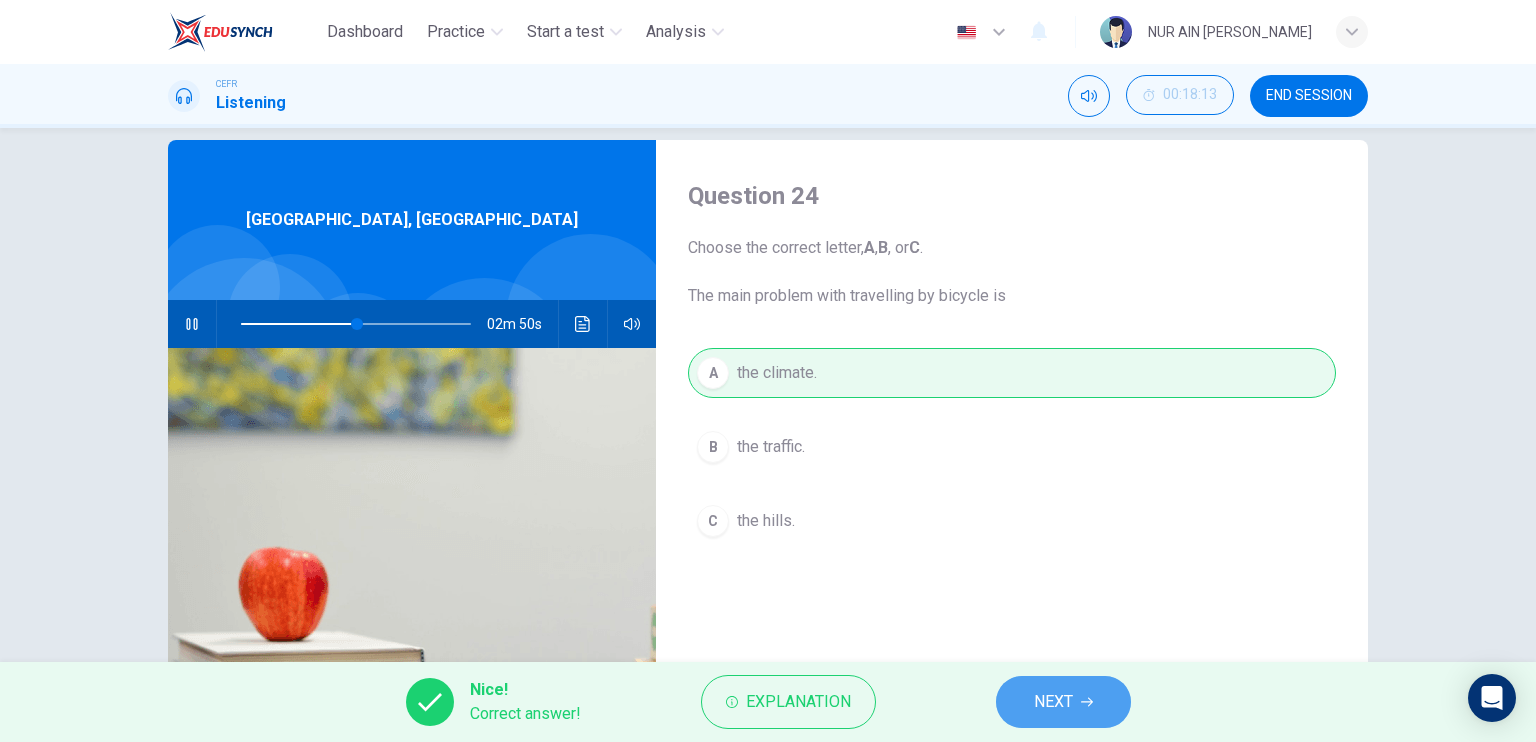 click on "NEXT" at bounding box center [1063, 702] 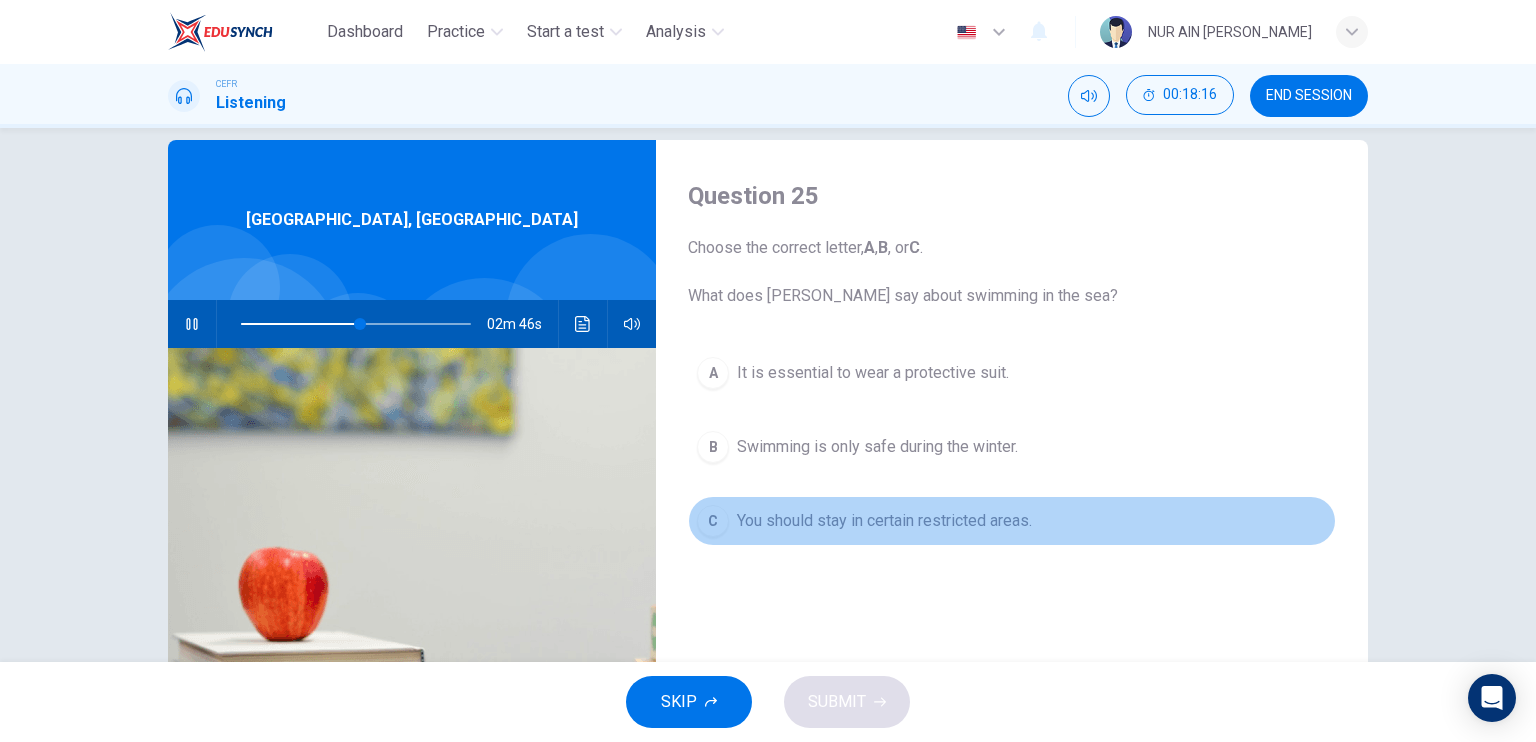 click on "You should stay in certain restricted areas." at bounding box center [884, 521] 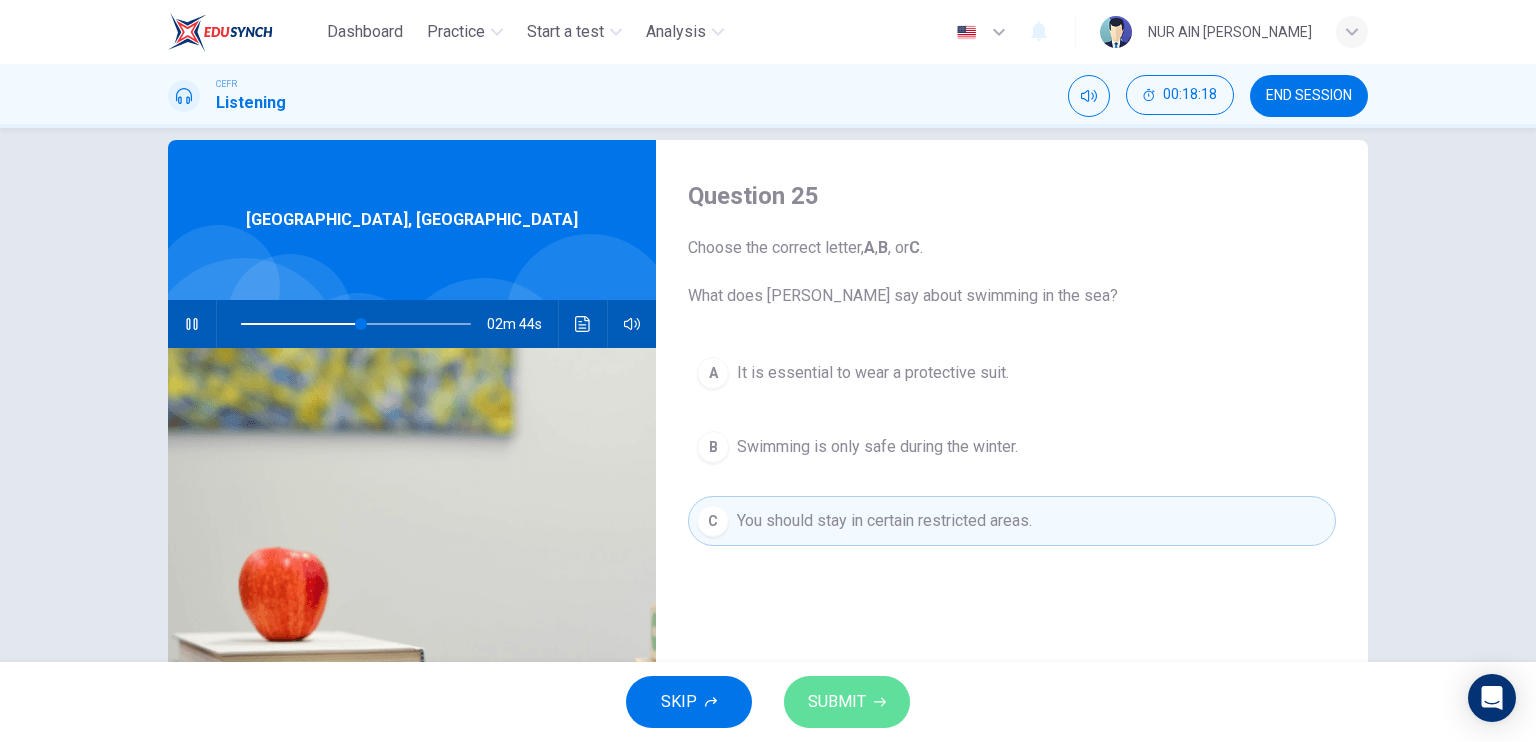 click on "SUBMIT" at bounding box center (847, 702) 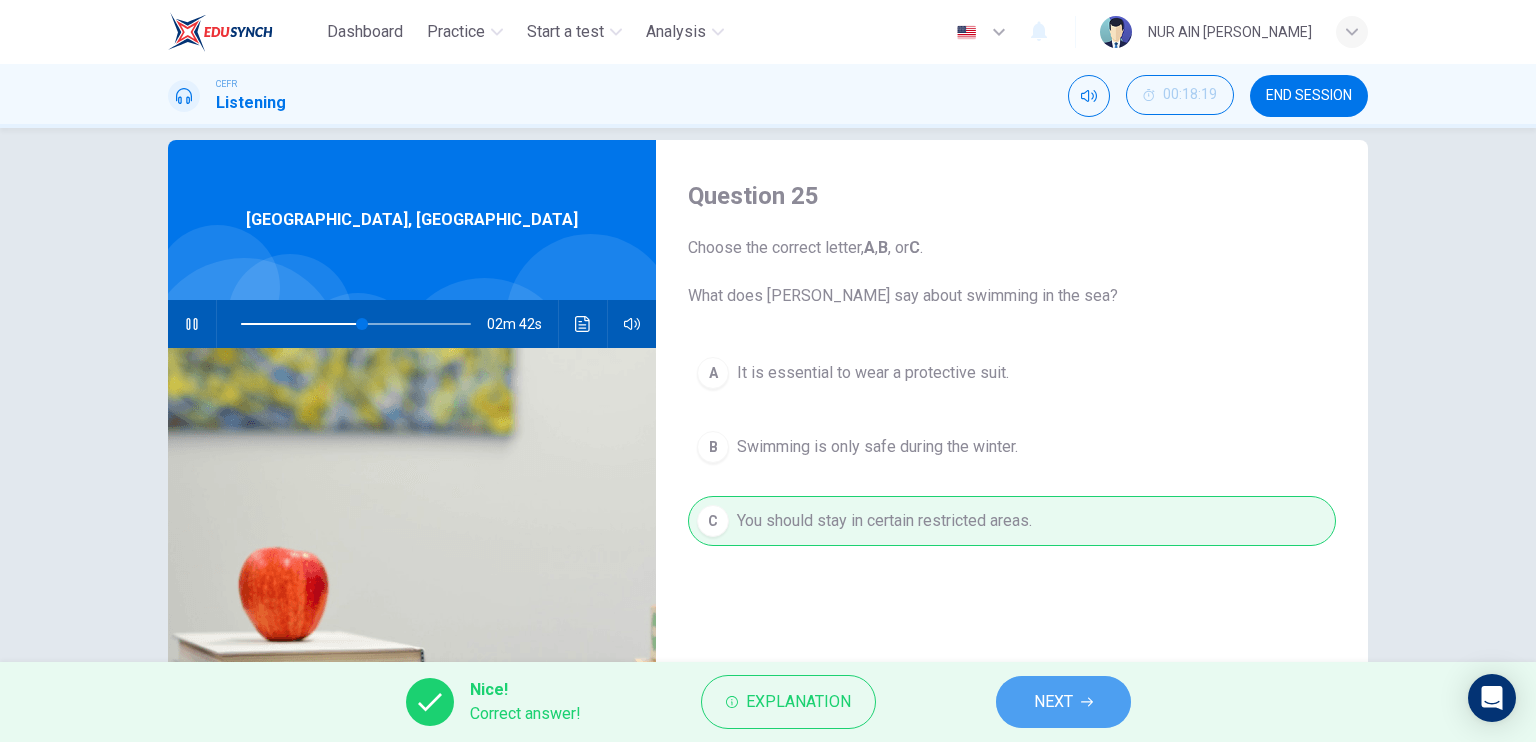click on "NEXT" at bounding box center [1063, 702] 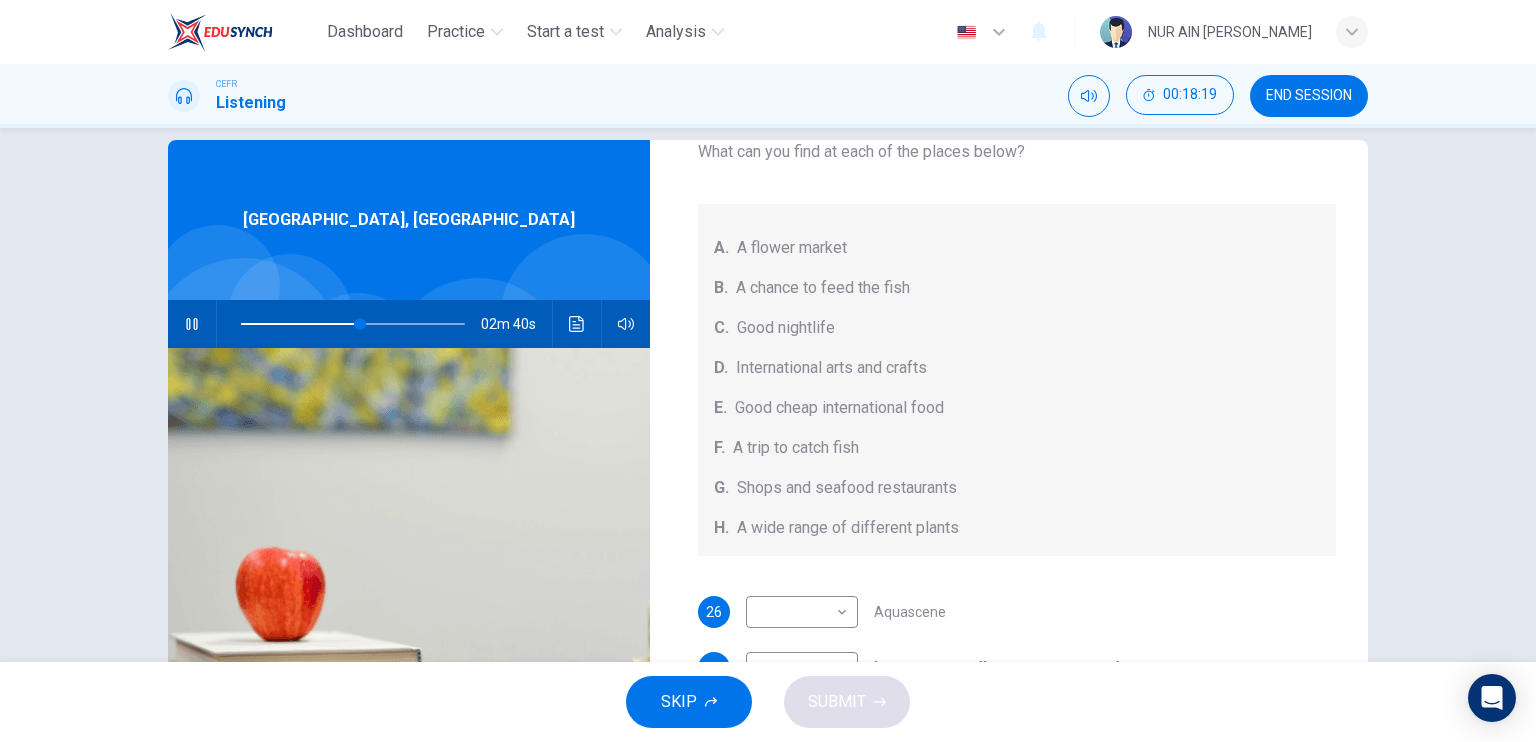scroll, scrollTop: 224, scrollLeft: 0, axis: vertical 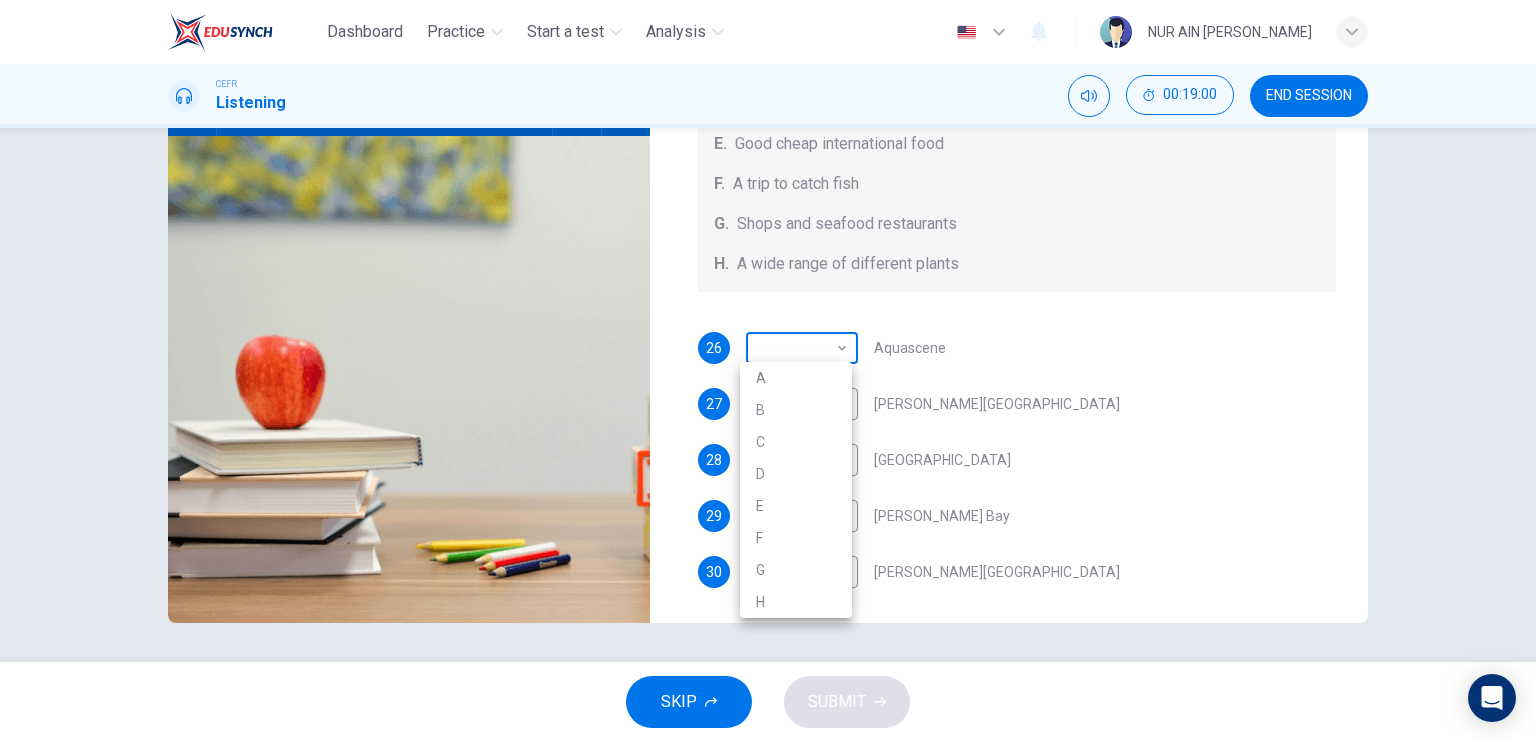 click on "Dashboard Practice Start a test Analysis English en ​ NUR AIN NAJJAH BINTI ZAIDI CEFR Listening 00:19:00 END SESSION Questions 26 - 30 Choose your answers from the box and write the correct letter  A-H  next to the questions below.
What can you find at each of the places below? A. A flower market B. A chance to feed the fish C. Good nightlife D. International arts and crafts E. Good cheap international food F. A trip to catch fish G. Shops and seafood restaurants H. A wide range of different plants 26 ​ ​ Aquascene 27 ​ ​ Smith Street Mall 28 ​ ​ Cullen Bay Marina 29 ​ ​ Fannie Bay 30 ​ ​ Mitchell Street Darwin, Australia 02m 00s SKIP SUBMIT EduSynch - Online Language Proficiency Testing
Dashboard Practice Start a test Analysis Notifications © Copyright  2025 A B C D E F G H" at bounding box center (768, 371) 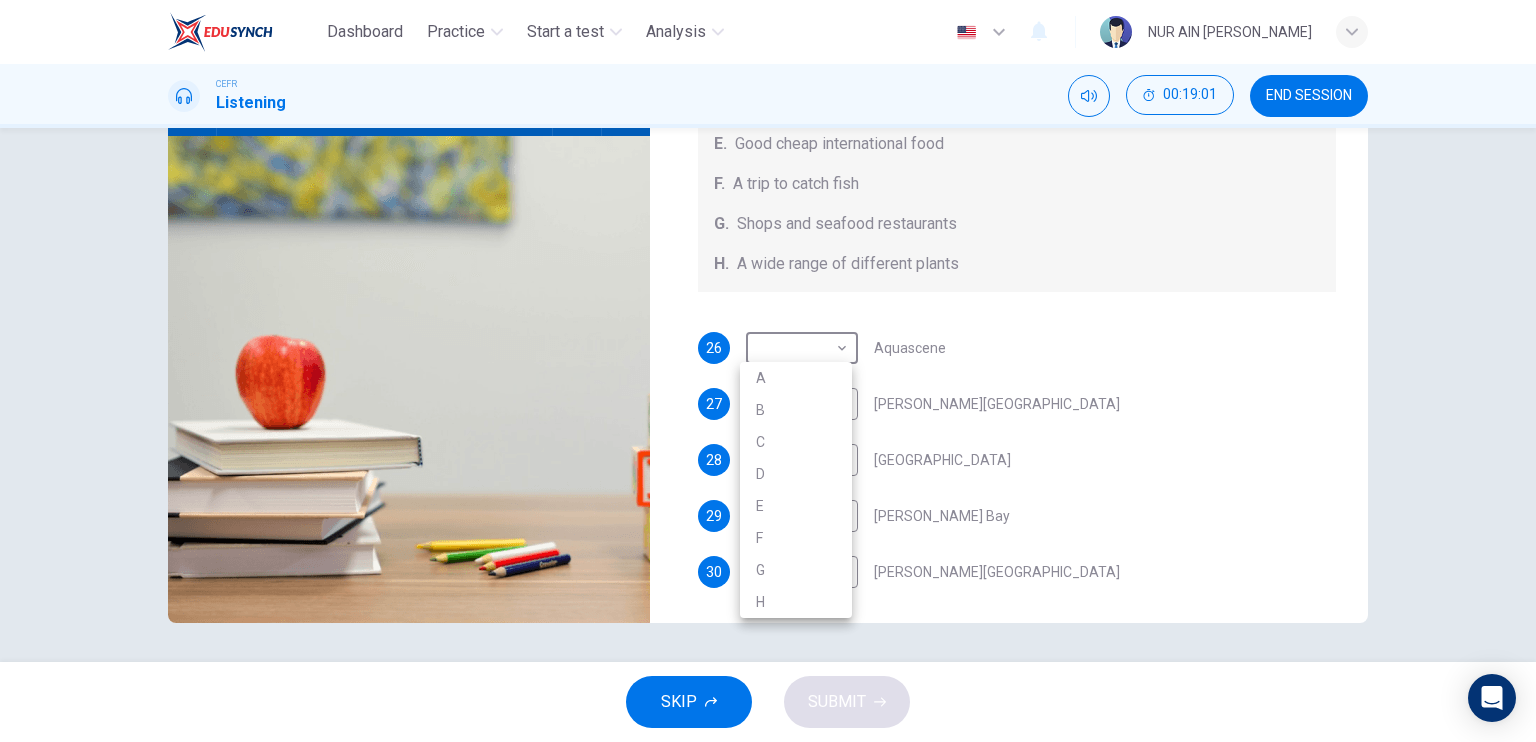 click at bounding box center [768, 371] 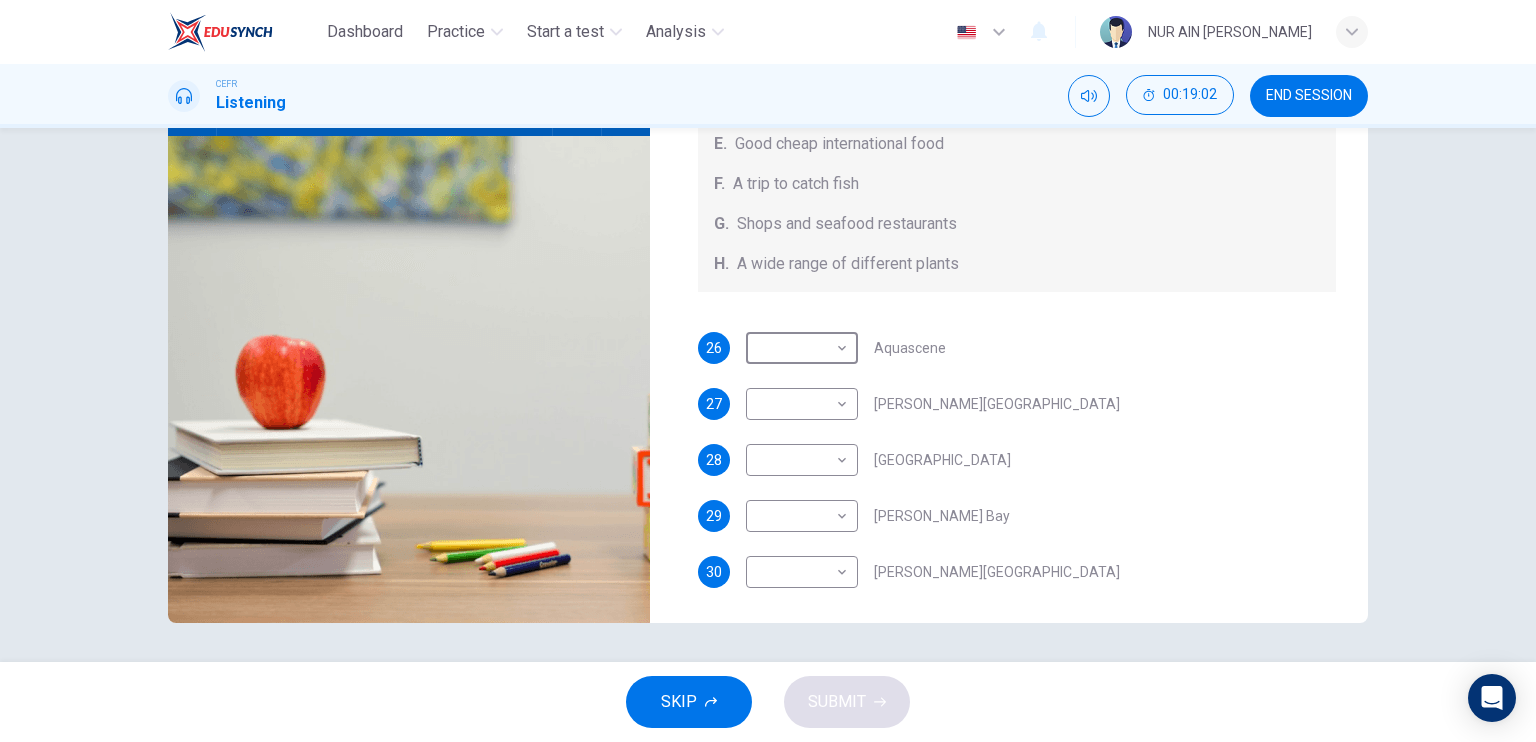 click on "26 ​ ​ Aquascene" at bounding box center (1017, 348) 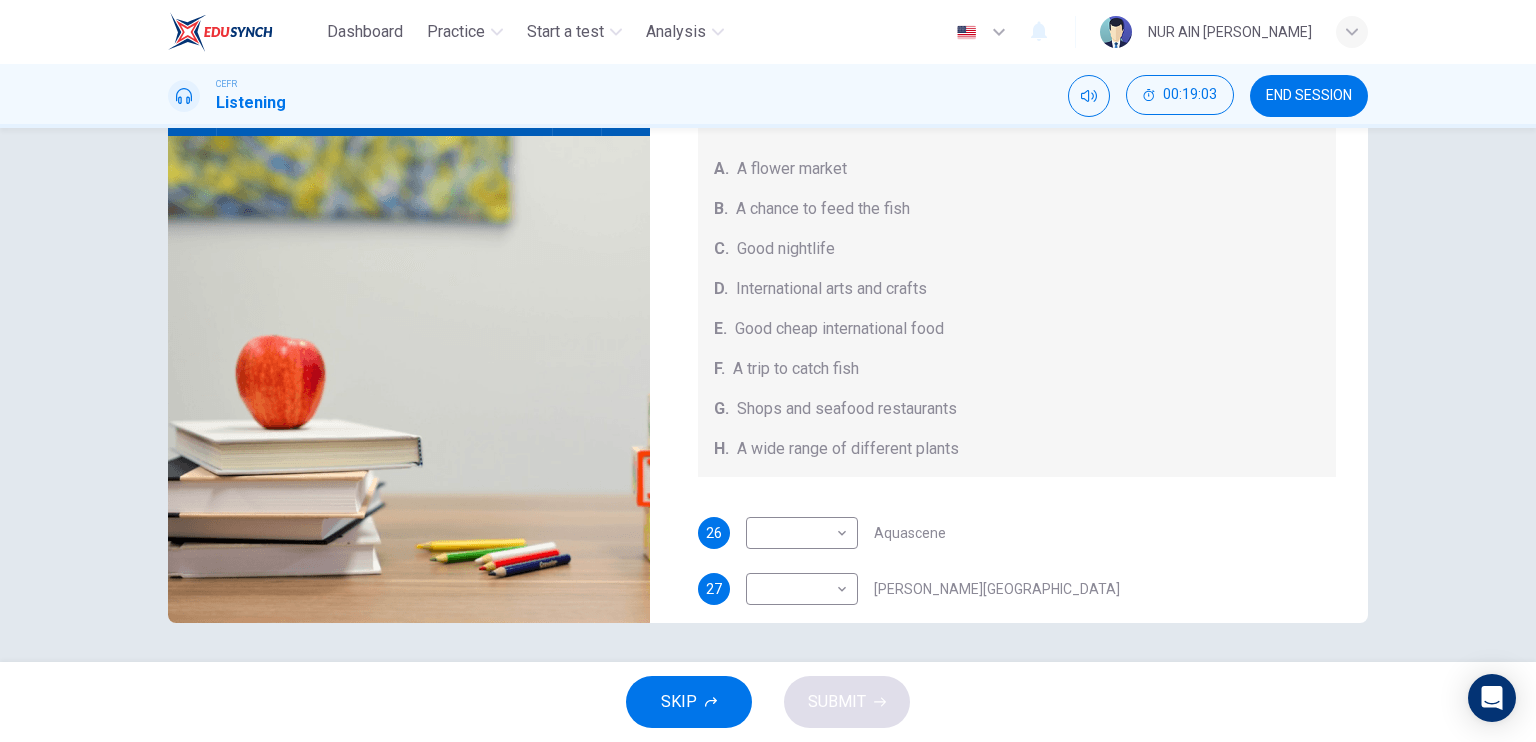 scroll, scrollTop: 30, scrollLeft: 0, axis: vertical 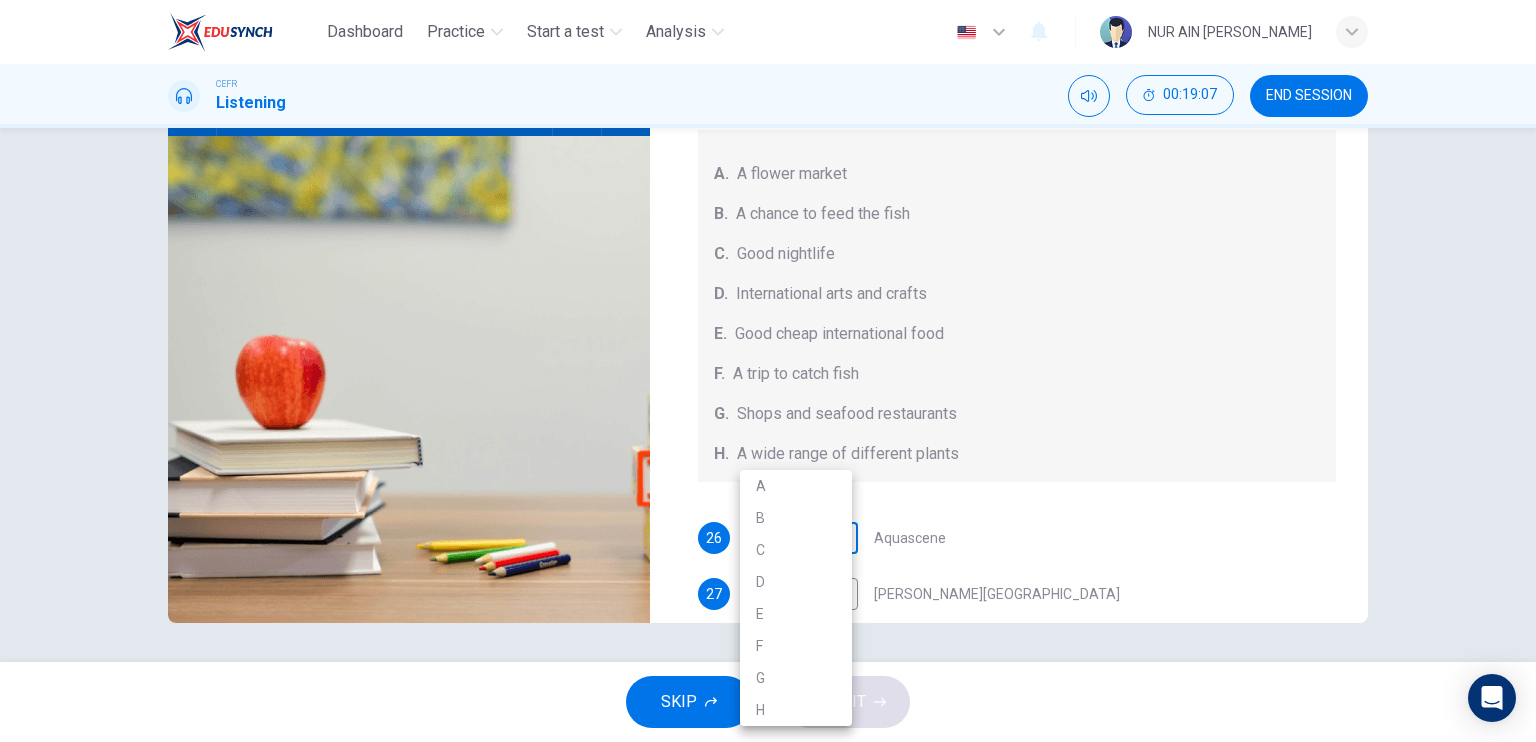 click on "Dashboard Practice Start a test Analysis English en ​ NUR AIN NAJJAH BINTI ZAIDI CEFR Listening 00:19:07 END SESSION Questions 26 - 30 Choose your answers from the box and write the correct letter  A-H  next to the questions below.
What can you find at each of the places below? A. A flower market B. A chance to feed the fish C. Good nightlife D. International arts and crafts E. Good cheap international food F. A trip to catch fish G. Shops and seafood restaurants H. A wide range of different plants 26 ​ ​ Aquascene 27 ​ ​ Smith Street Mall 28 ​ ​ Cullen Bay Marina 29 ​ ​ Fannie Bay 30 ​ ​ Mitchell Street Darwin, Australia 01m 53s SKIP SUBMIT EduSynch - Online Language Proficiency Testing
Dashboard Practice Start a test Analysis Notifications © Copyright  2025 A B C D E F G H" at bounding box center (768, 371) 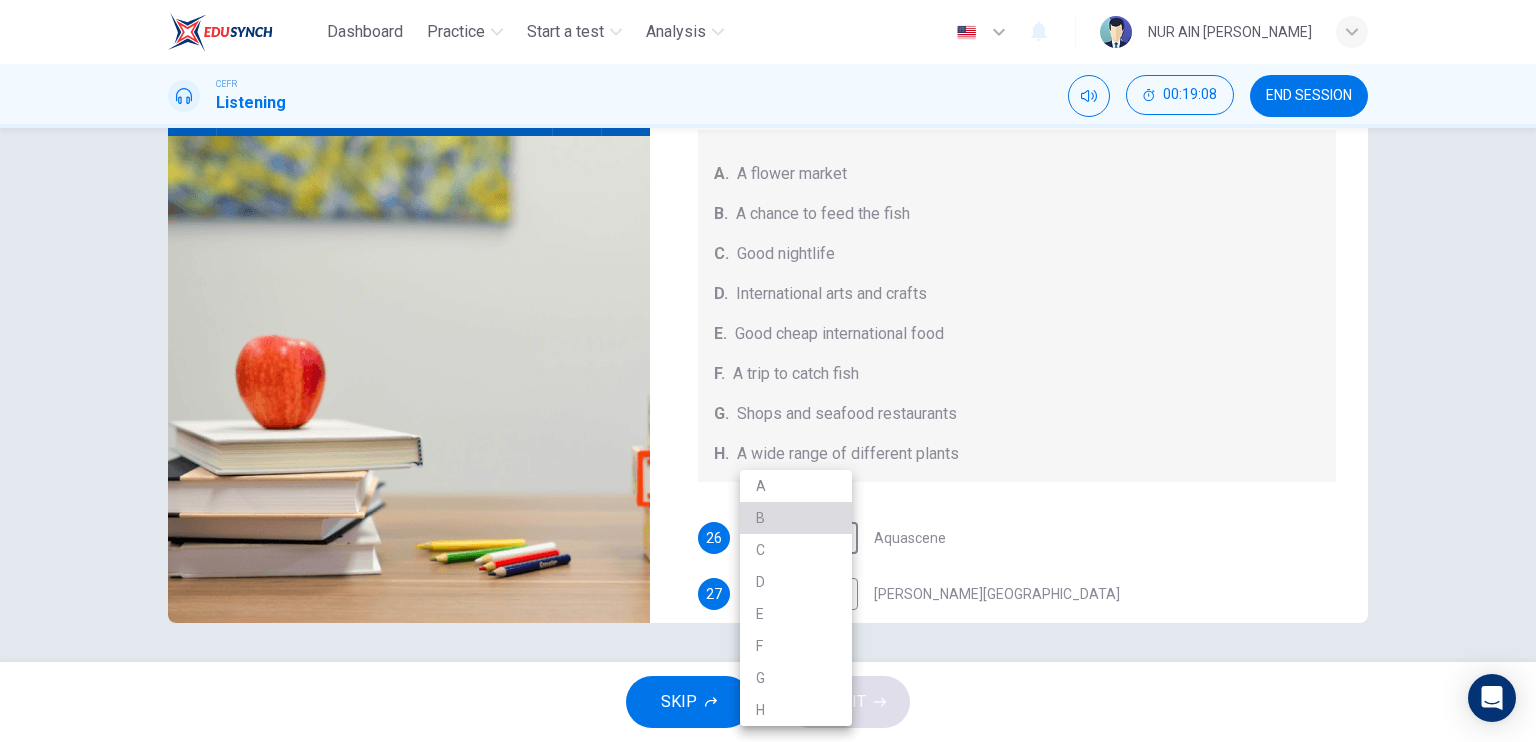 click on "B" at bounding box center [796, 518] 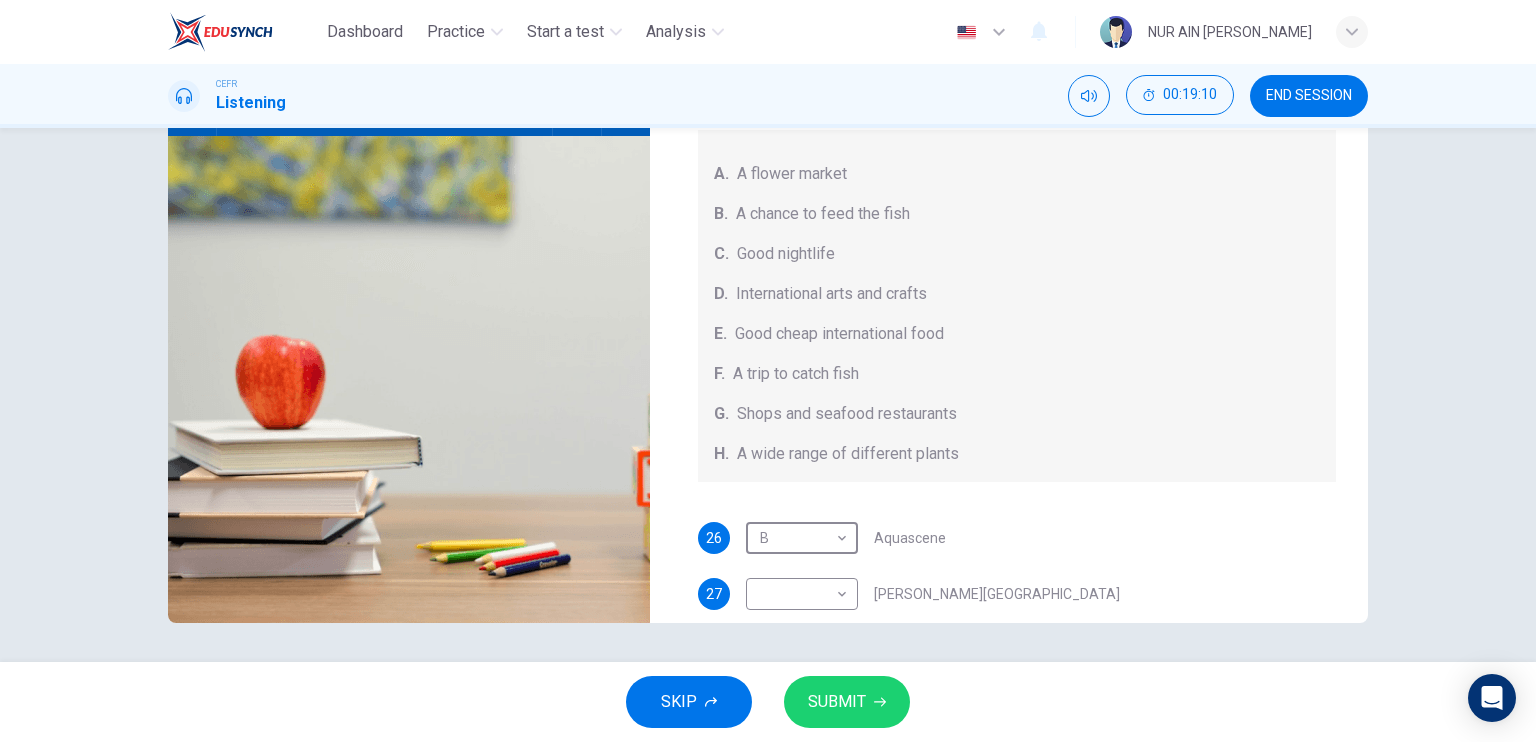 scroll, scrollTop: 0, scrollLeft: 0, axis: both 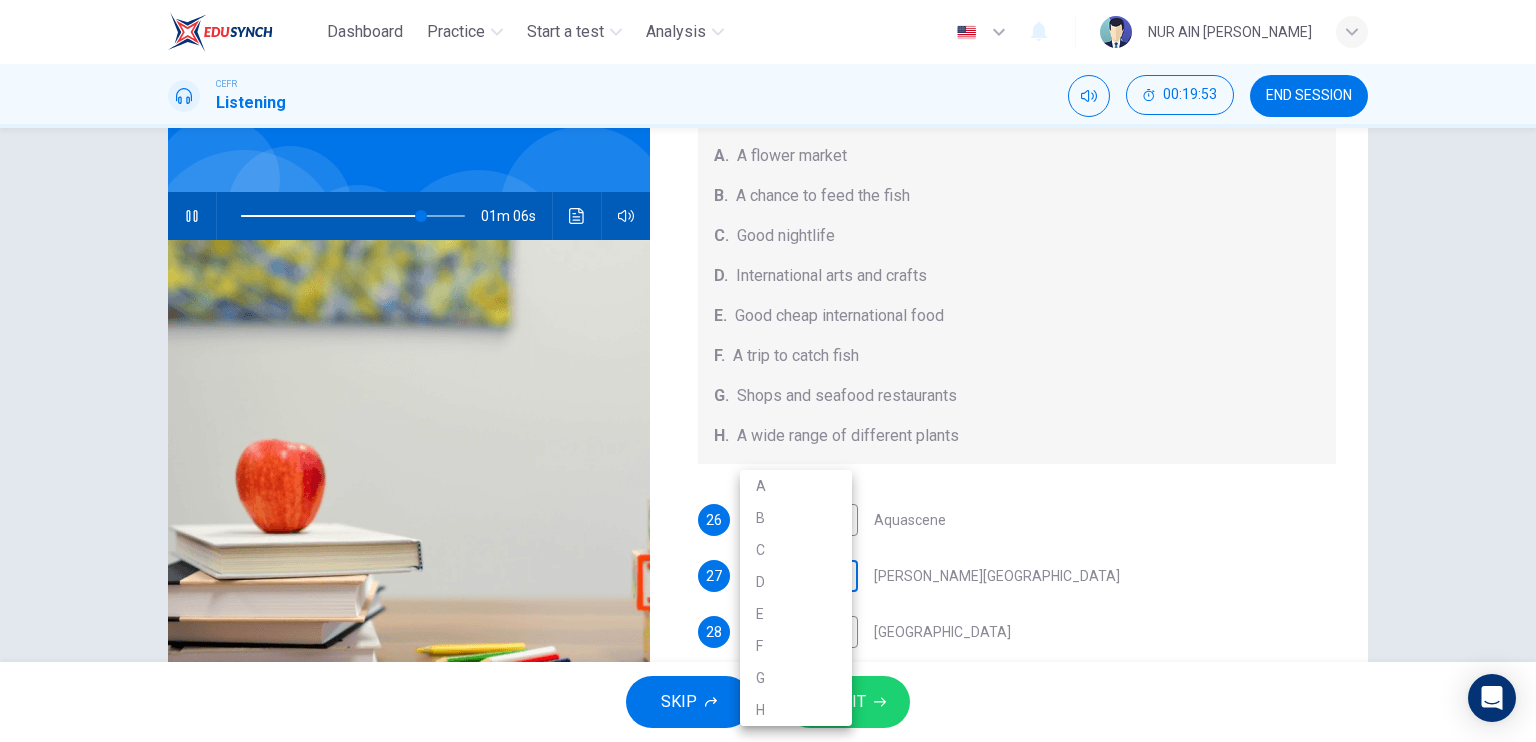 click on "Dashboard Practice Start a test Analysis English en ​ NUR AIN NAJJAH BINTI ZAIDI CEFR Listening 00:19:53 END SESSION Questions 26 - 30 Choose your answers from the box and write the correct letter  A-H  next to the questions below.
What can you find at each of the places below? A. A flower market B. A chance to feed the fish C. Good nightlife D. International arts and crafts E. Good cheap international food F. A trip to catch fish G. Shops and seafood restaurants H. A wide range of different plants 26 B B ​ Aquascene 27 ​ ​ Smith Street Mall 28 ​ ​ Cullen Bay Marina 29 ​ ​ Fannie Bay 30 ​ ​ Mitchell Street Darwin, Australia 01m 06s SKIP SUBMIT EduSynch - Online Language Proficiency Testing
Dashboard Practice Start a test Analysis Notifications © Copyright  2025 A B C D E F G H" at bounding box center [768, 371] 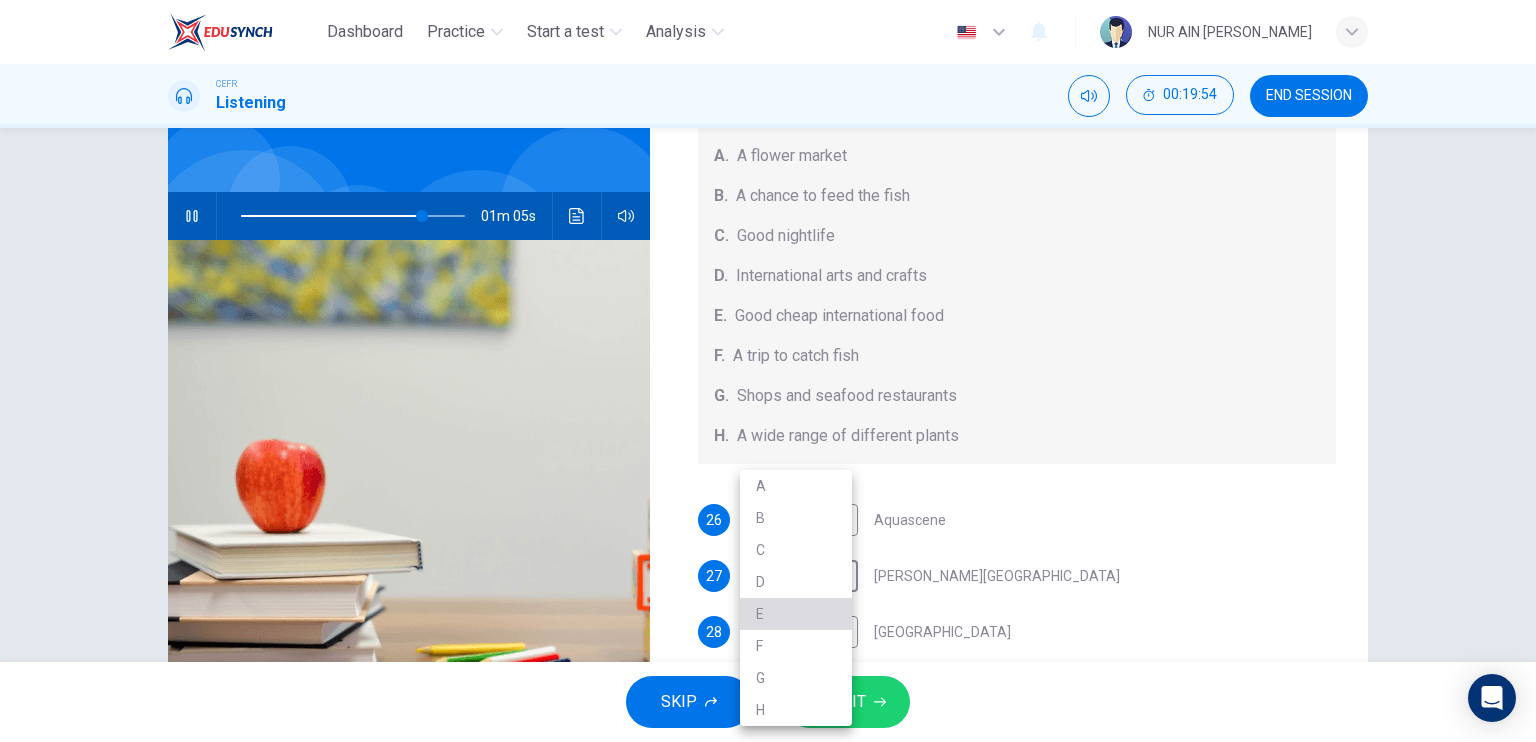 click on "E" at bounding box center [796, 614] 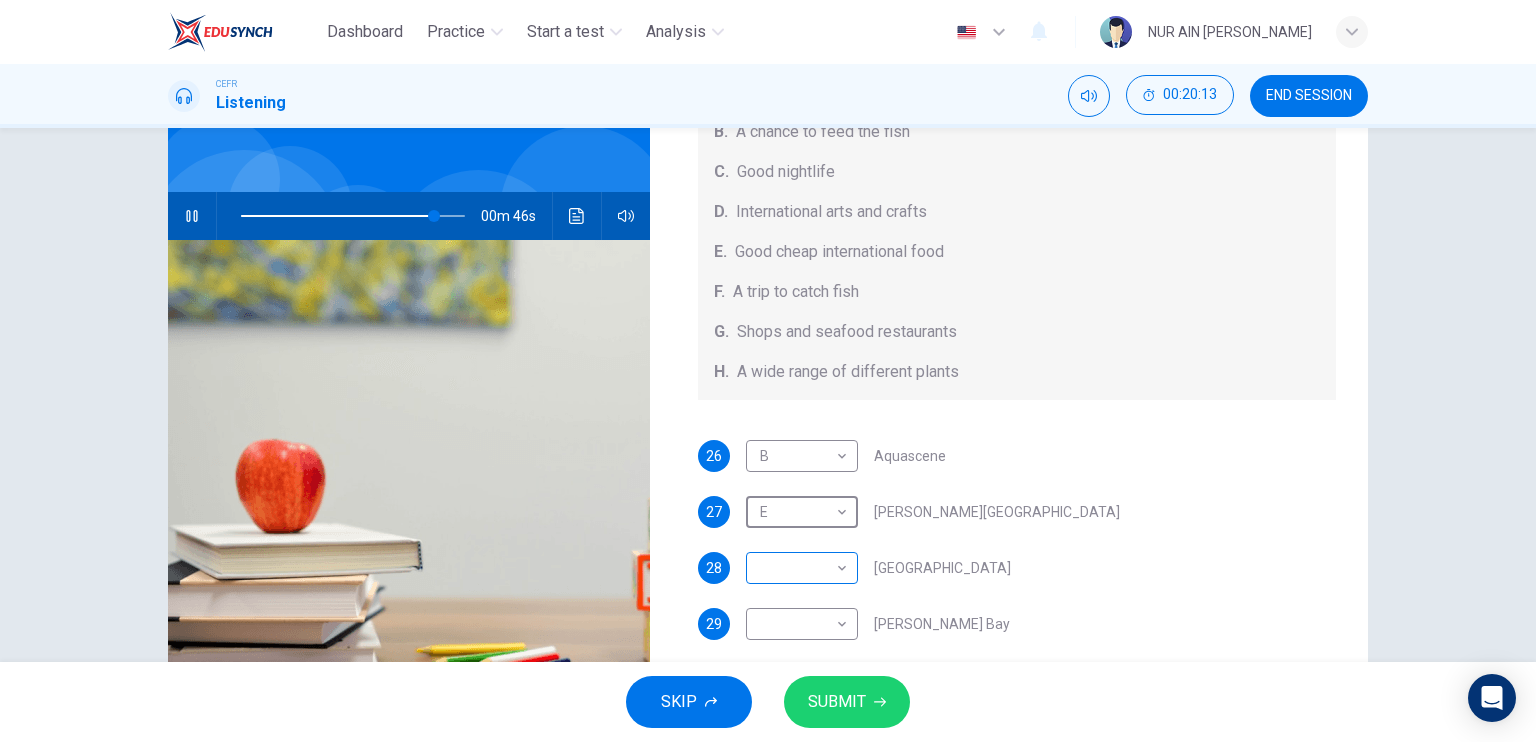 scroll, scrollTop: 216, scrollLeft: 0, axis: vertical 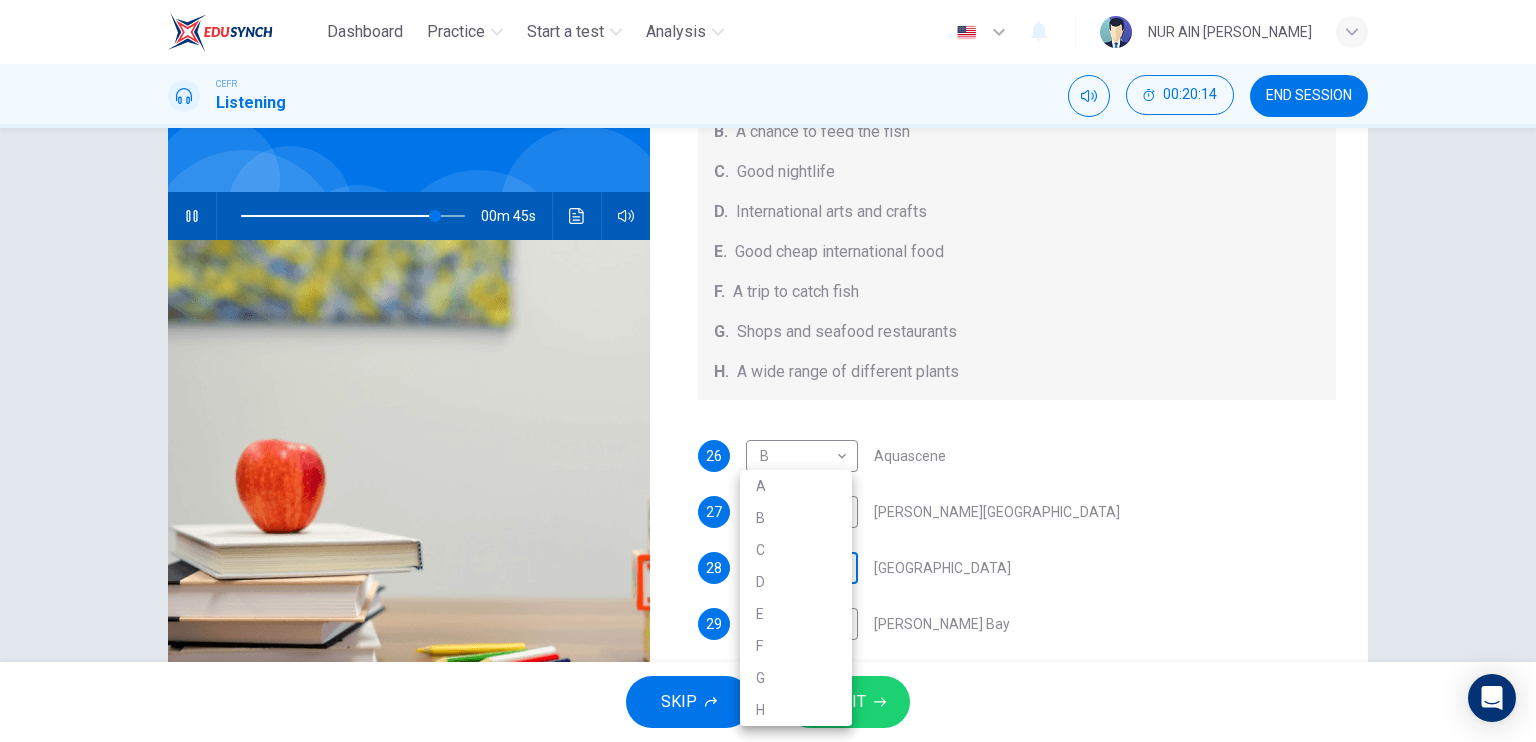 click on "Dashboard Practice Start a test Analysis English en ​ NUR AIN NAJJAH BINTI ZAIDI CEFR Listening 00:20:14 END SESSION Questions 26 - 30 Choose your answers from the box and write the correct letter  A-H  next to the questions below.
What can you find at each of the places below? A. A flower market B. A chance to feed the fish C. Good nightlife D. International arts and crafts E. Good cheap international food F. A trip to catch fish G. Shops and seafood restaurants H. A wide range of different plants 26 B B ​ Aquascene 27 E E ​ Smith Street Mall 28 ​ ​ Cullen Bay Marina 29 ​ ​ Fannie Bay 30 ​ ​ Mitchell Street Darwin, Australia 00m 45s SKIP SUBMIT EduSynch - Online Language Proficiency Testing
Dashboard Practice Start a test Analysis Notifications © Copyright  2025 A B C D E F G H" at bounding box center [768, 371] 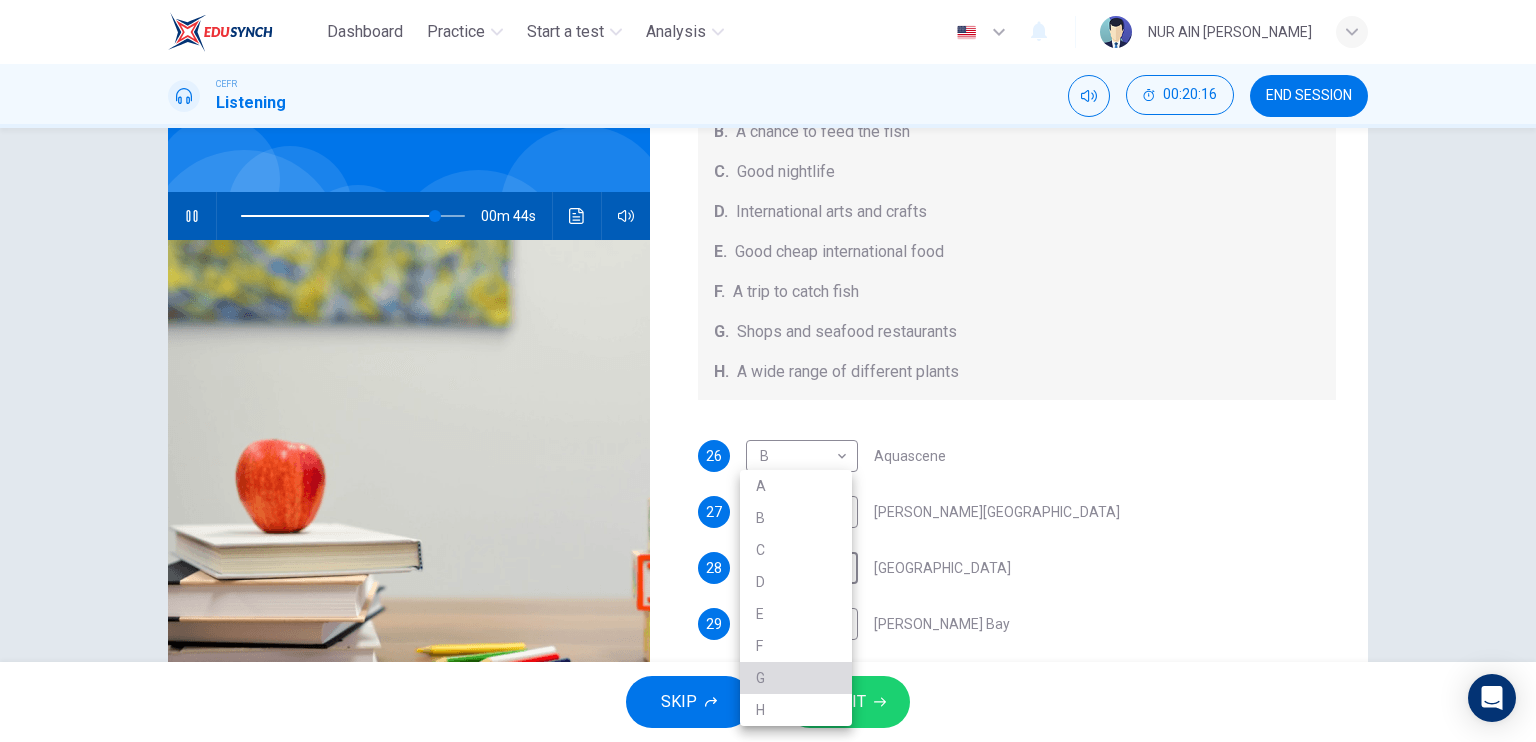 click on "G" at bounding box center (796, 678) 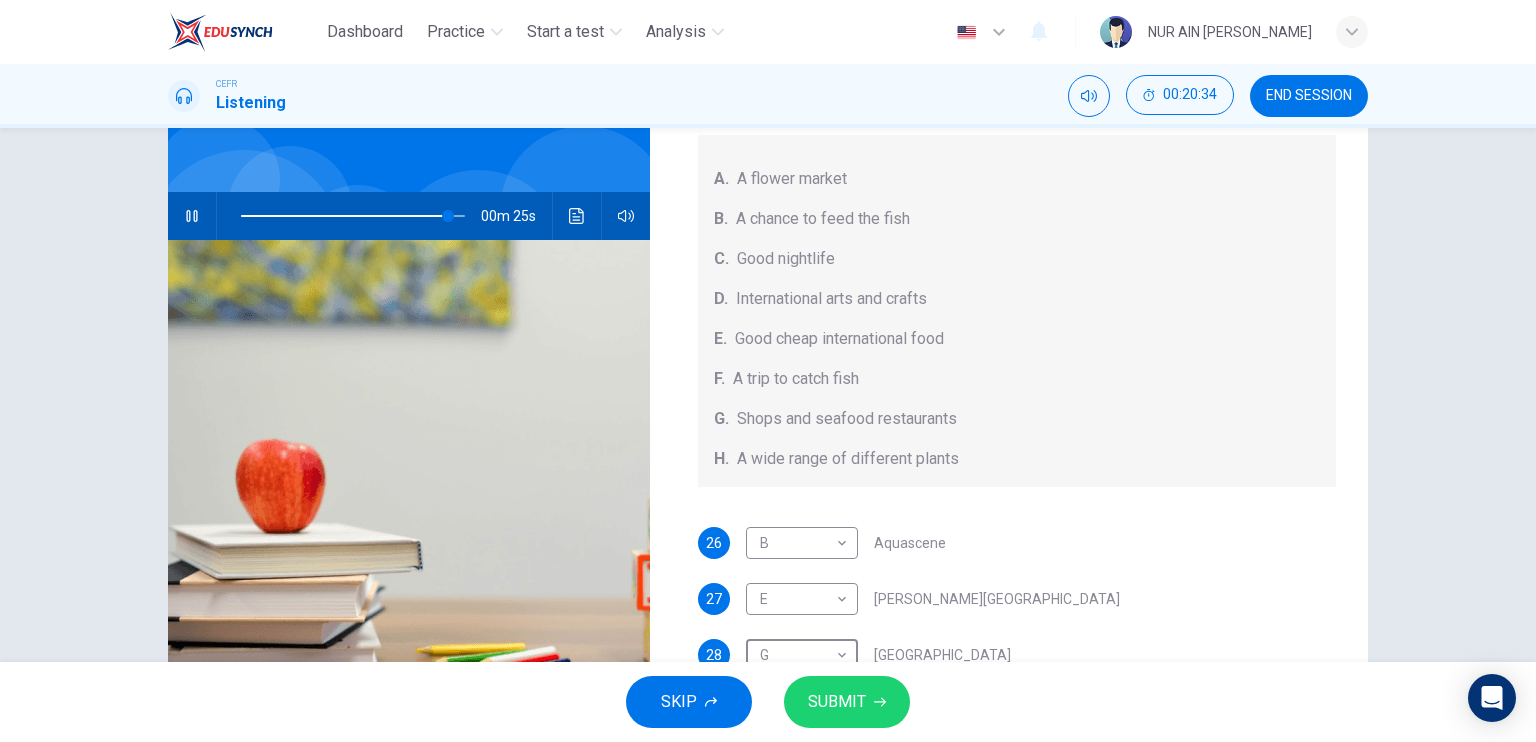 scroll, scrollTop: 217, scrollLeft: 0, axis: vertical 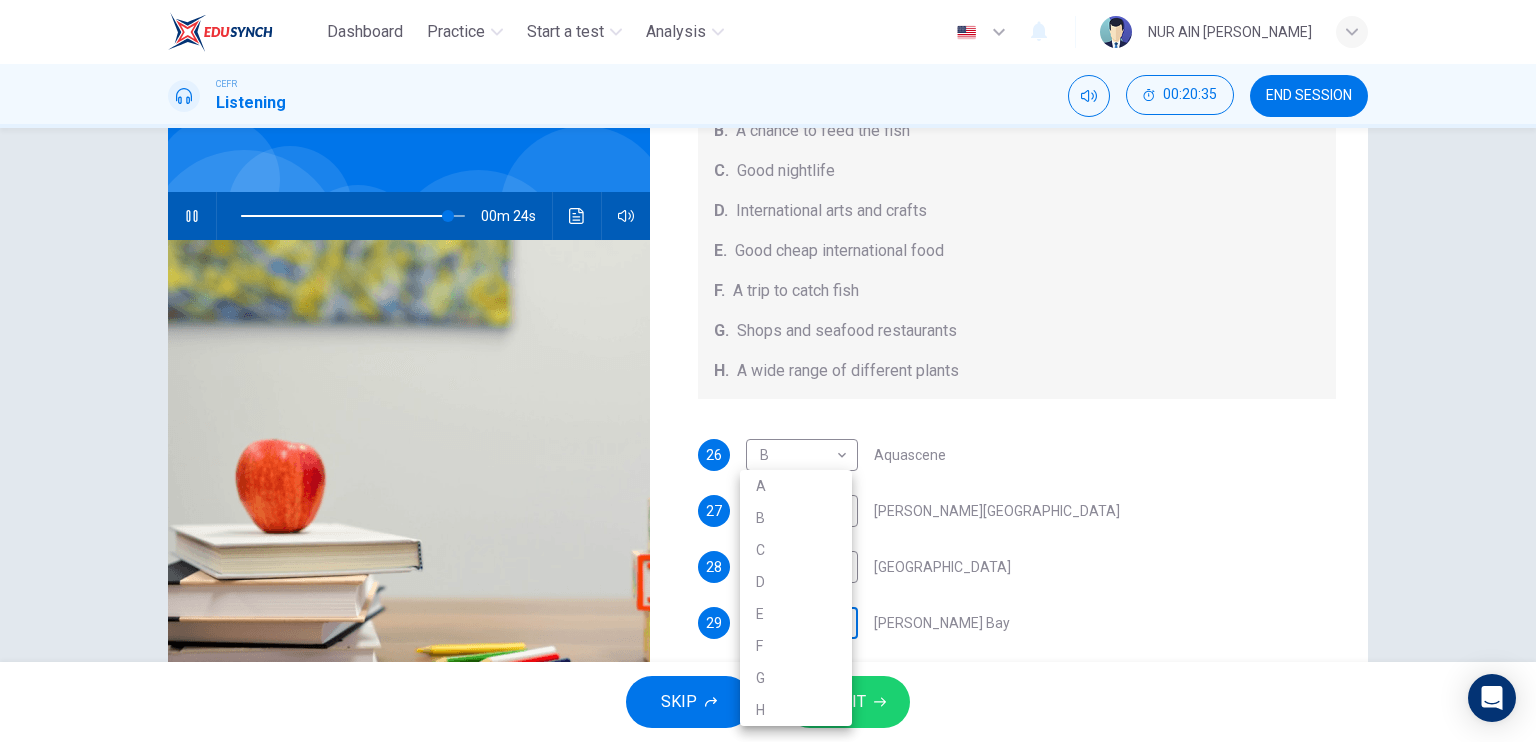 click on "Dashboard Practice Start a test Analysis English en ​ NUR AIN NAJJAH BINTI ZAIDI CEFR Listening 00:20:35 END SESSION Questions 26 - 30 Choose your answers from the box and write the correct letter  A-H  next to the questions below.
What can you find at each of the places below? A. A flower market B. A chance to feed the fish C. Good nightlife D. International arts and crafts E. Good cheap international food F. A trip to catch fish G. Shops and seafood restaurants H. A wide range of different plants 26 B B ​ Aquascene 27 E E ​ Smith Street Mall 28 G G ​ Cullen Bay Marina 29 ​ ​ Fannie Bay 30 ​ ​ Mitchell Street Darwin, Australia 00m 24s SKIP SUBMIT EduSynch - Online Language Proficiency Testing
Dashboard Practice Start a test Analysis Notifications © Copyright  2025 A B C D E F G H" at bounding box center [768, 371] 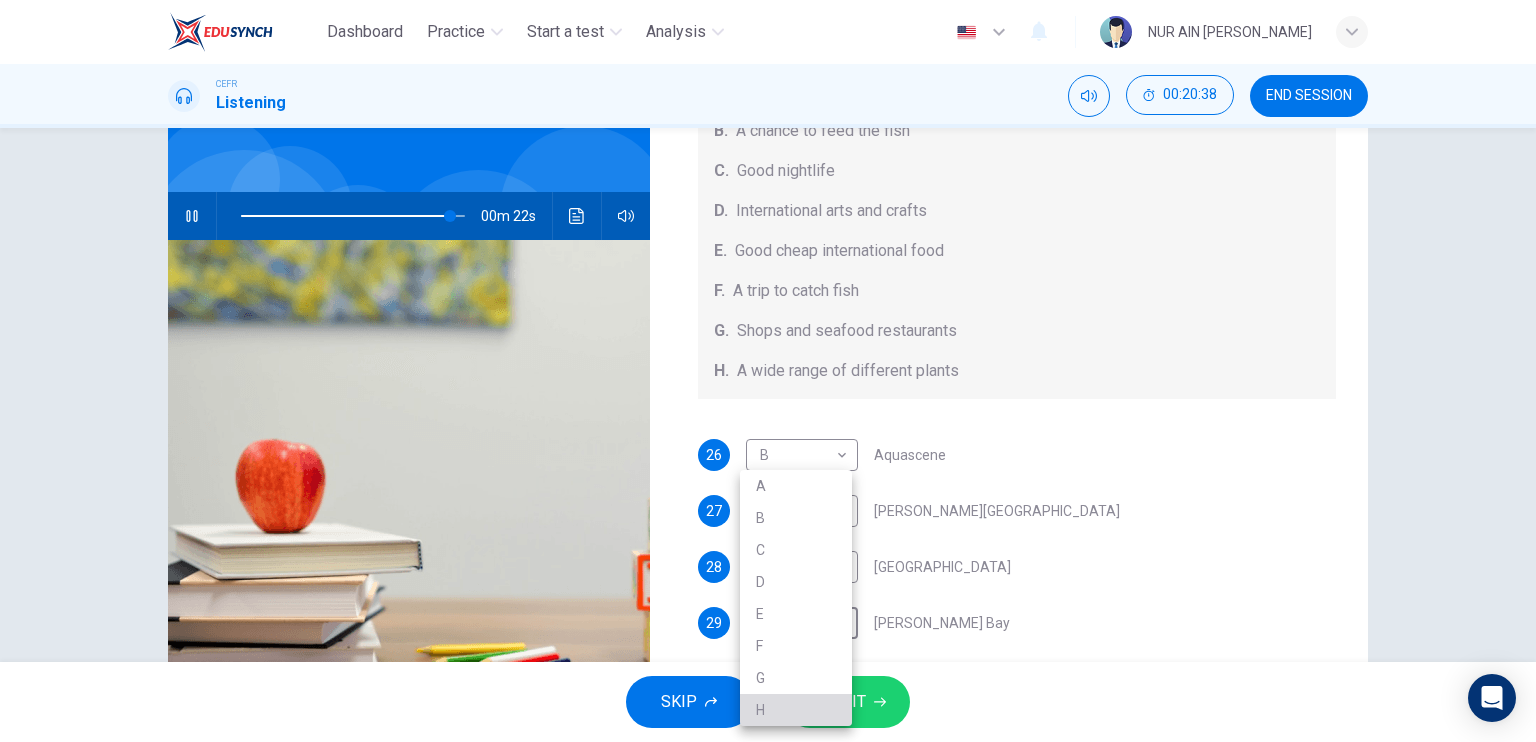 click on "H" at bounding box center [796, 710] 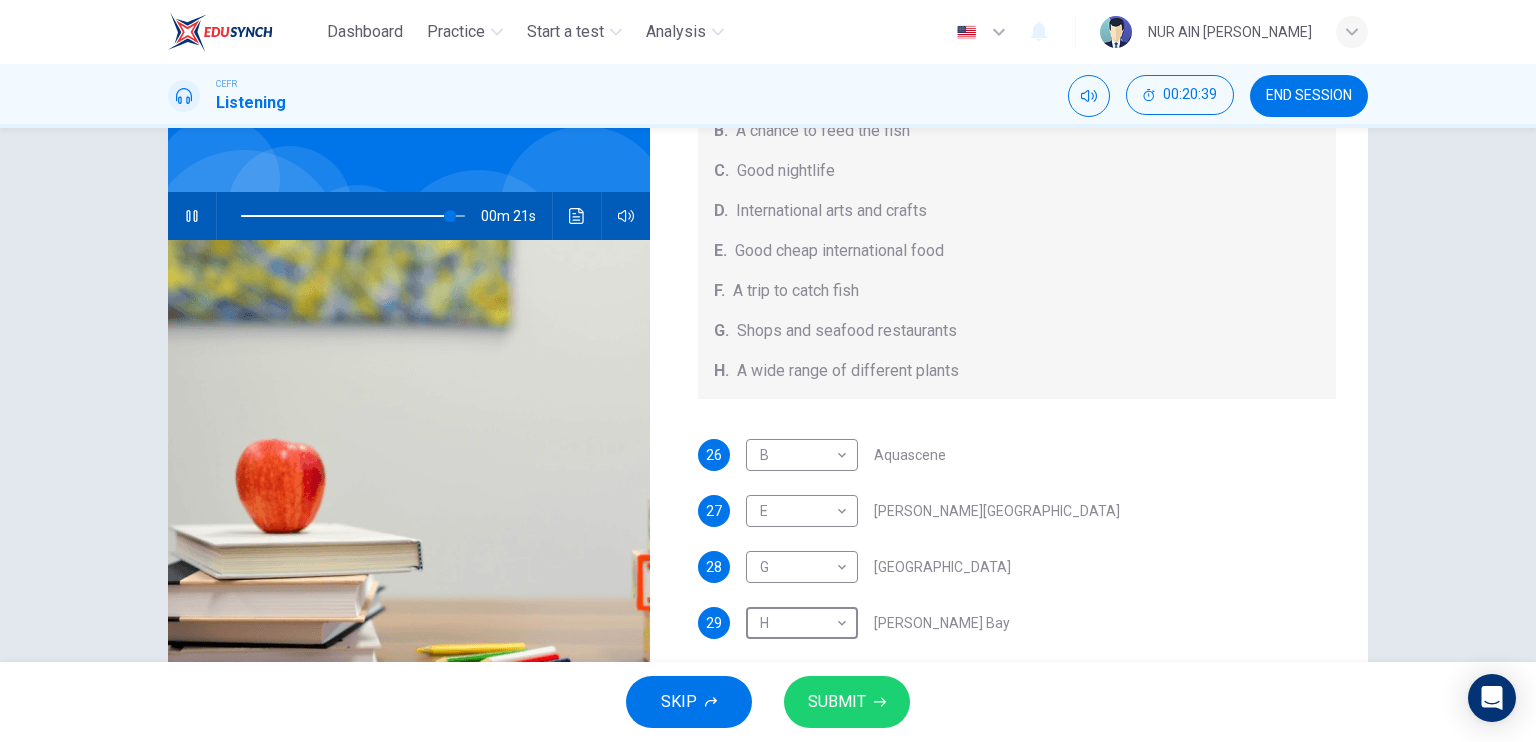 scroll, scrollTop: 224, scrollLeft: 0, axis: vertical 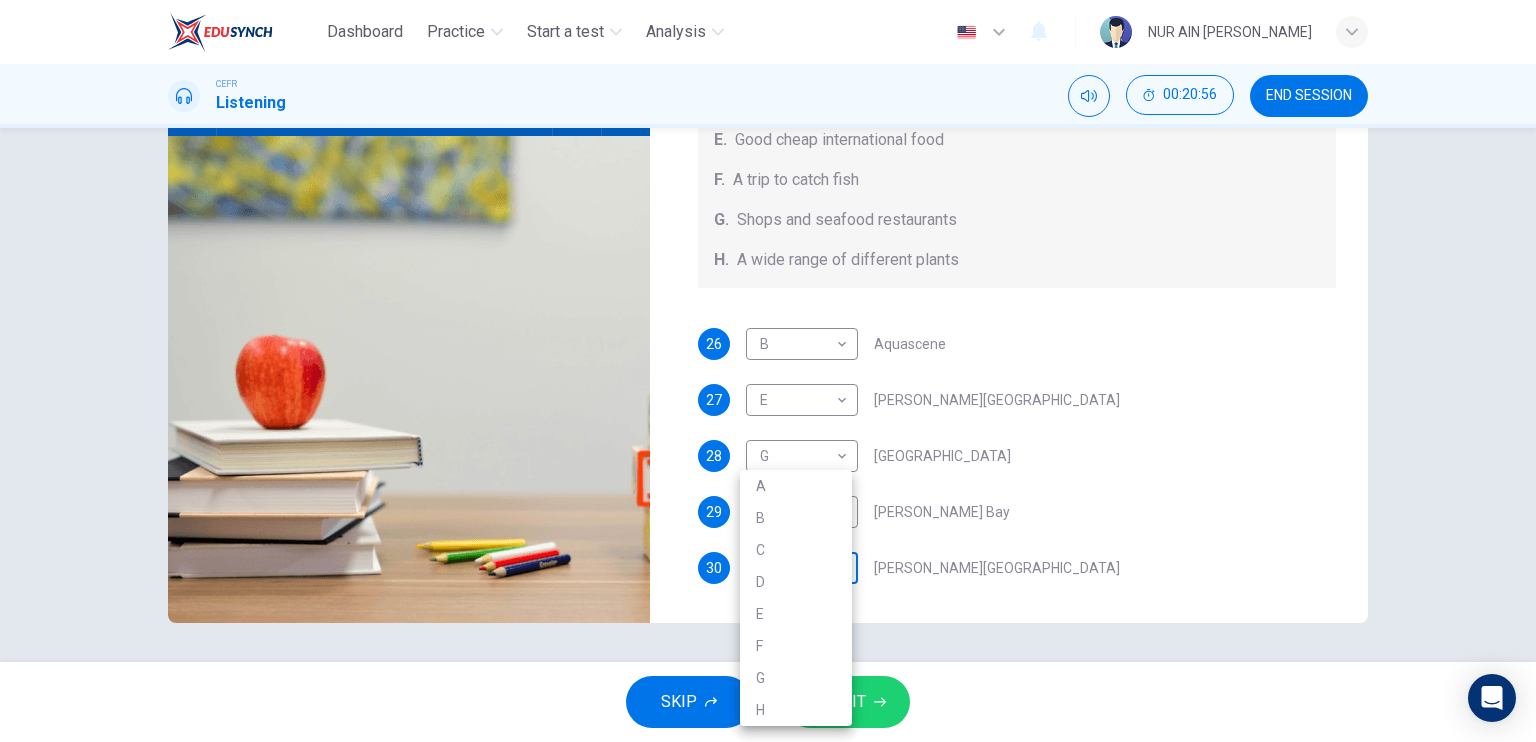click on "Dashboard Practice Start a test Analysis English en ​ NUR AIN NAJJAH BINTI ZAIDI CEFR Listening 00:20:56 END SESSION Questions 26 - 30 Choose your answers from the box and write the correct letter  A-H  next to the questions below.
What can you find at each of the places below? A. A flower market B. A chance to feed the fish C. Good nightlife D. International arts and crafts E. Good cheap international food F. A trip to catch fish G. Shops and seafood restaurants H. A wide range of different plants 26 B B ​ Aquascene 27 E E ​ Smith Street Mall 28 G G ​ Cullen Bay Marina 29 H H ​ Fannie Bay 30 ​ ​ Mitchell Street Darwin, Australia 00m 03s SKIP SUBMIT EduSynch - Online Language Proficiency Testing
Dashboard Practice Start a test Analysis Notifications © Copyright  2025 A B C D E F G H" at bounding box center (768, 371) 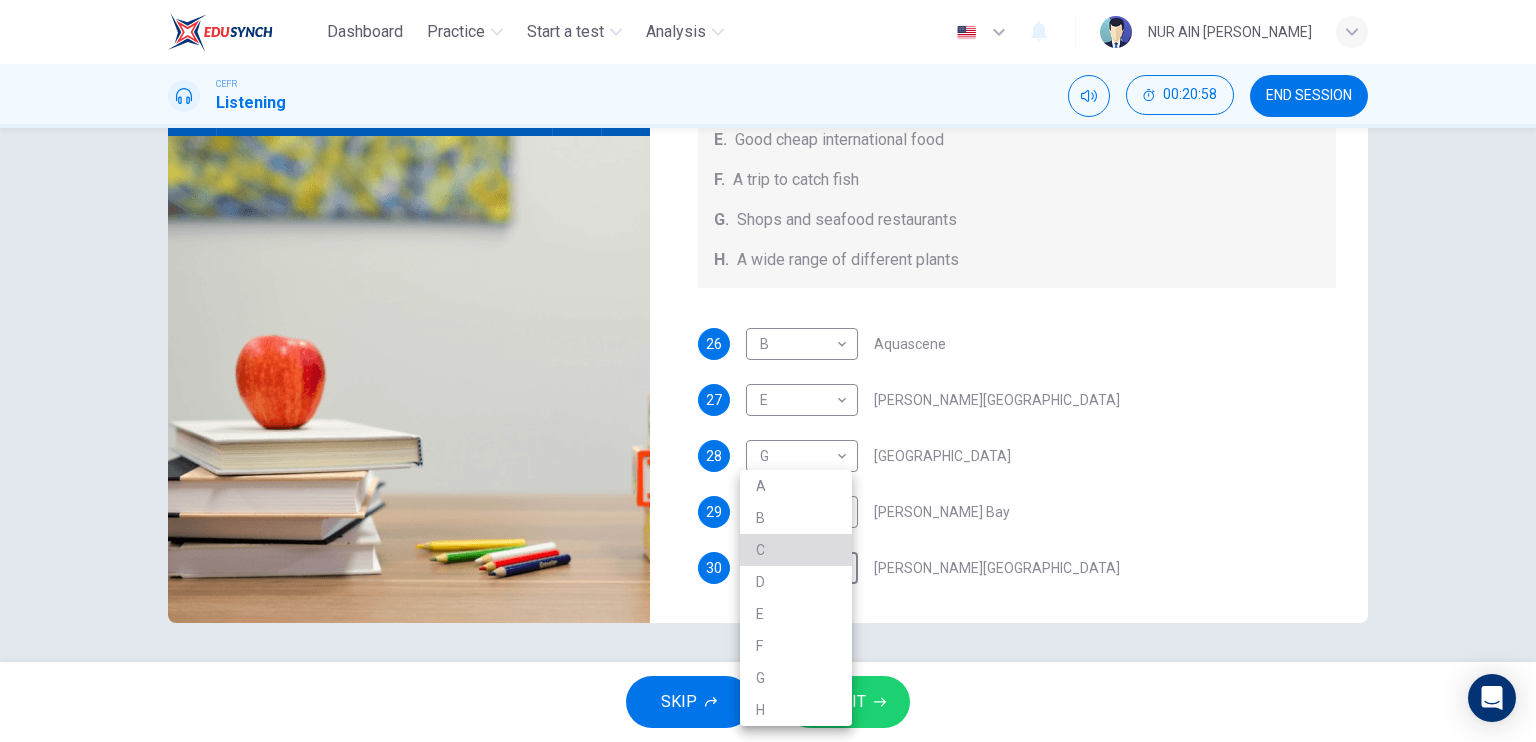 click on "C" at bounding box center [796, 550] 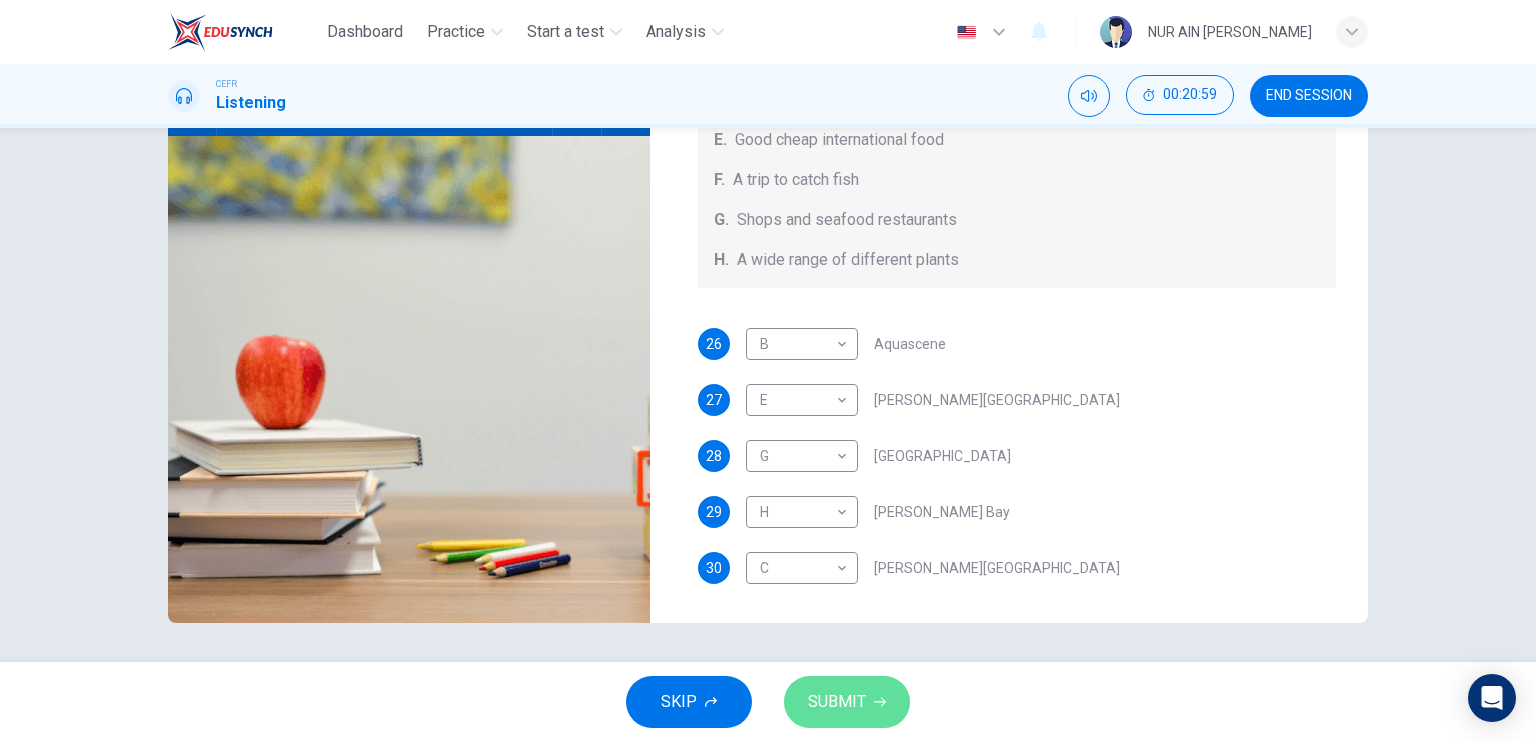 click on "SUBMIT" at bounding box center (837, 702) 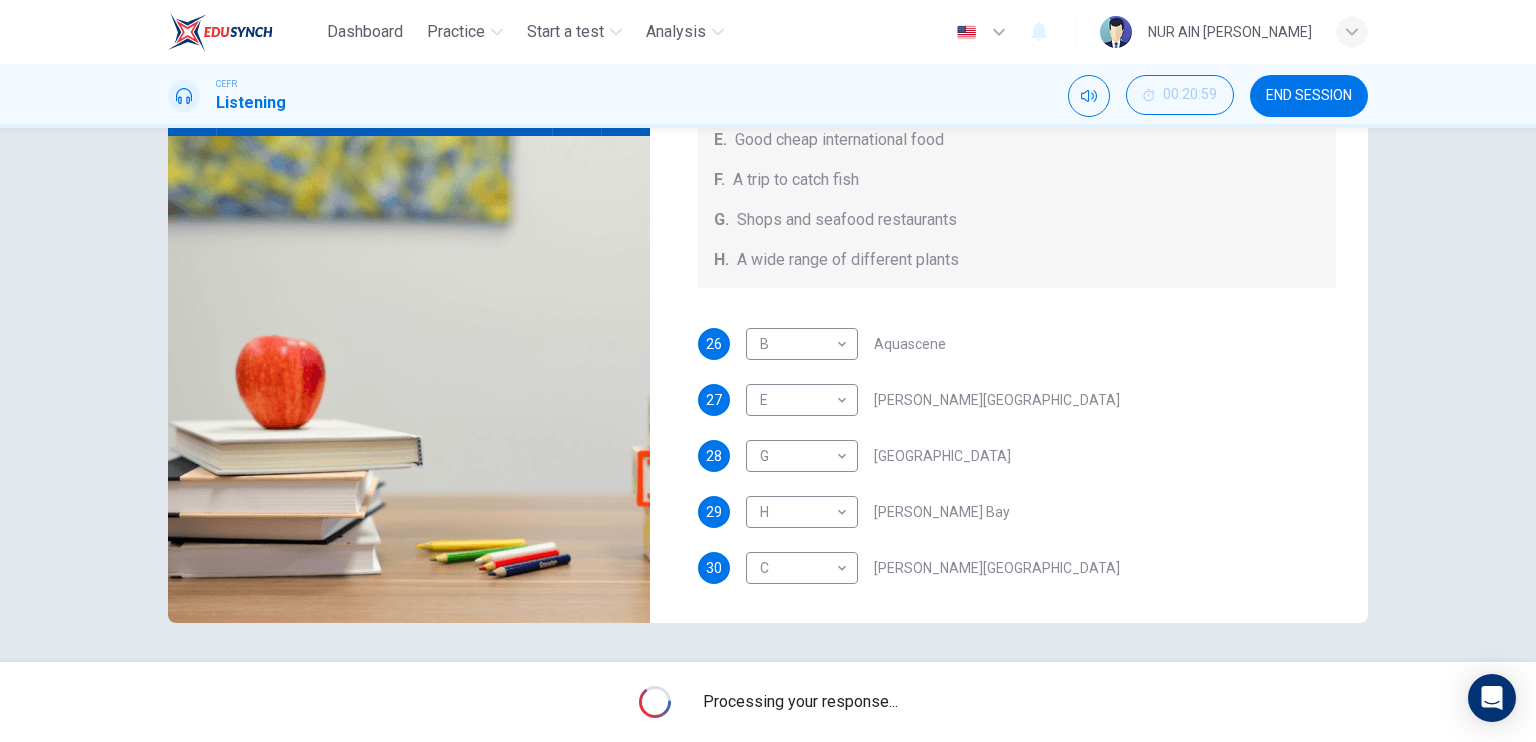 type on "0" 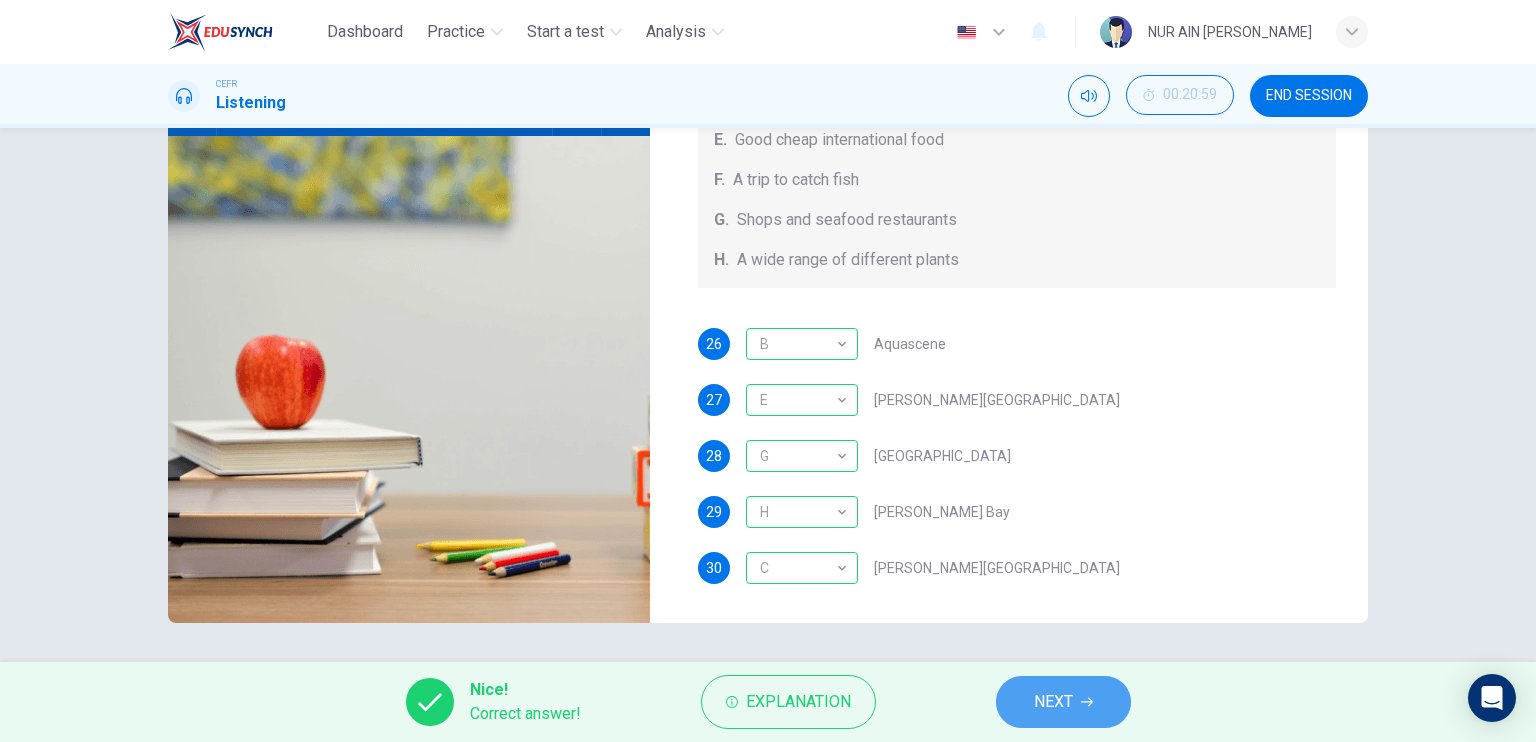 click on "NEXT" at bounding box center [1063, 702] 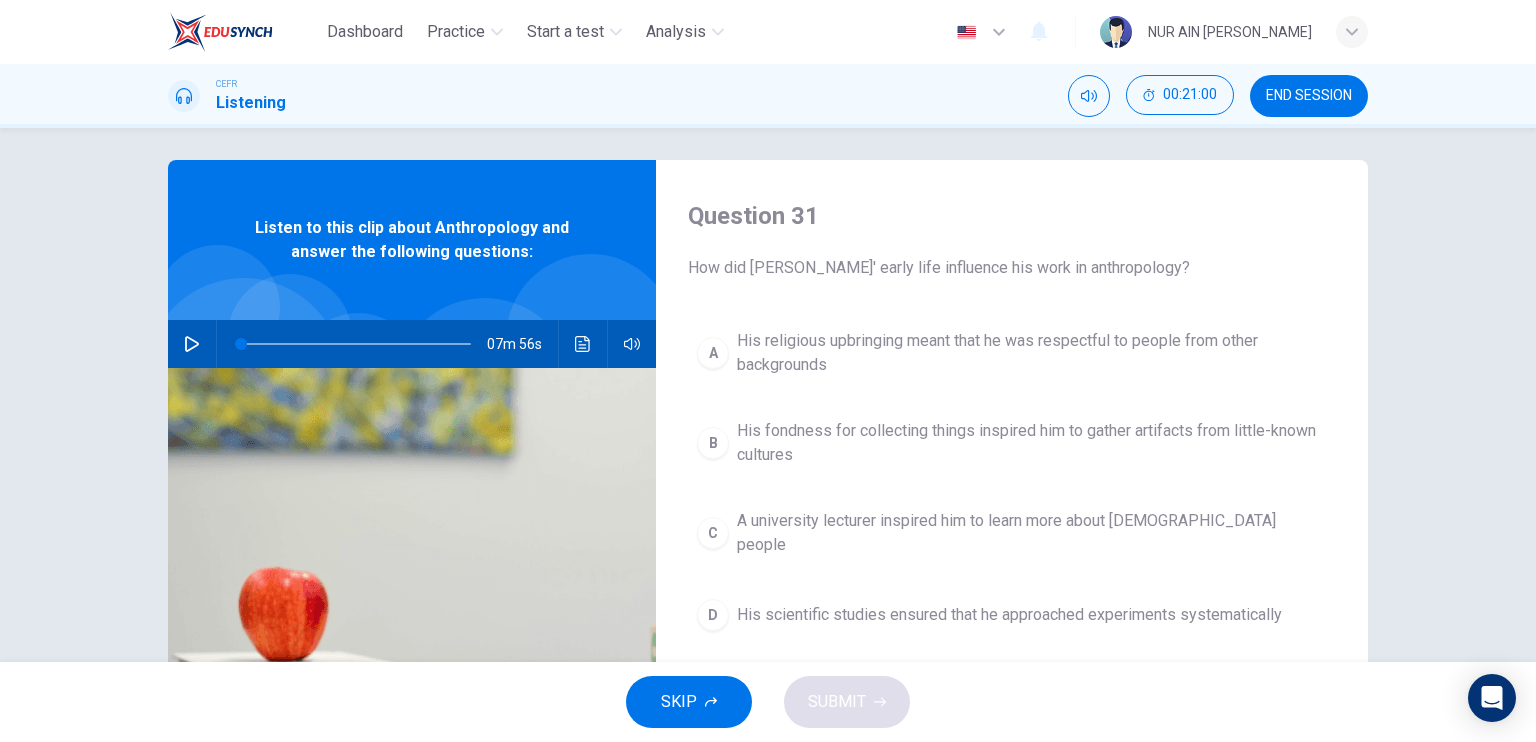 scroll, scrollTop: 8, scrollLeft: 0, axis: vertical 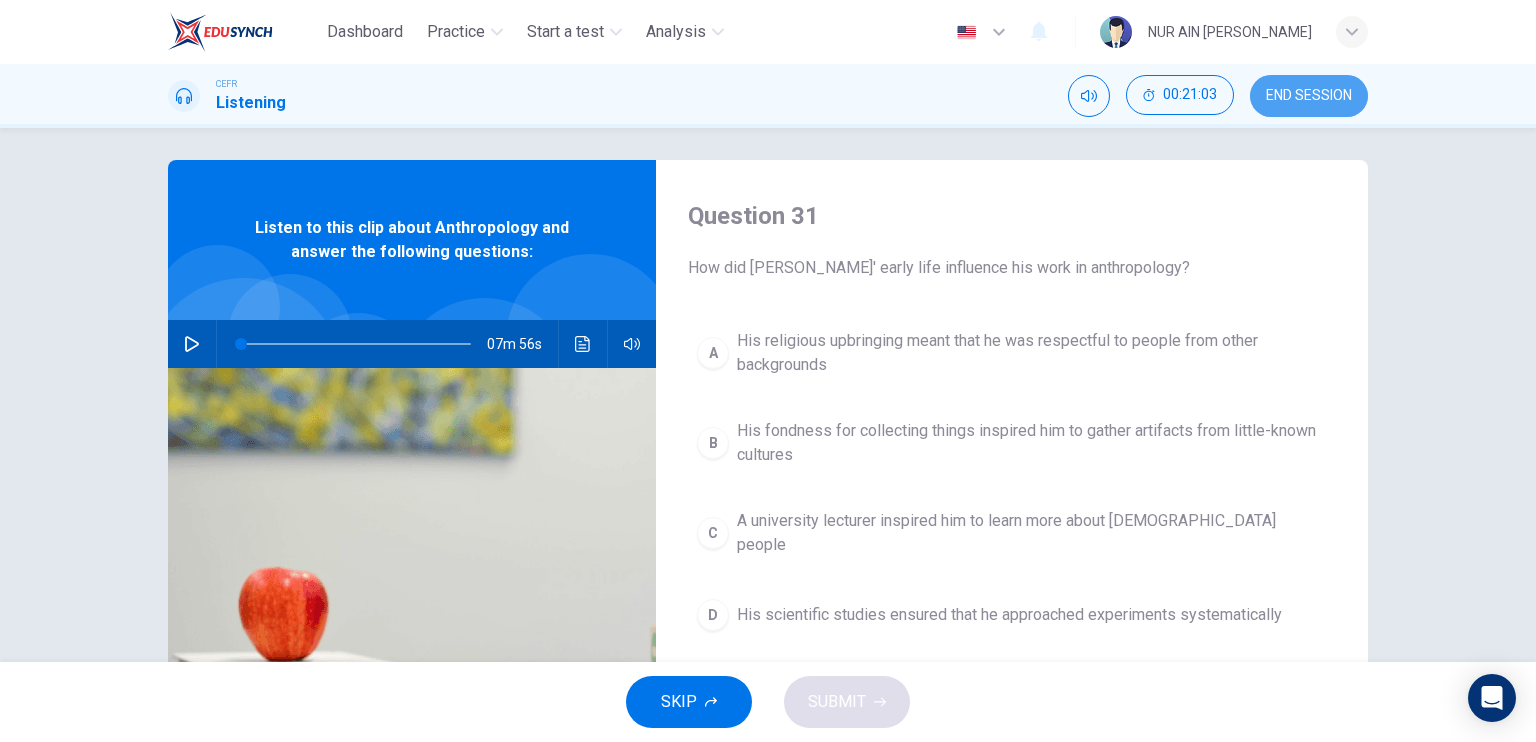 click on "END SESSION" at bounding box center (1309, 96) 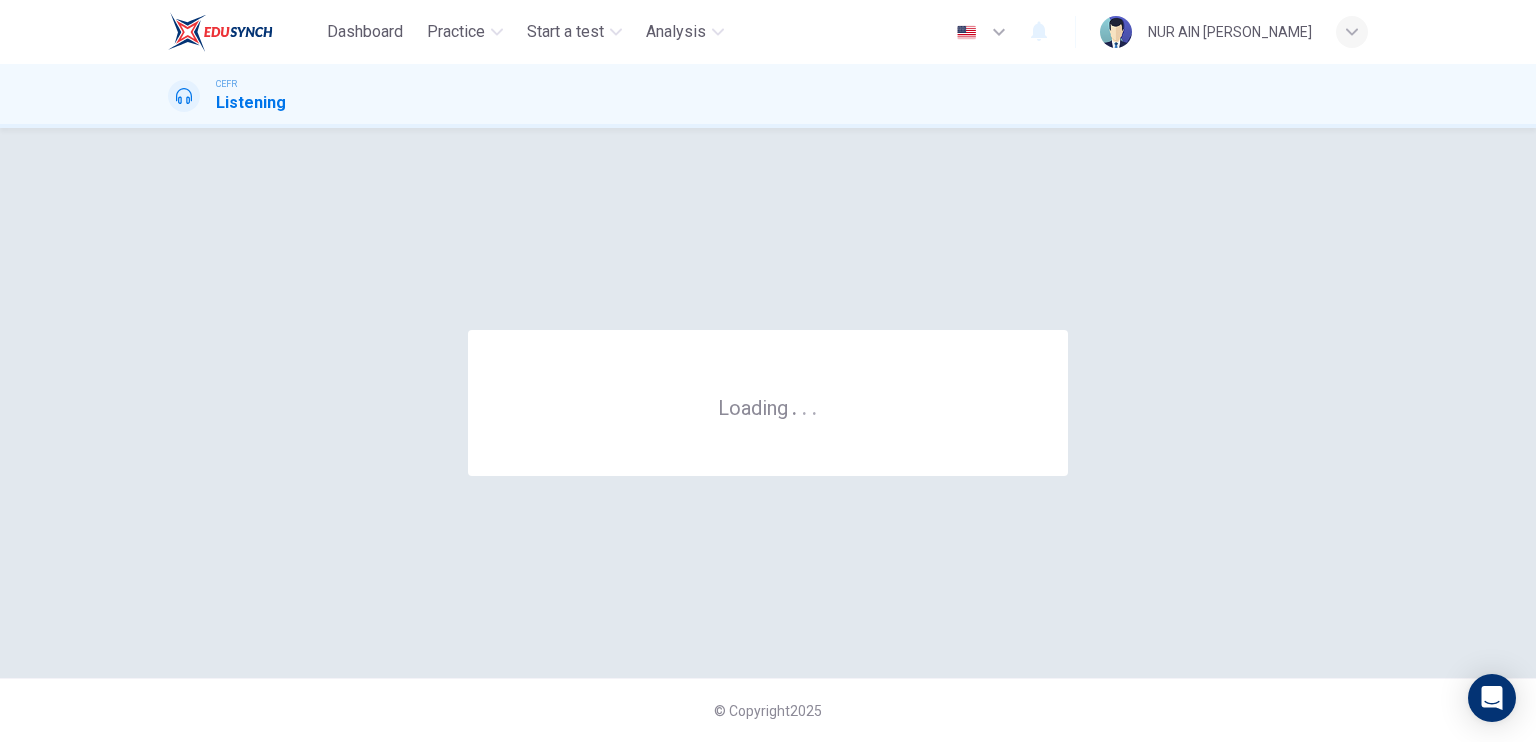 scroll, scrollTop: 0, scrollLeft: 0, axis: both 